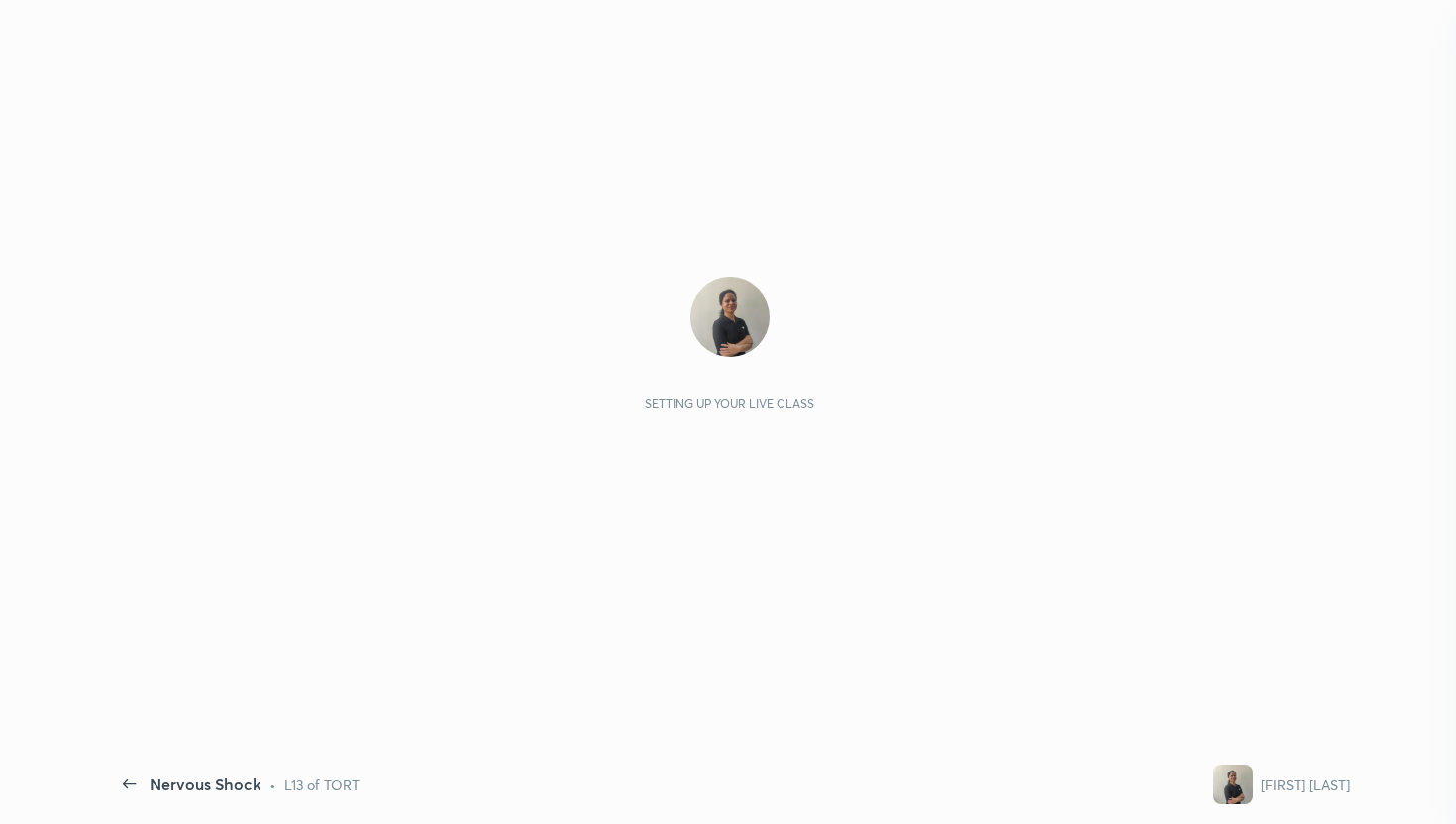 scroll, scrollTop: 0, scrollLeft: 0, axis: both 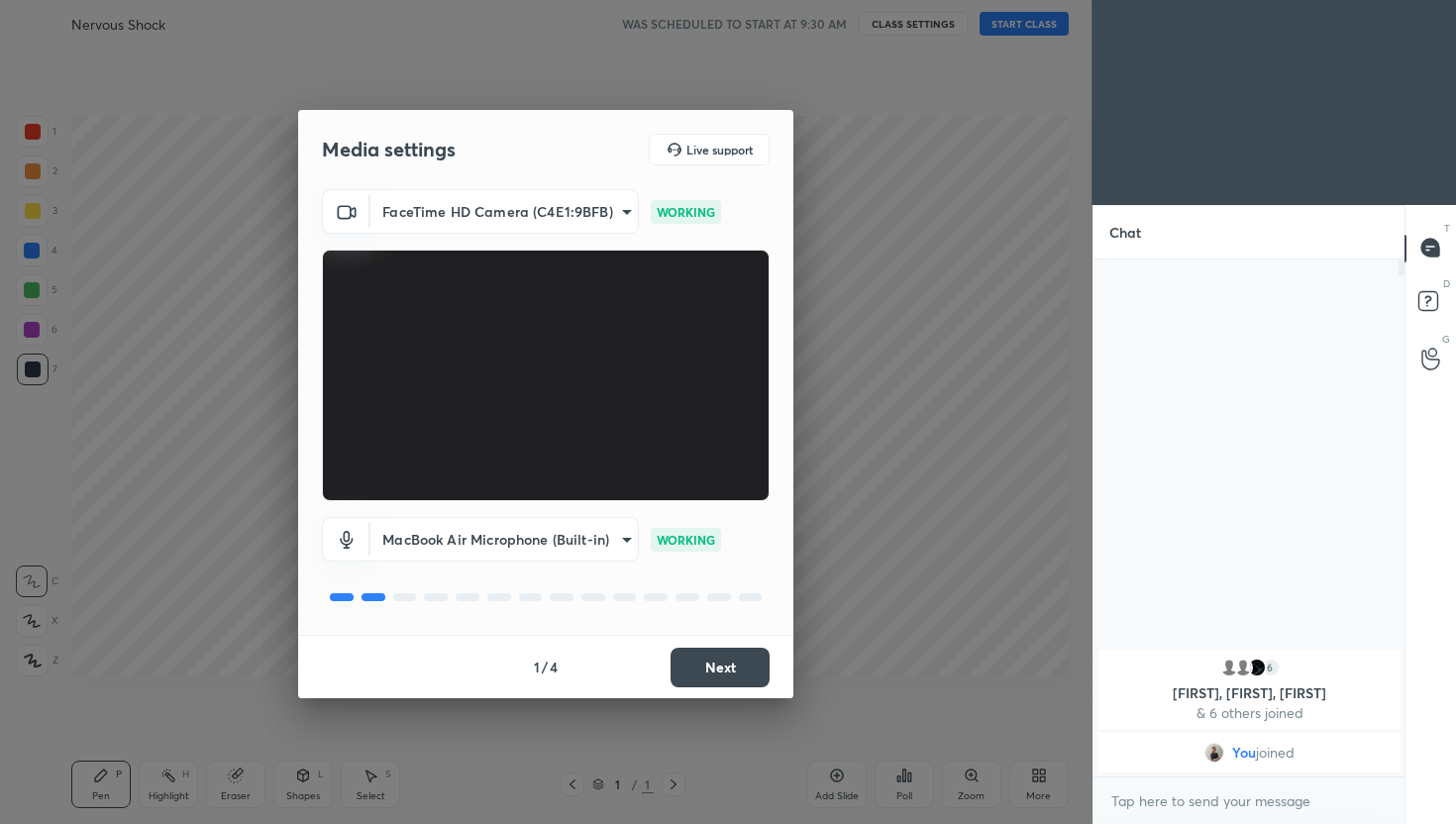 click on "Next" at bounding box center (720, 668) 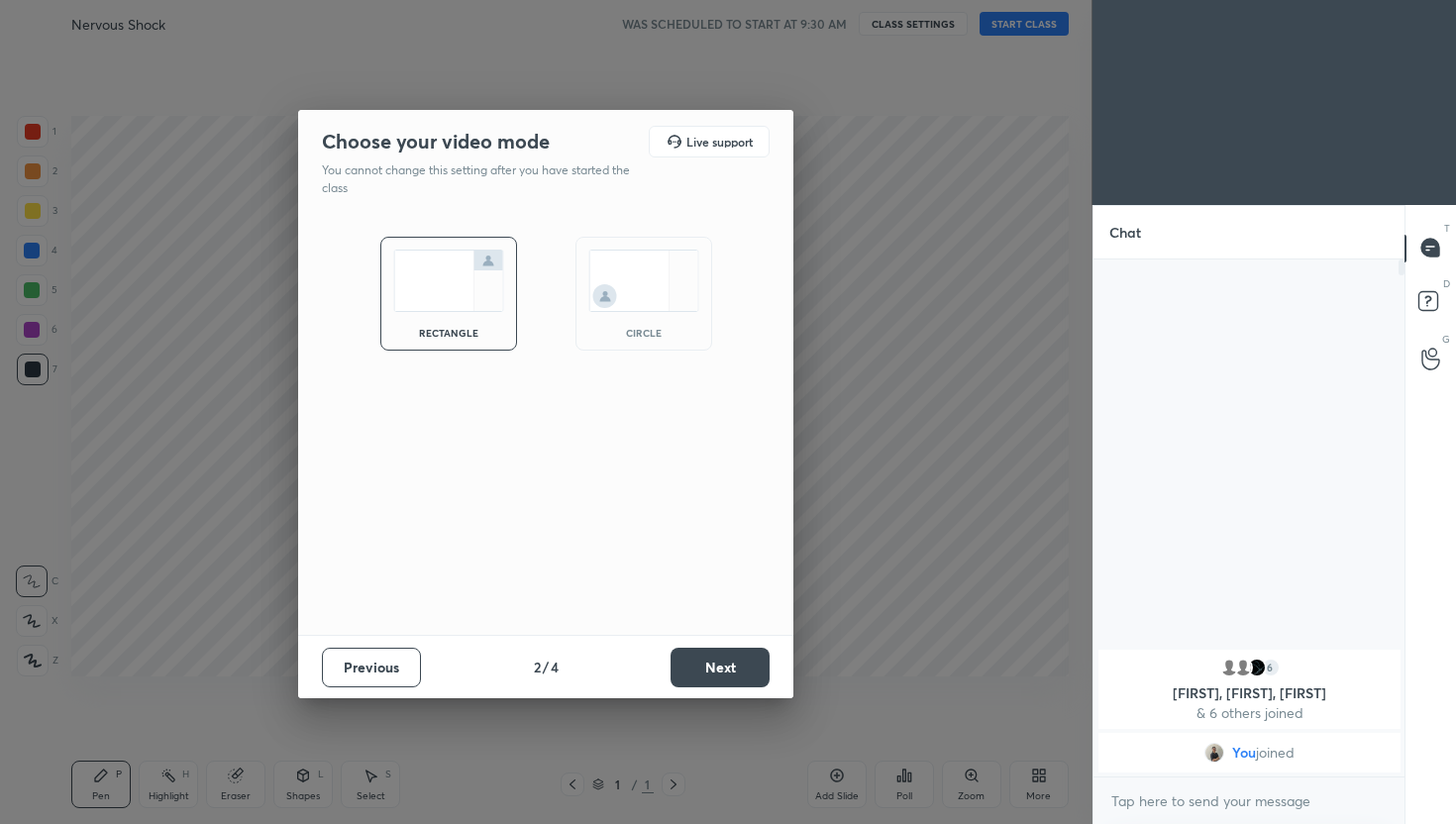 click on "Next" at bounding box center [720, 668] 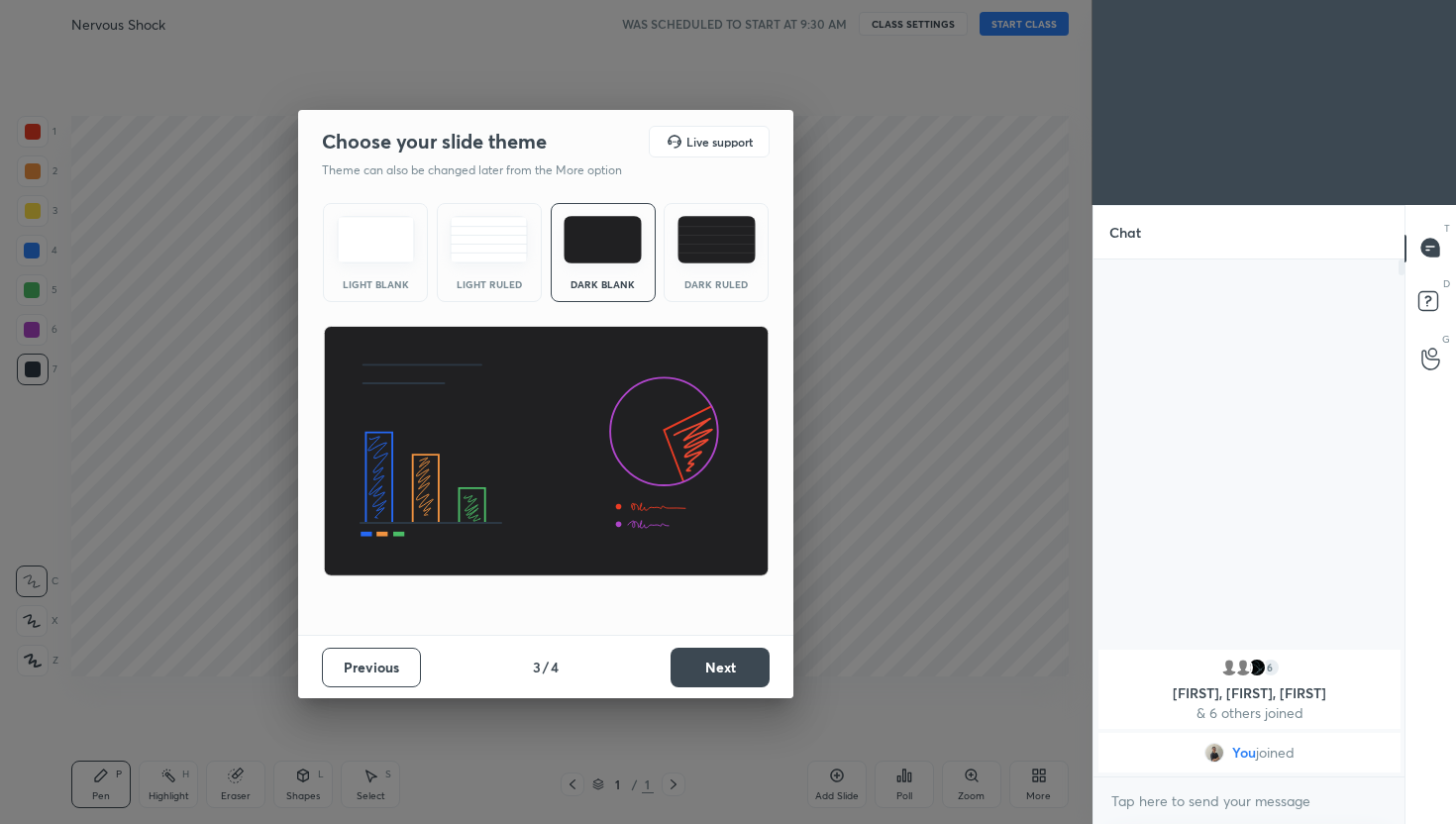click on "Next" at bounding box center [720, 668] 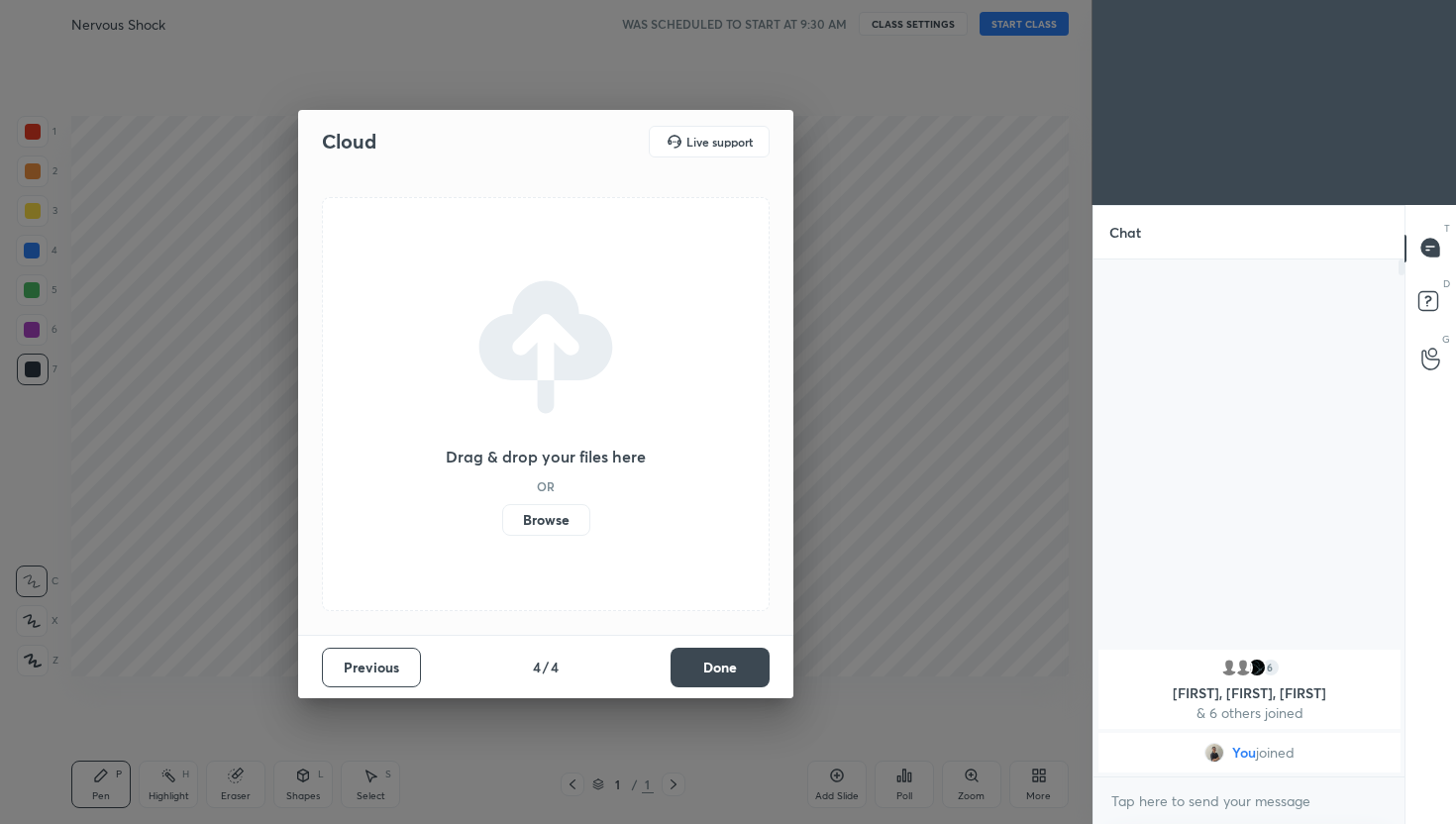 click on "Done" at bounding box center (720, 668) 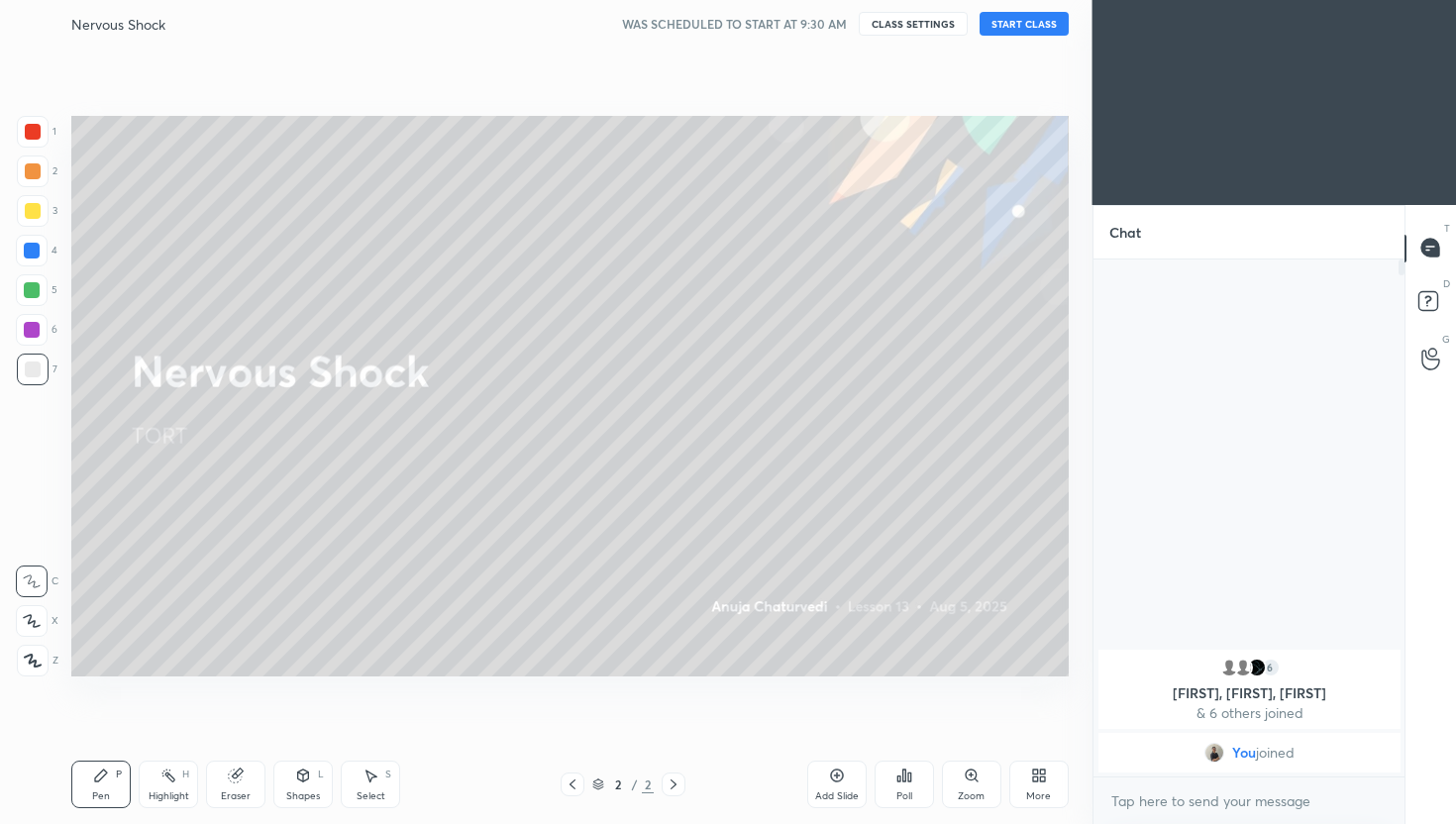 click on "START CLASS" at bounding box center [1024, 24] 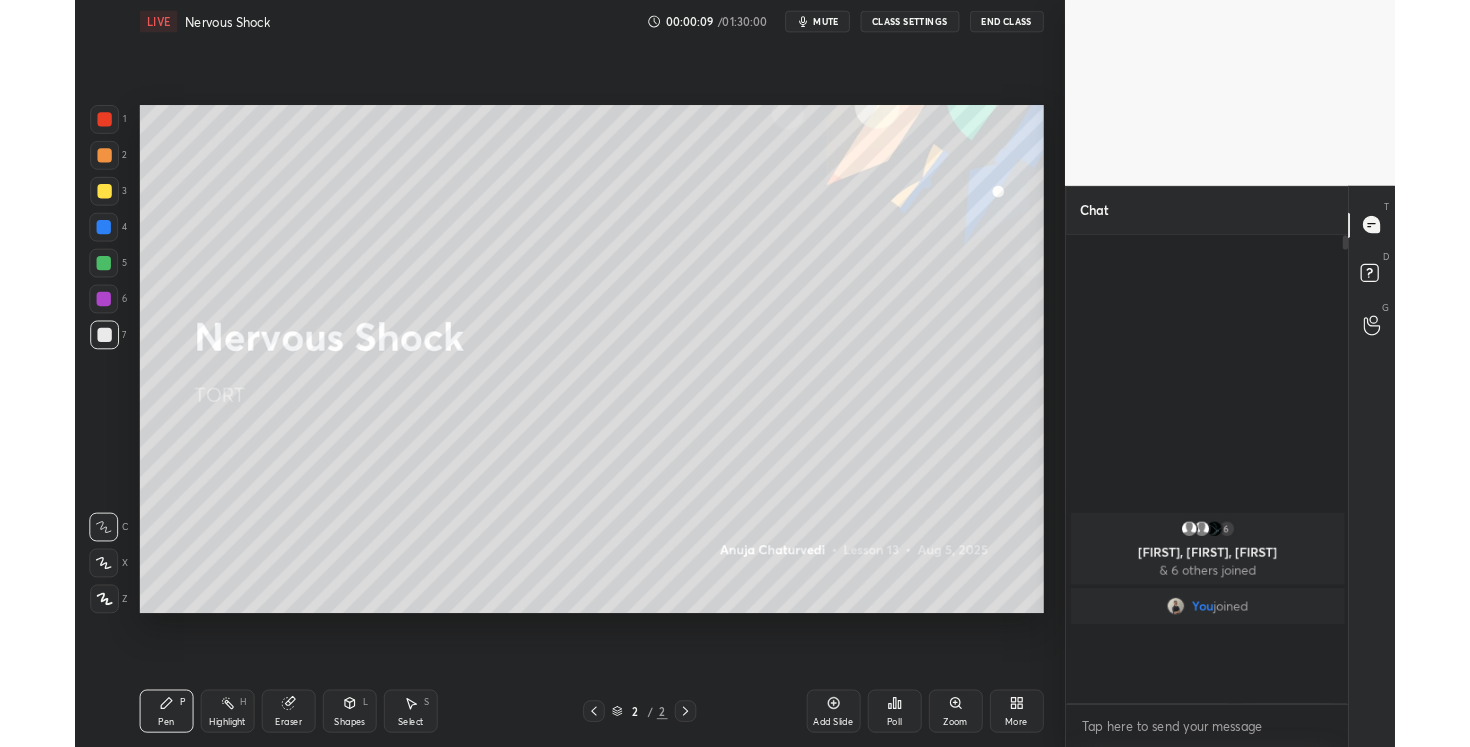 scroll, scrollTop: 619, scrollLeft: 1022, axis: both 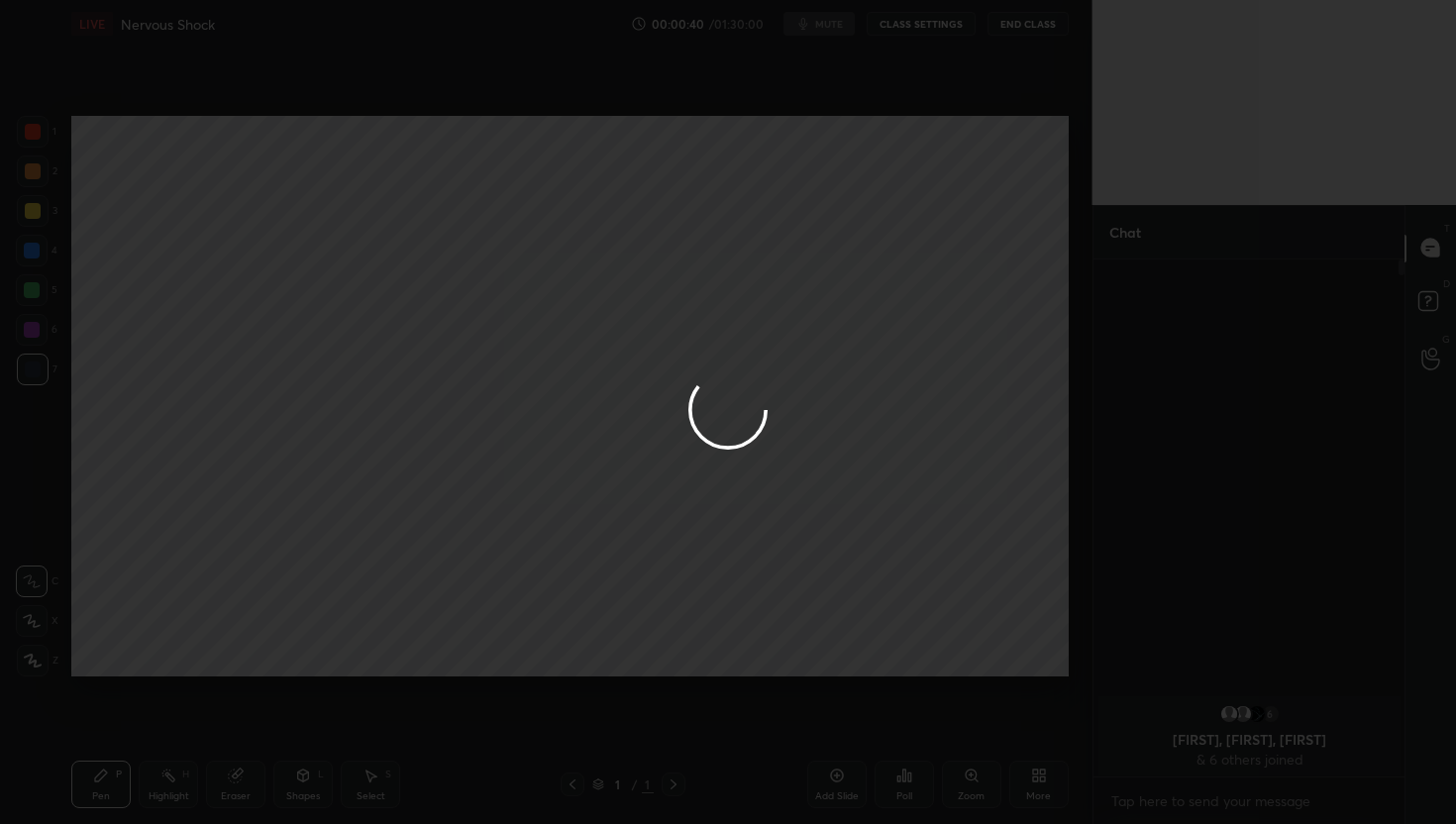 type on "x" 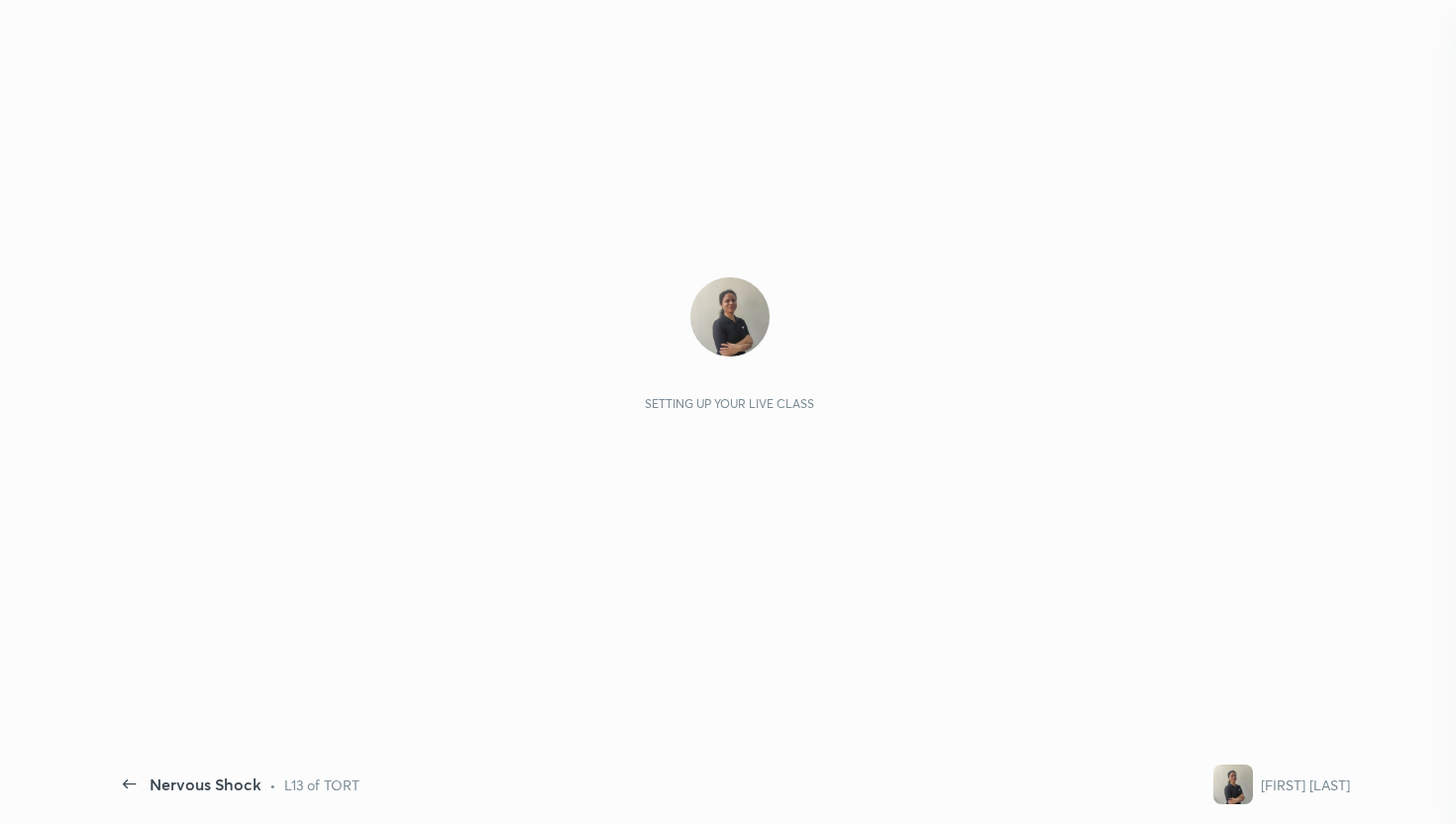 scroll, scrollTop: 0, scrollLeft: 0, axis: both 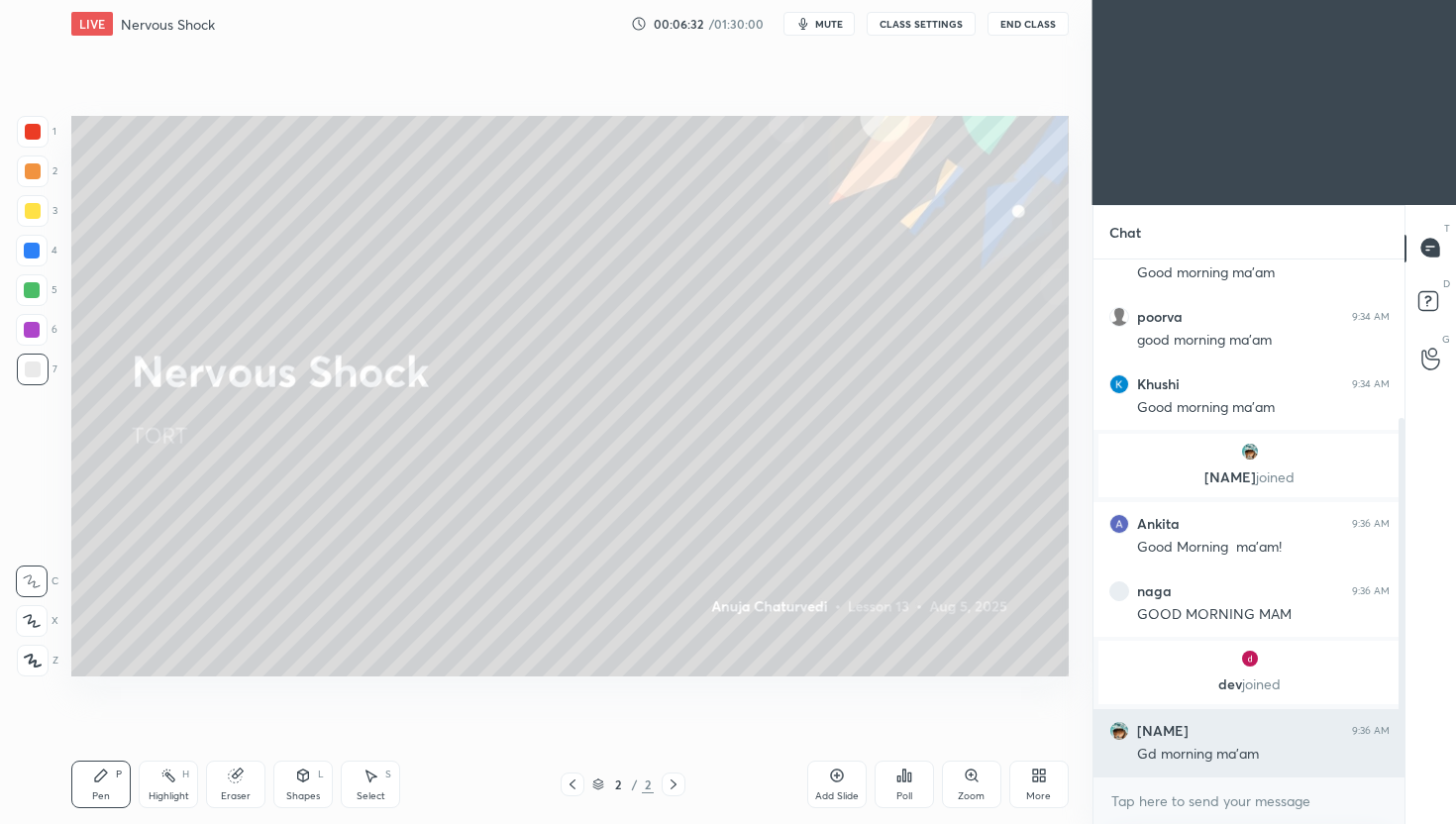 click on "Gd morning ma'am" at bounding box center (1263, 755) 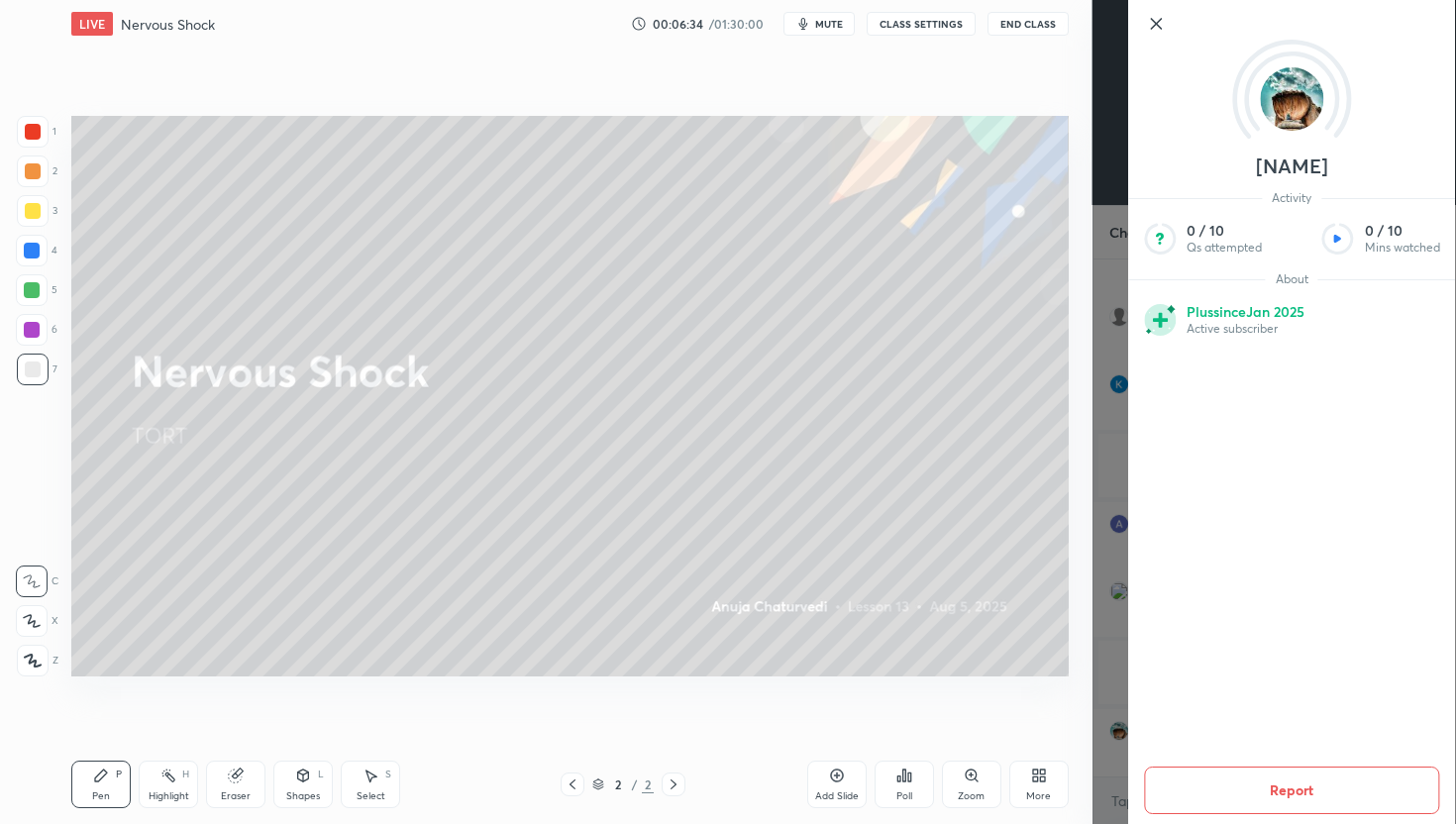 click 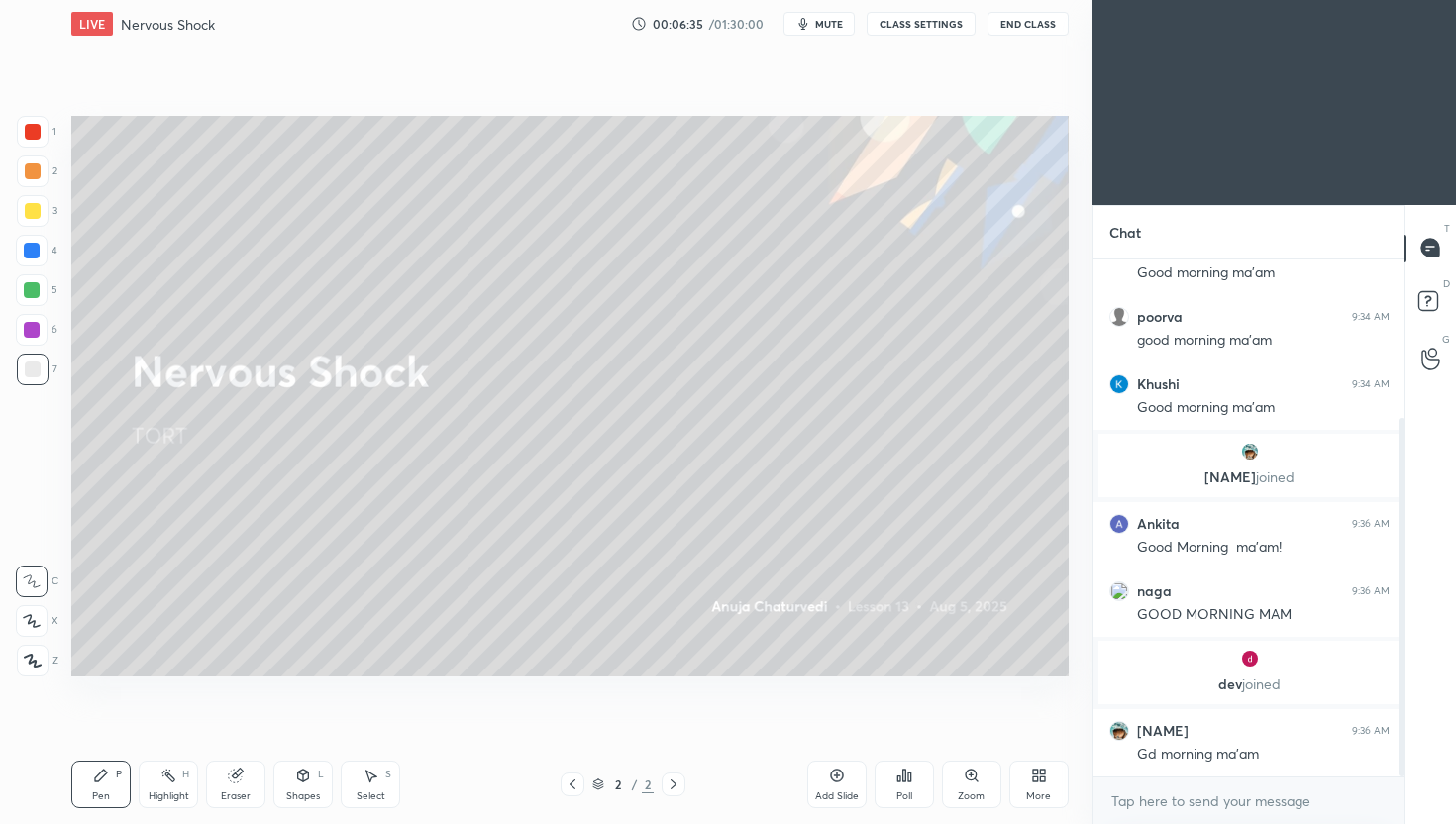click at bounding box center [1249, 659] 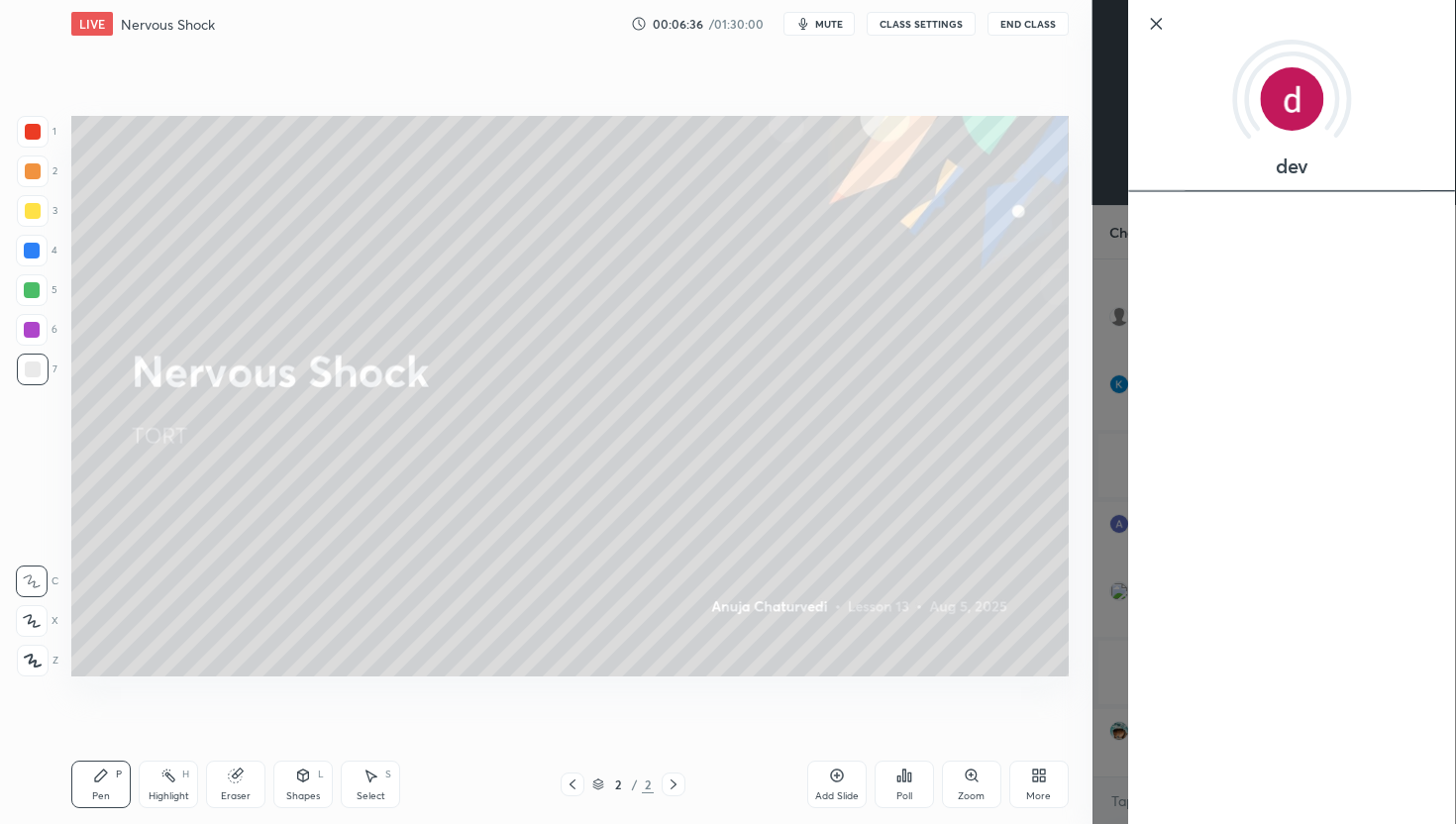 scroll, scrollTop: 297, scrollLeft: 0, axis: vertical 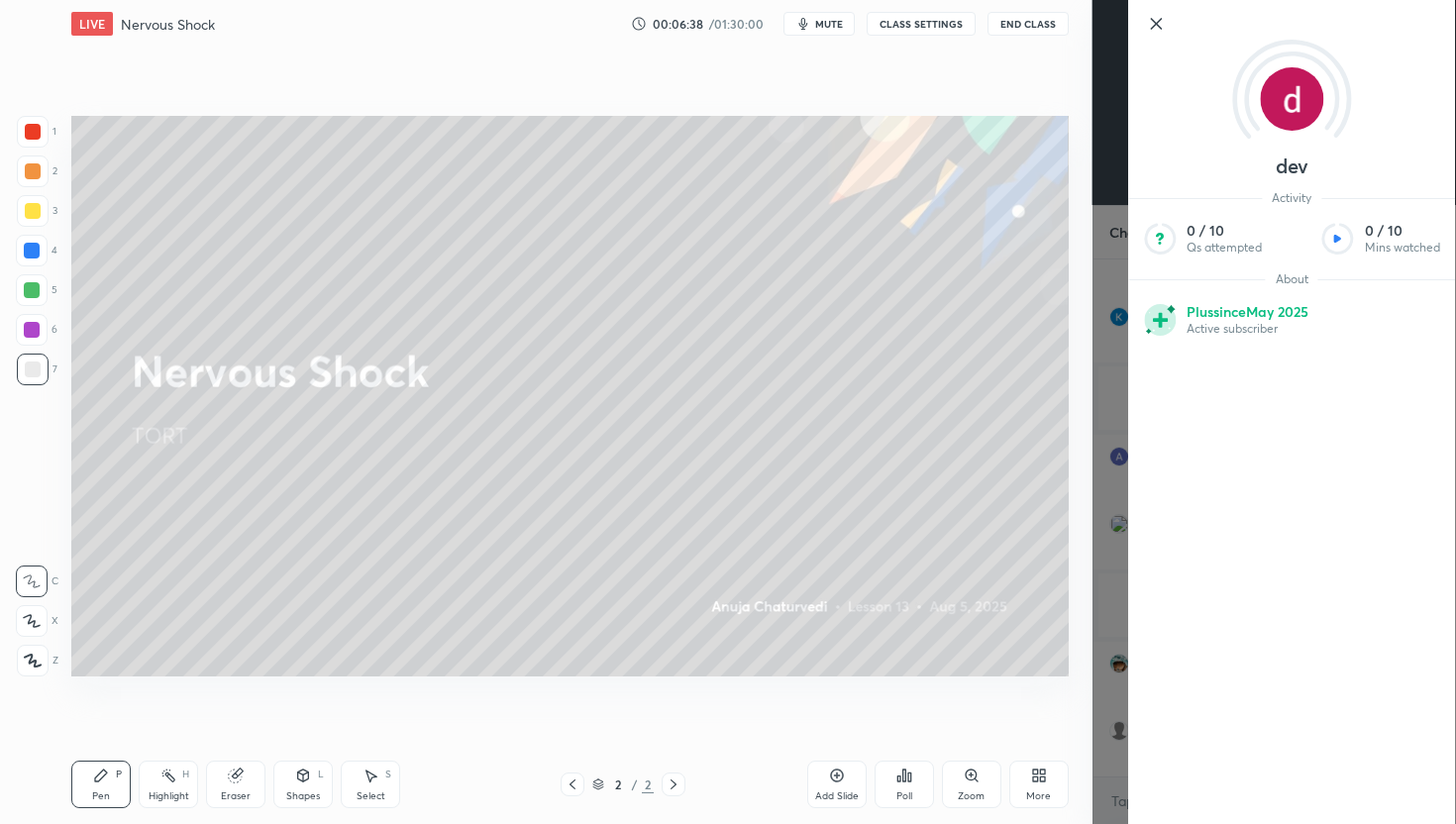 click 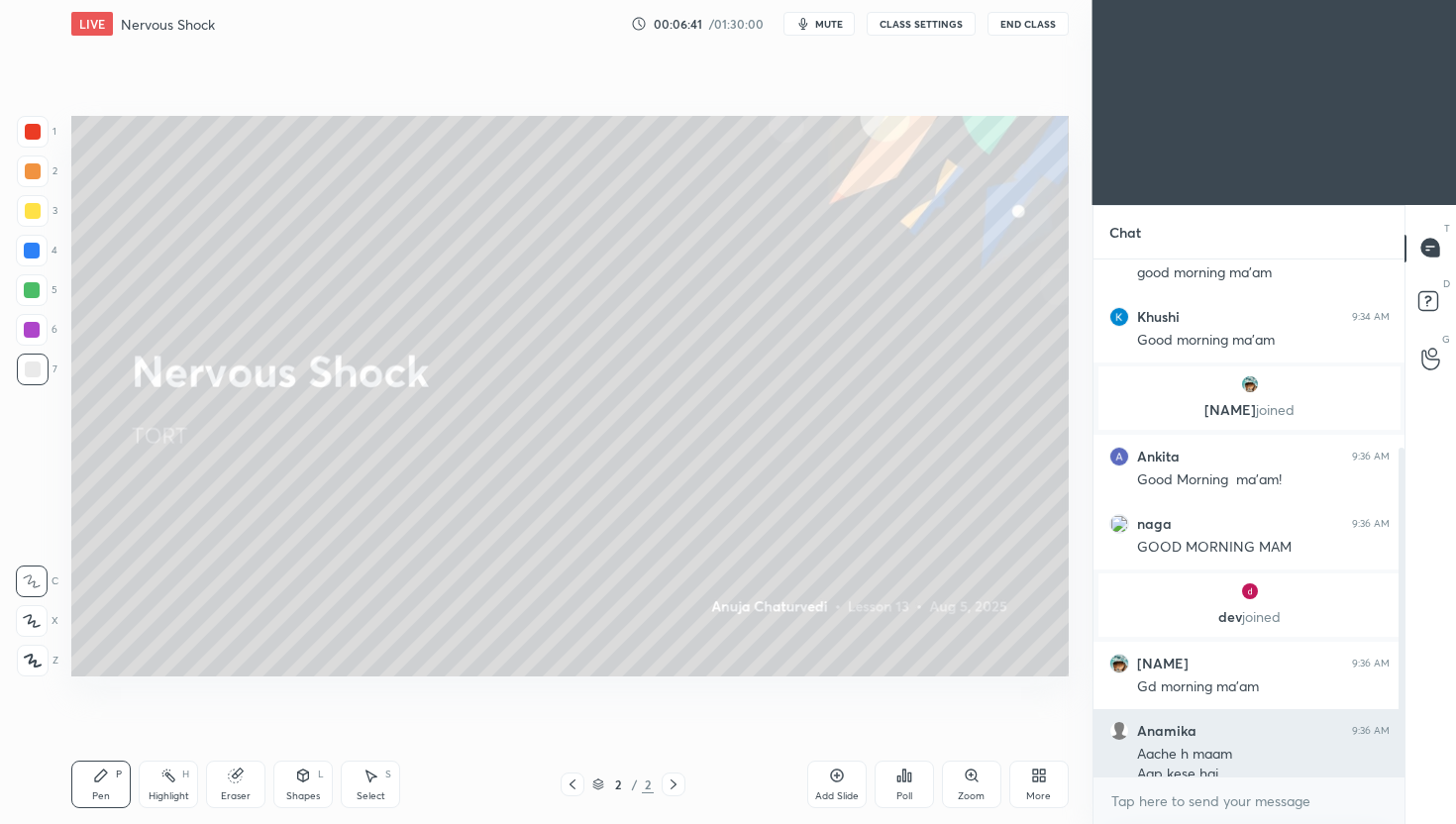 scroll, scrollTop: 317, scrollLeft: 0, axis: vertical 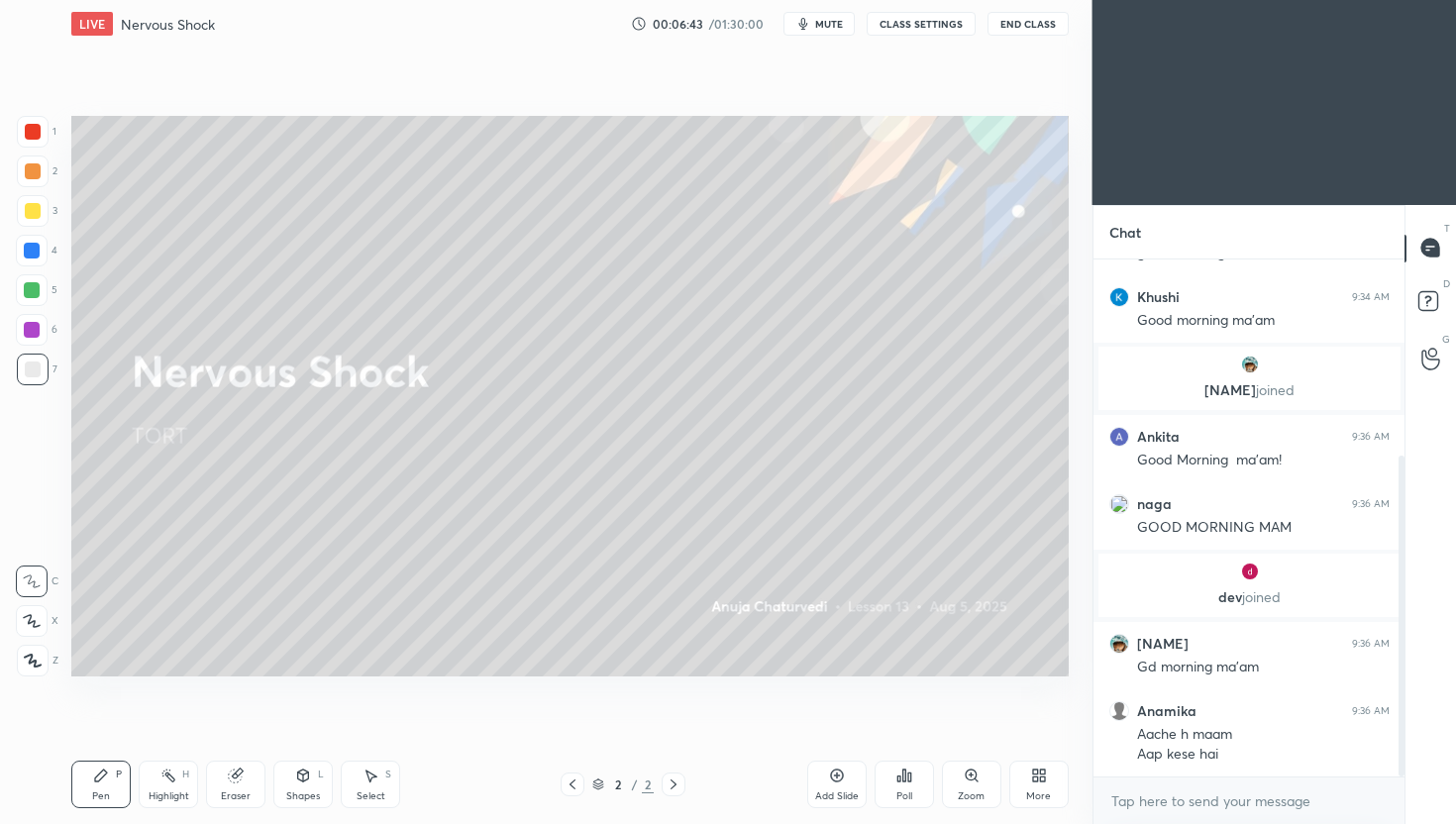 click on "More" at bounding box center [1039, 784] 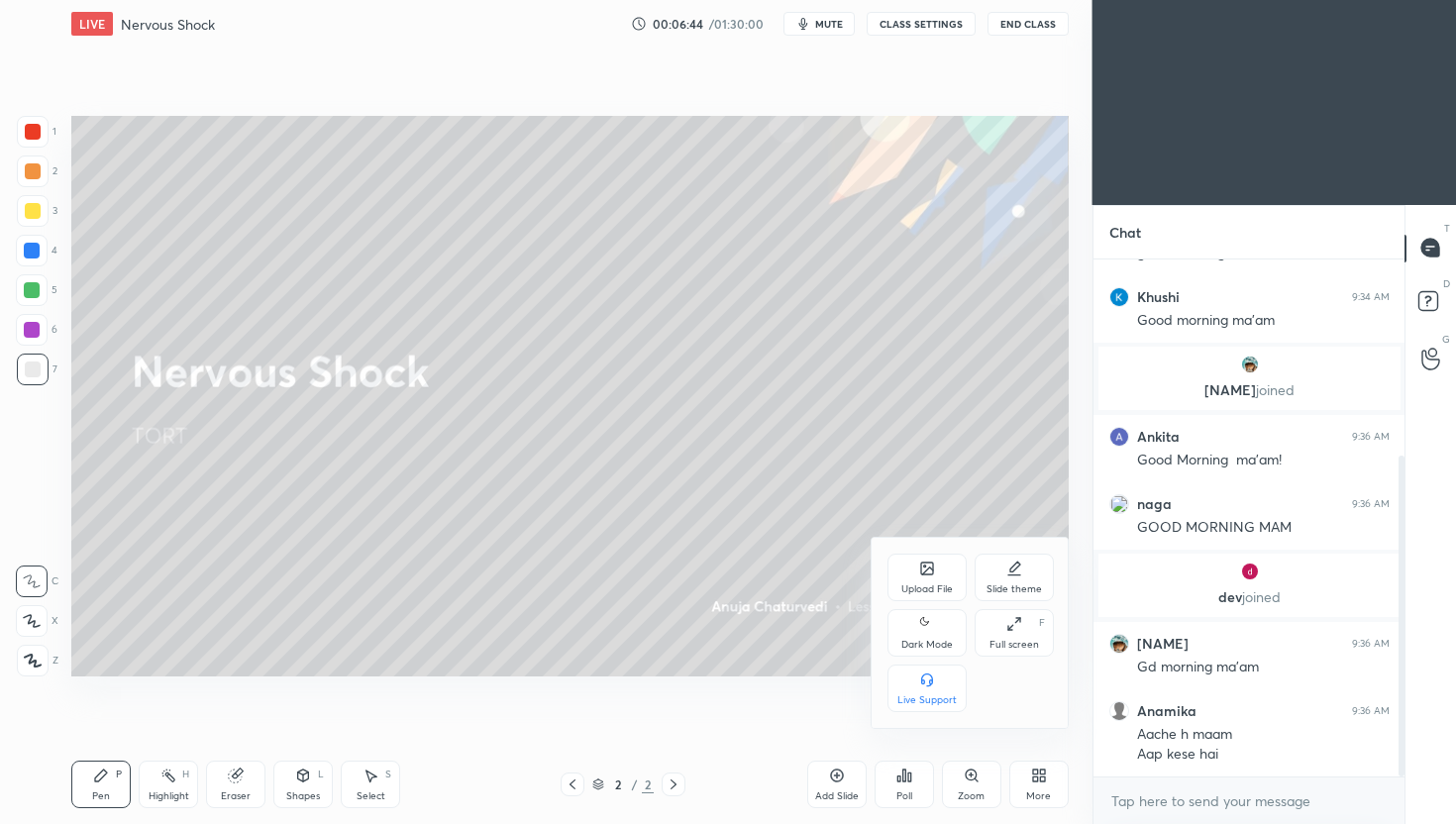 click on "Dark Mode" at bounding box center (927, 633) 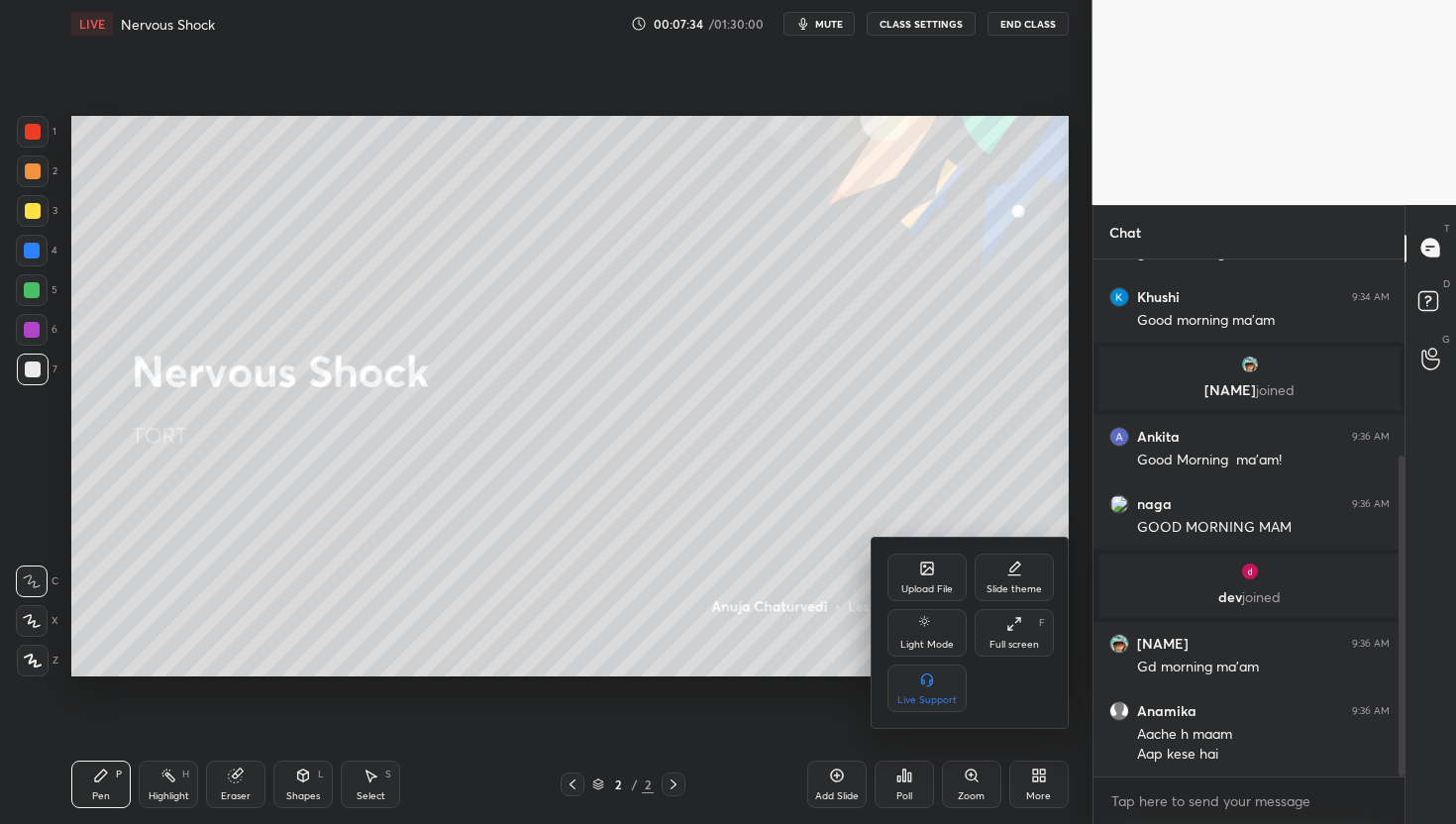 click at bounding box center (728, 412) 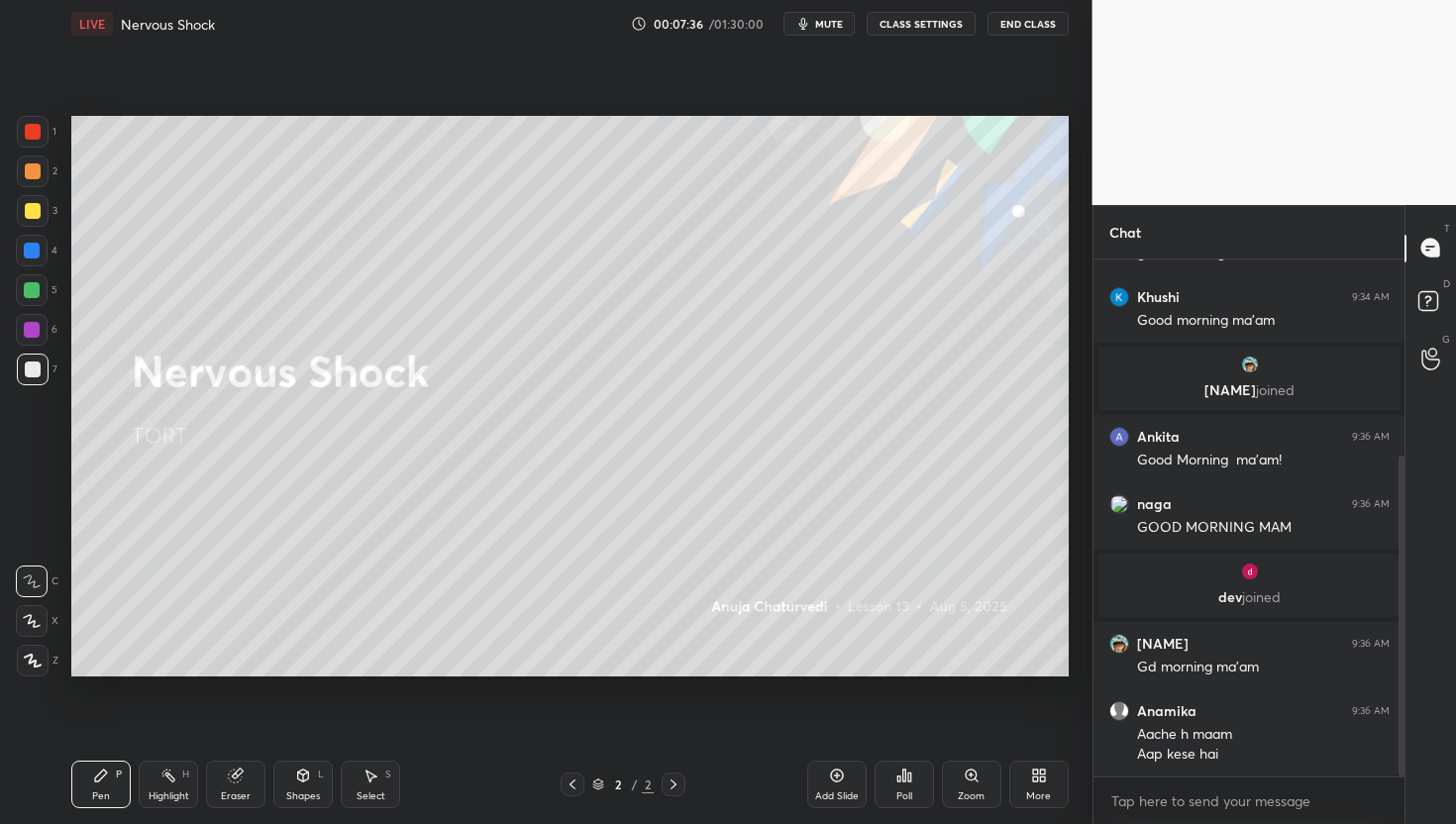 click 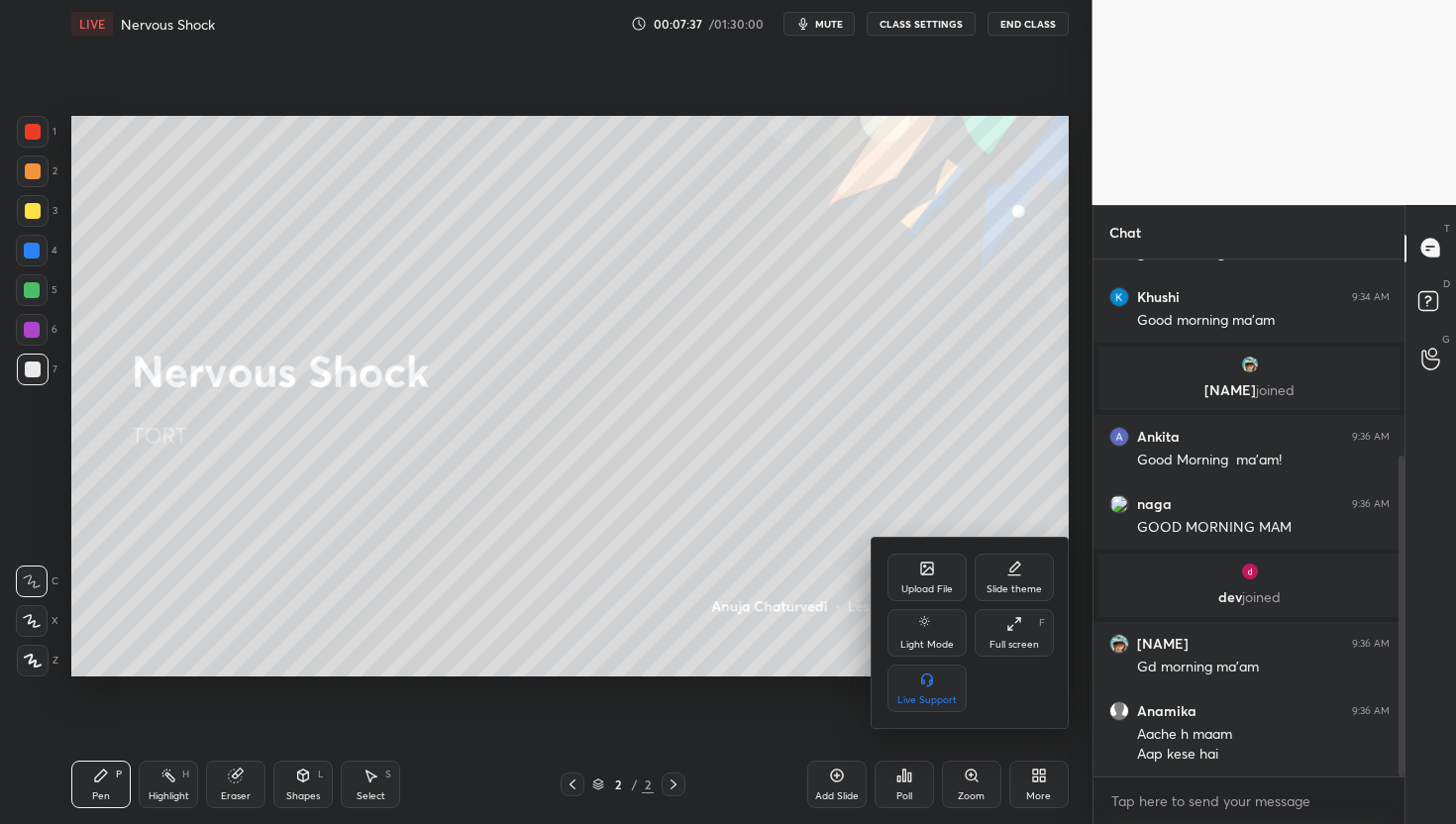 click 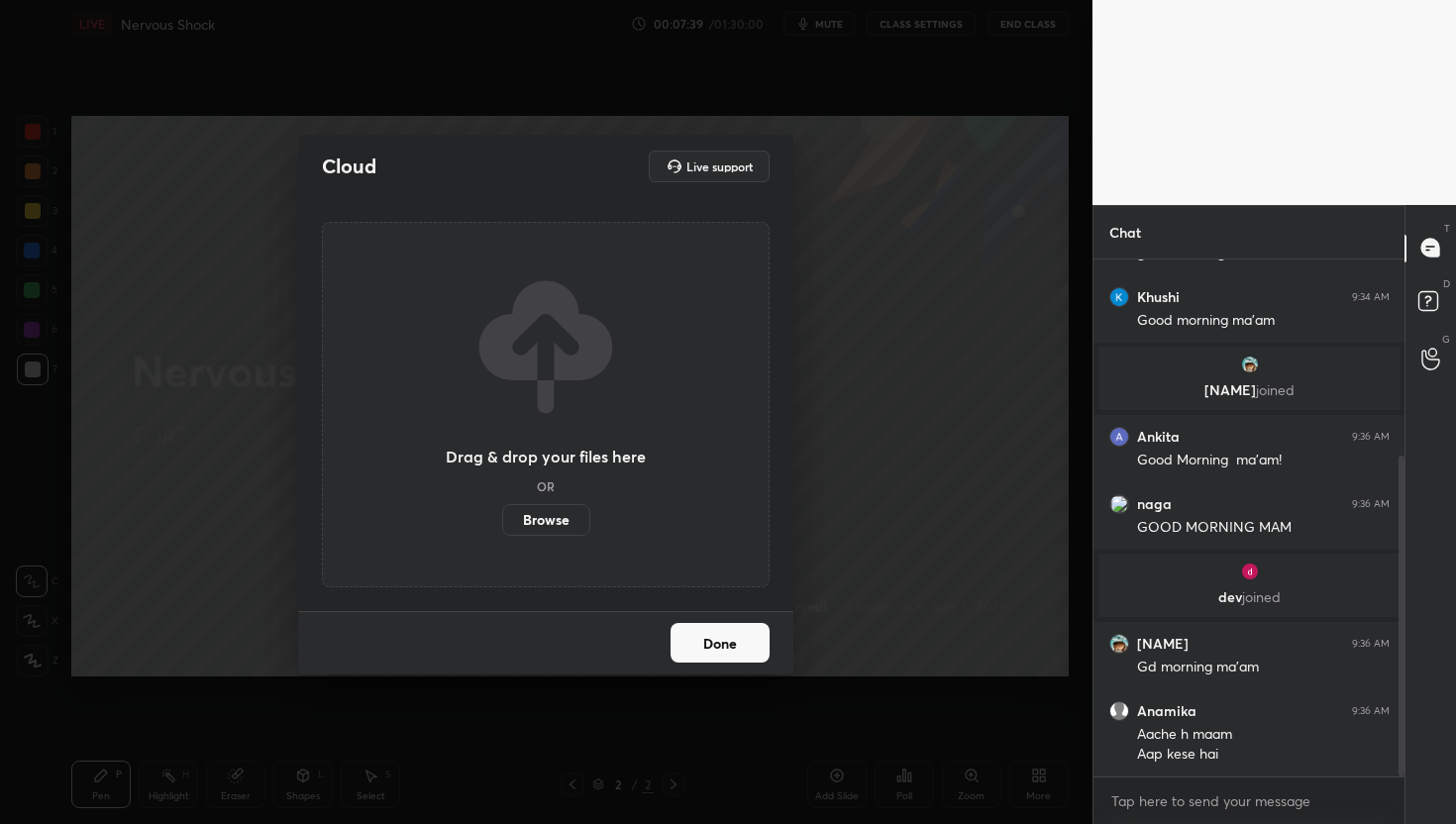 click on "Browse" at bounding box center (546, 520) 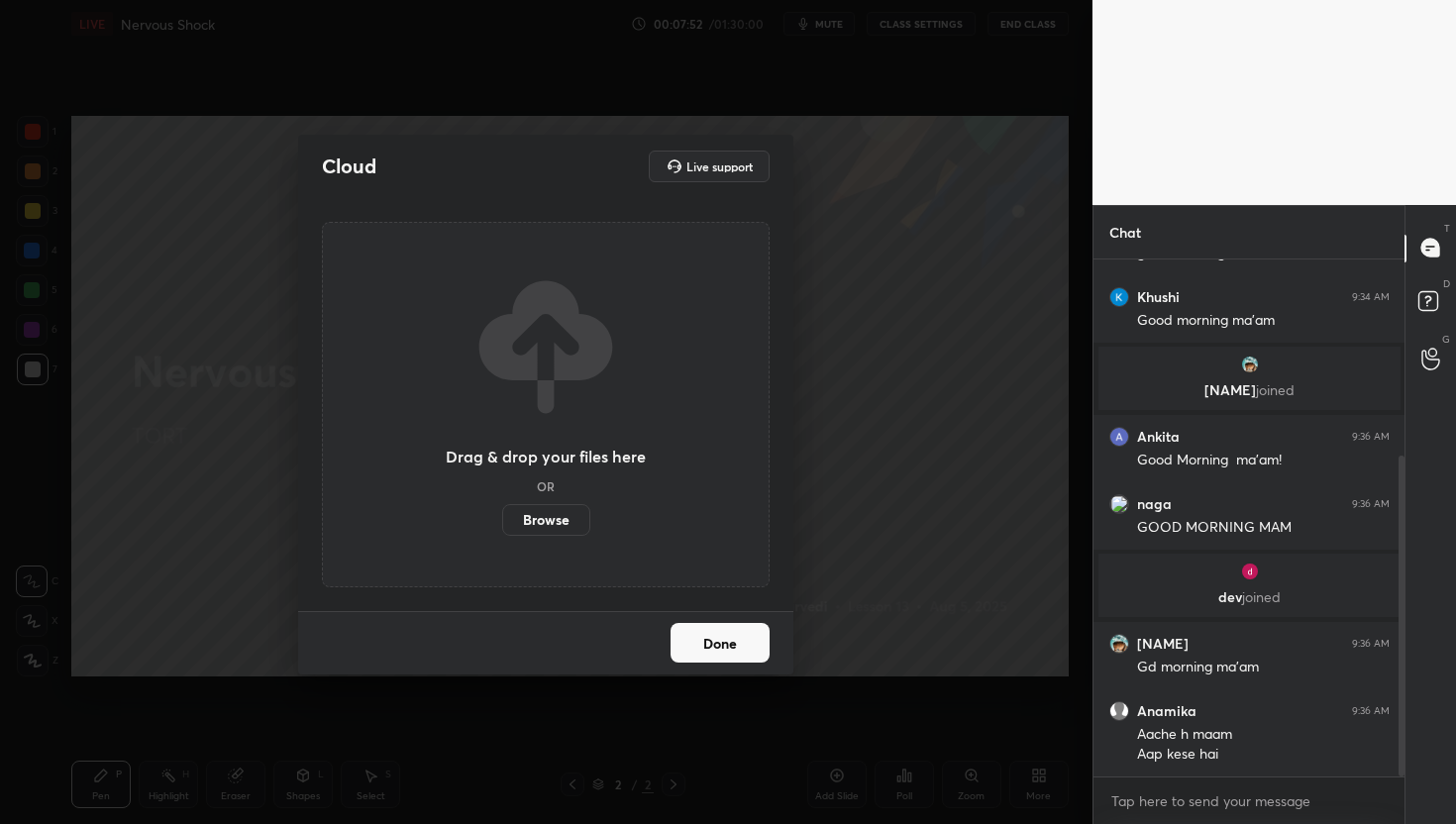 scroll, scrollTop: 384, scrollLeft: 0, axis: vertical 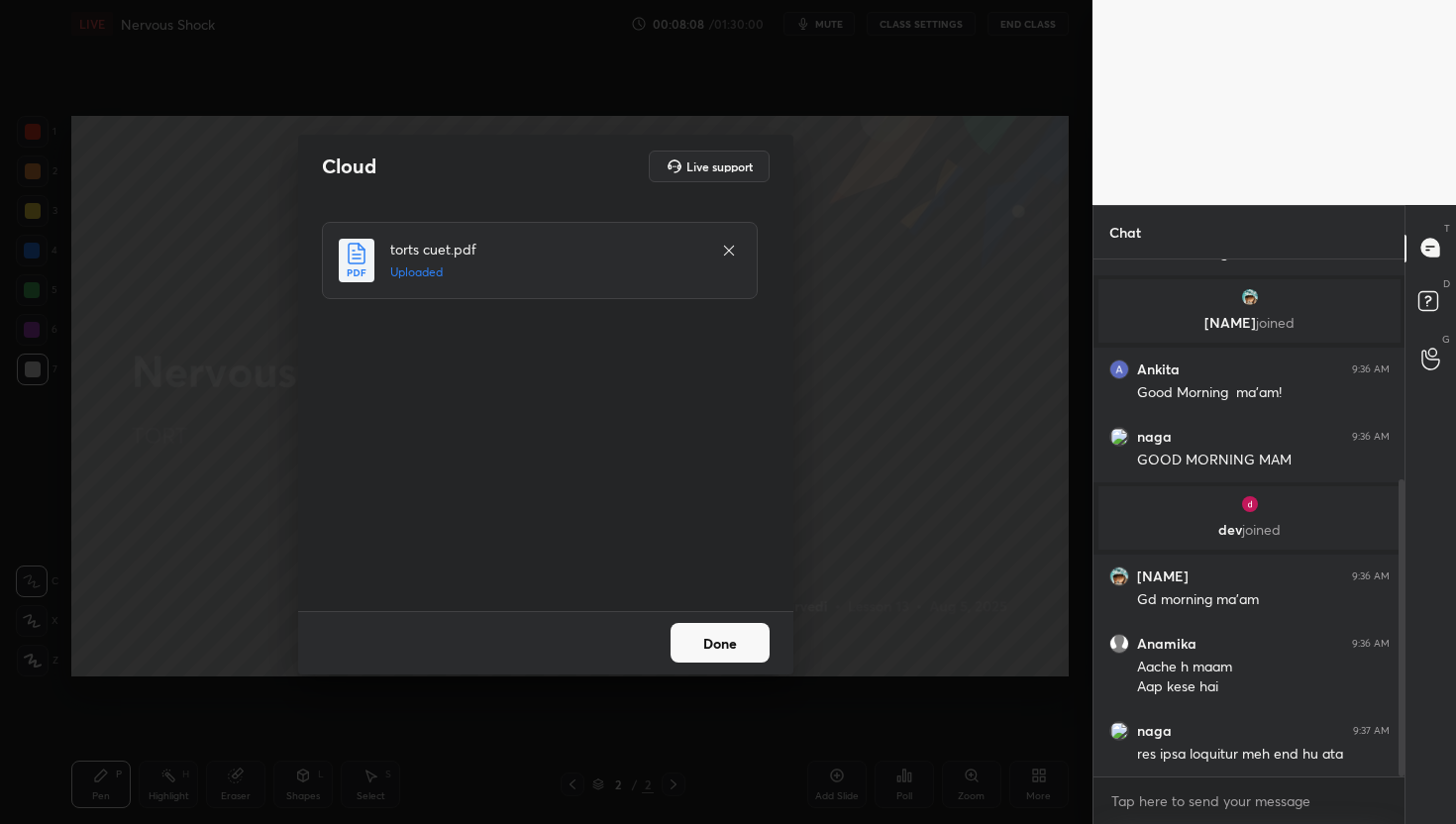 click on "Done" at bounding box center (720, 643) 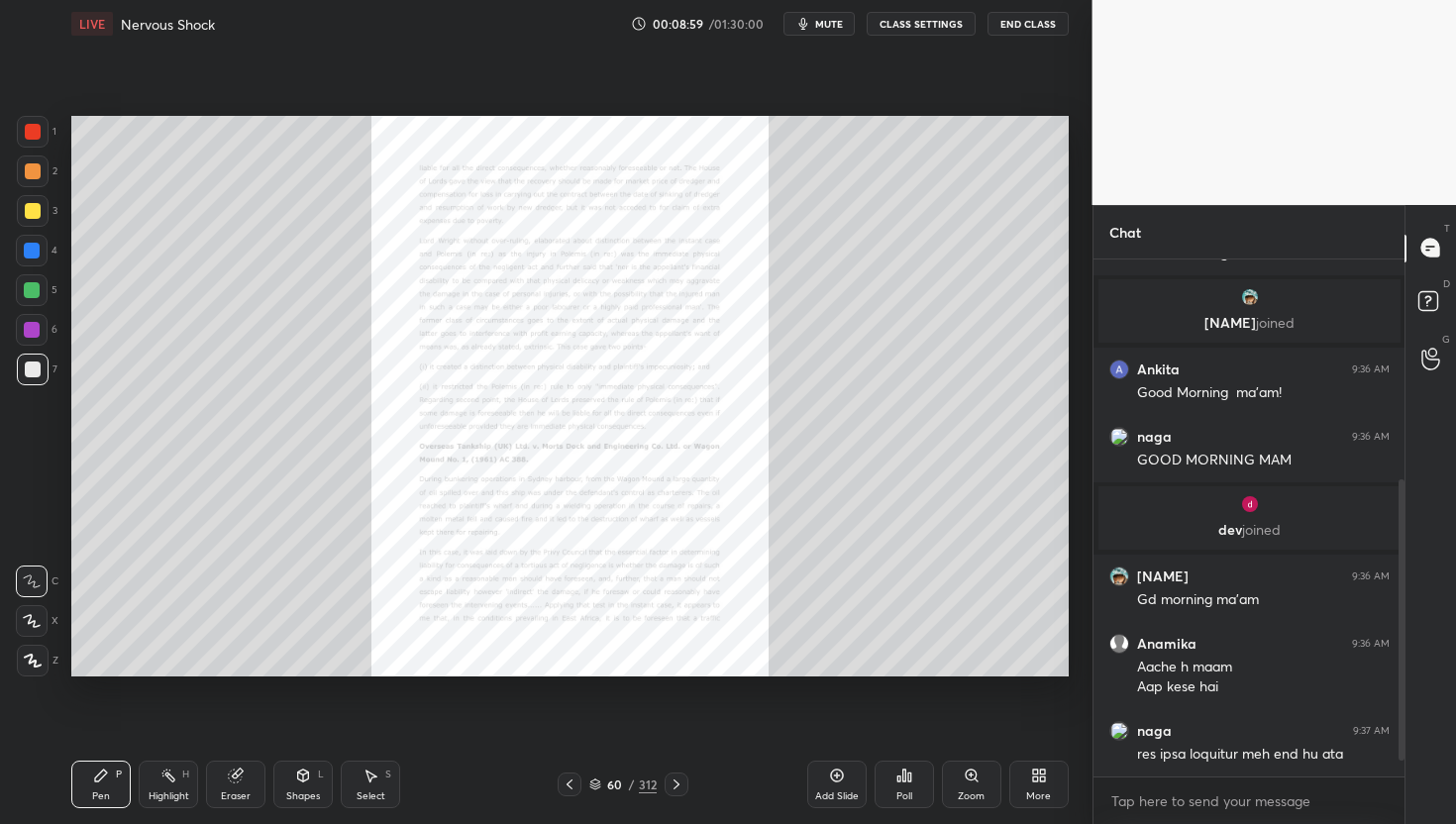 scroll, scrollTop: 457, scrollLeft: 0, axis: vertical 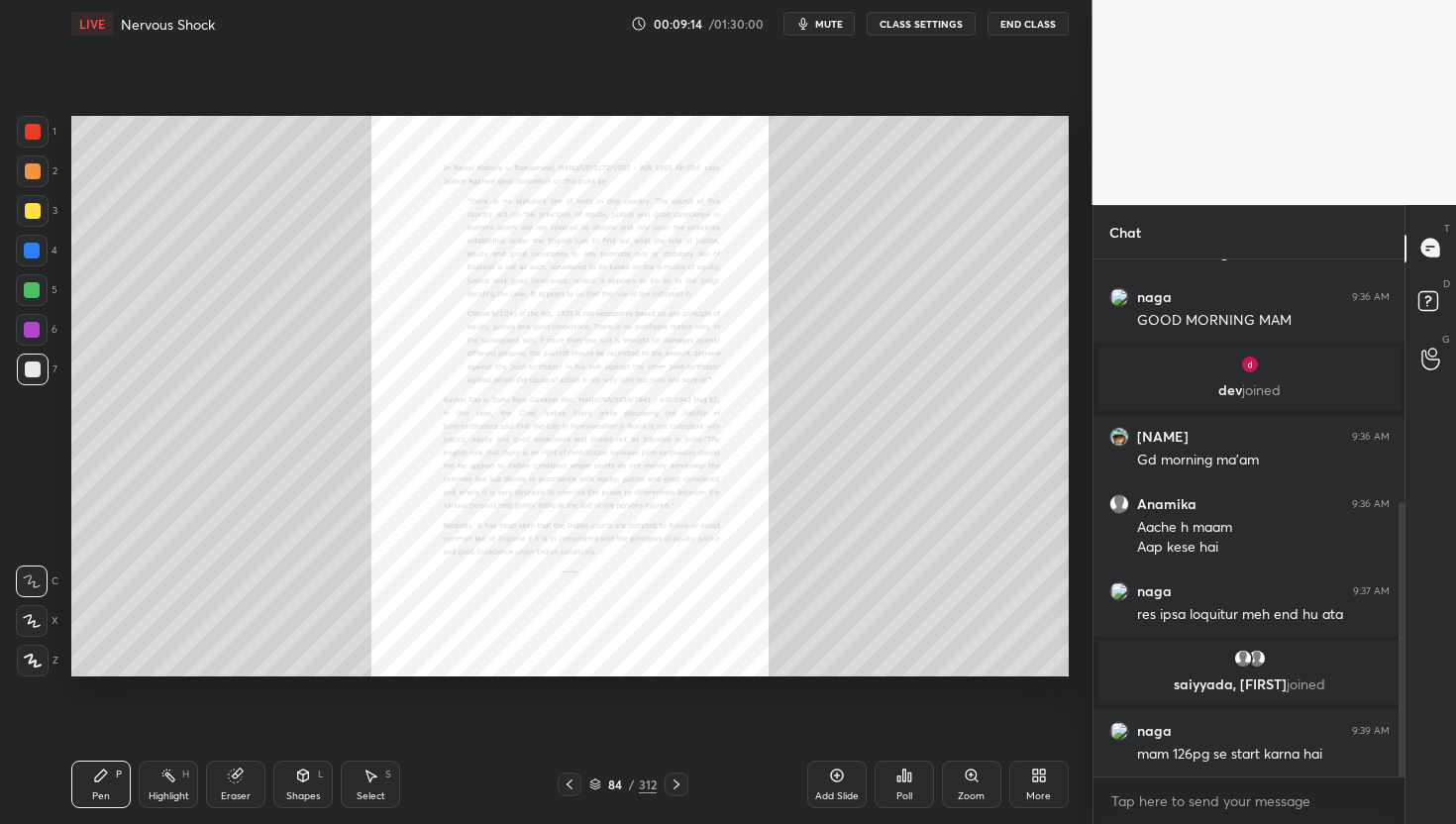 click on "312" at bounding box center (648, 784) 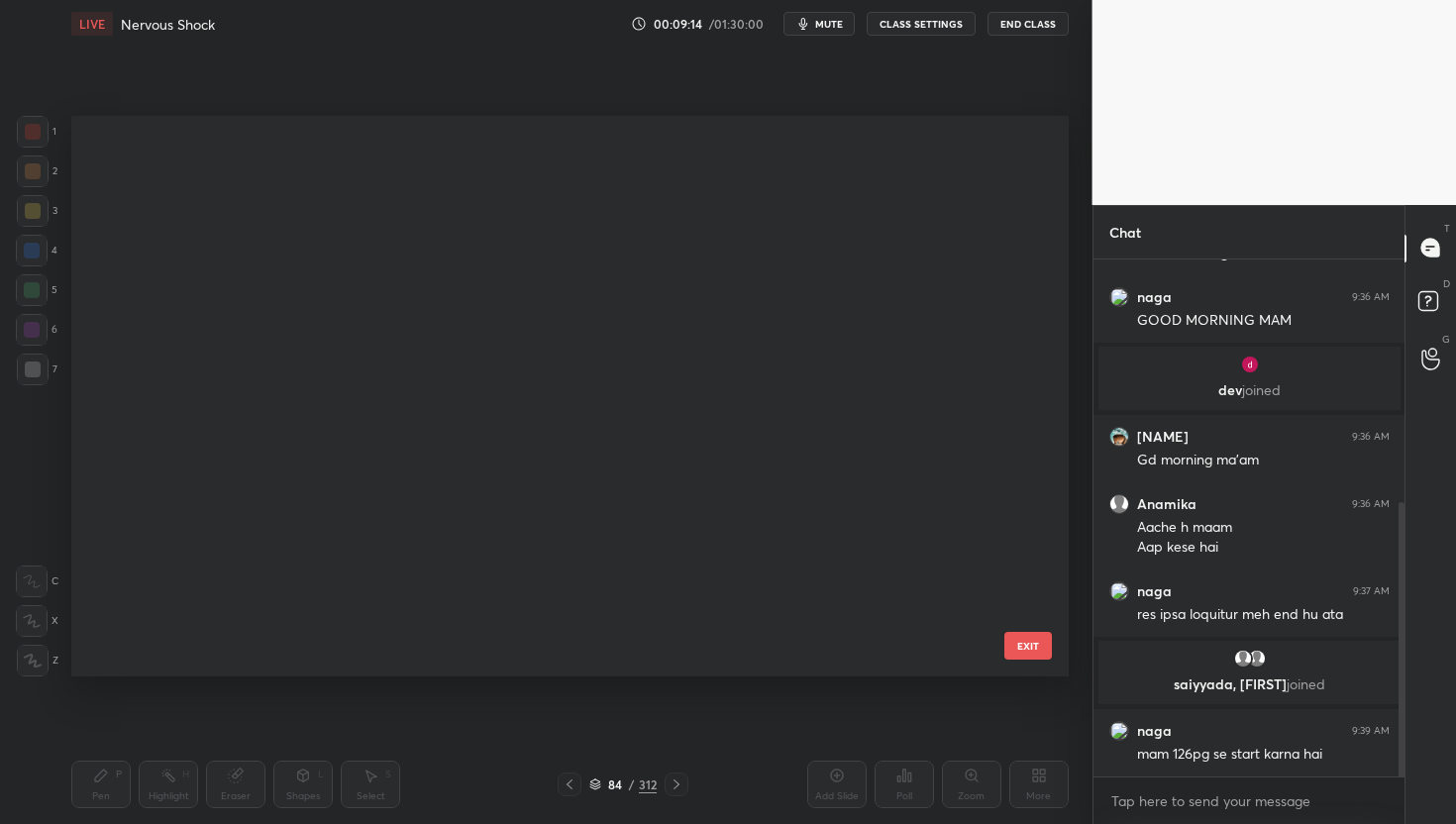 scroll, scrollTop: 4260, scrollLeft: 0, axis: vertical 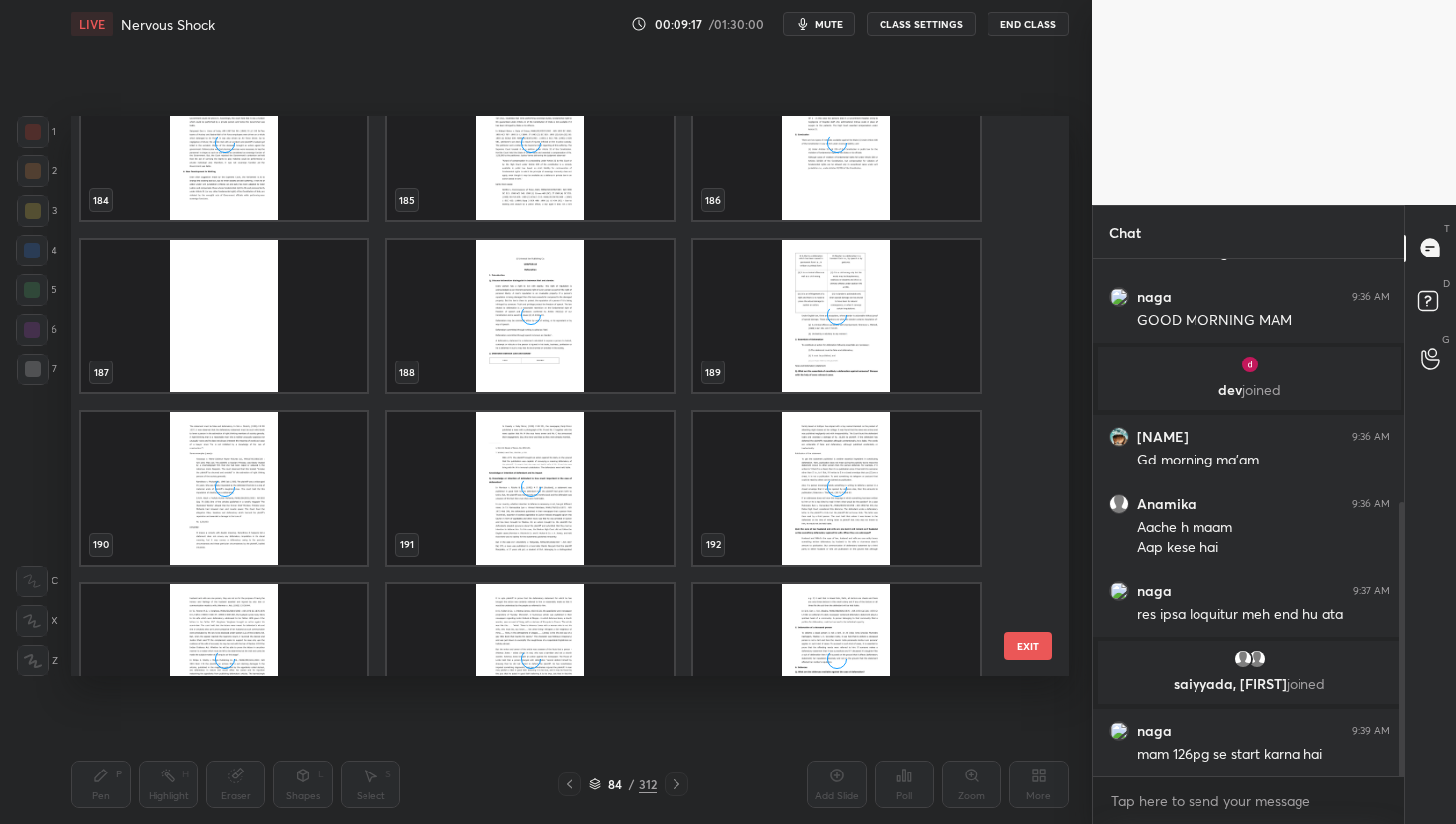 click at bounding box center [836, 145] 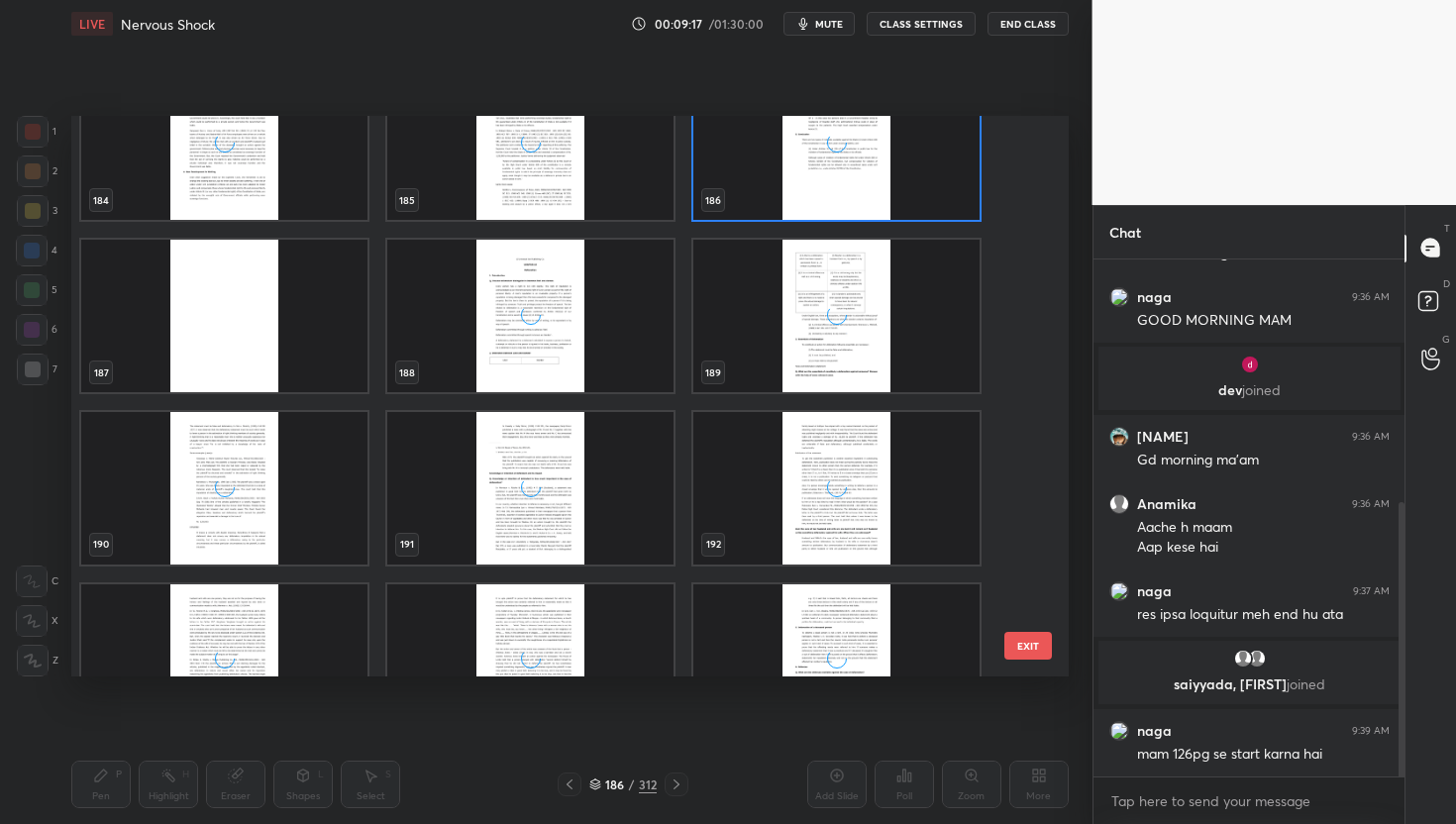 scroll, scrollTop: 10500, scrollLeft: 0, axis: vertical 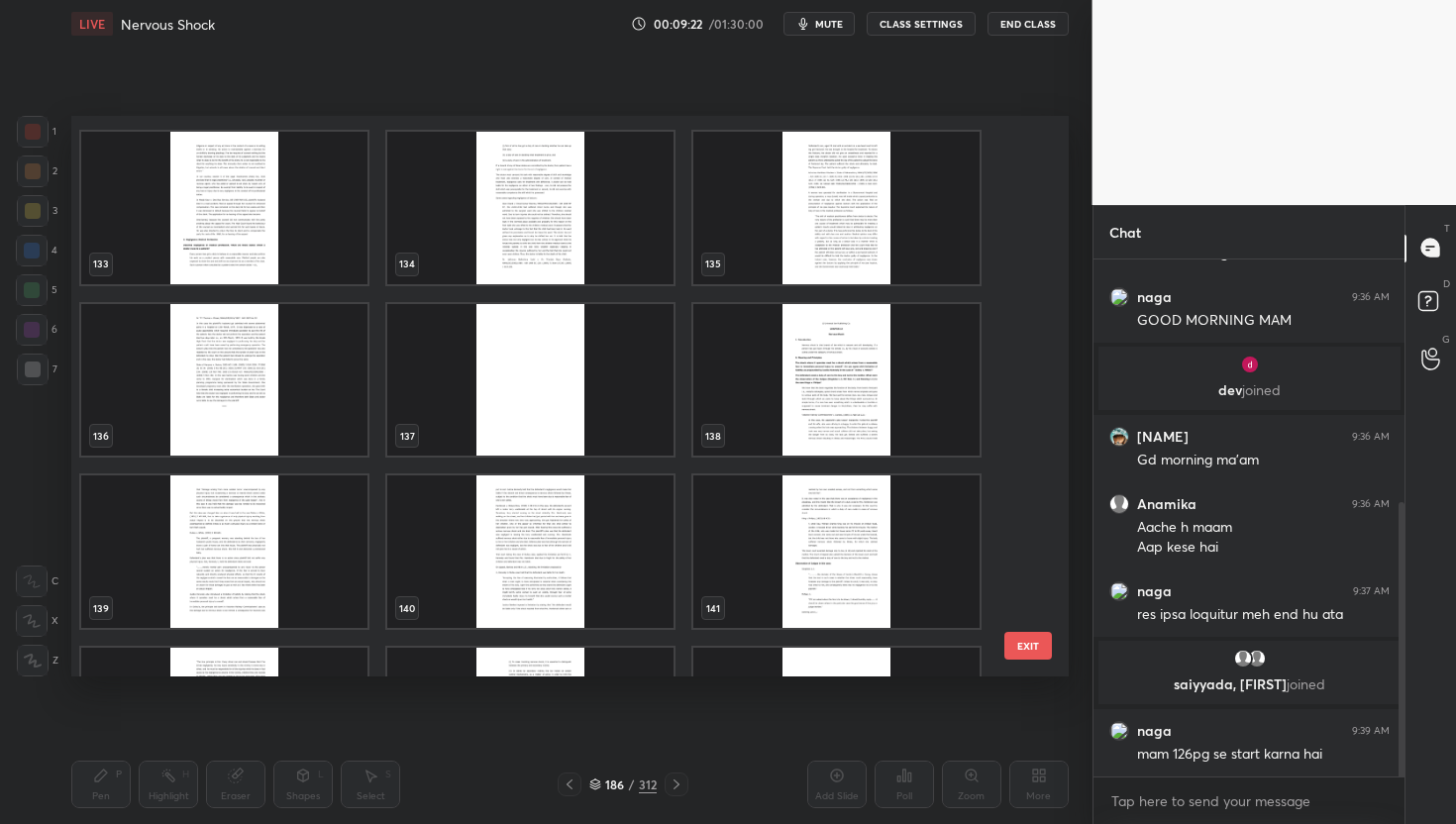 click at bounding box center [530, 208] 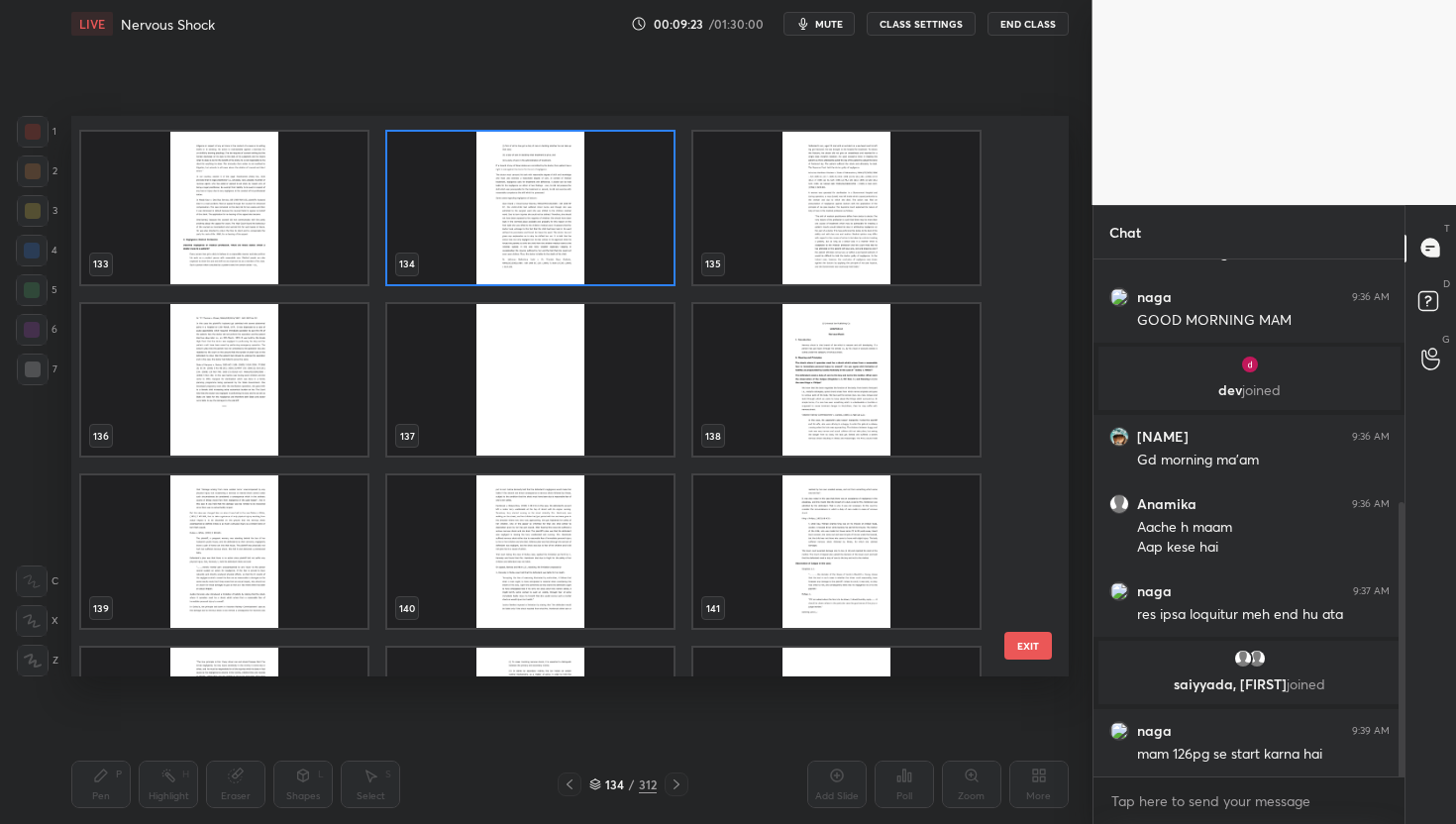click at bounding box center (530, 208) 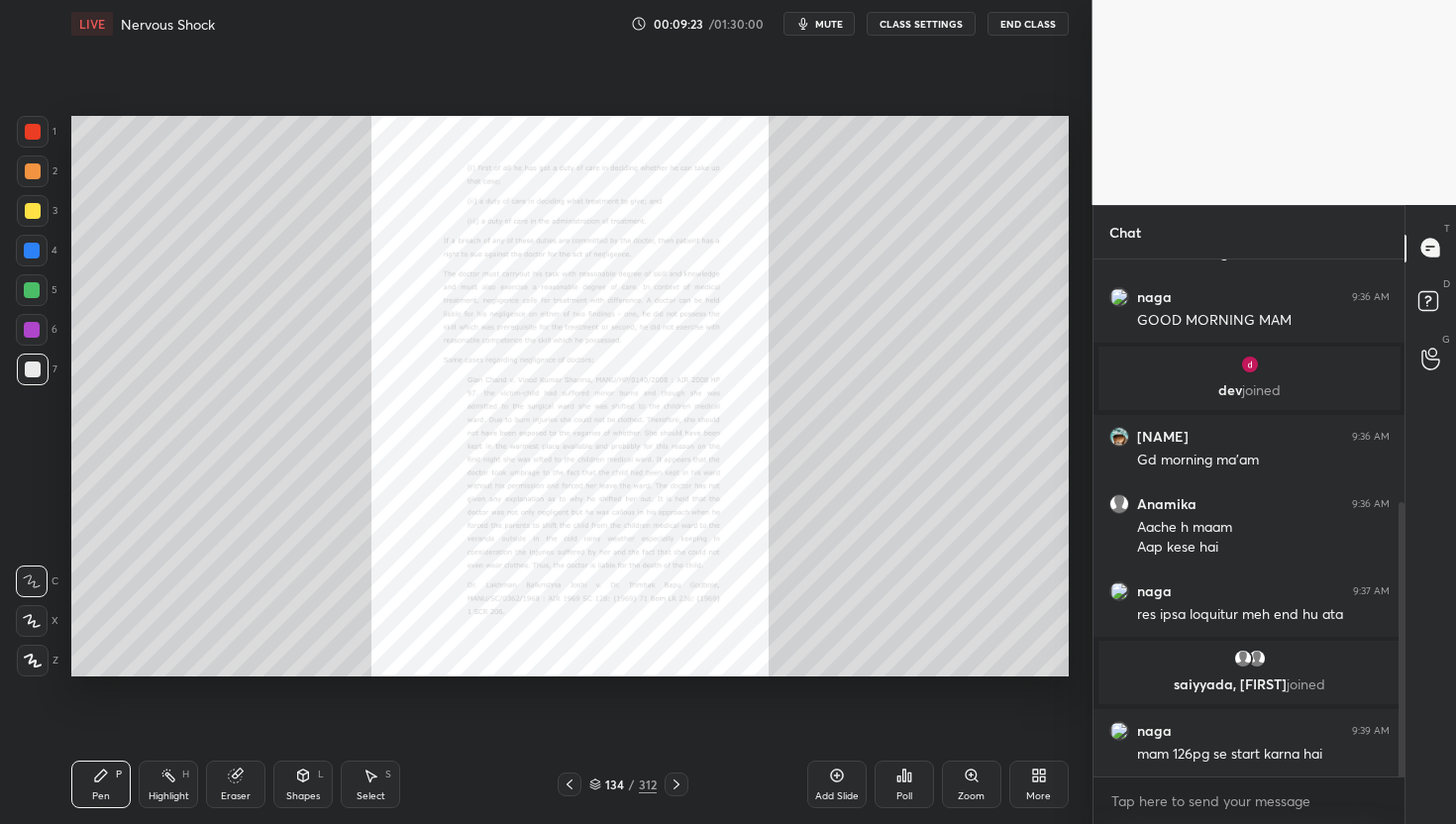 click at bounding box center [530, 208] 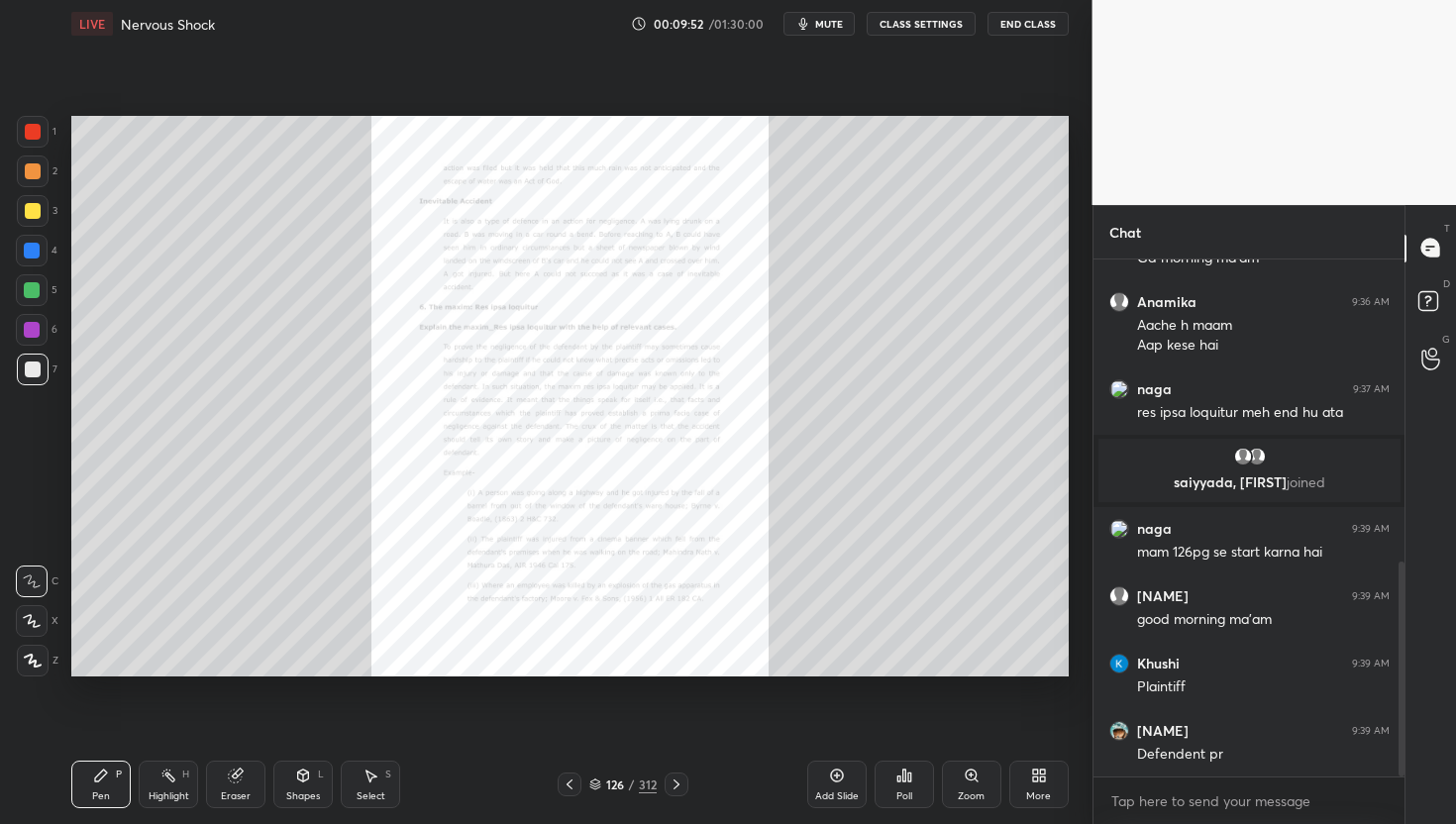 scroll, scrollTop: 726, scrollLeft: 0, axis: vertical 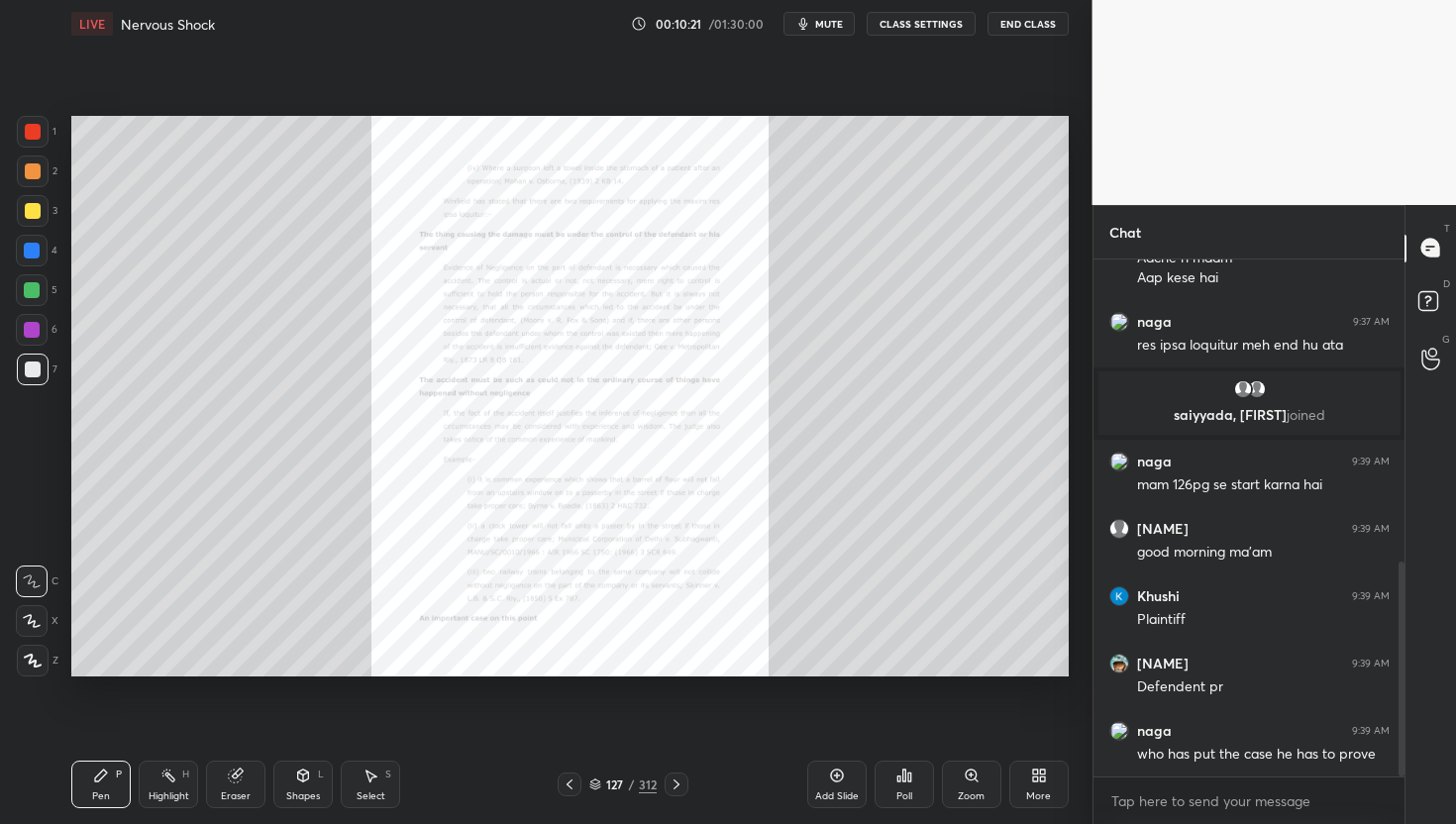 click 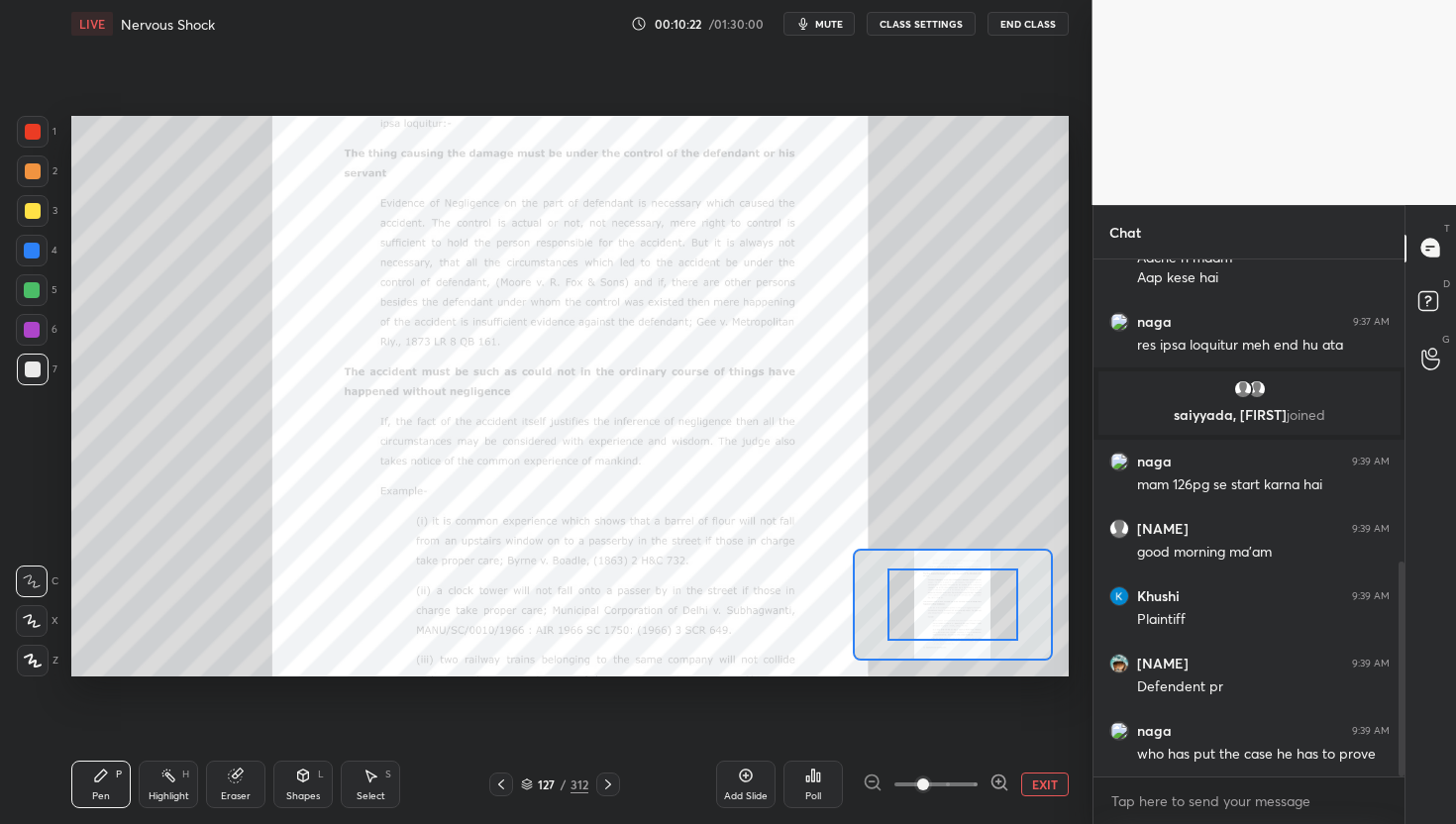 click 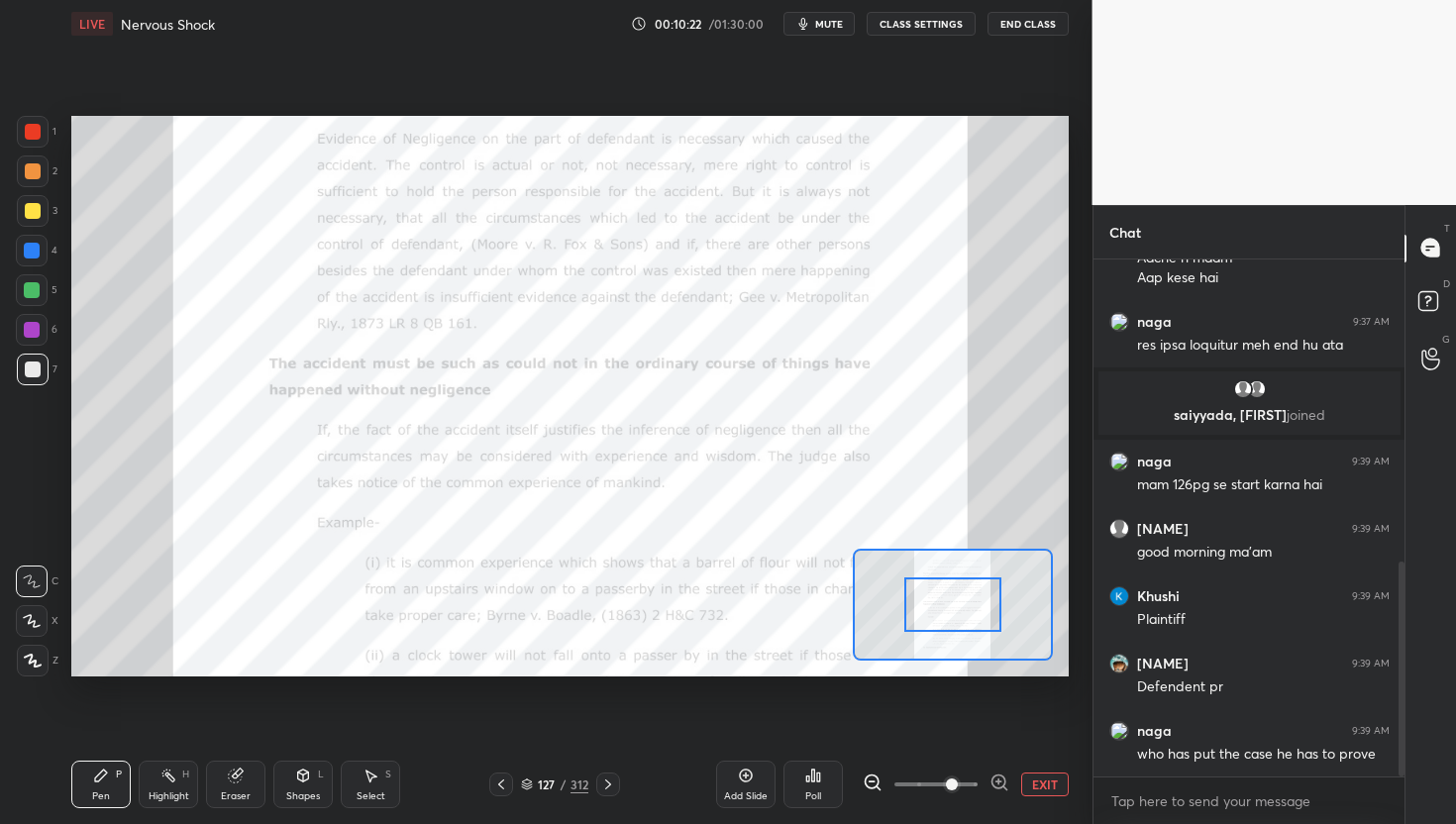 click 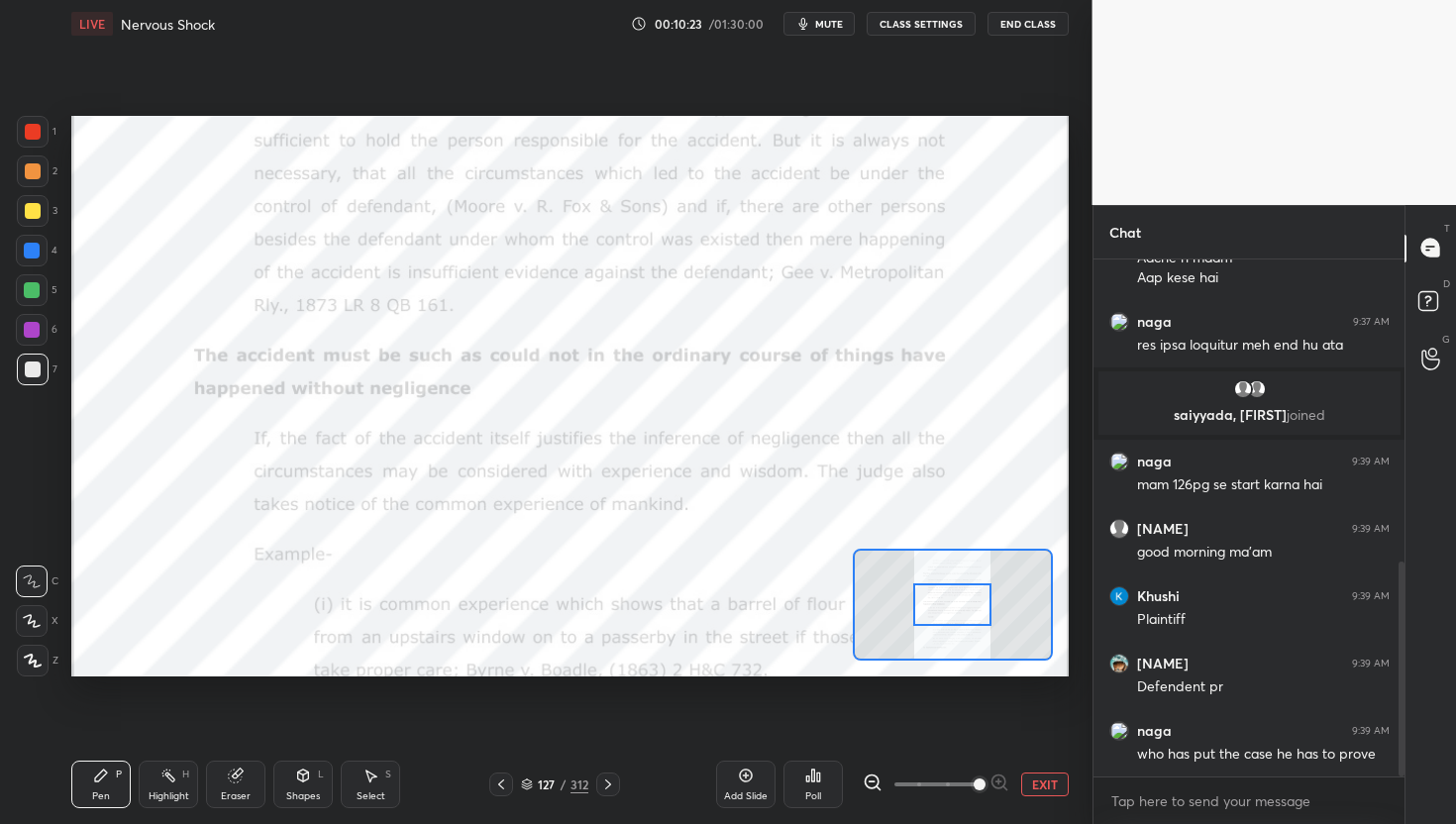 click at bounding box center (936, 784) 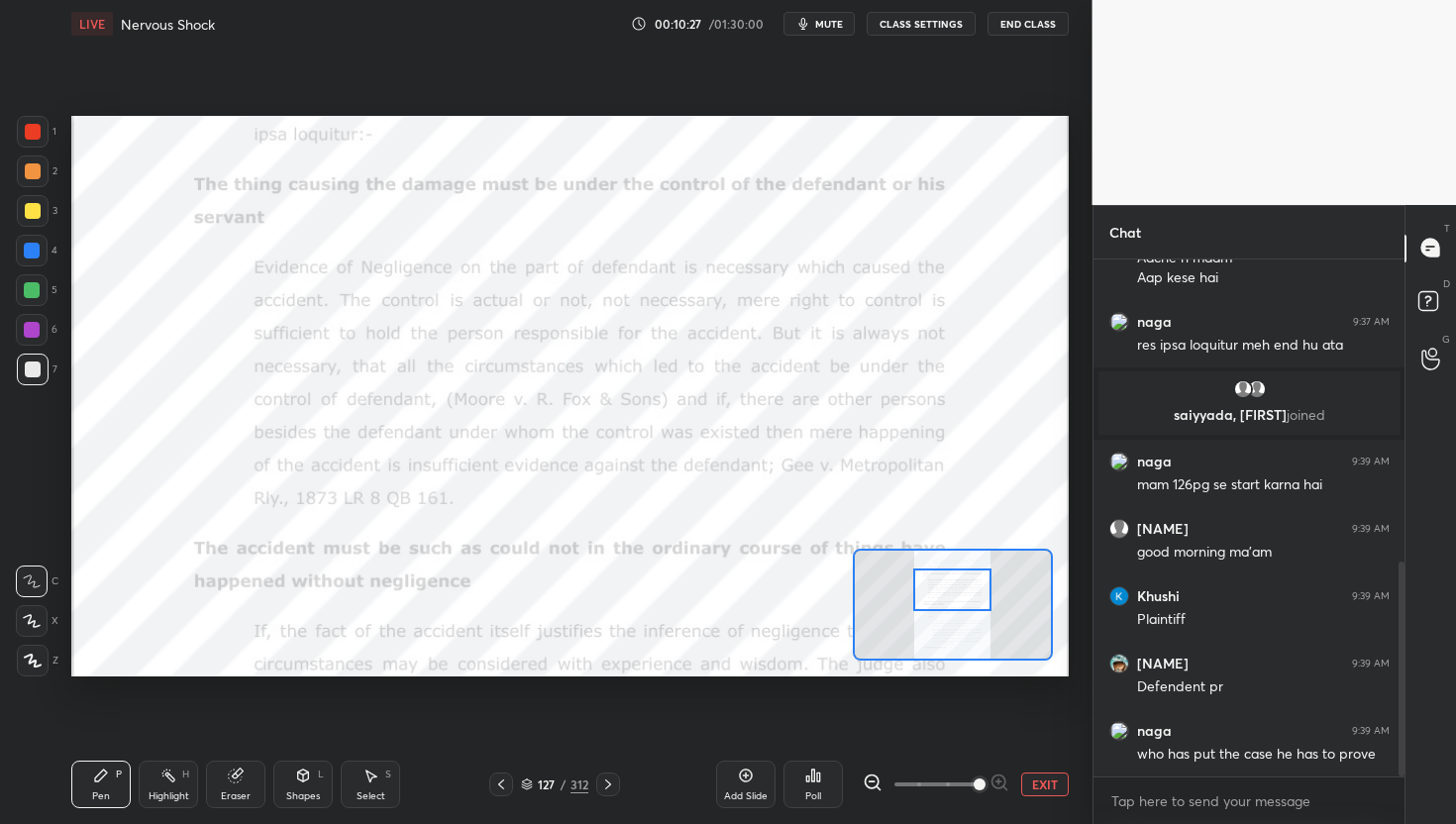 drag, startPoint x: 950, startPoint y: 589, endPoint x: 950, endPoint y: 574, distance: 15 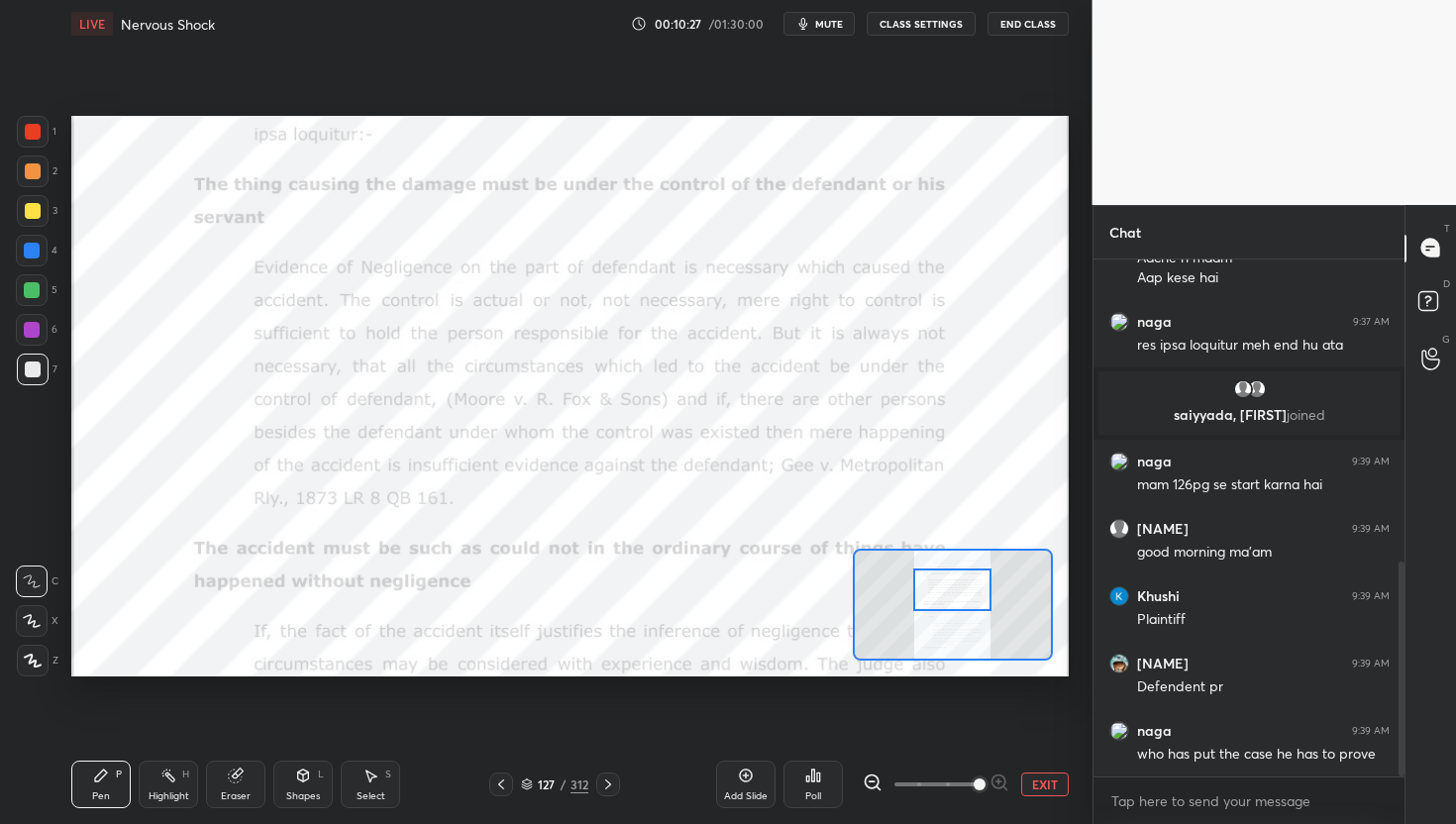 click at bounding box center [952, 590] 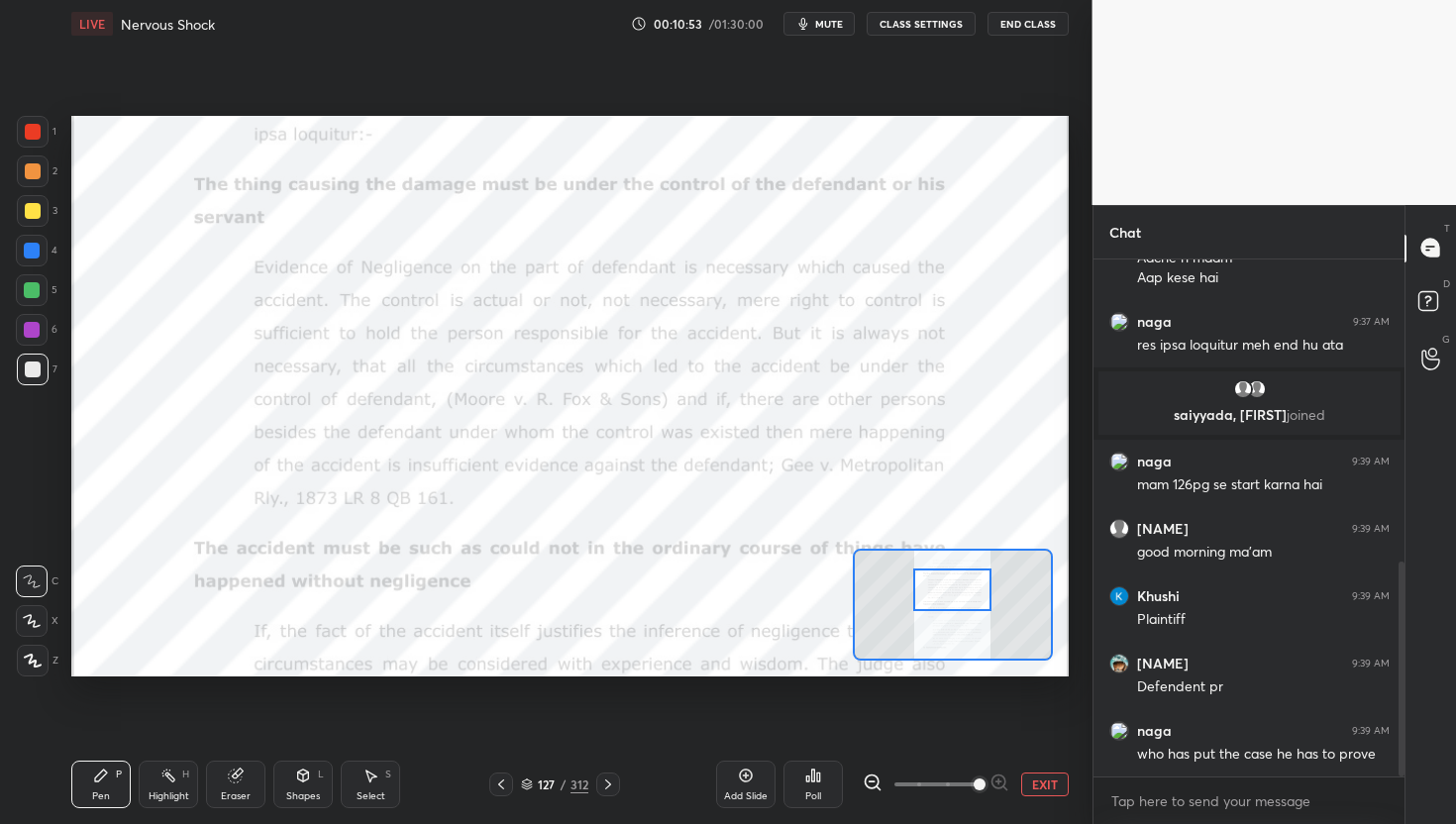 click on "1" at bounding box center [37, 132] 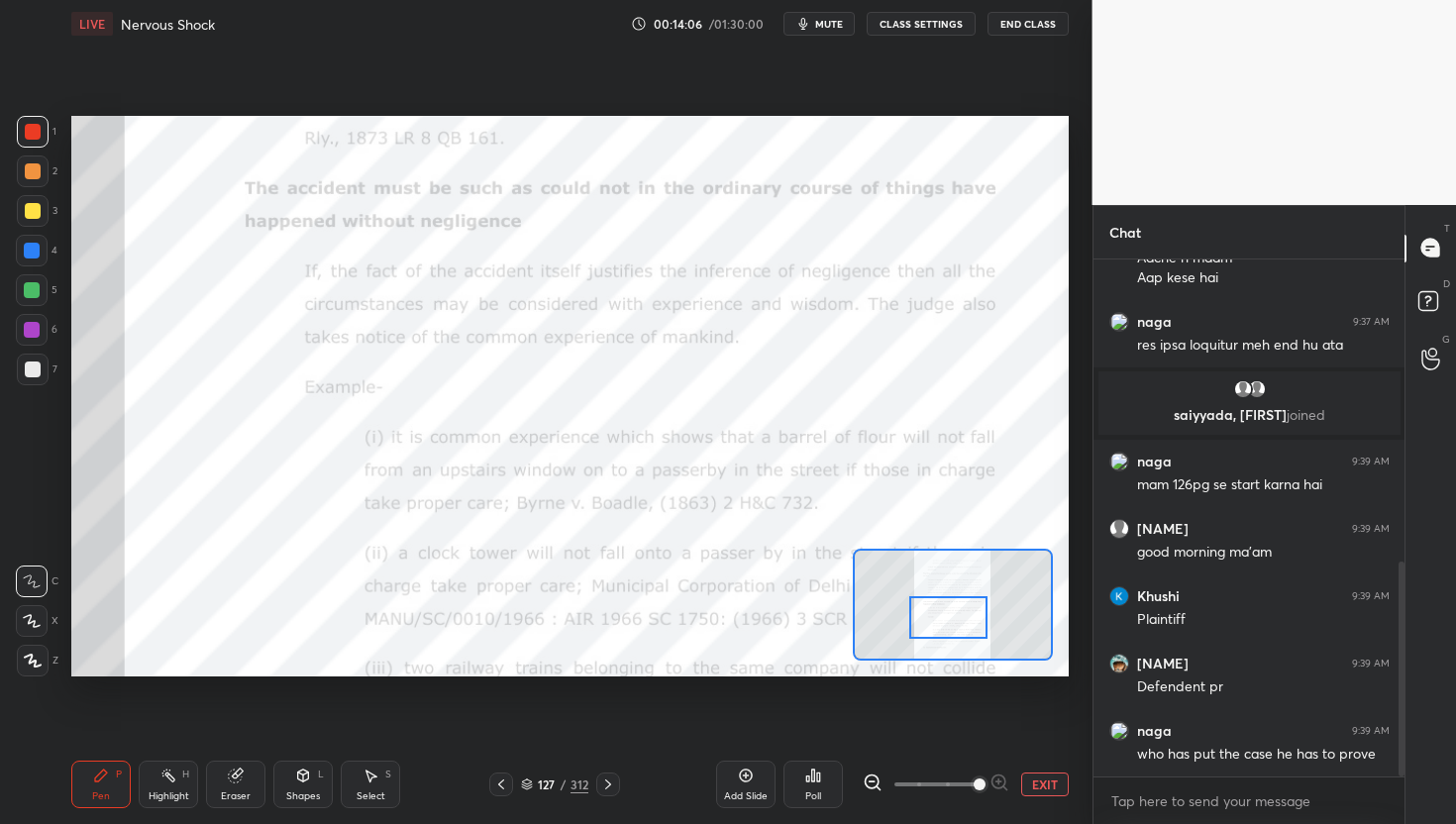 drag, startPoint x: 951, startPoint y: 596, endPoint x: 947, endPoint y: 624, distance: 28.284271 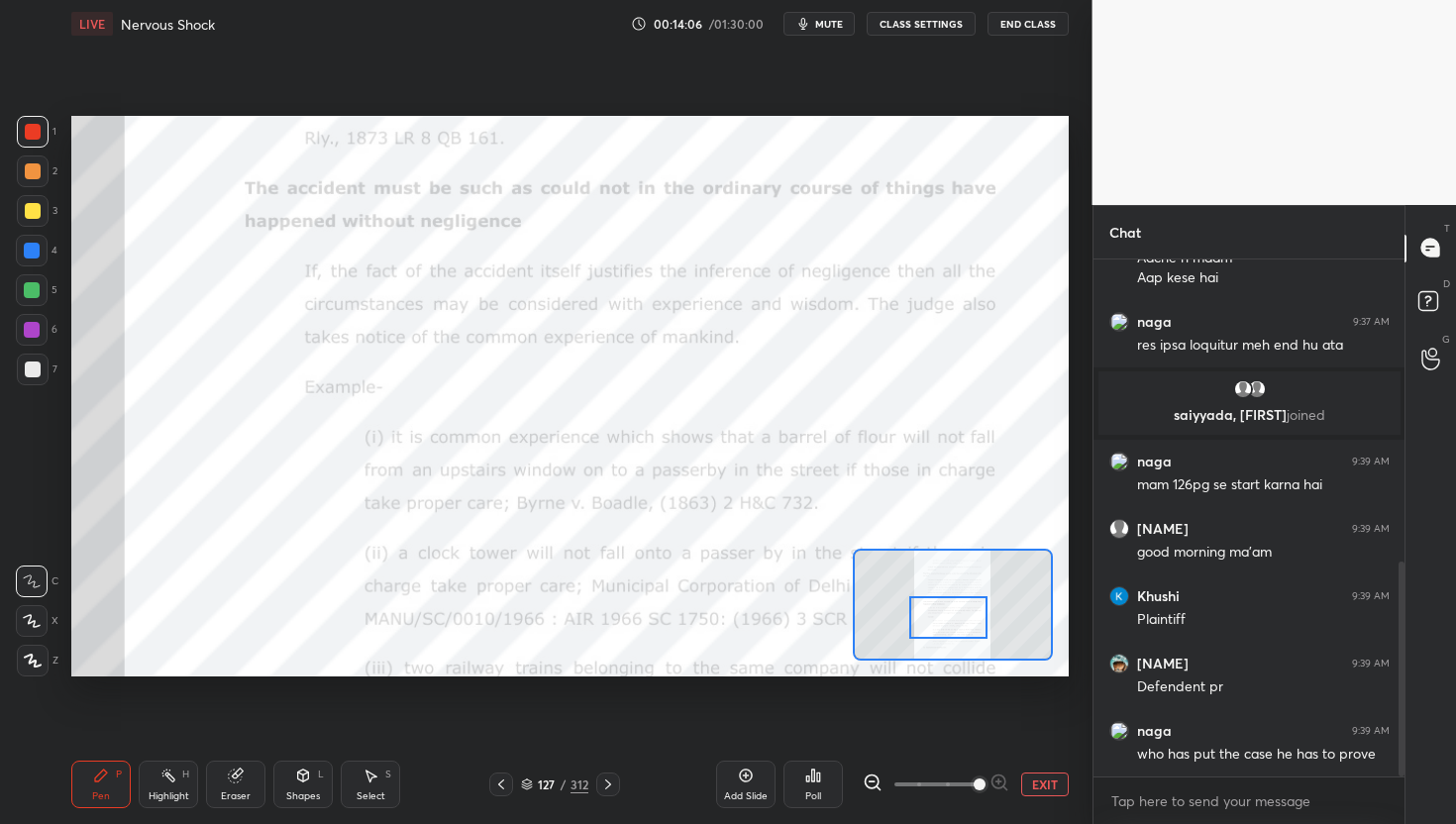 click at bounding box center [948, 618] 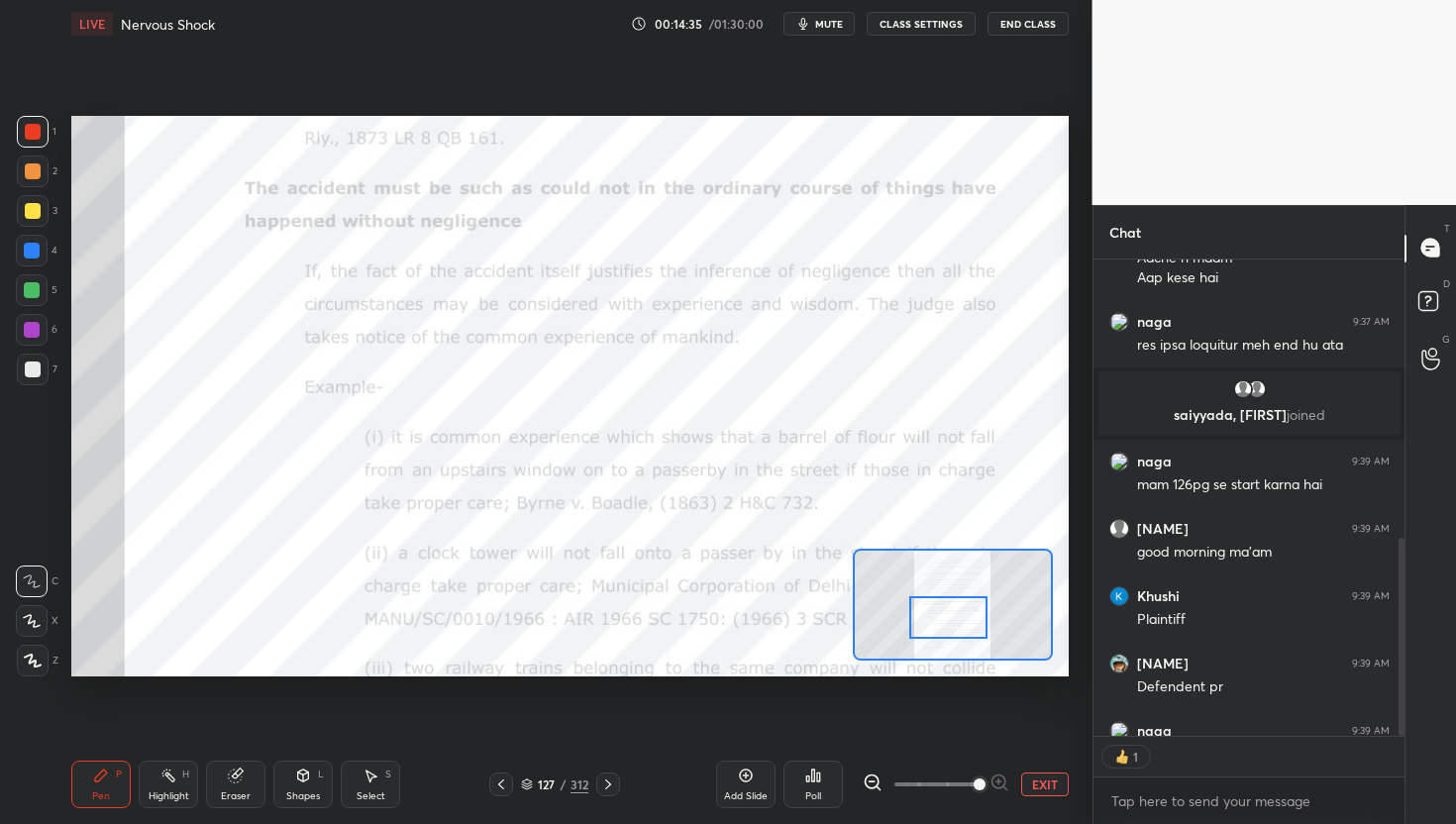 scroll, scrollTop: 470, scrollLeft: 305, axis: both 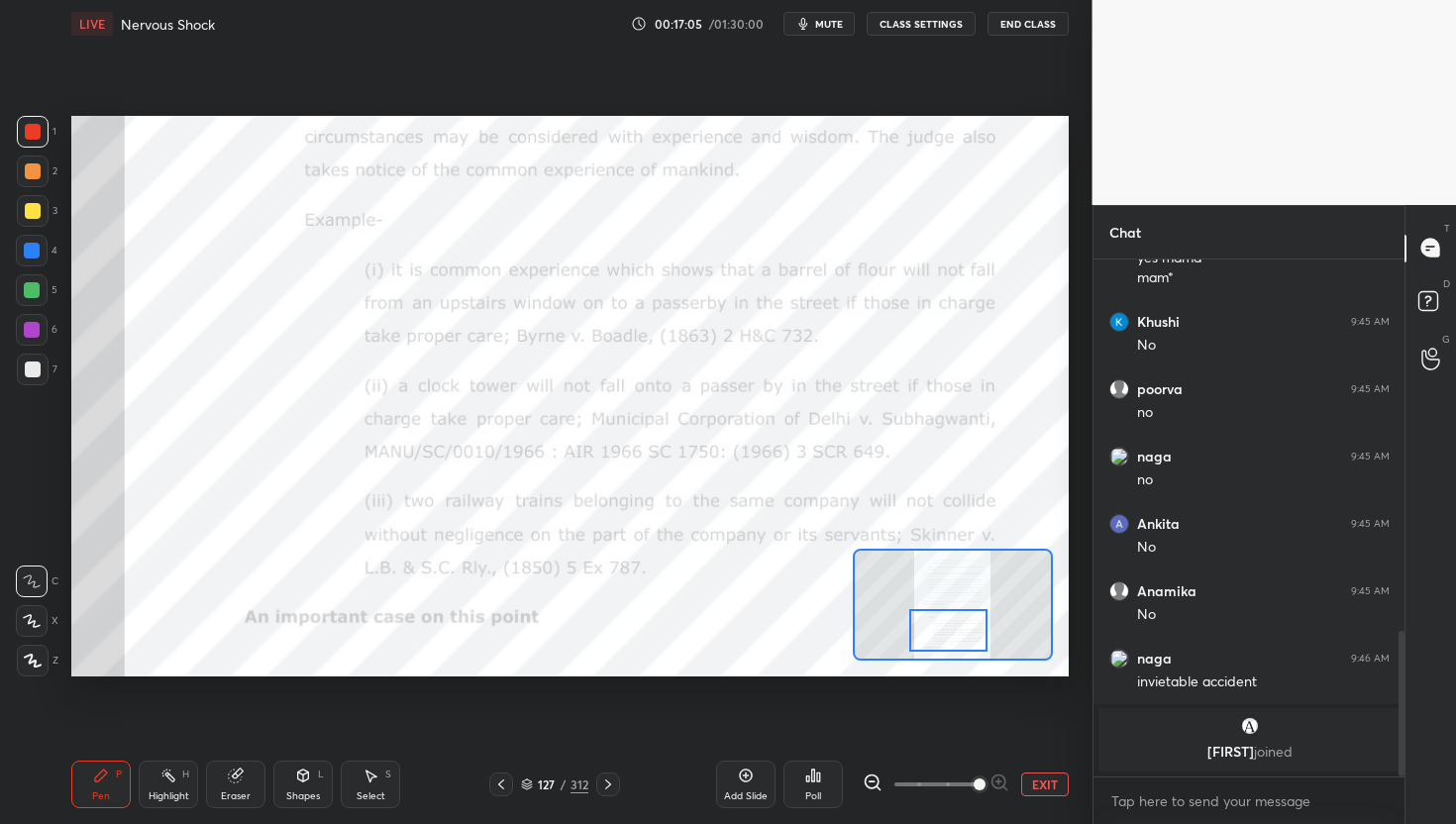 drag, startPoint x: 959, startPoint y: 622, endPoint x: 959, endPoint y: 635, distance: 13 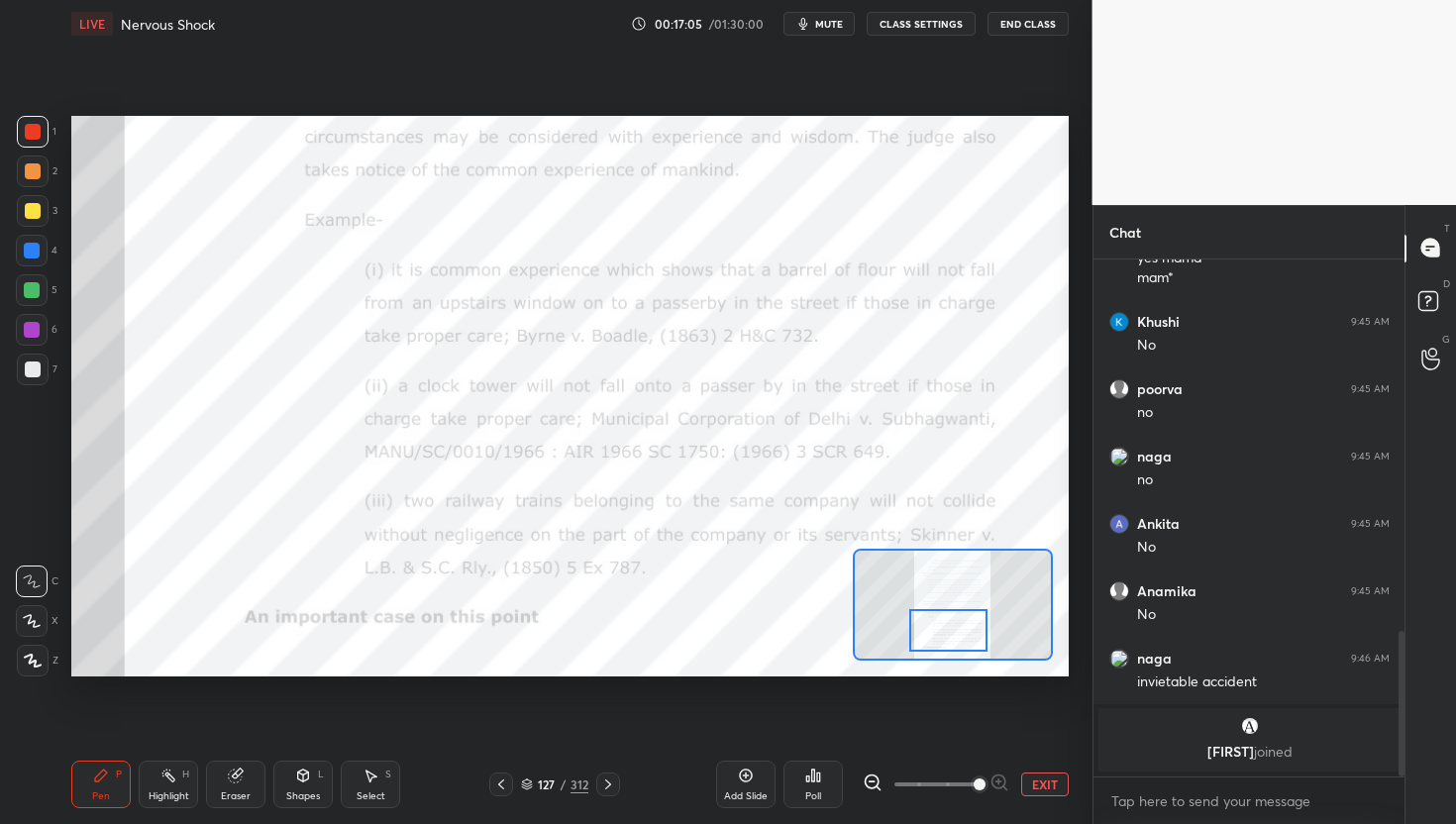 click at bounding box center [948, 631] 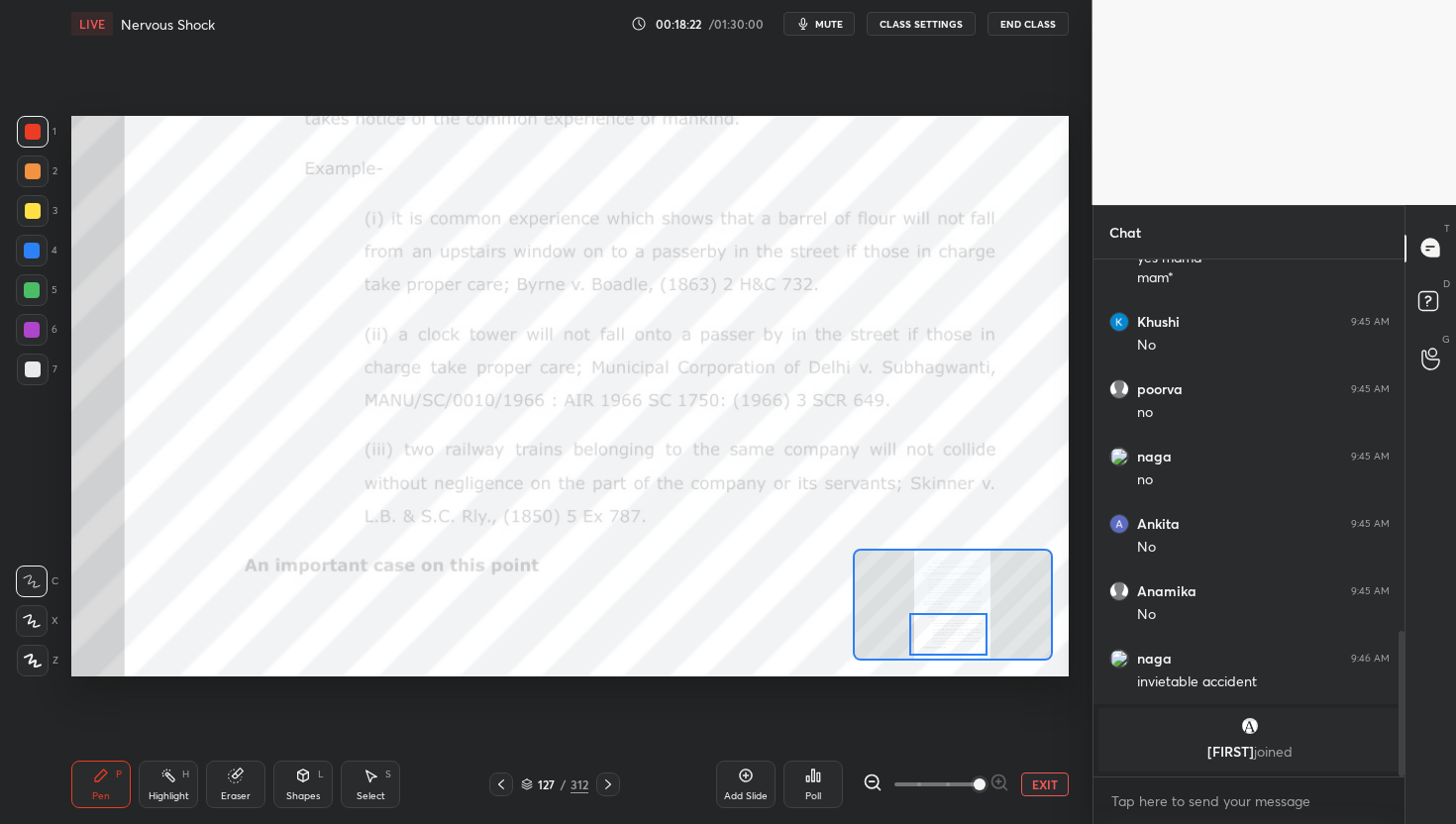 click at bounding box center (948, 635) 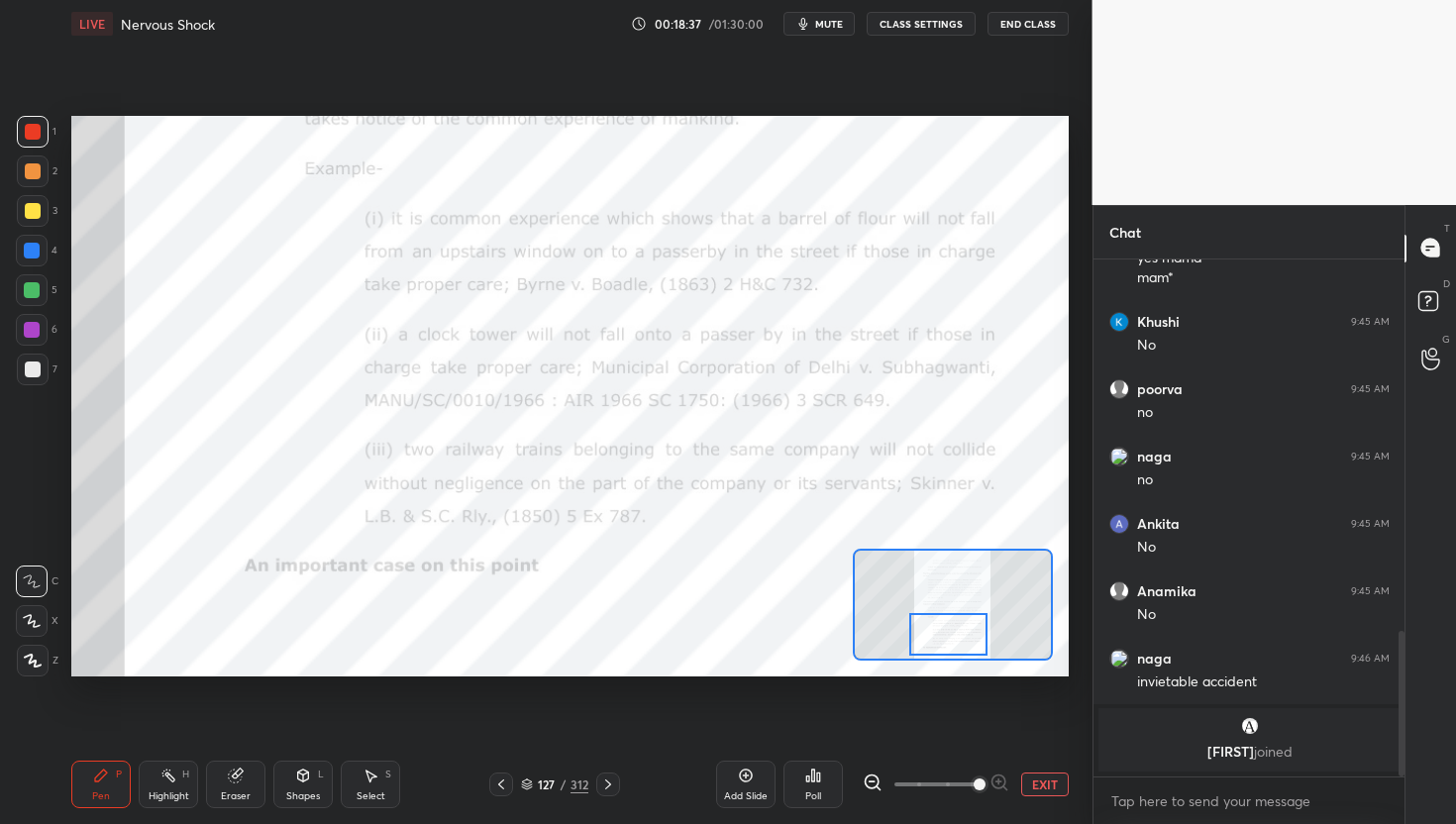scroll, scrollTop: 470, scrollLeft: 305, axis: both 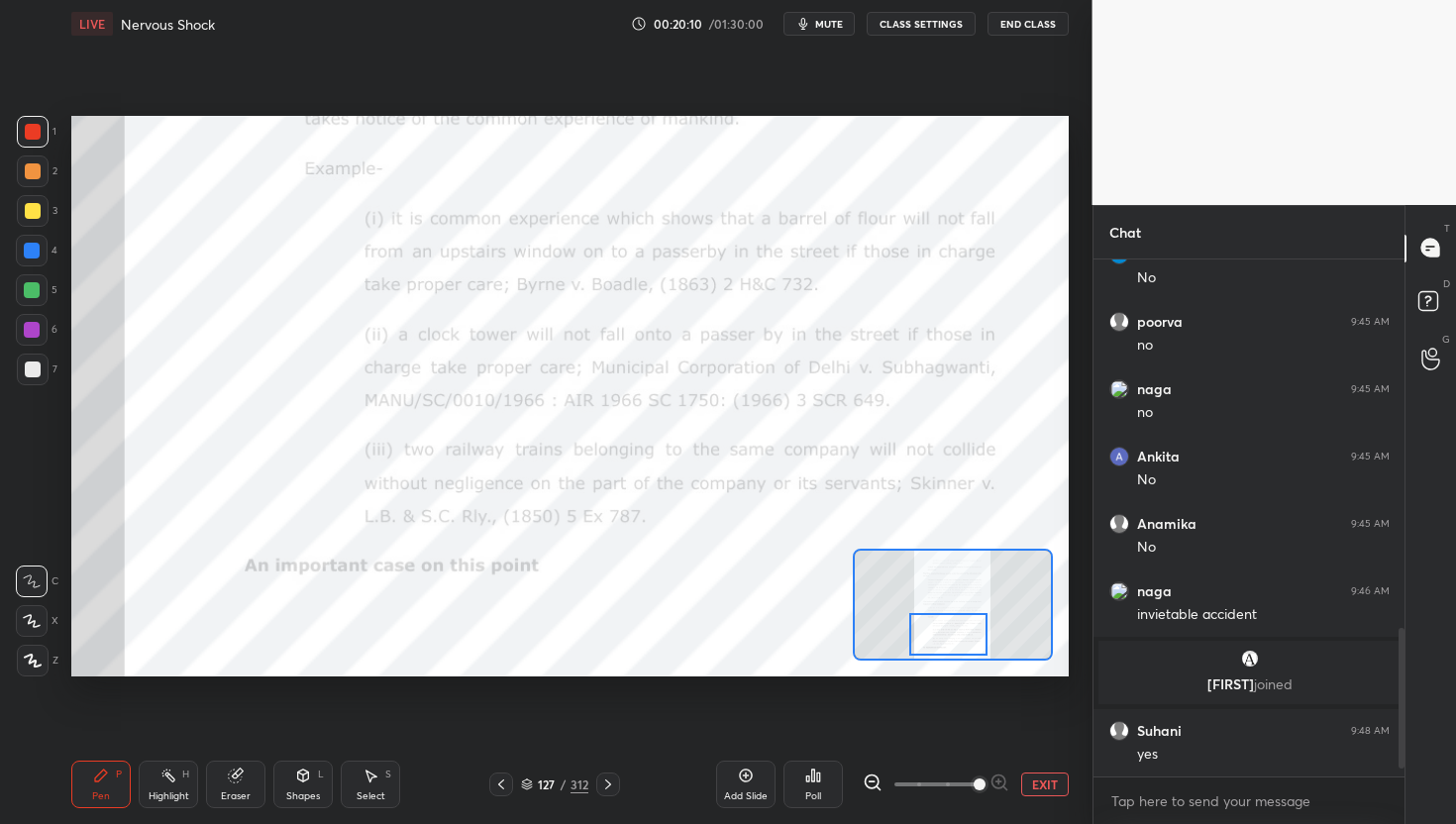 click on "Setting up your live class Poll for   secs No correct answer Start poll" at bounding box center [570, 396] 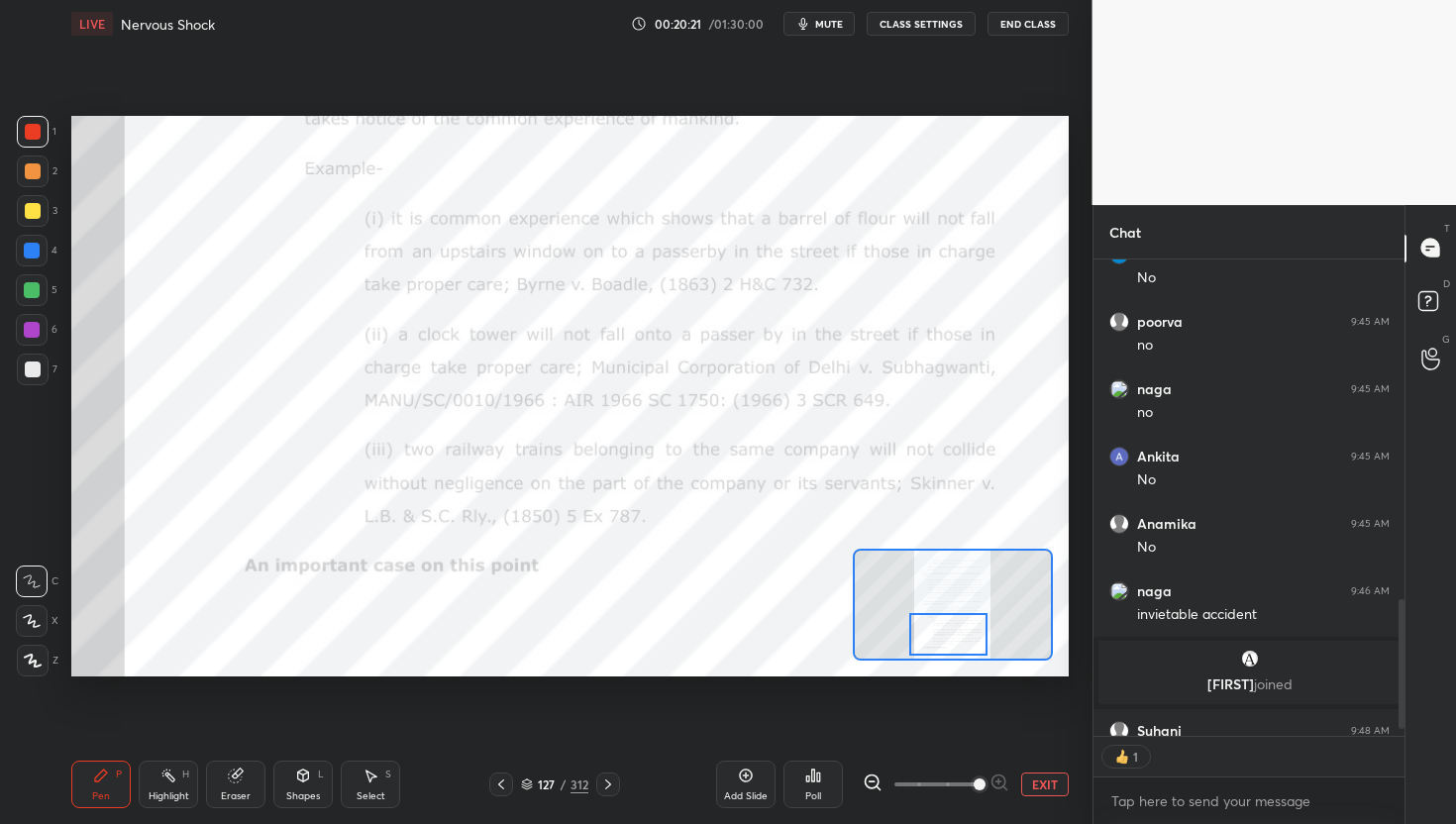 scroll, scrollTop: 470, scrollLeft: 305, axis: both 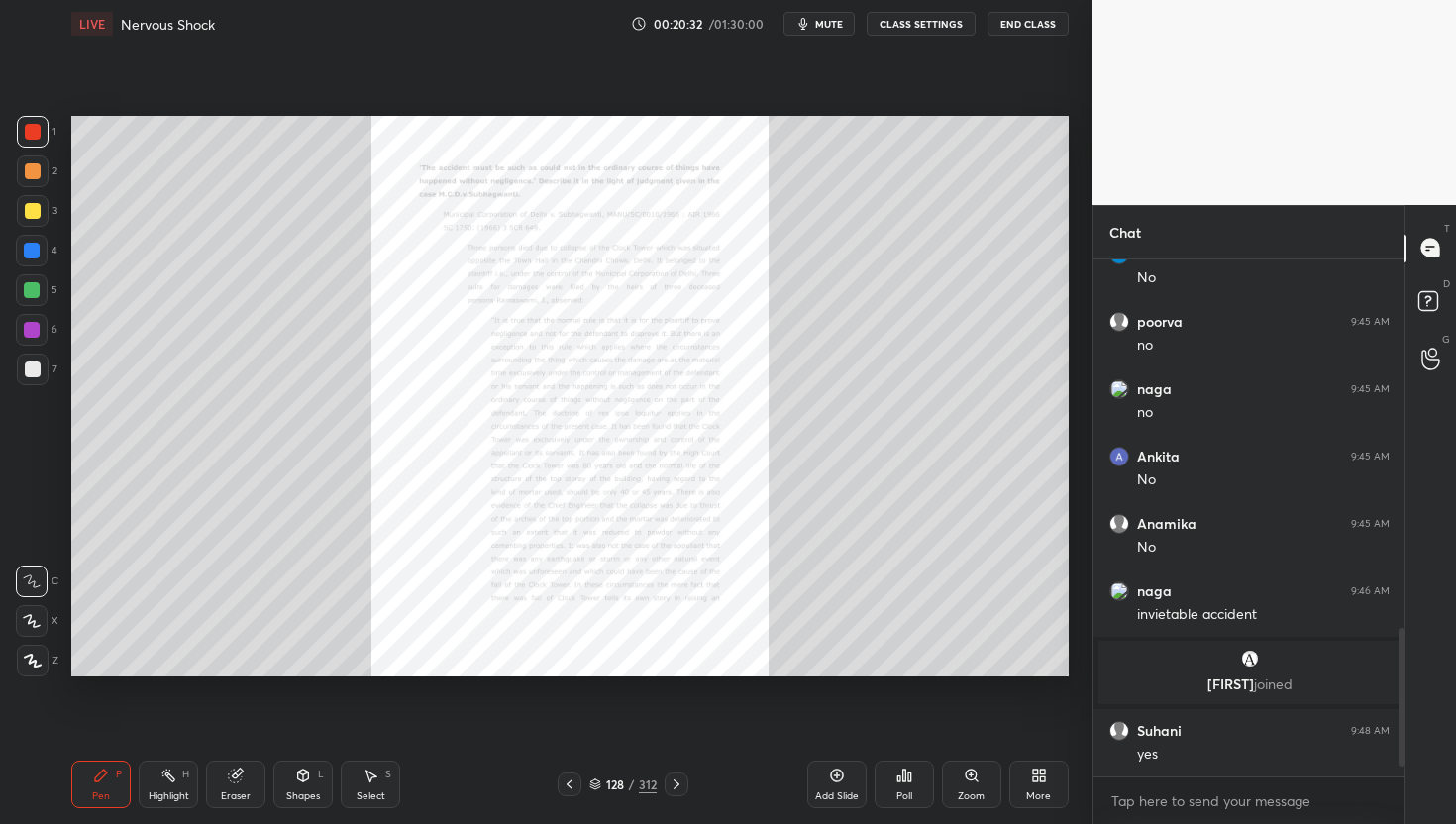 click on "Zoom" at bounding box center (971, 796) 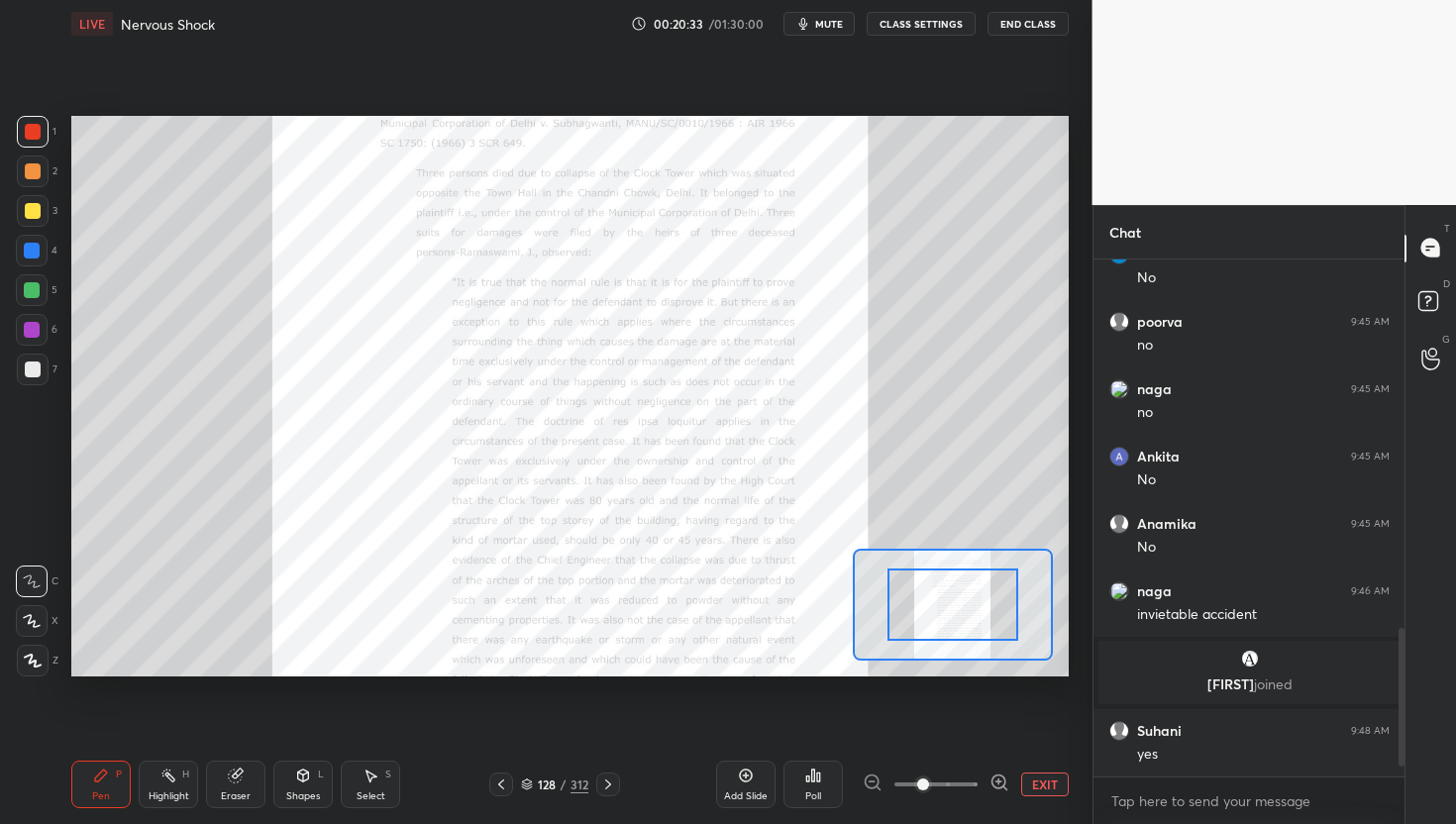 click 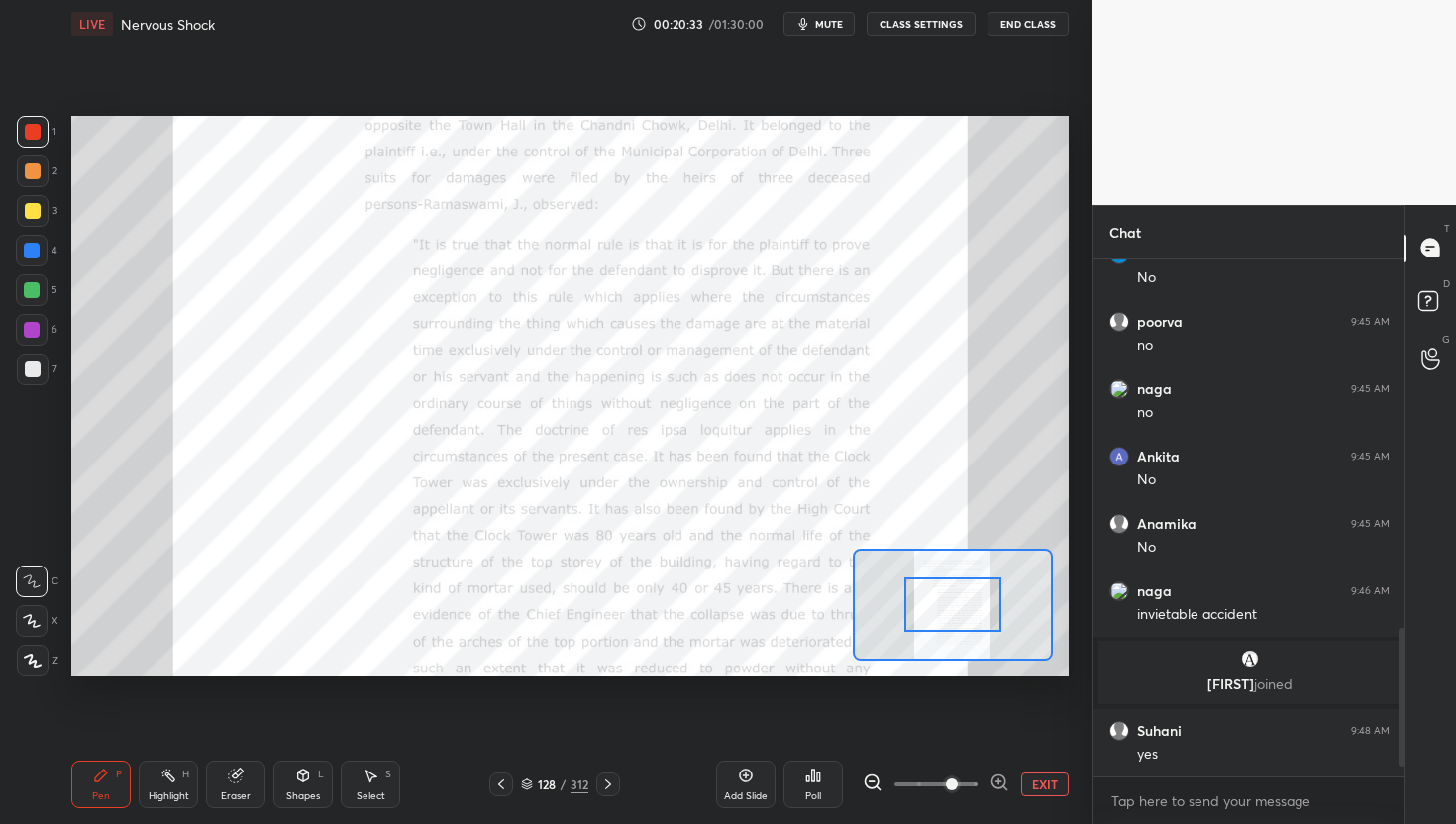 click 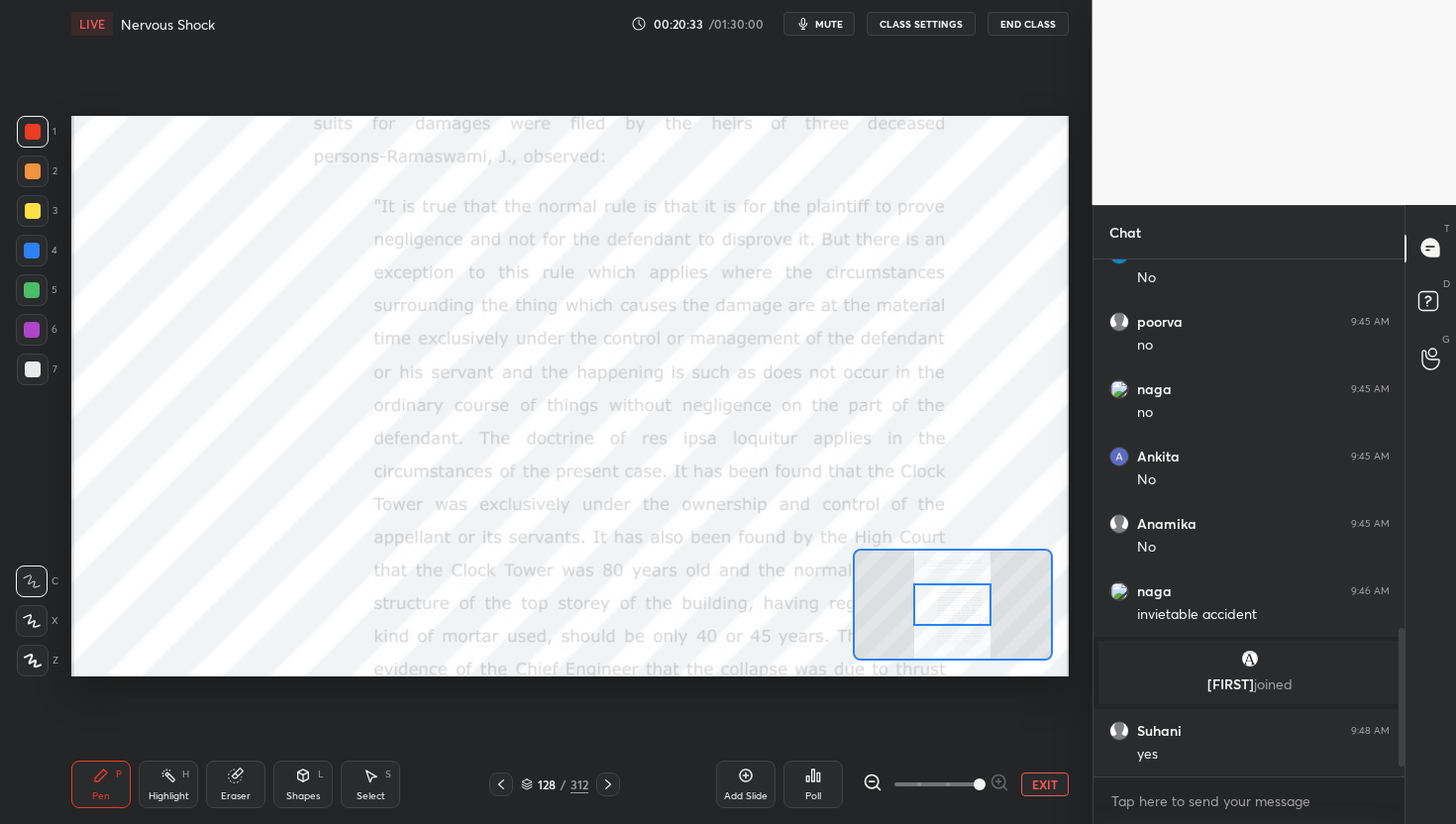 click at bounding box center [980, 784] 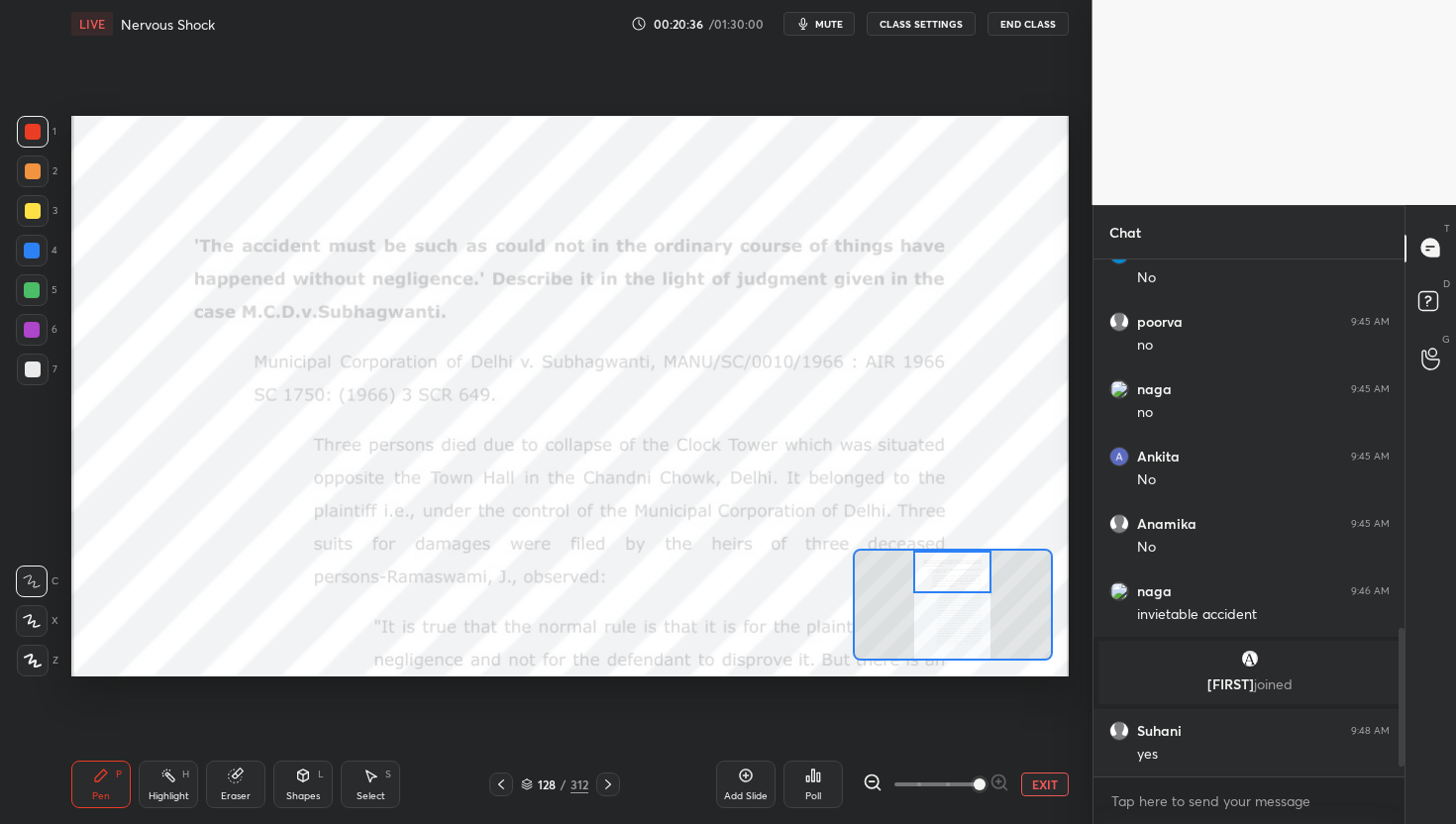drag, startPoint x: 945, startPoint y: 621, endPoint x: 945, endPoint y: 570, distance: 51 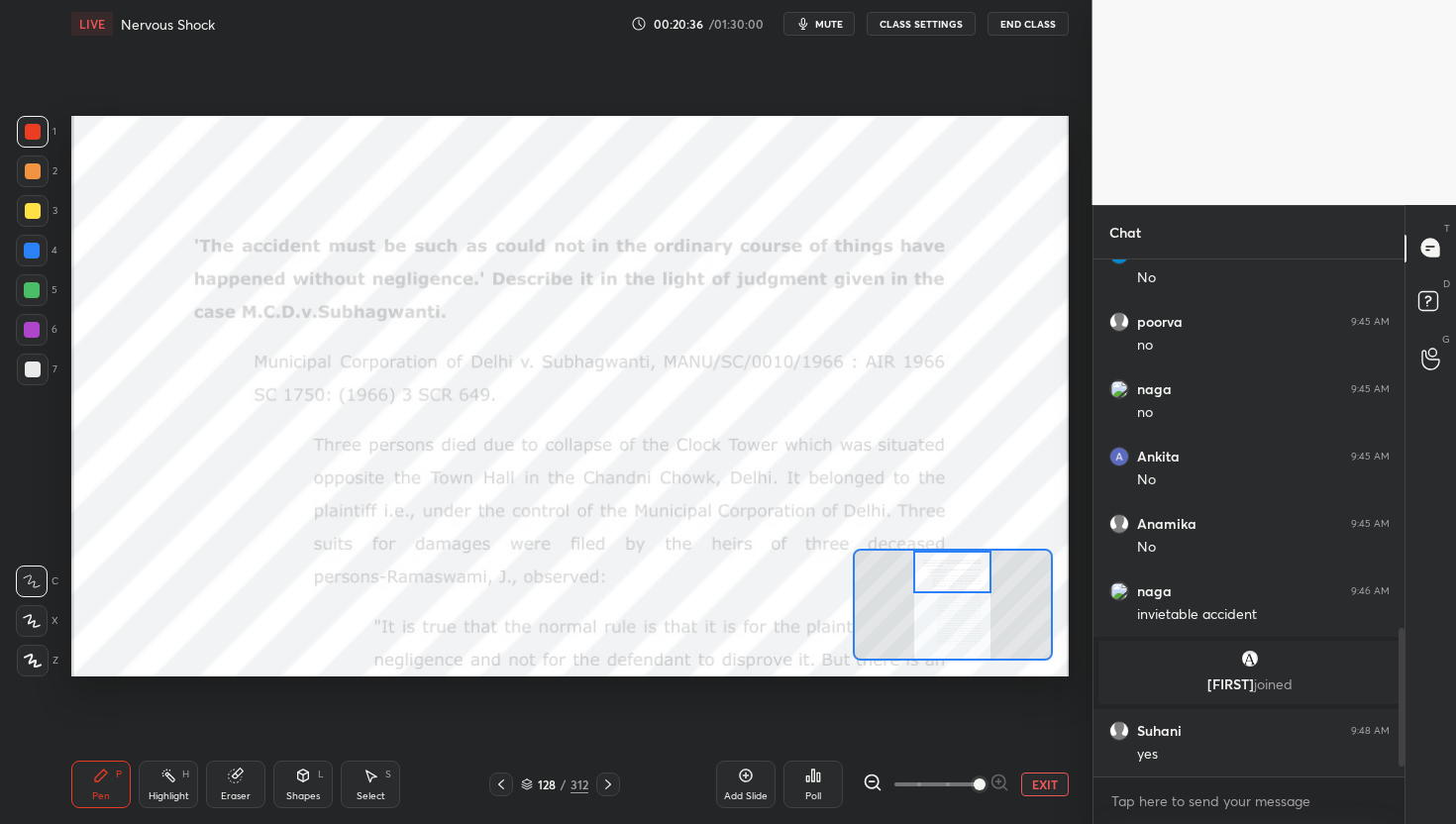 click at bounding box center [952, 572] 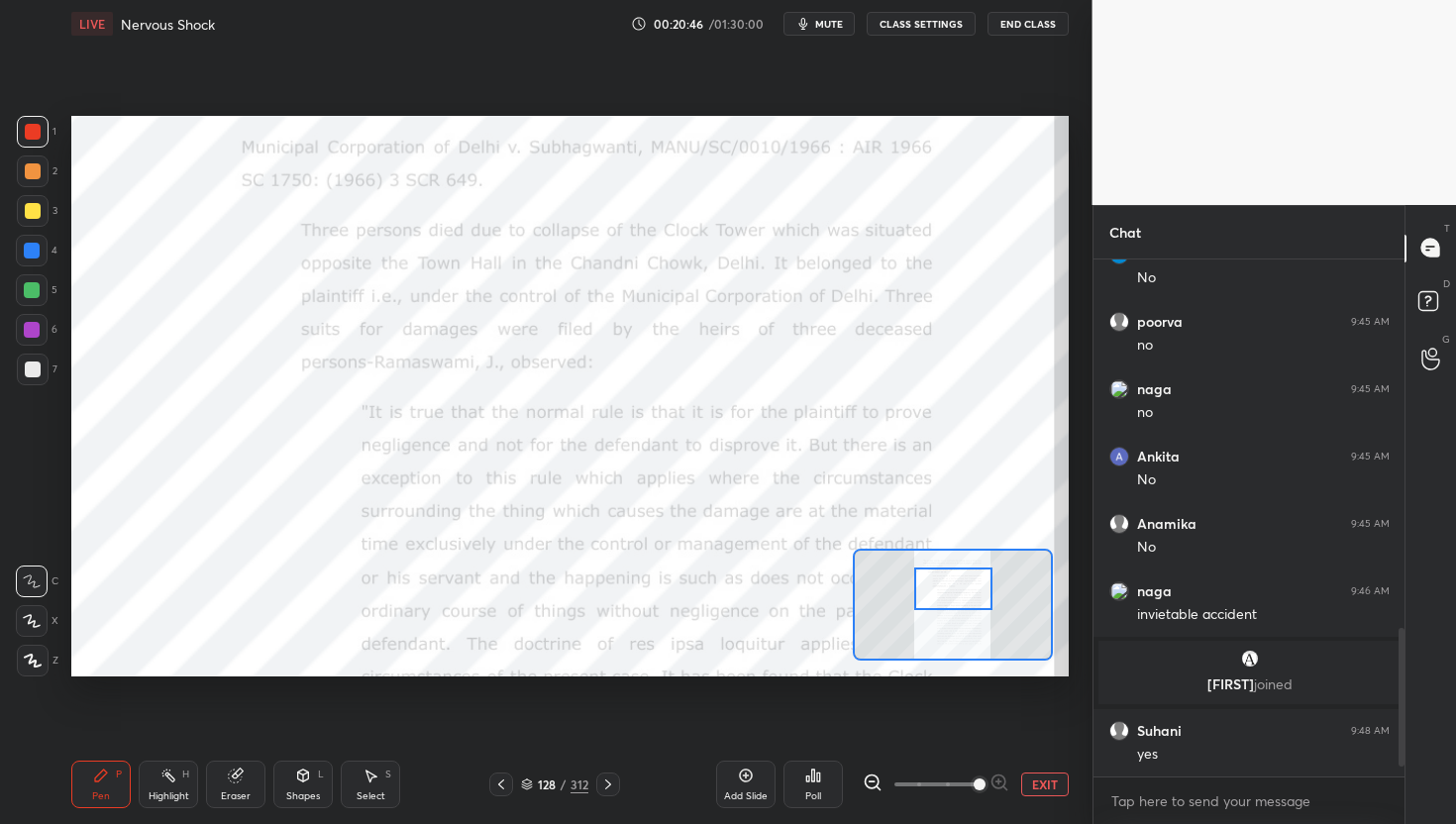 drag, startPoint x: 960, startPoint y: 570, endPoint x: 961, endPoint y: 587, distance: 17.029386 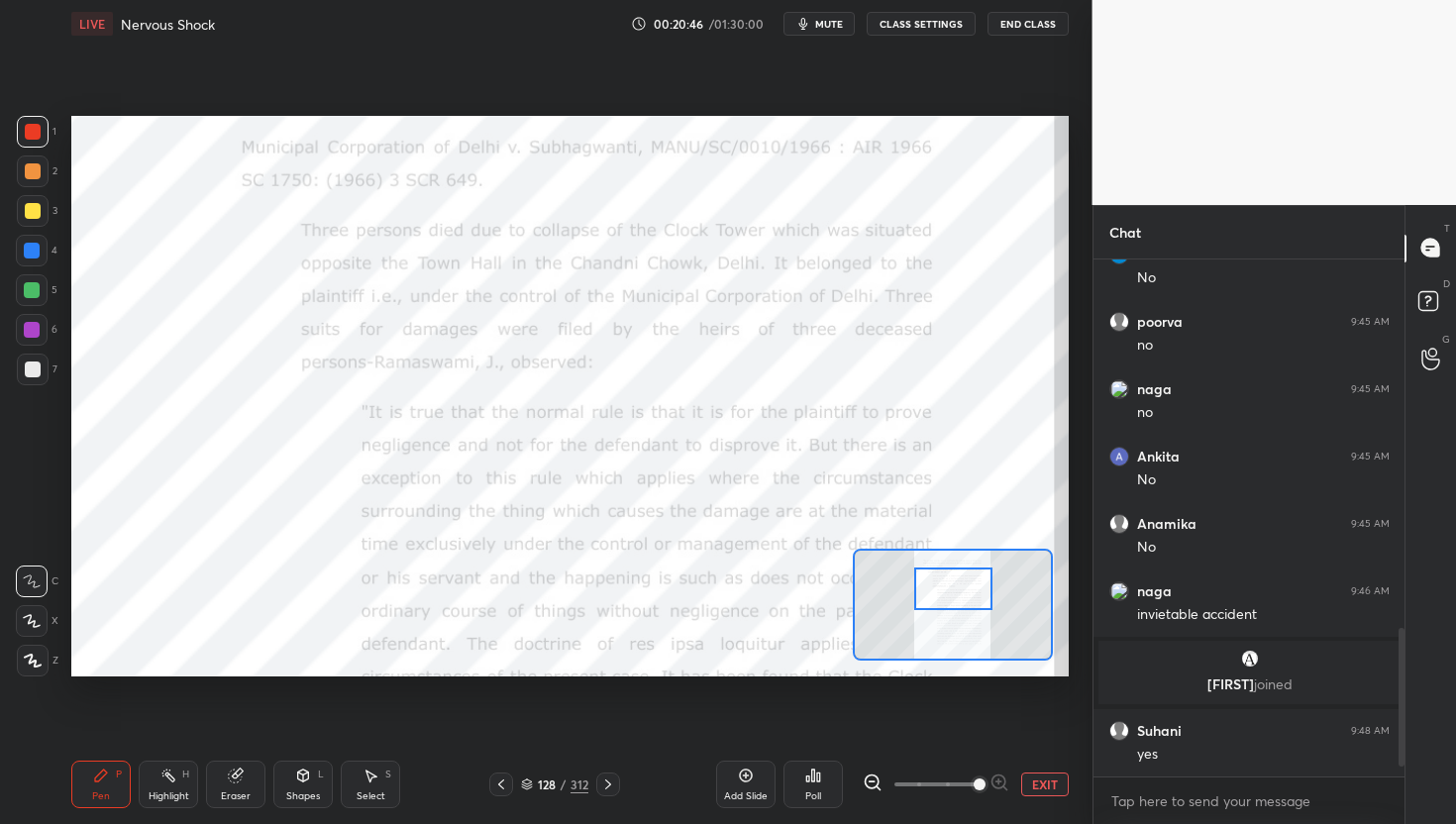 click at bounding box center [953, 589] 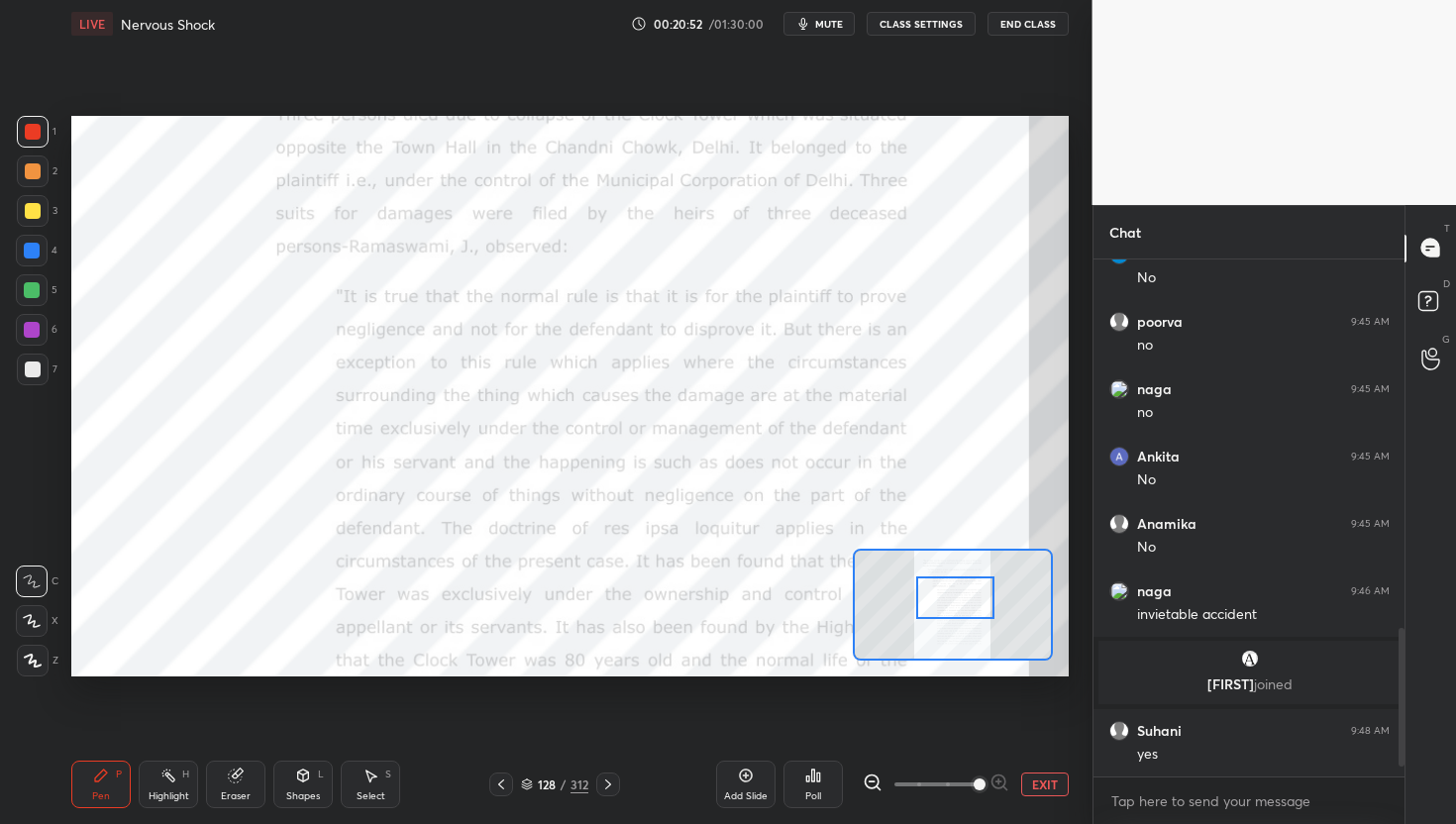 click at bounding box center [955, 598] 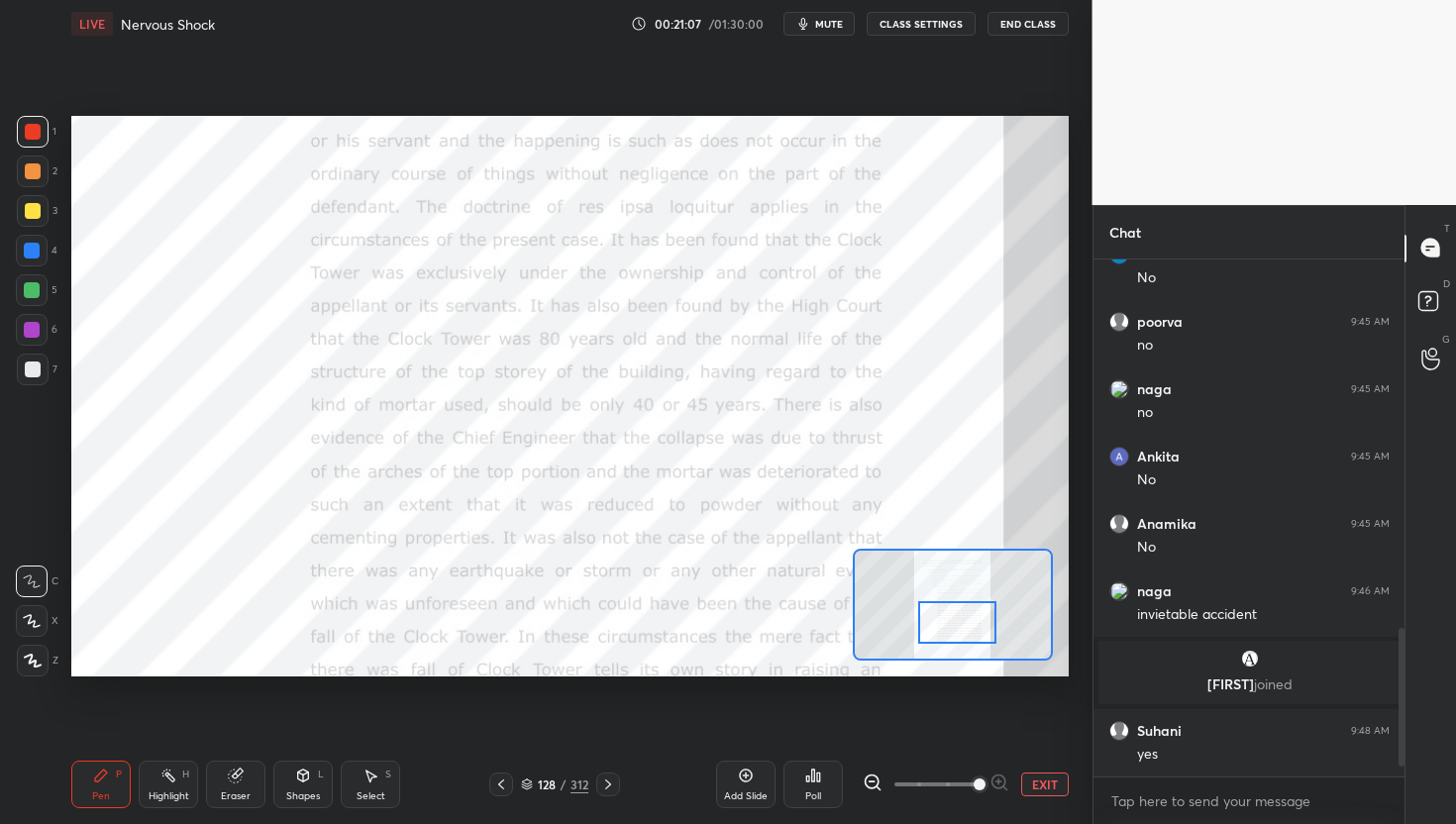 drag, startPoint x: 958, startPoint y: 596, endPoint x: 960, endPoint y: 621, distance: 25.079872 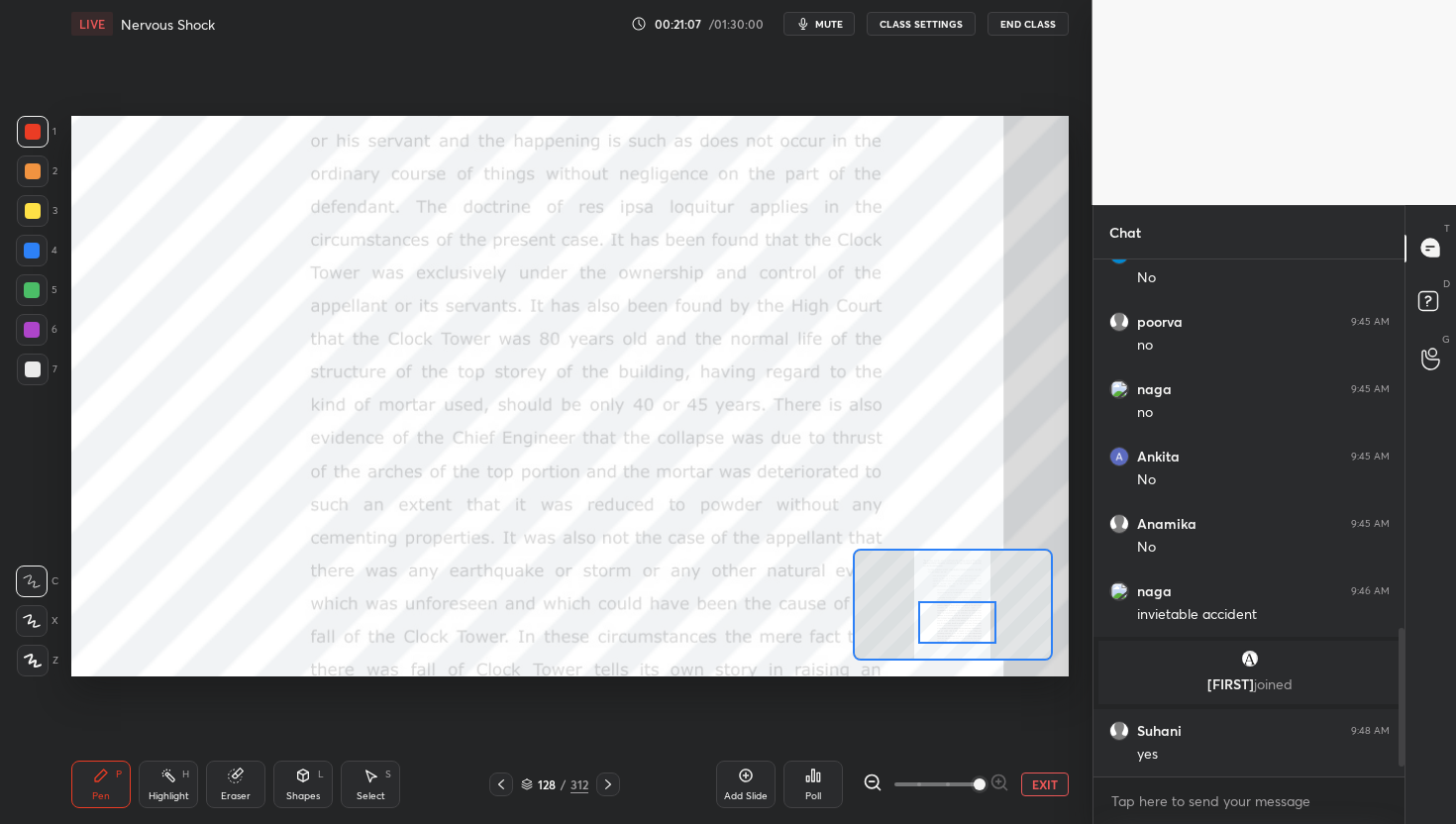 click at bounding box center [957, 623] 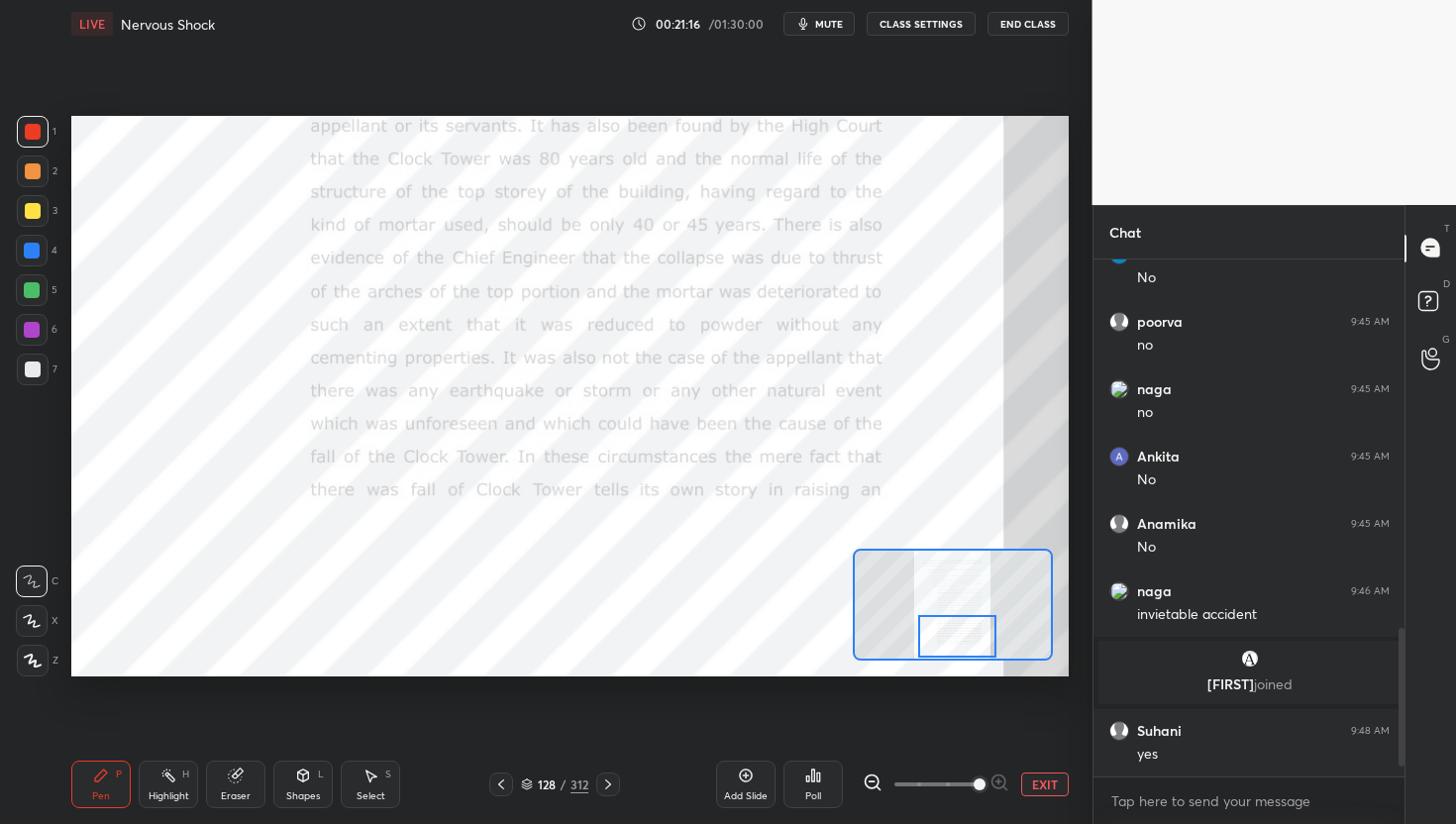 drag, startPoint x: 985, startPoint y: 613, endPoint x: 985, endPoint y: 655, distance: 42 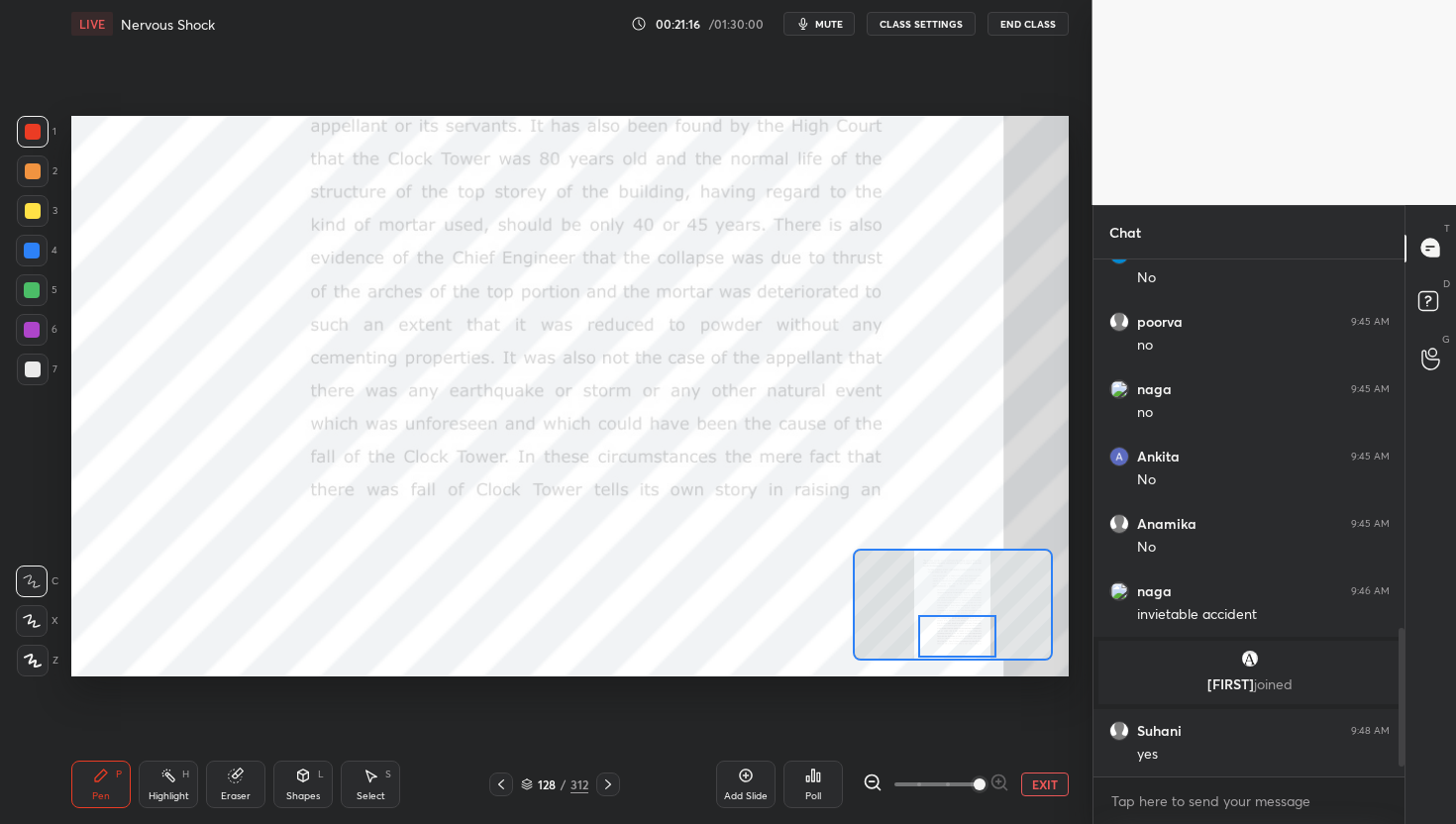 click at bounding box center (957, 637) 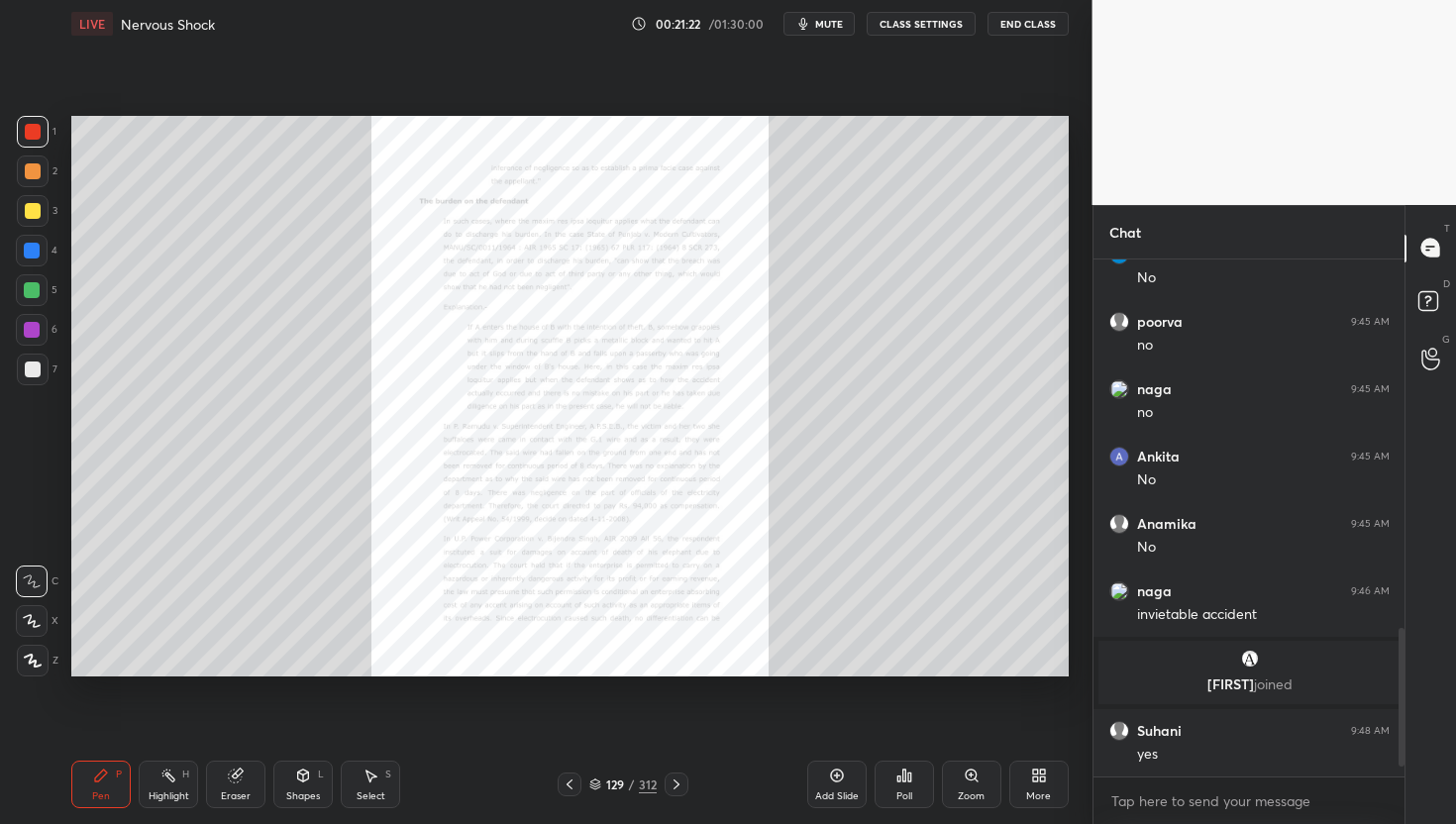 scroll, scrollTop: 470, scrollLeft: 305, axis: both 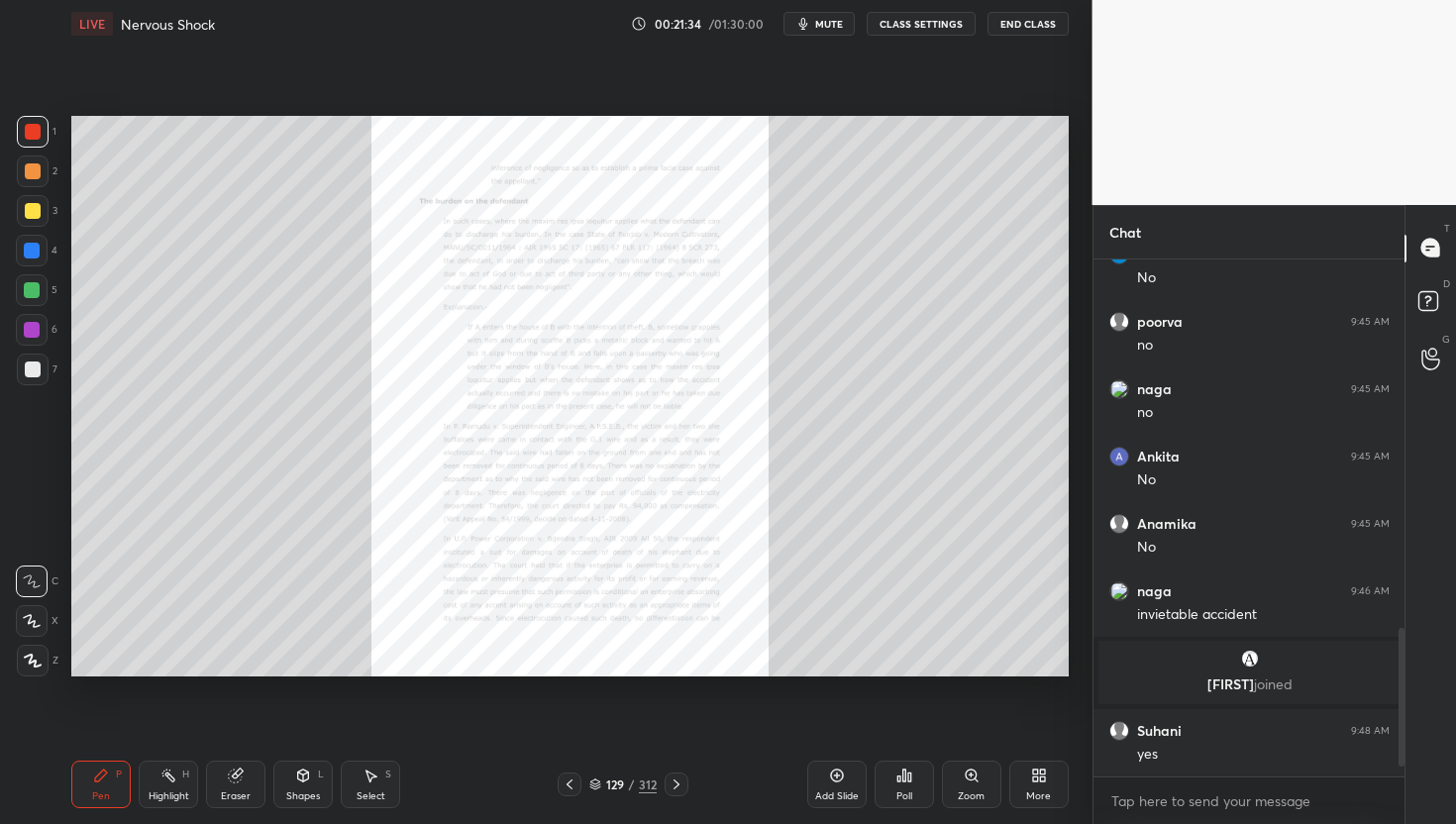 click on "Zoom" at bounding box center (972, 784) 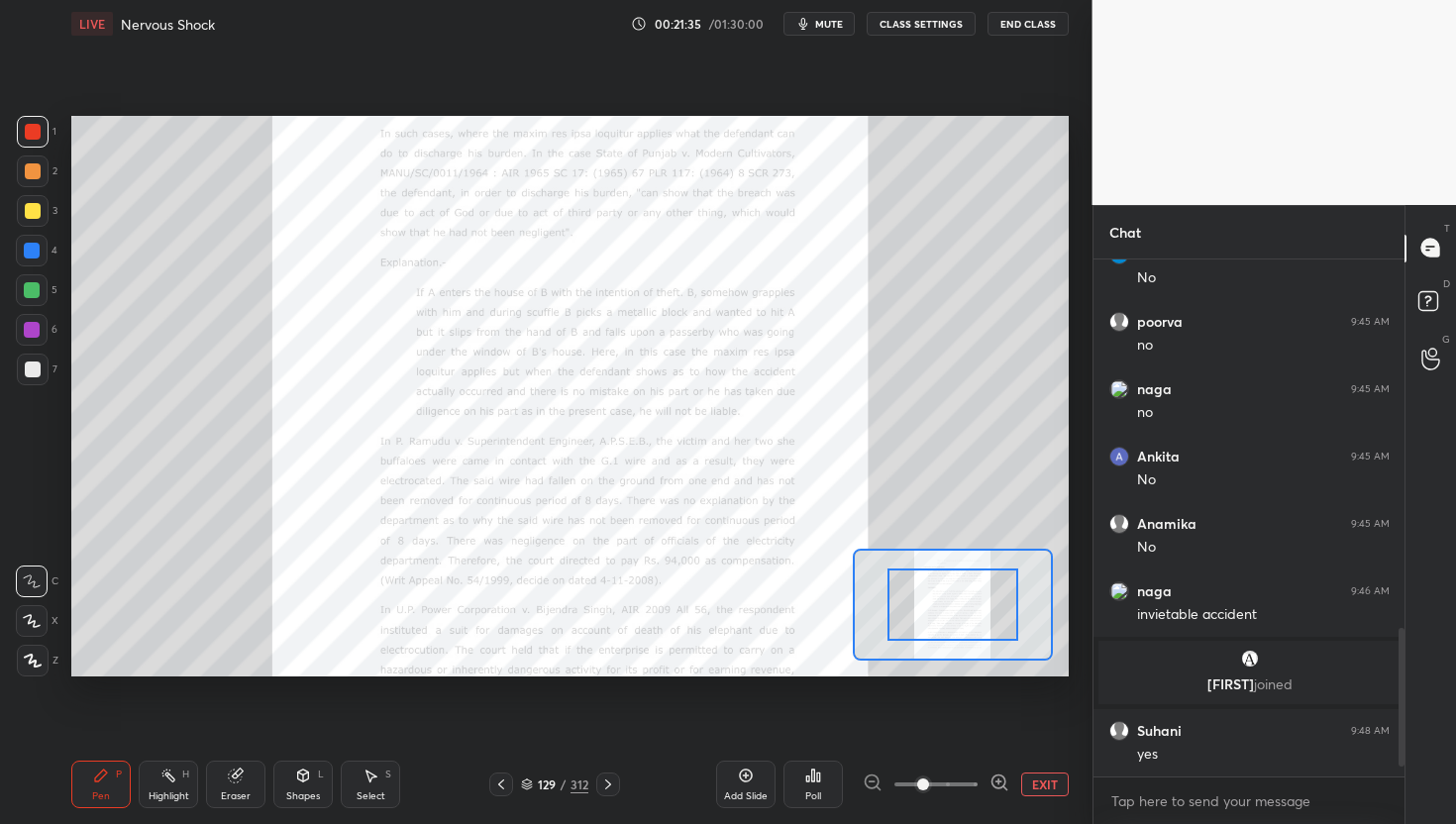 click 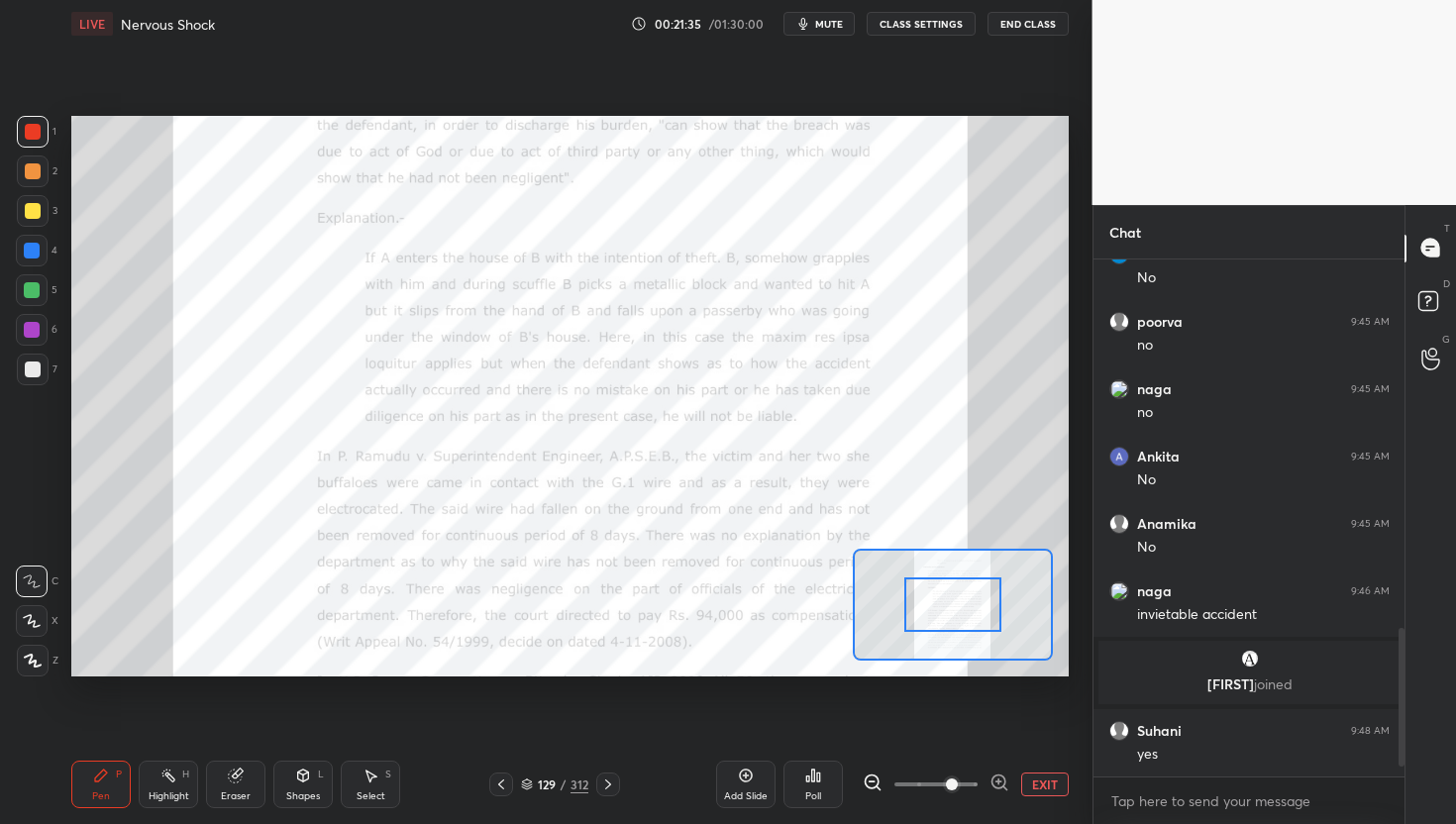 click 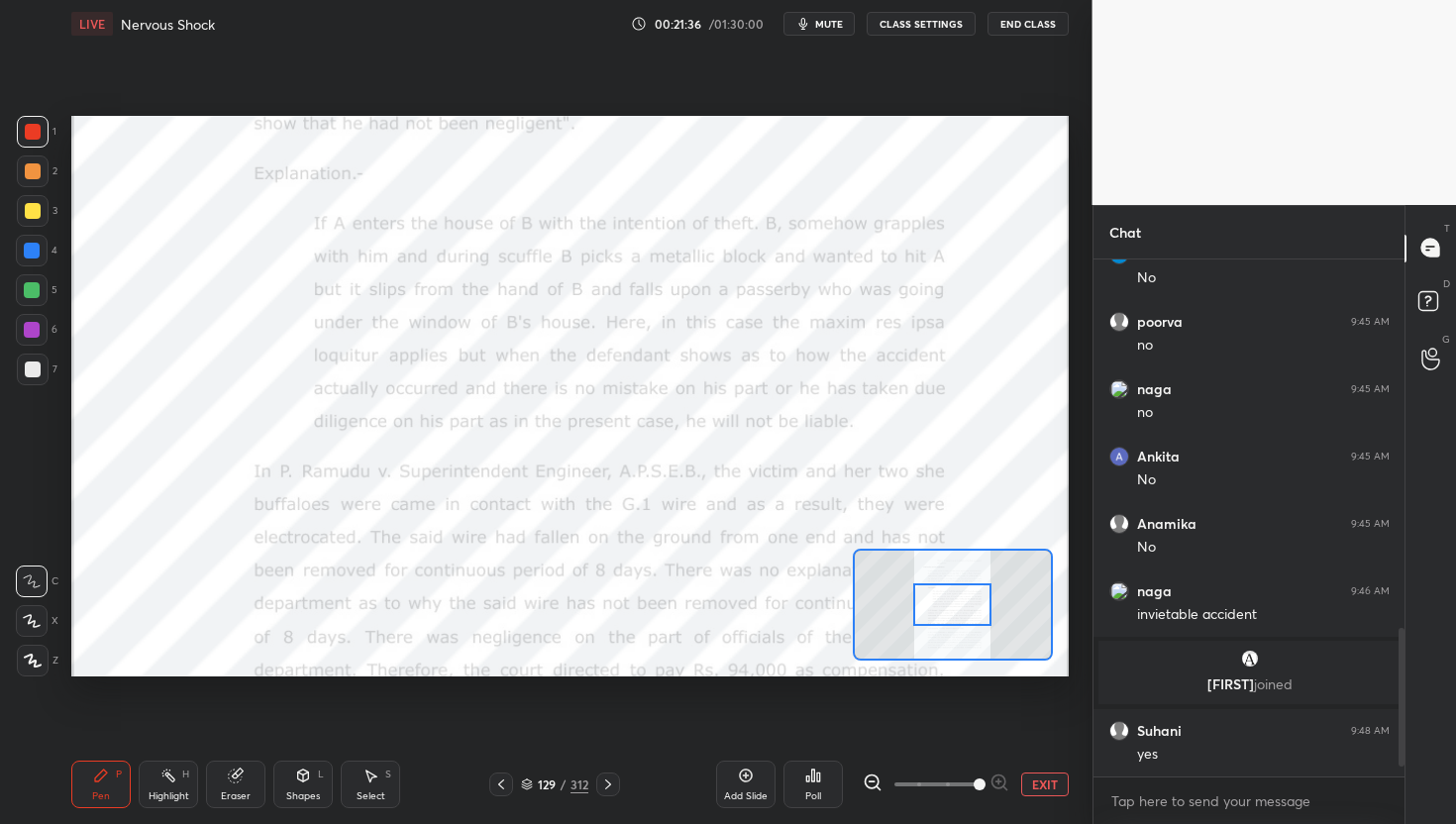 click at bounding box center (980, 784) 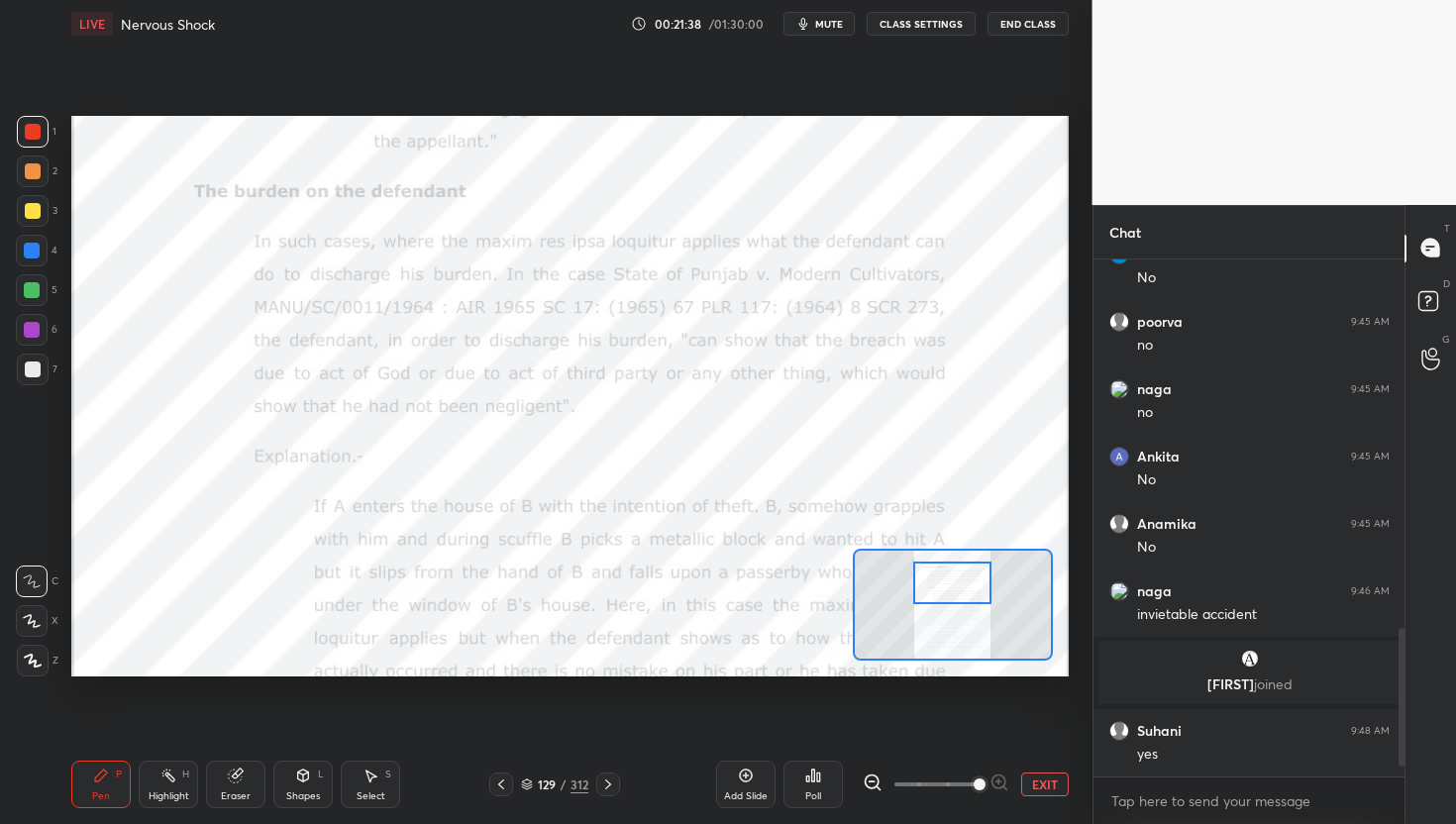 drag, startPoint x: 959, startPoint y: 604, endPoint x: 959, endPoint y: 583, distance: 21 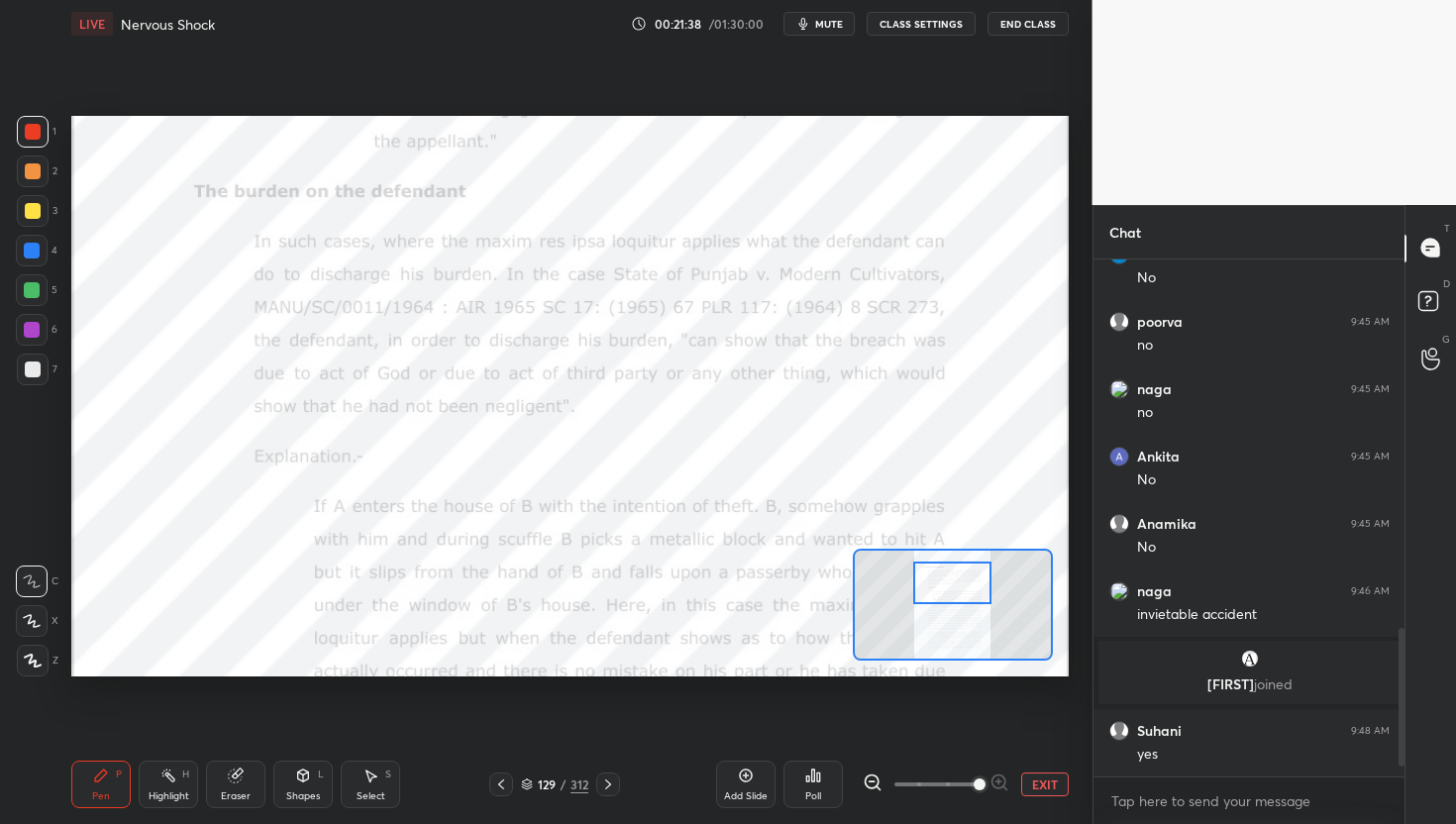 click at bounding box center (952, 583) 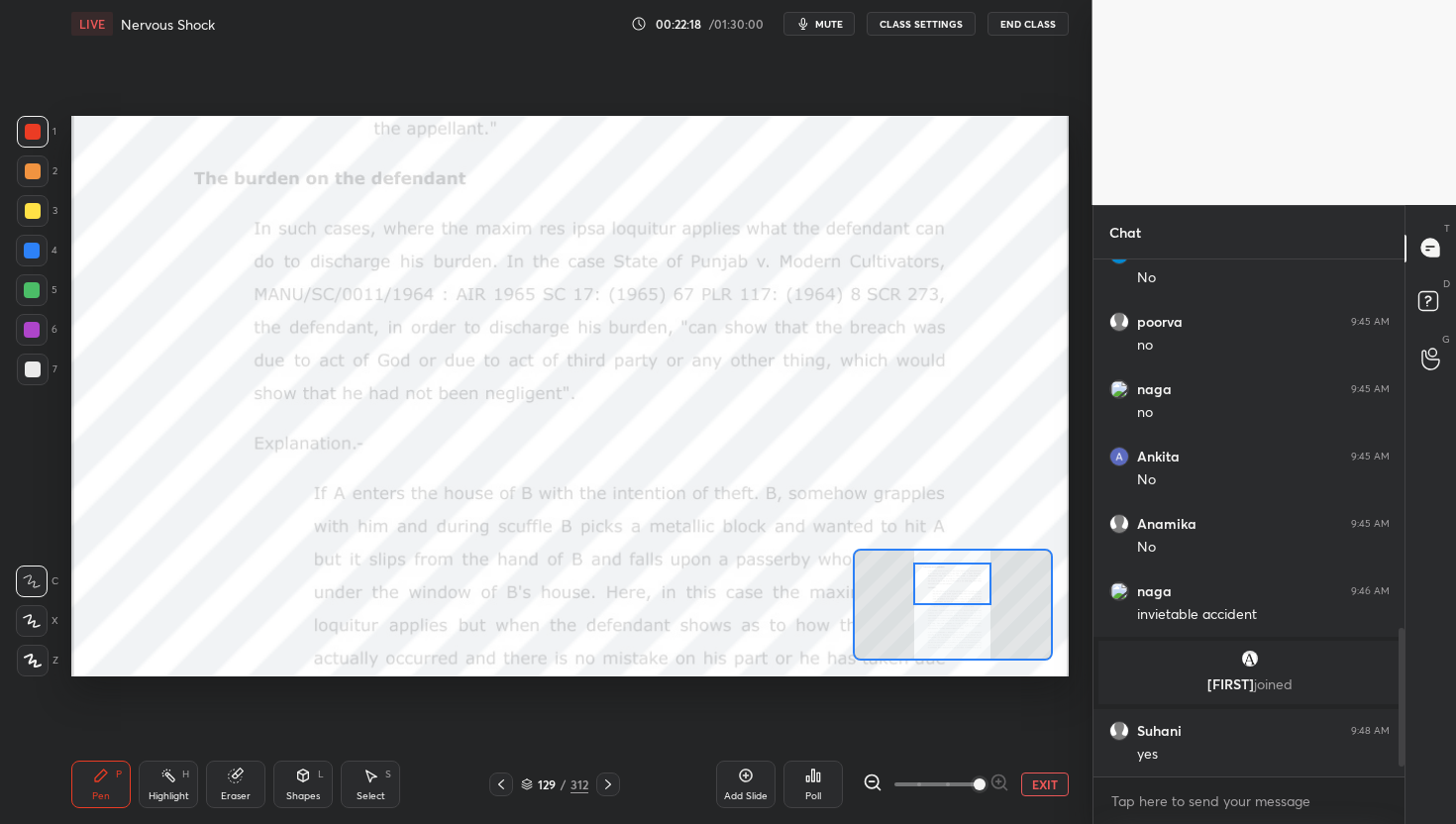 click on "Setting up your live class Poll for   secs No correct answer Start poll" at bounding box center [570, 396] 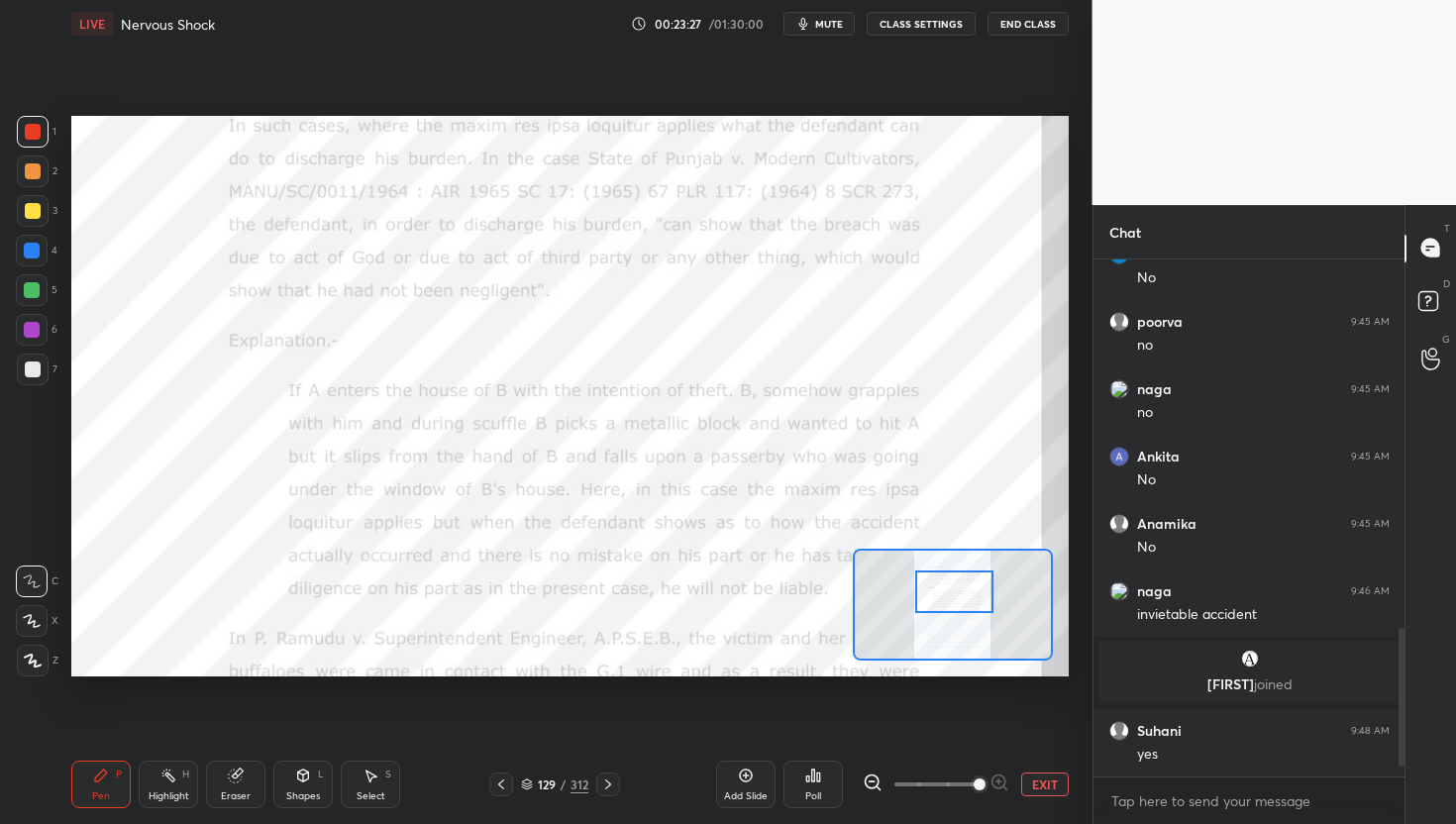 click at bounding box center [954, 592] 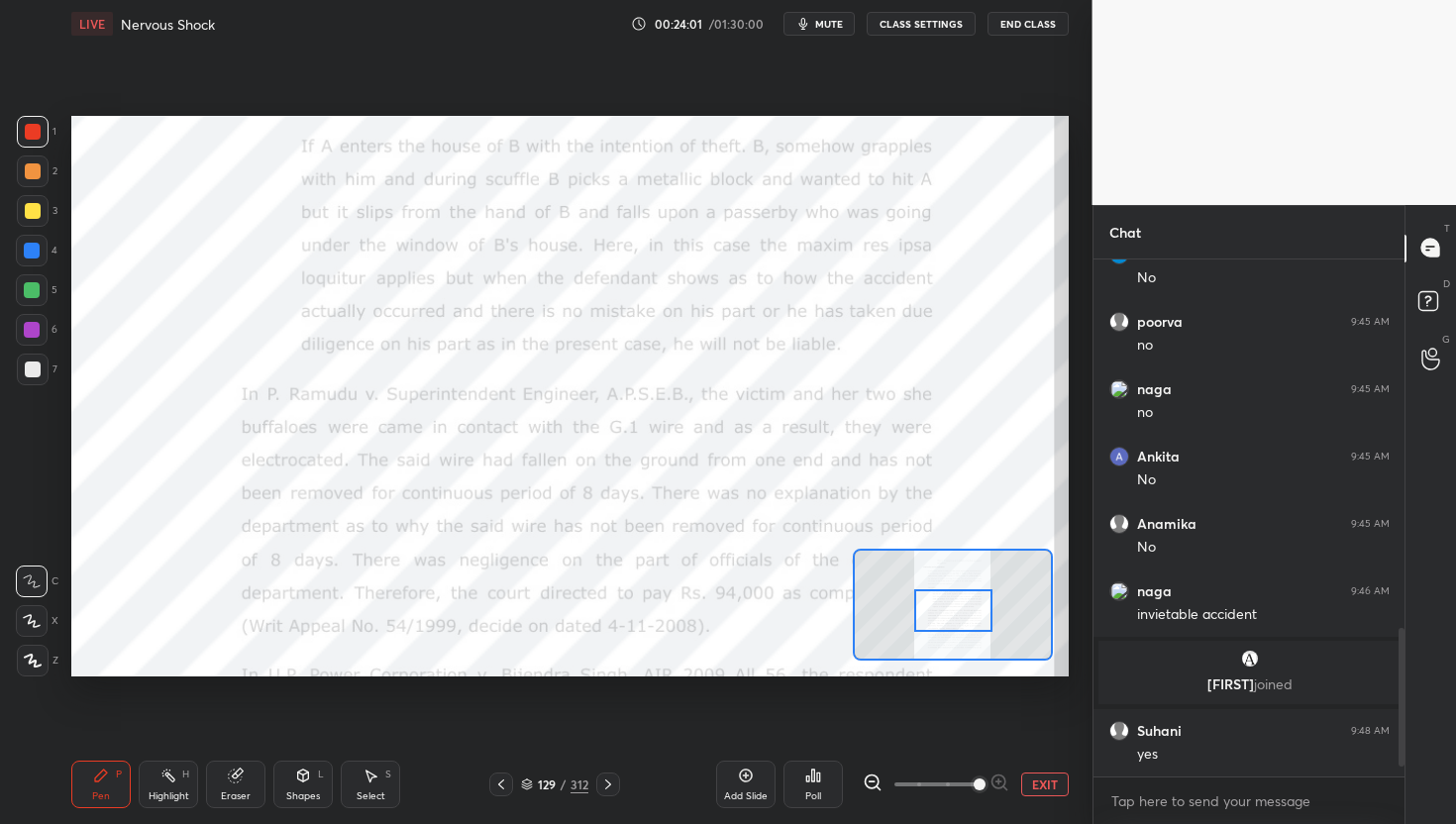 drag, startPoint x: 952, startPoint y: 606, endPoint x: 951, endPoint y: 625, distance: 19.026298 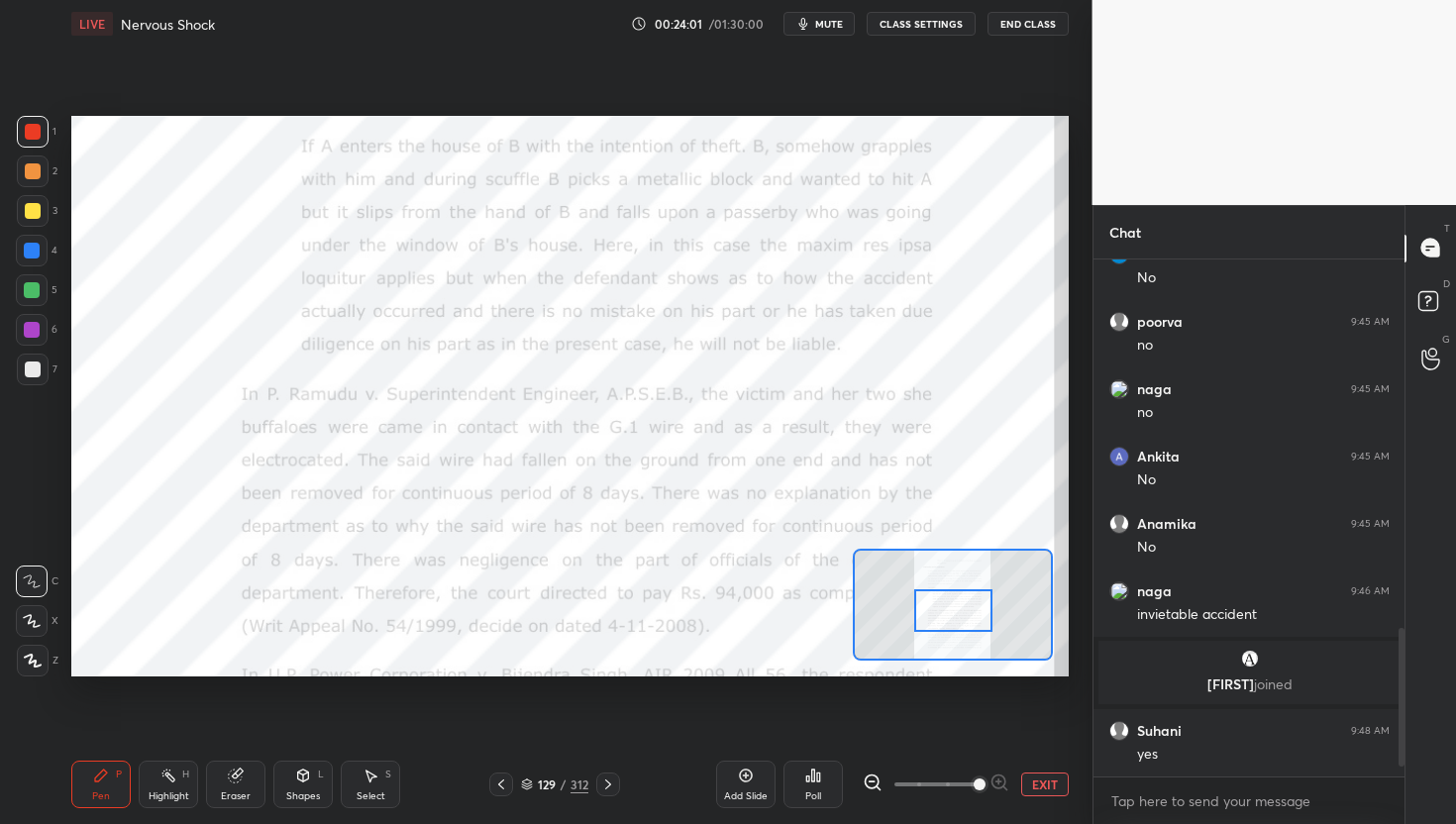 click at bounding box center (953, 611) 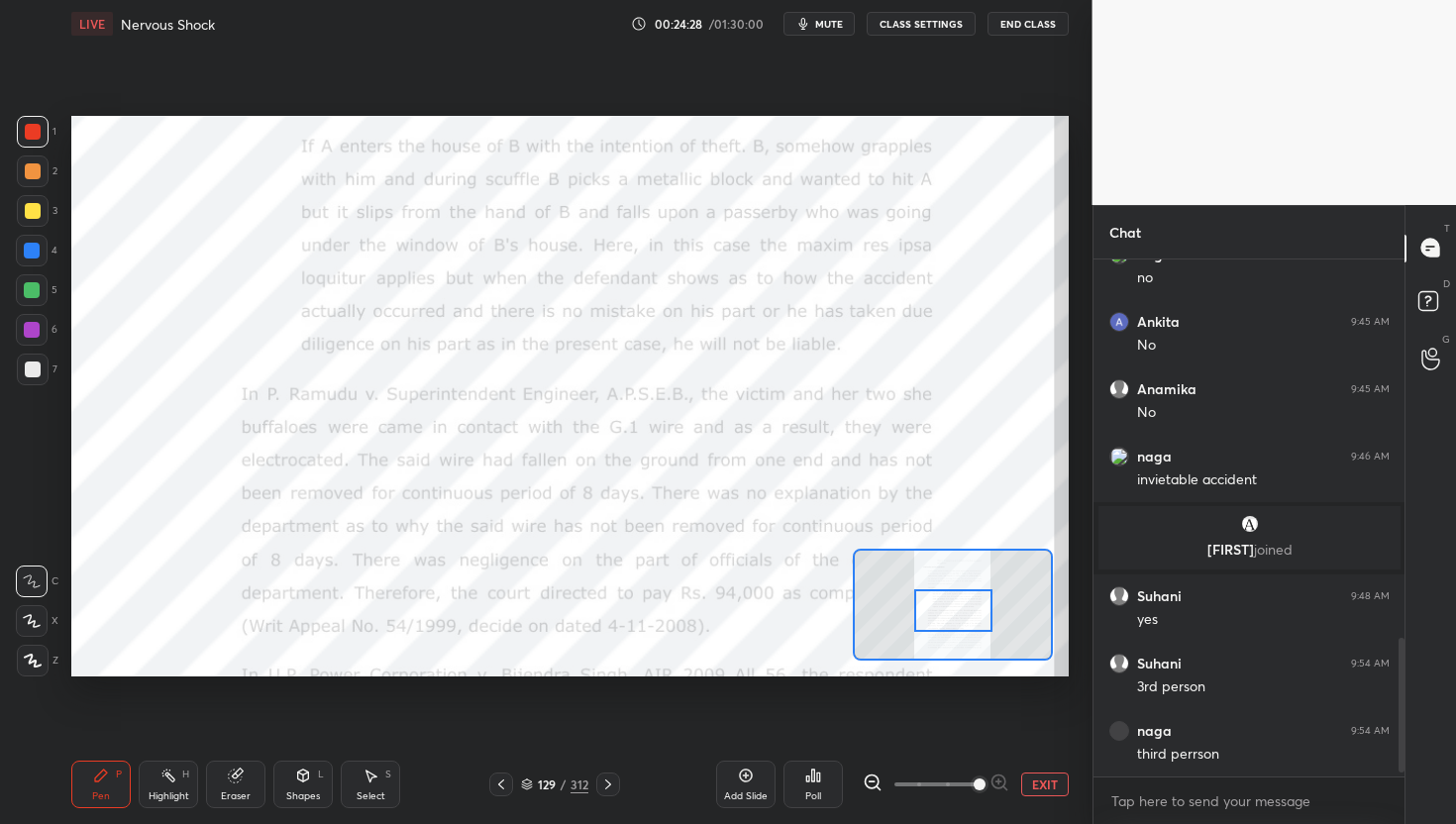 scroll, scrollTop: 1483, scrollLeft: 0, axis: vertical 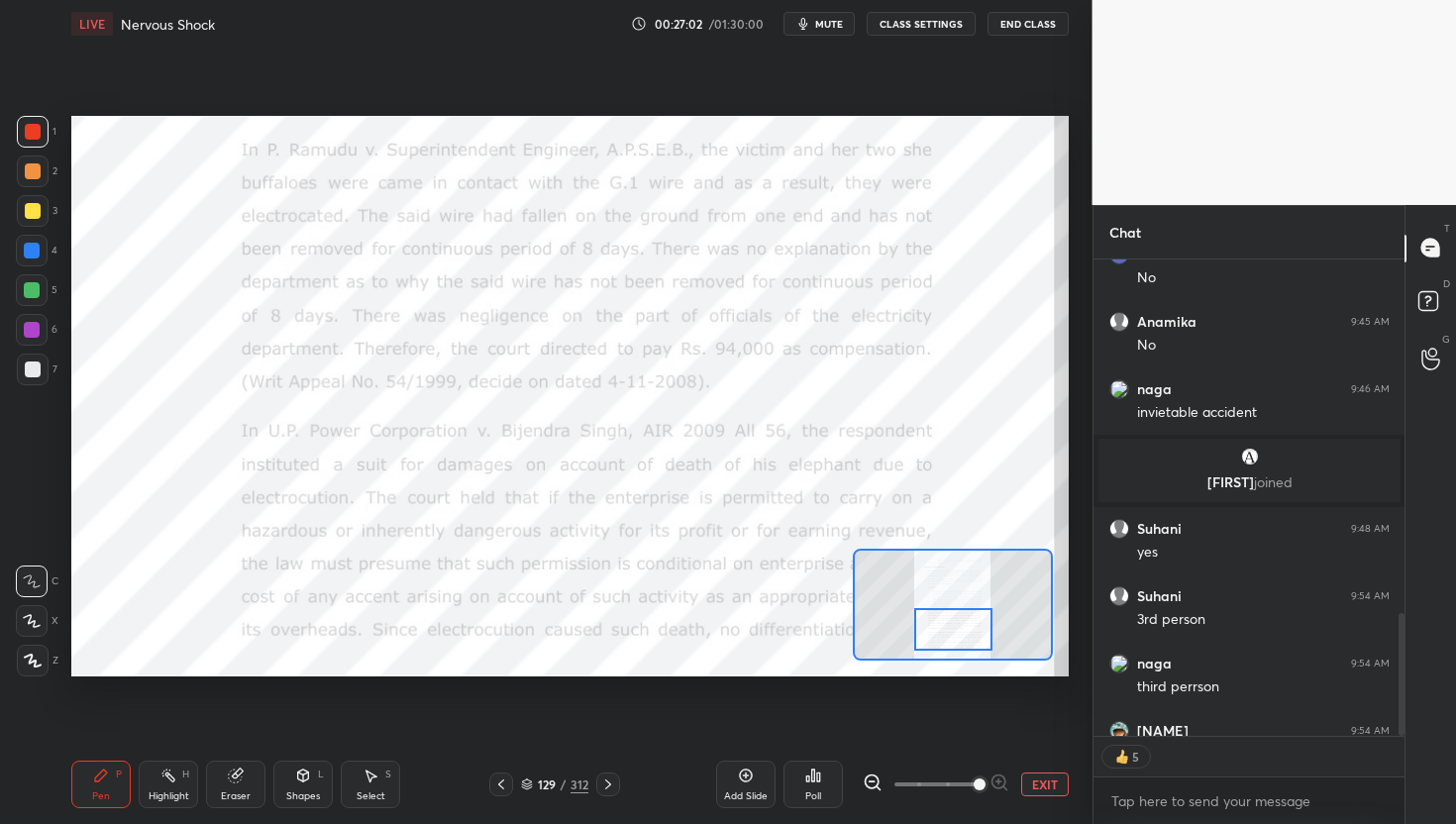 drag, startPoint x: 949, startPoint y: 613, endPoint x: 949, endPoint y: 632, distance: 19 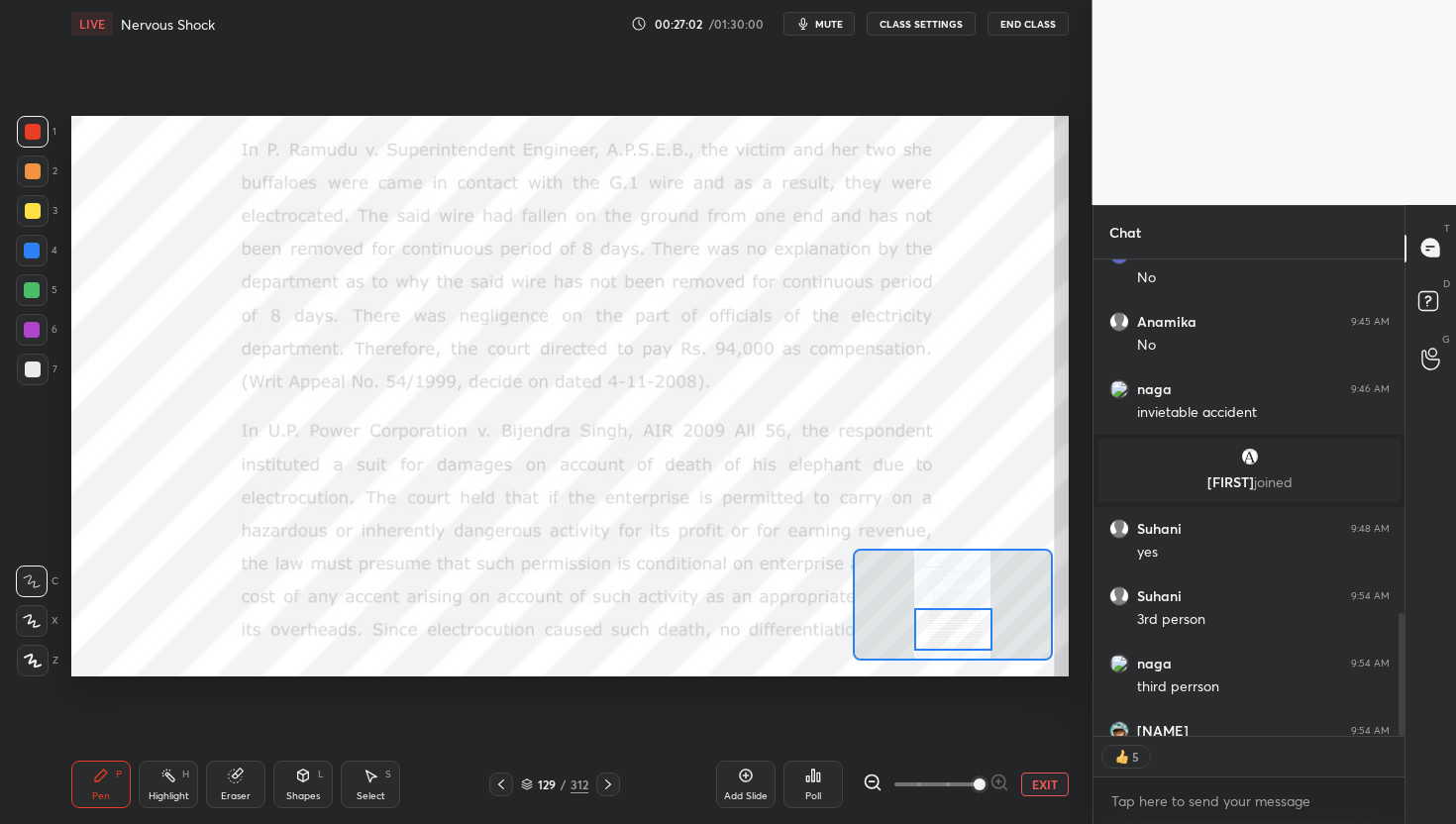 click at bounding box center [953, 630] 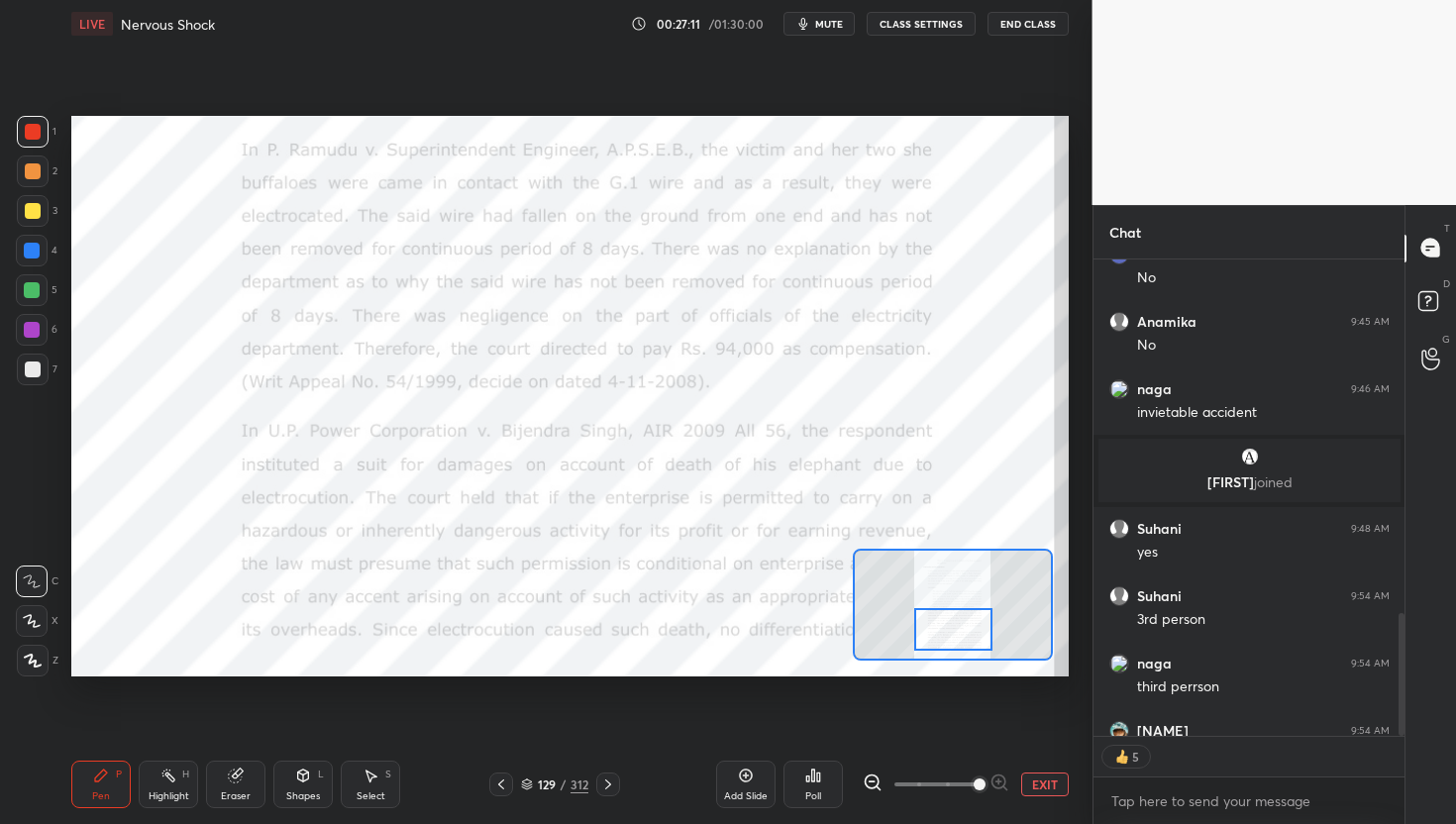 scroll, scrollTop: 6, scrollLeft: 7, axis: both 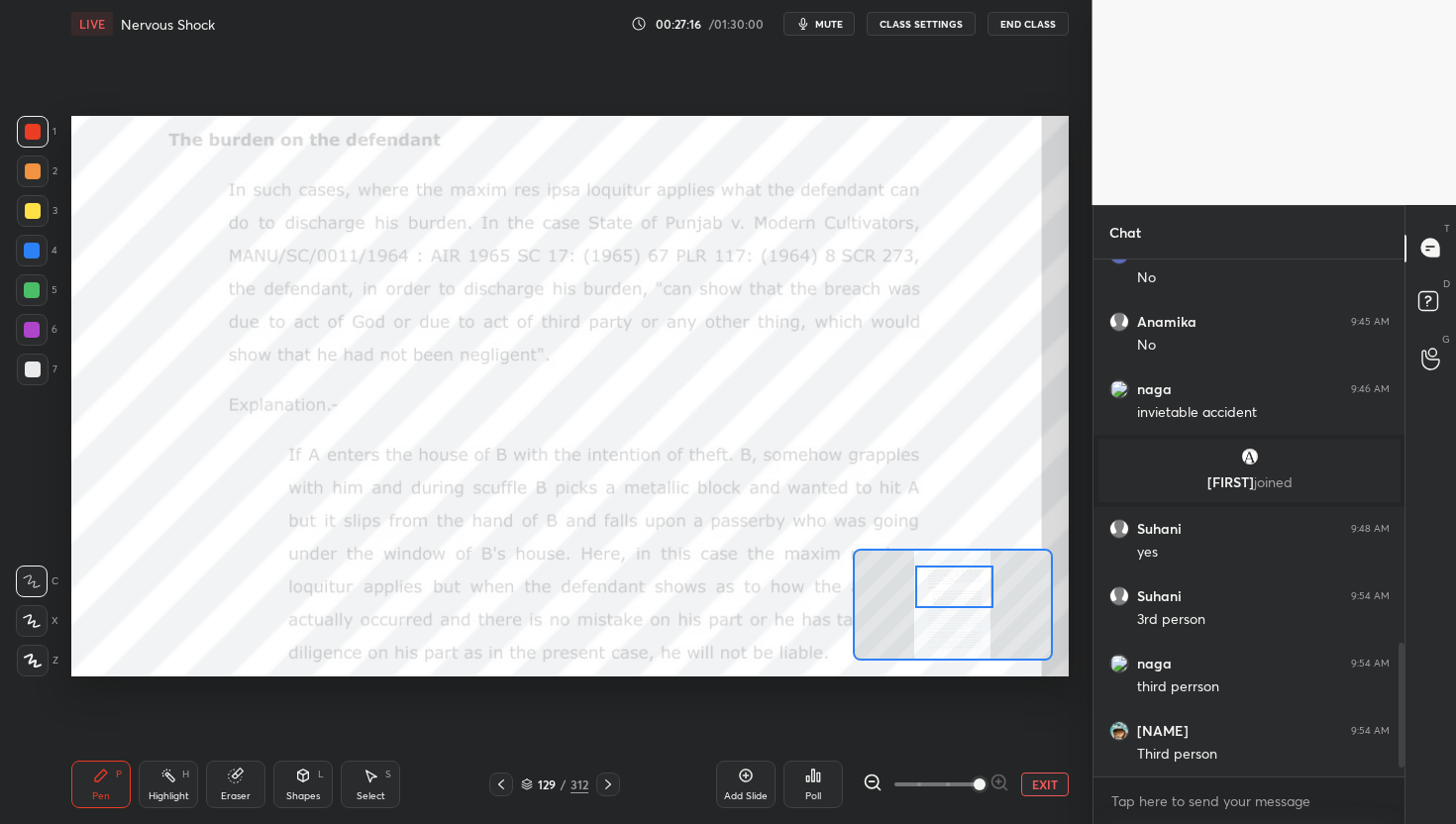 drag, startPoint x: 965, startPoint y: 630, endPoint x: 965, endPoint y: 587, distance: 43 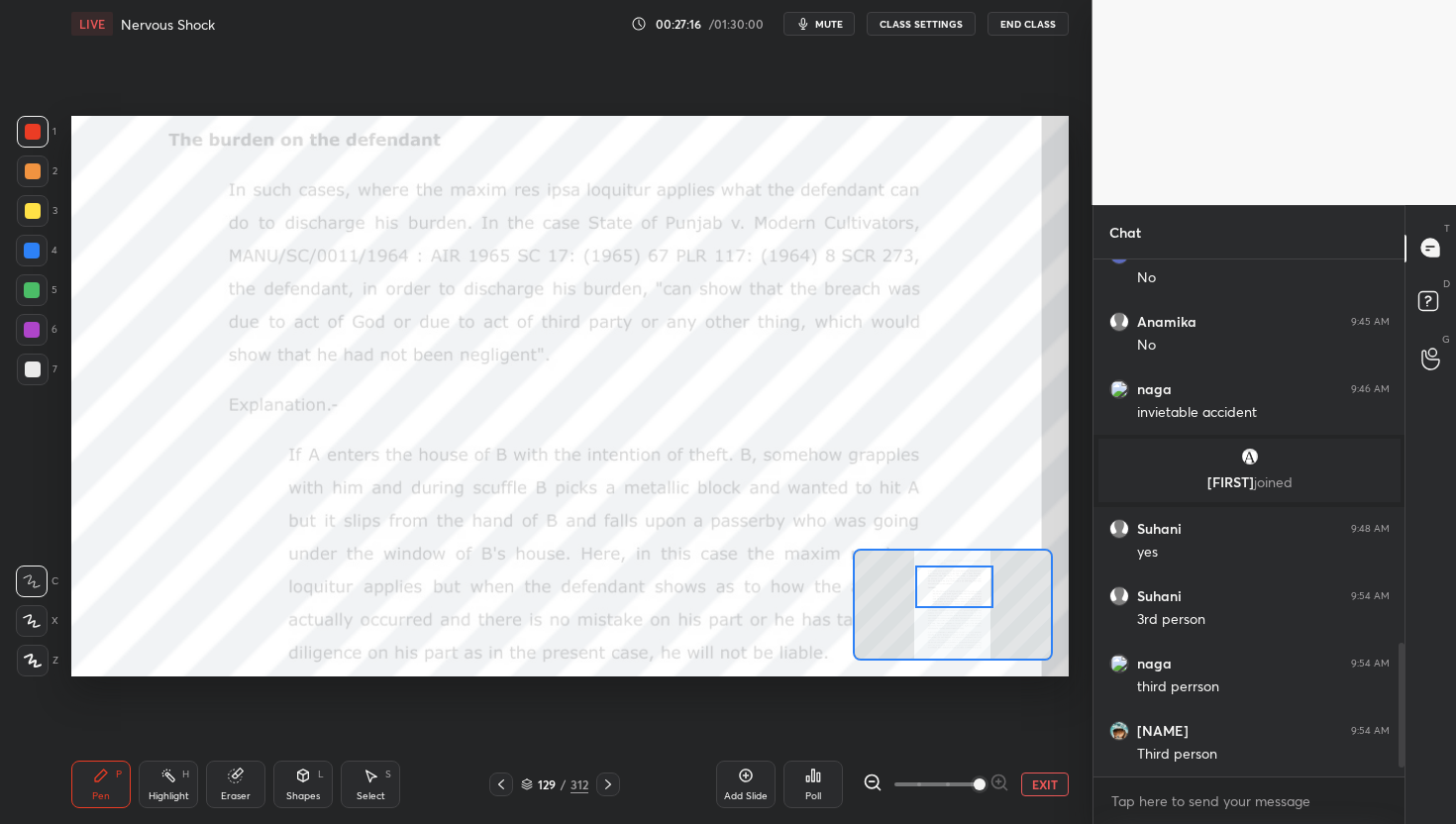 click at bounding box center [954, 587] 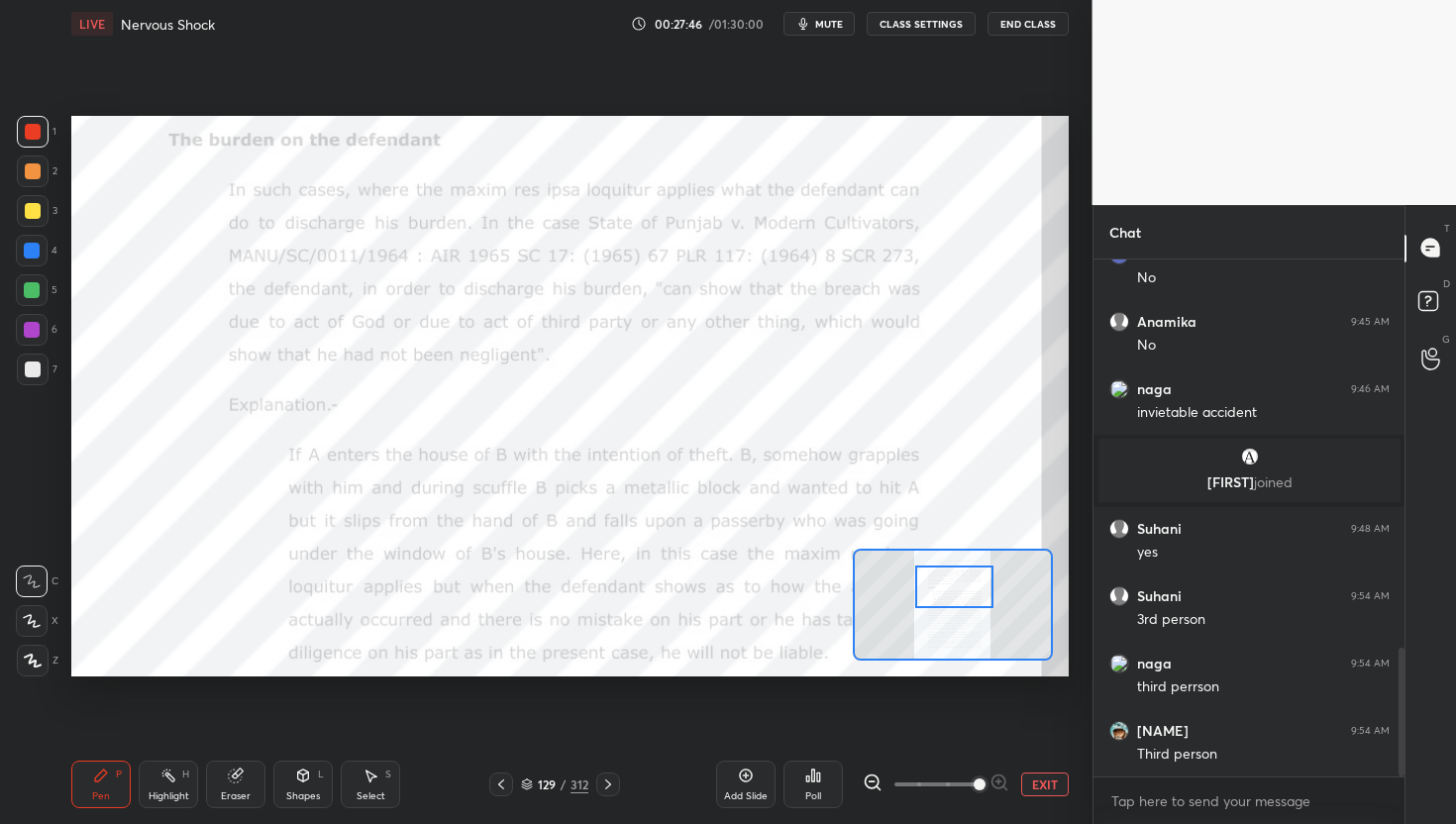 scroll, scrollTop: 1555, scrollLeft: 0, axis: vertical 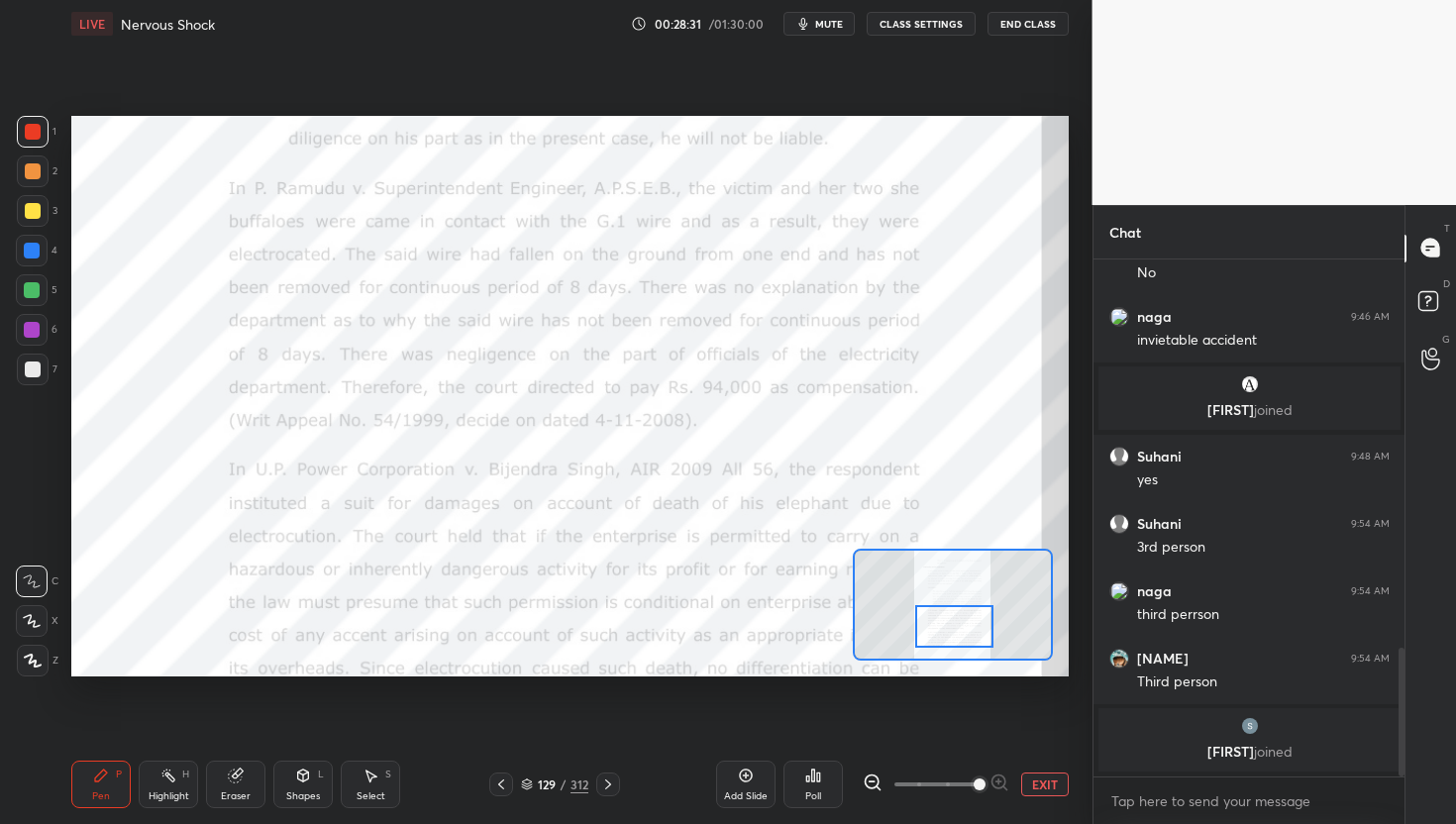 drag, startPoint x: 958, startPoint y: 589, endPoint x: 958, endPoint y: 629, distance: 40 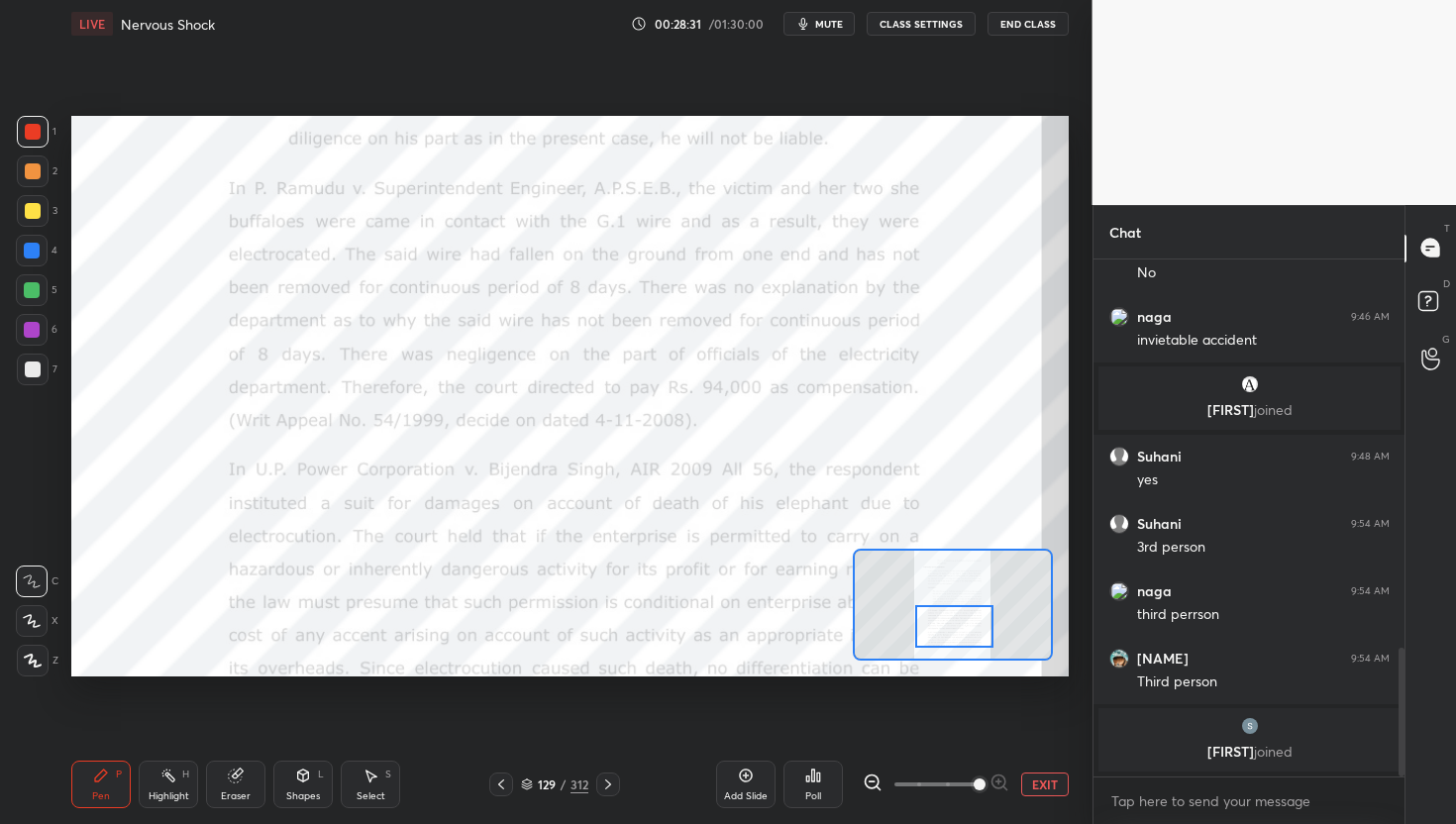 click at bounding box center [954, 627] 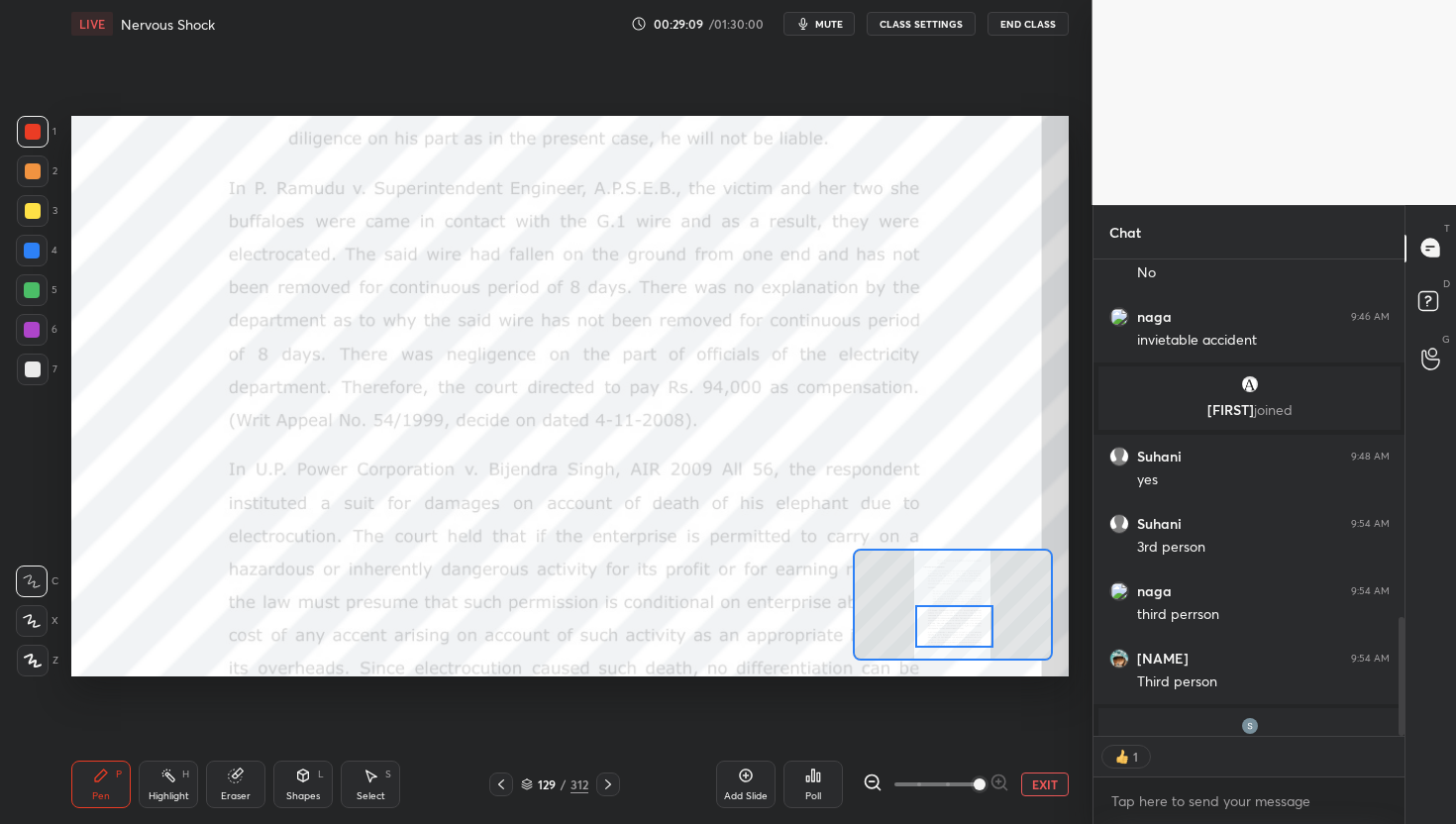 scroll, scrollTop: 470, scrollLeft: 305, axis: both 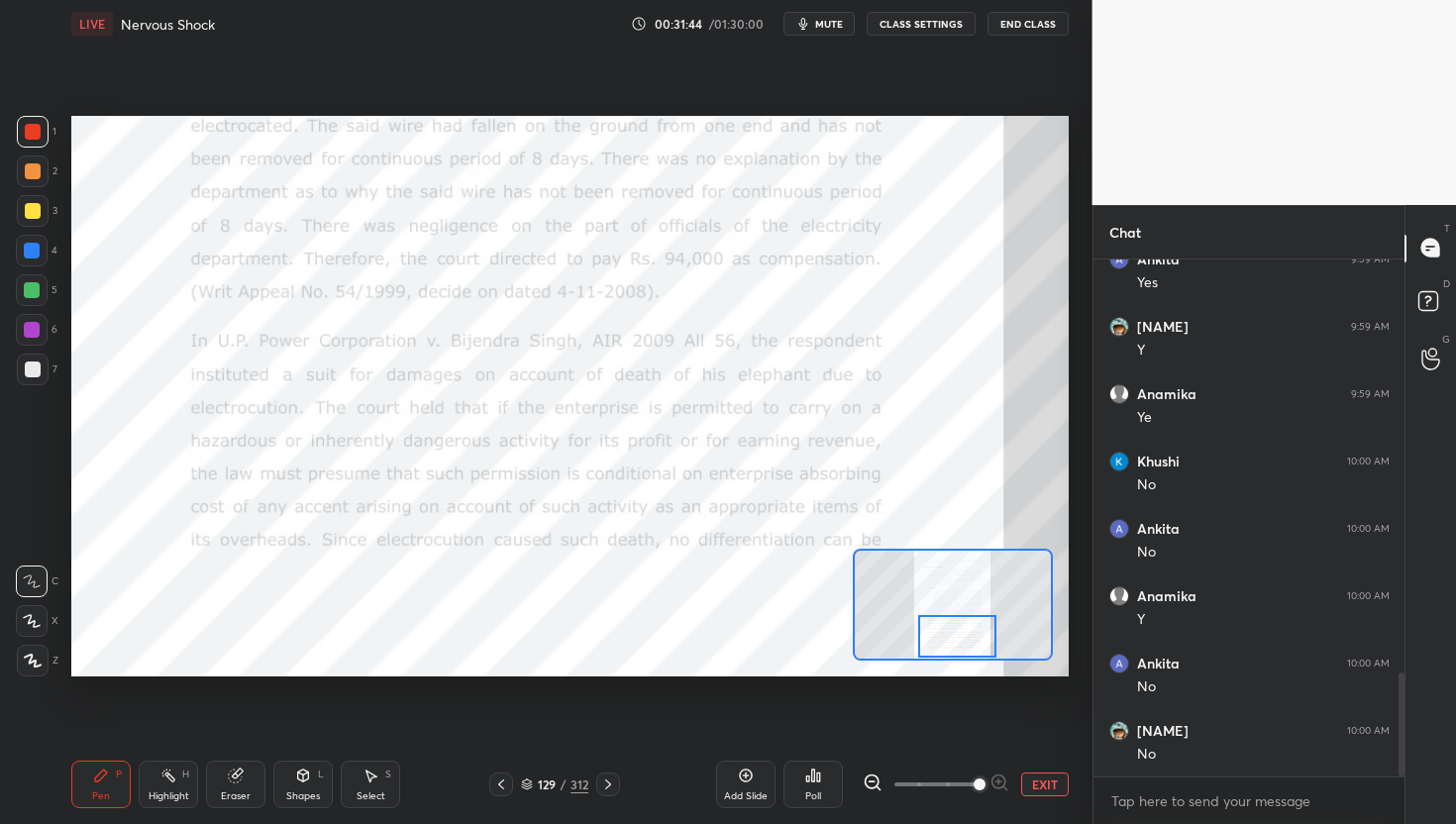 drag, startPoint x: 947, startPoint y: 617, endPoint x: 950, endPoint y: 640, distance: 23.194827 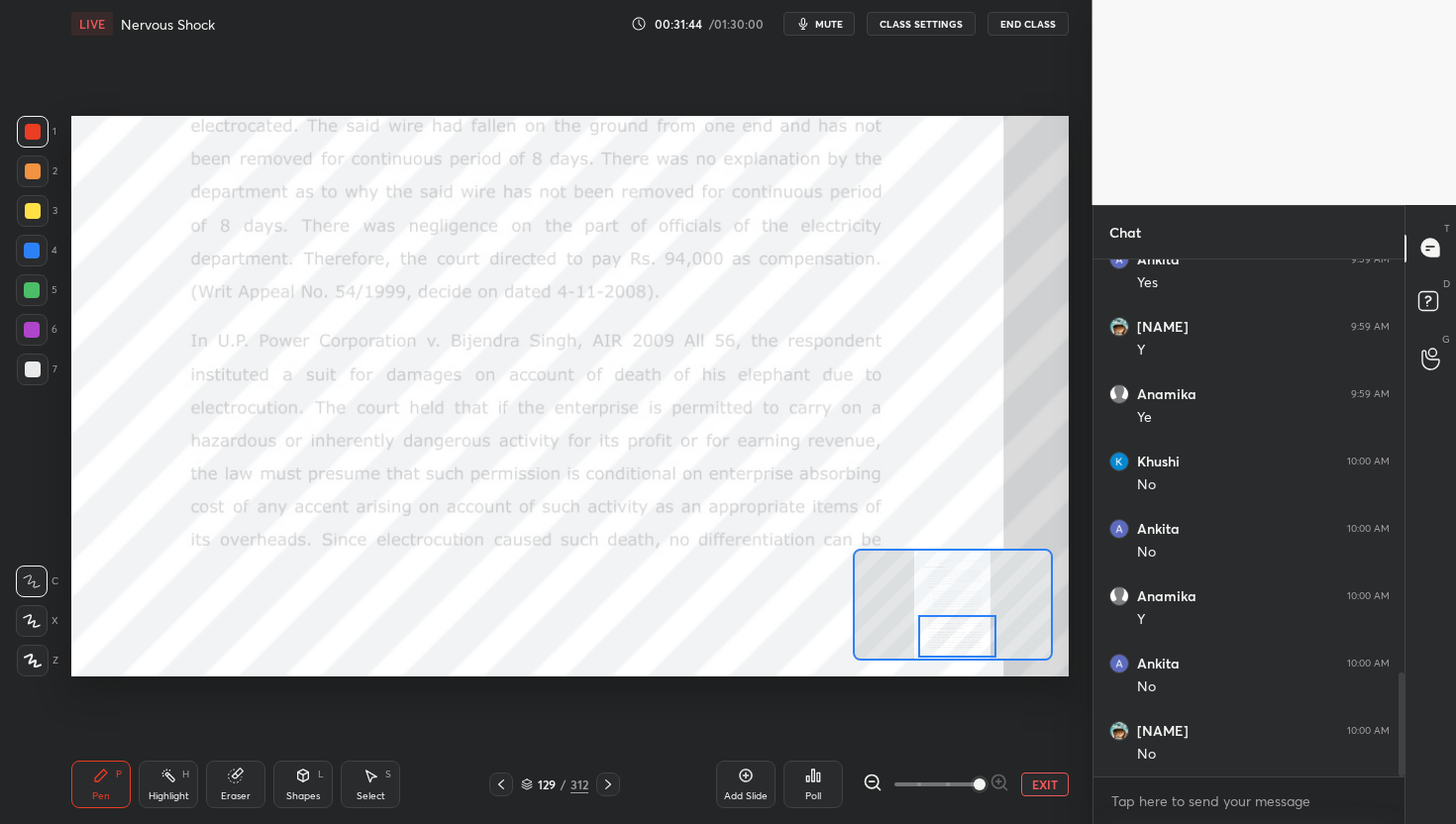 click at bounding box center (957, 637) 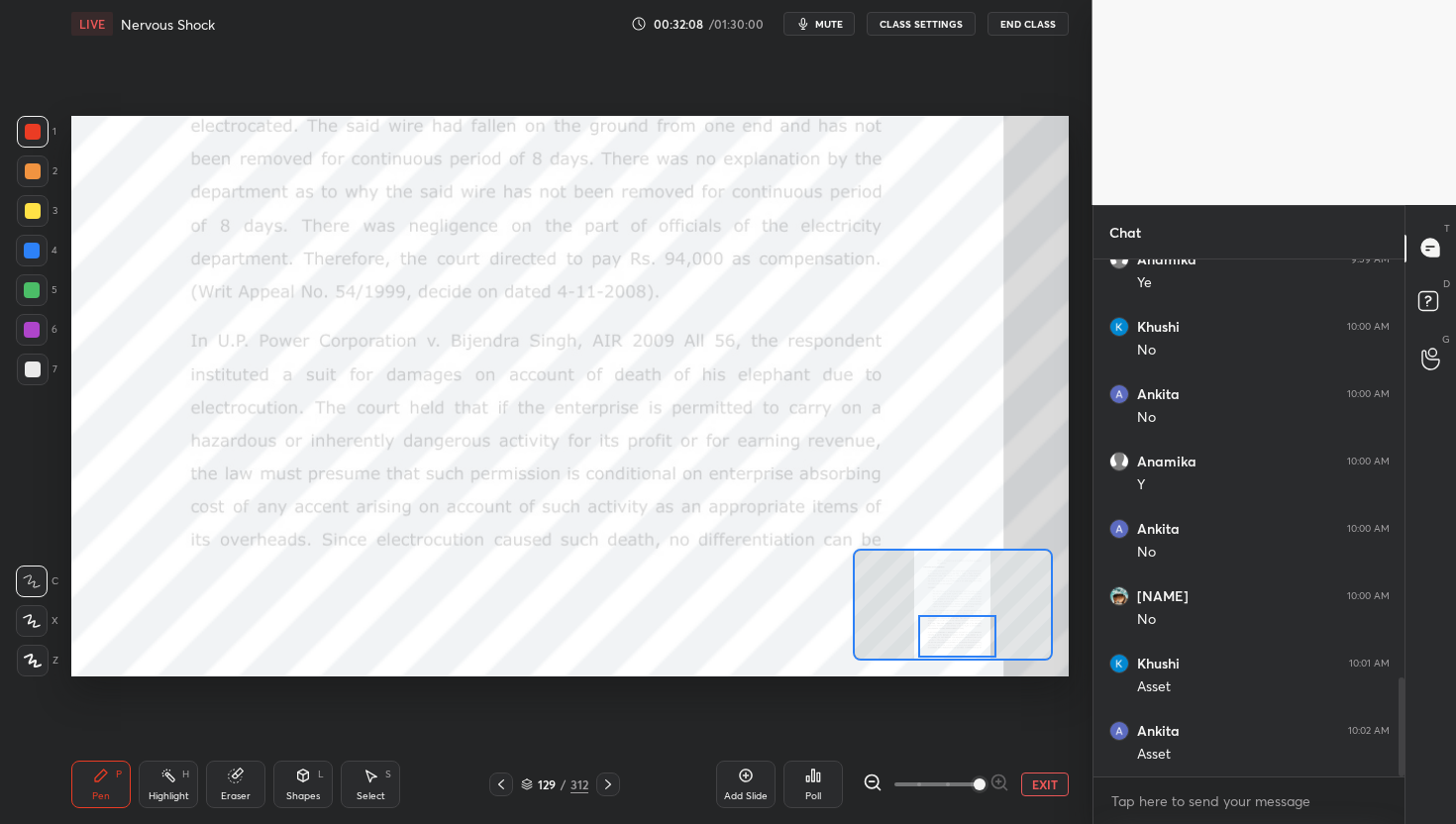 scroll, scrollTop: 2249, scrollLeft: 0, axis: vertical 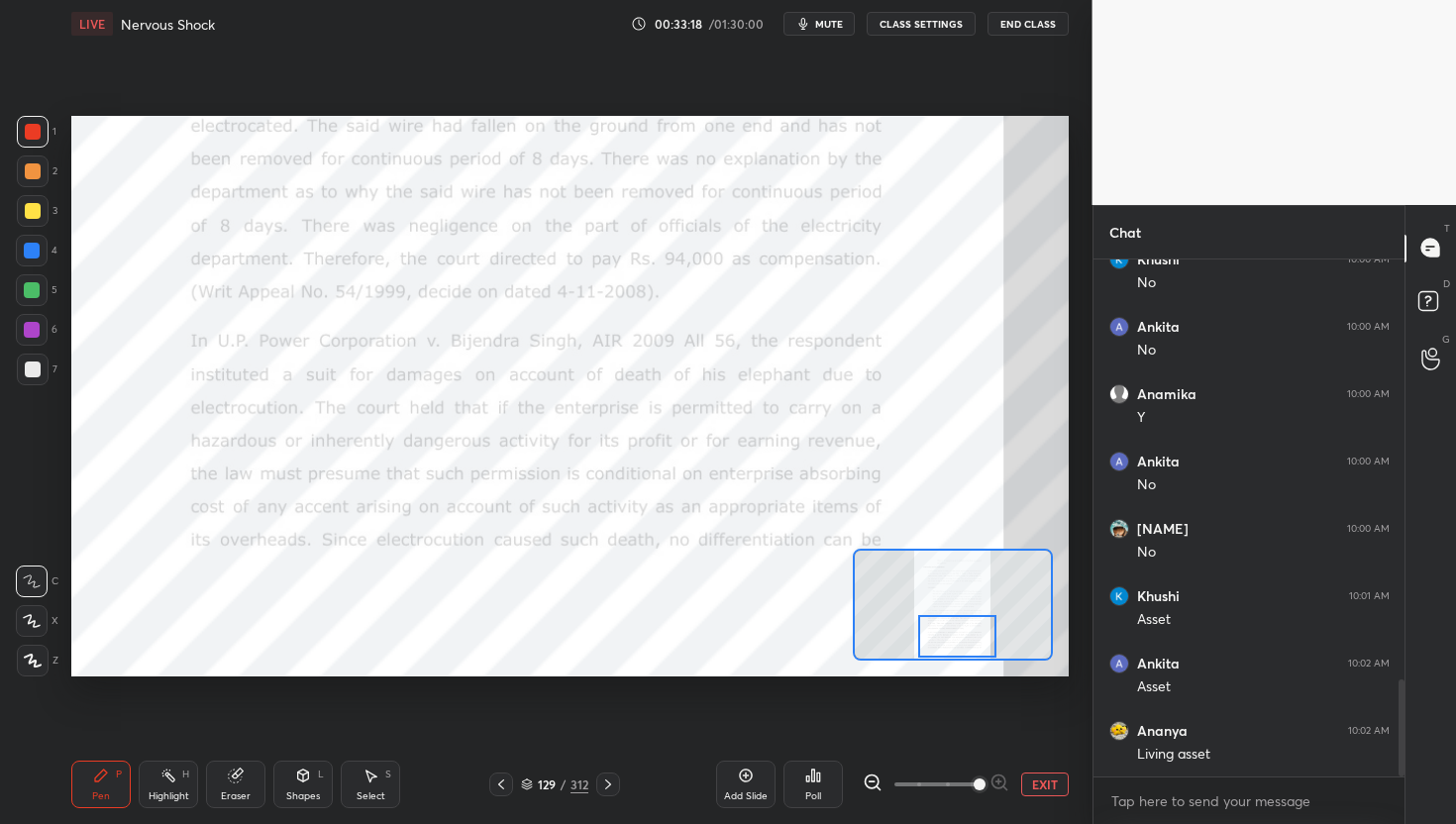 click on "Setting up your live class Poll for   secs No correct answer Start poll" at bounding box center (570, 396) 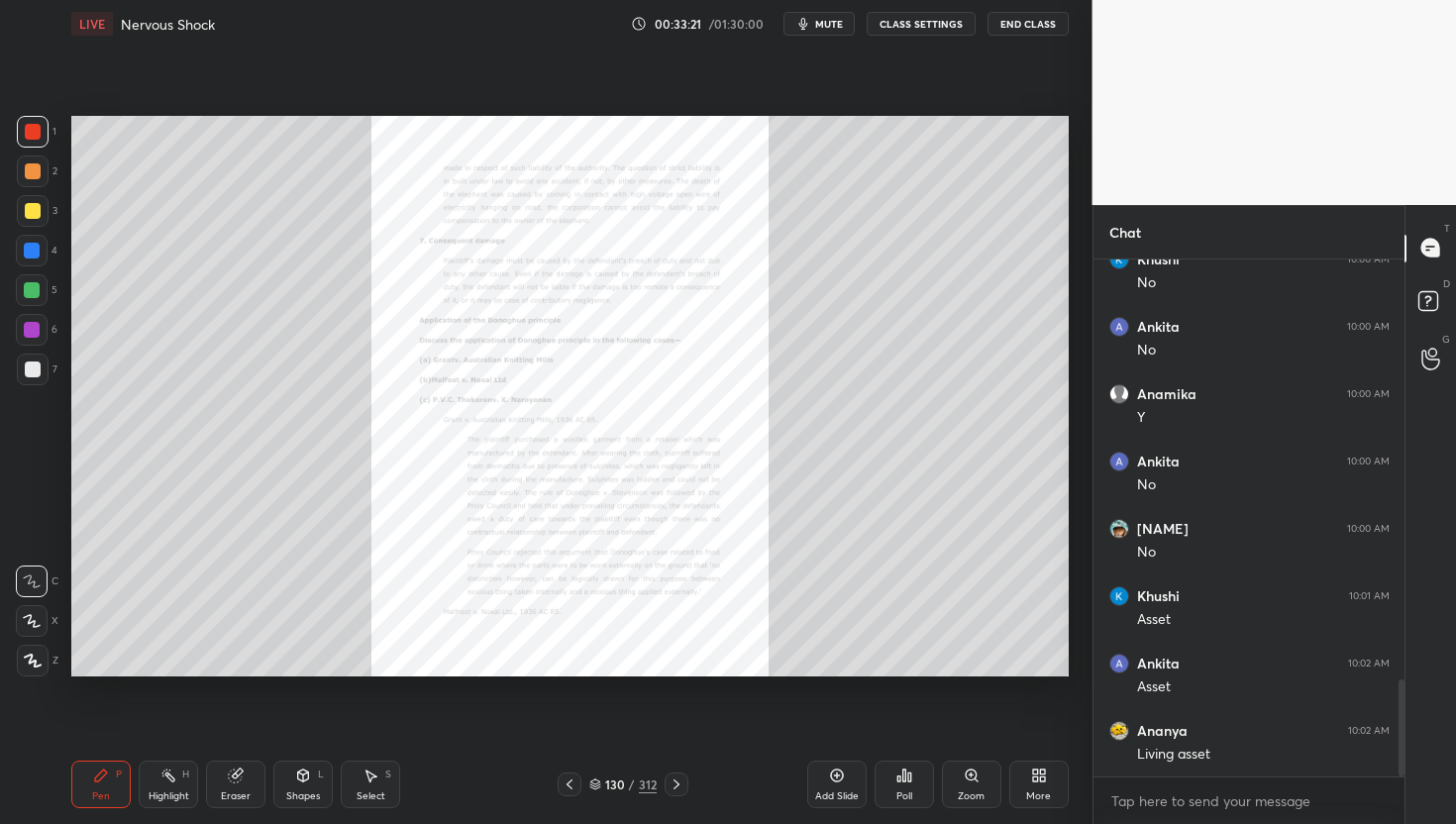 click on "Zoom" at bounding box center [972, 784] 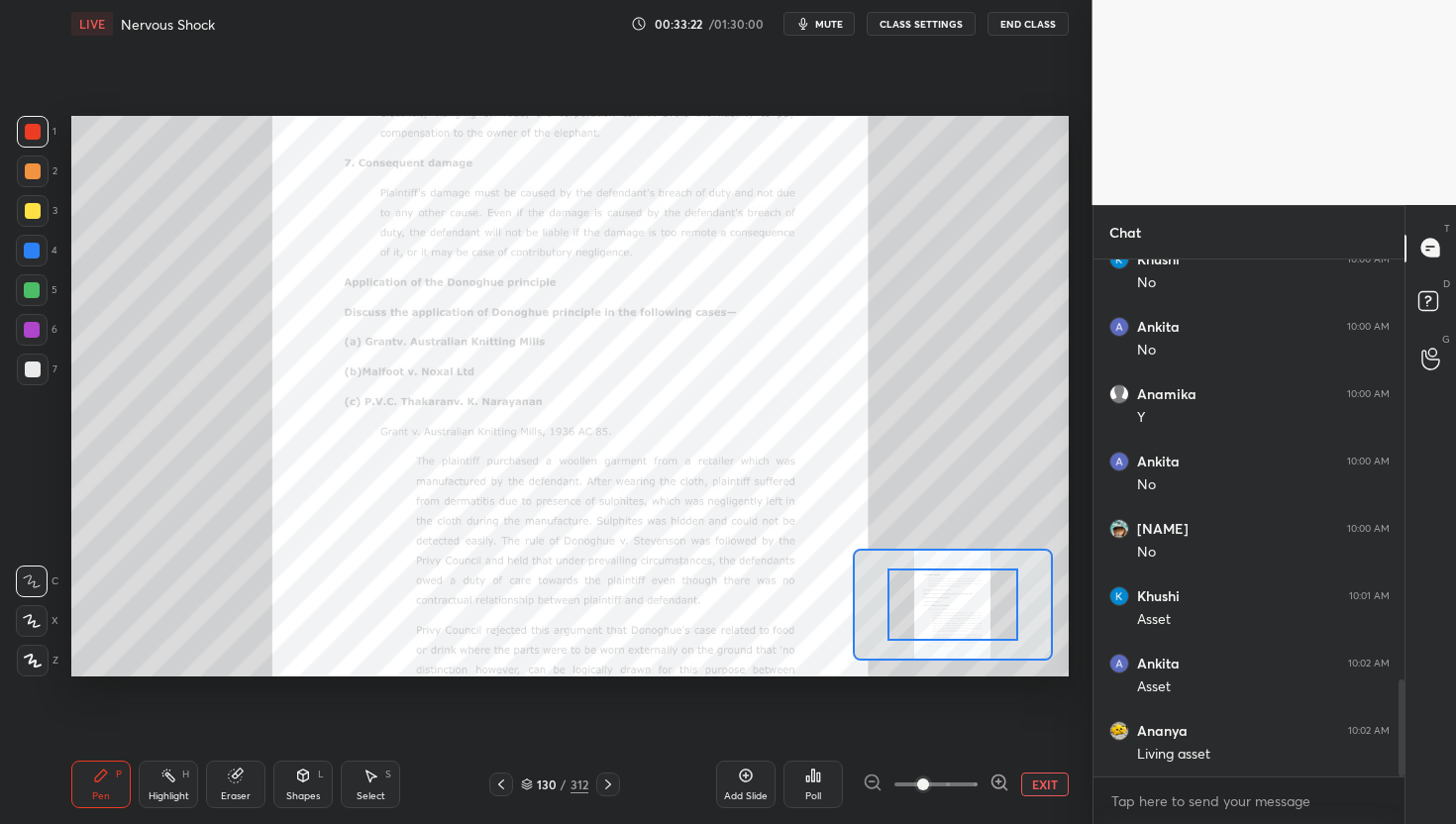 click 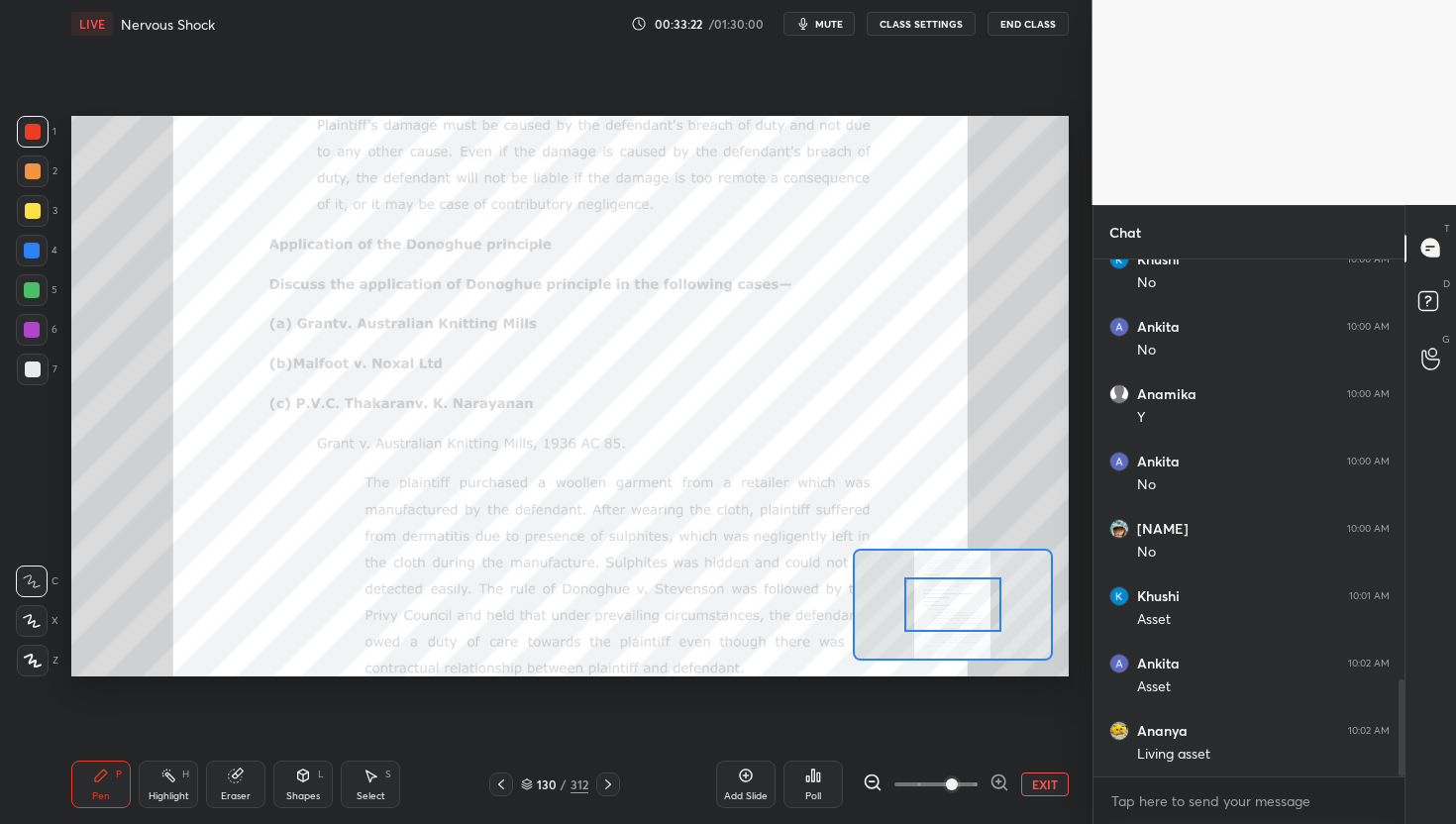 click 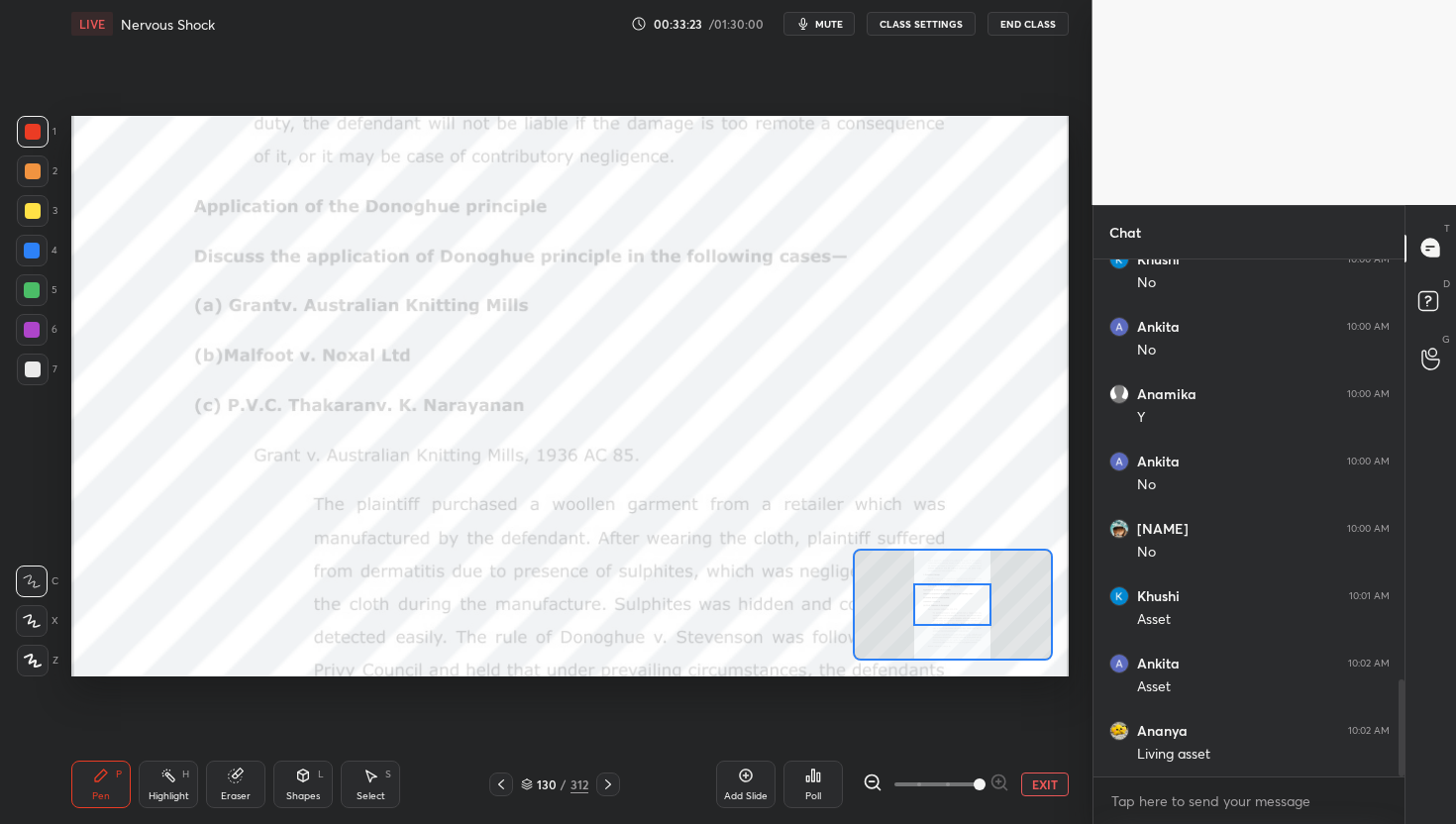 click at bounding box center (980, 784) 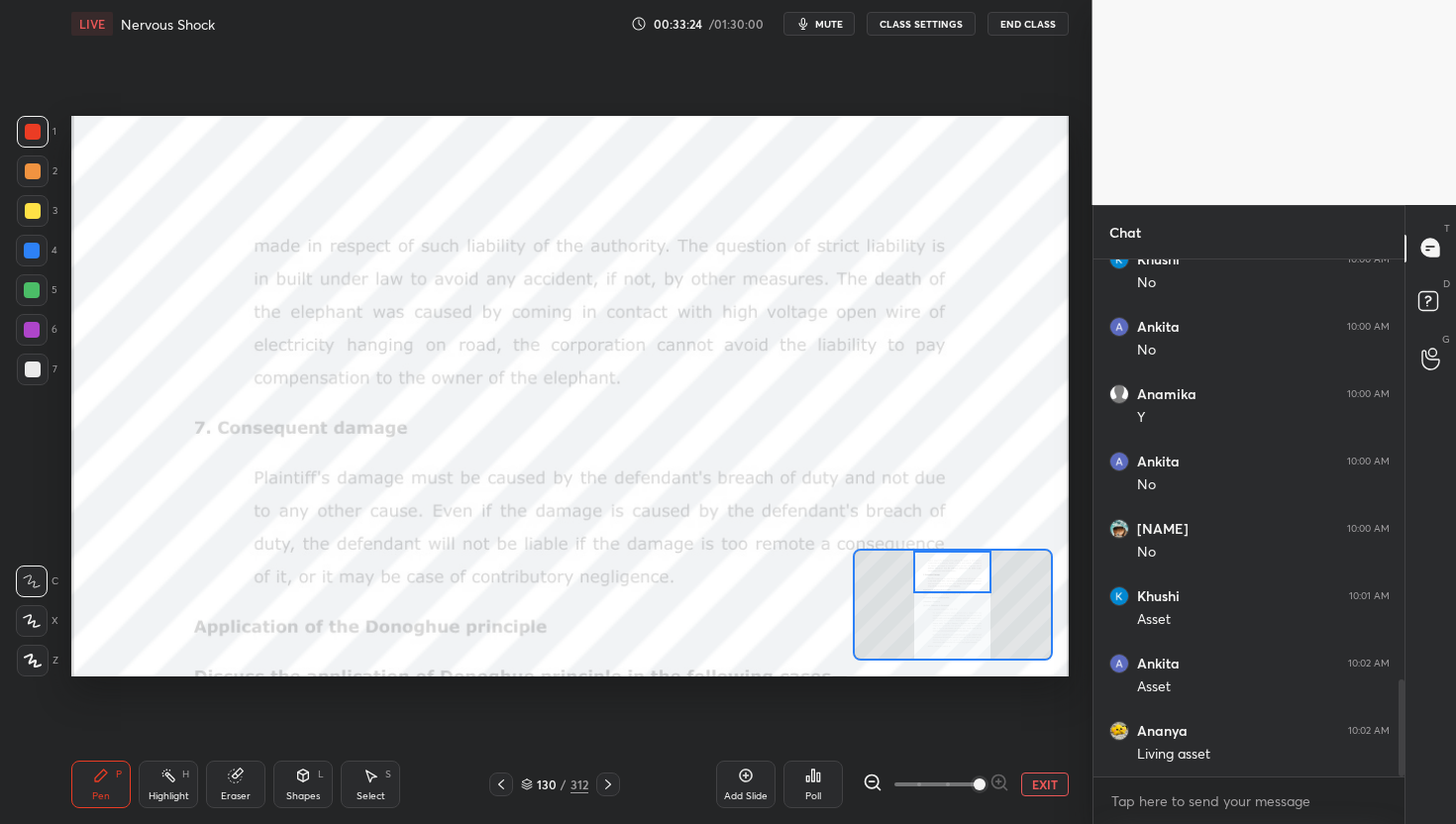drag, startPoint x: 971, startPoint y: 601, endPoint x: 971, endPoint y: 568, distance: 33 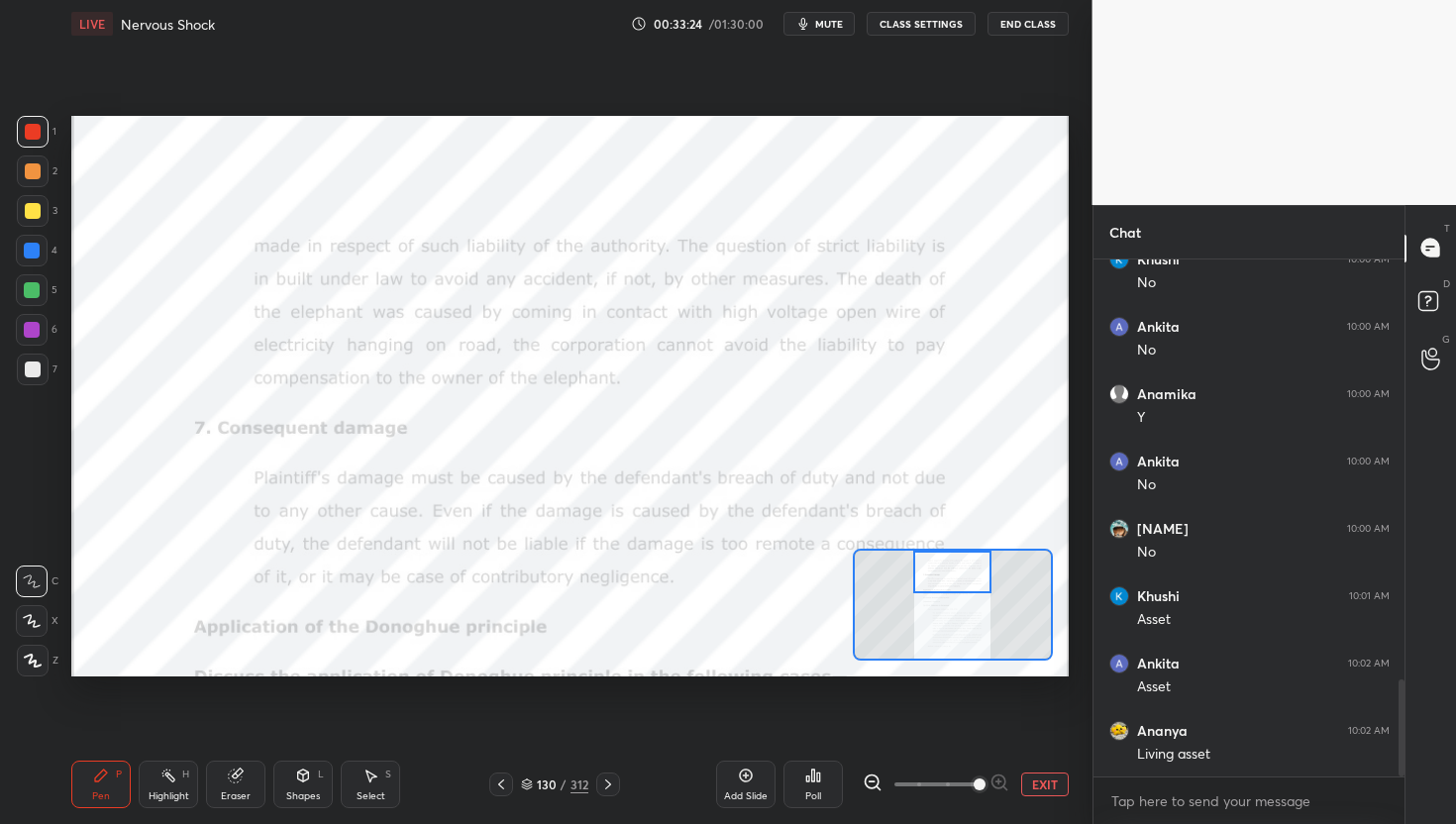 click at bounding box center (952, 572) 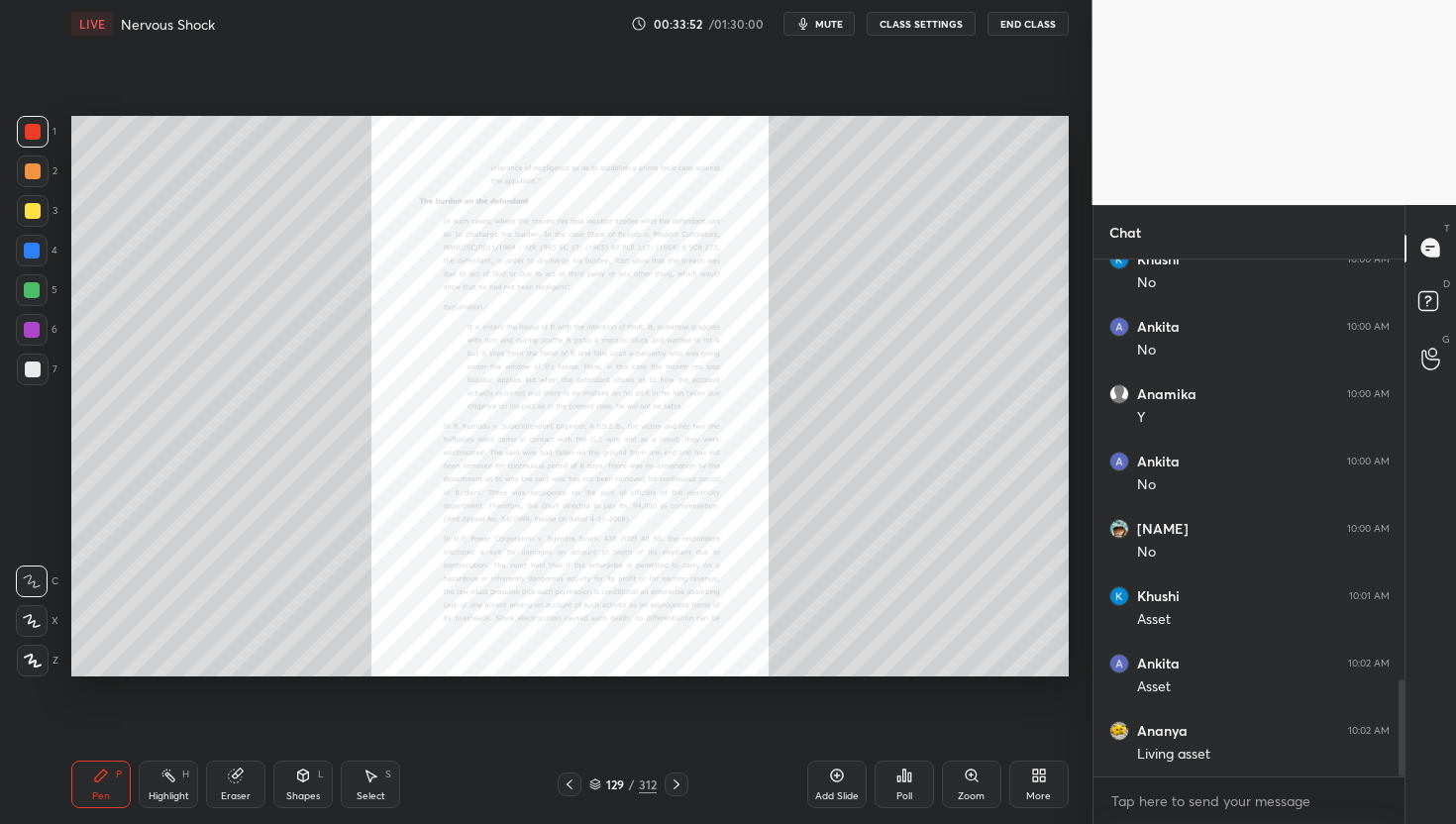 click on "Zoom" at bounding box center (972, 784) 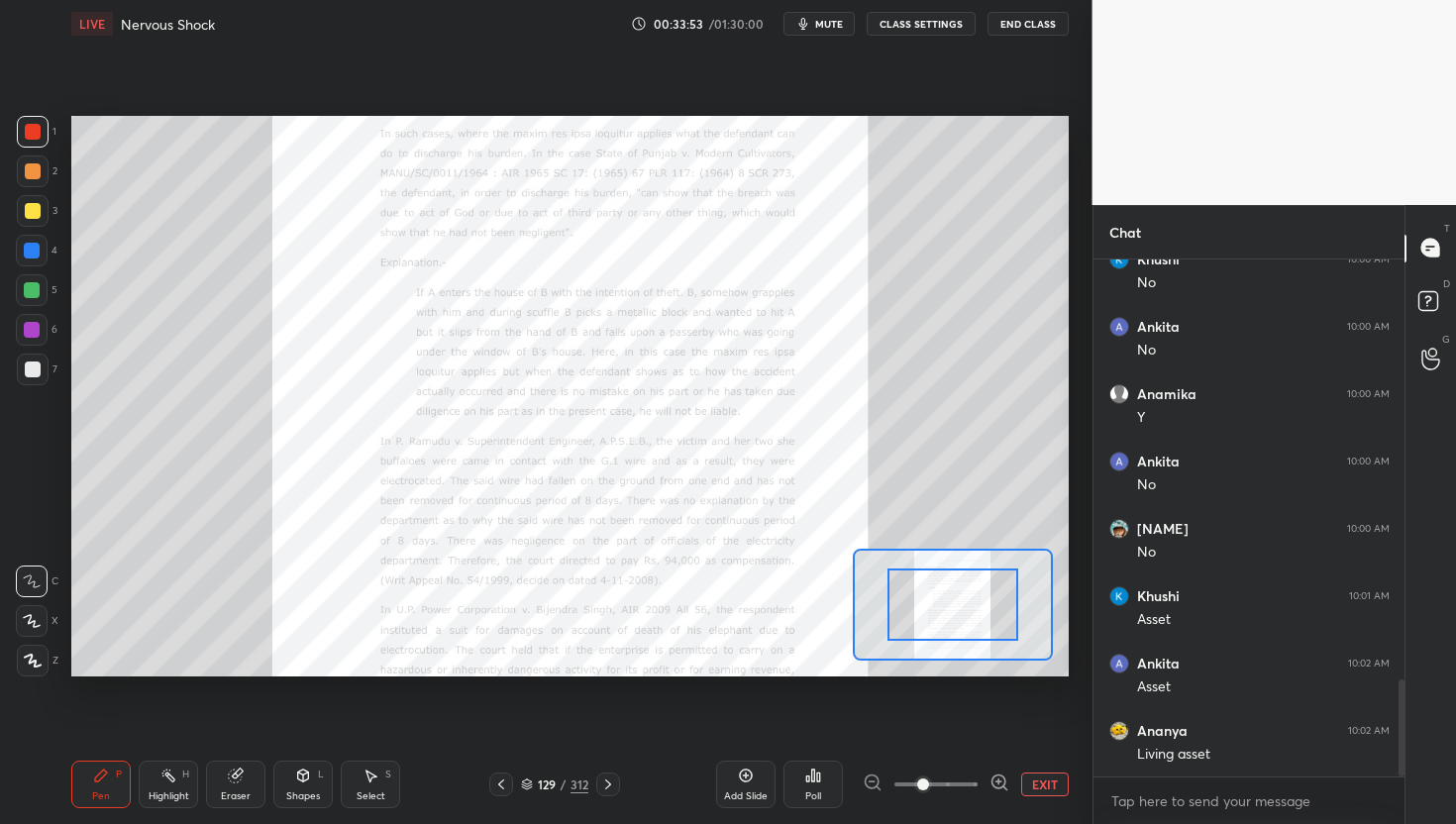 click 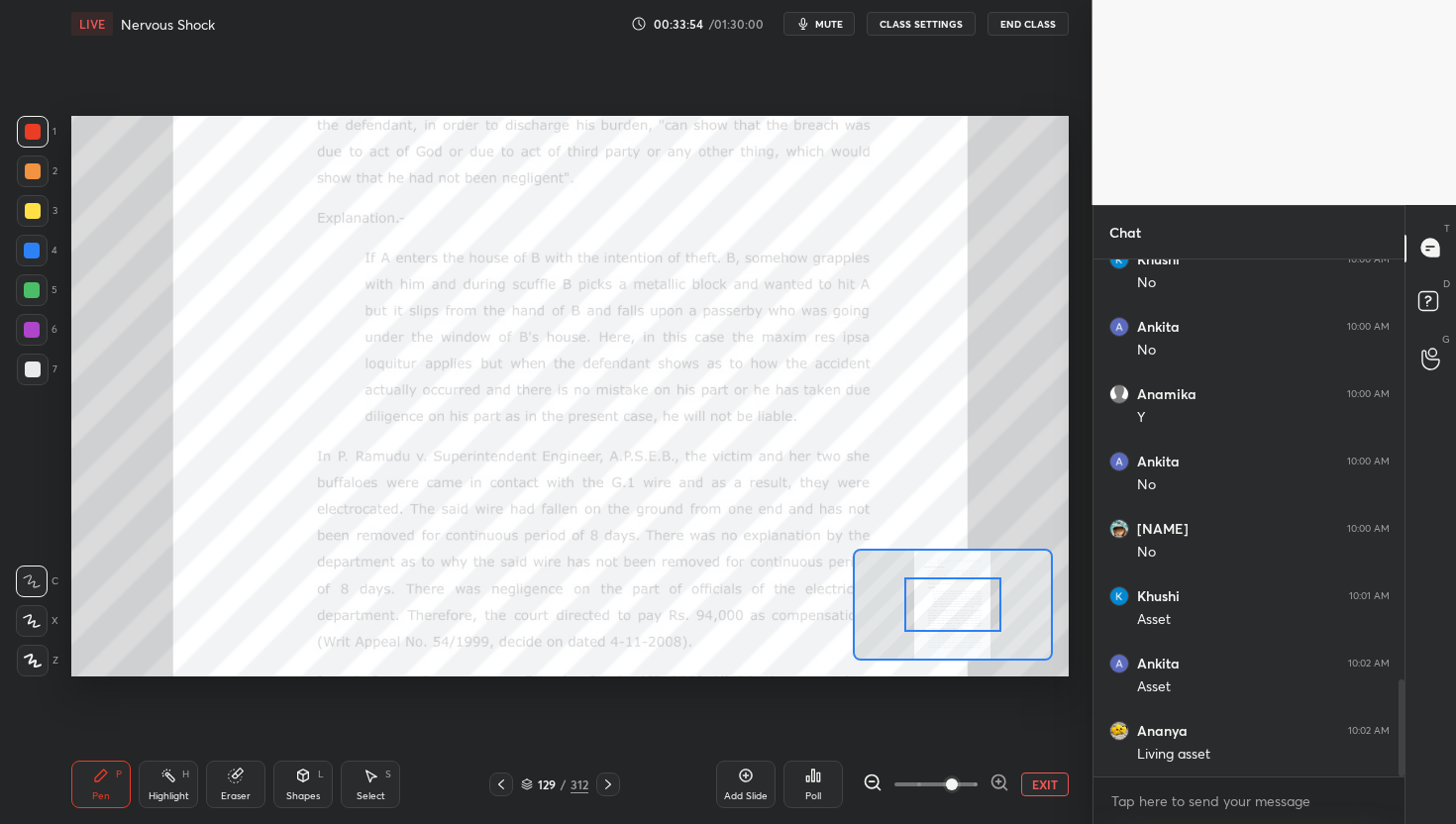 click 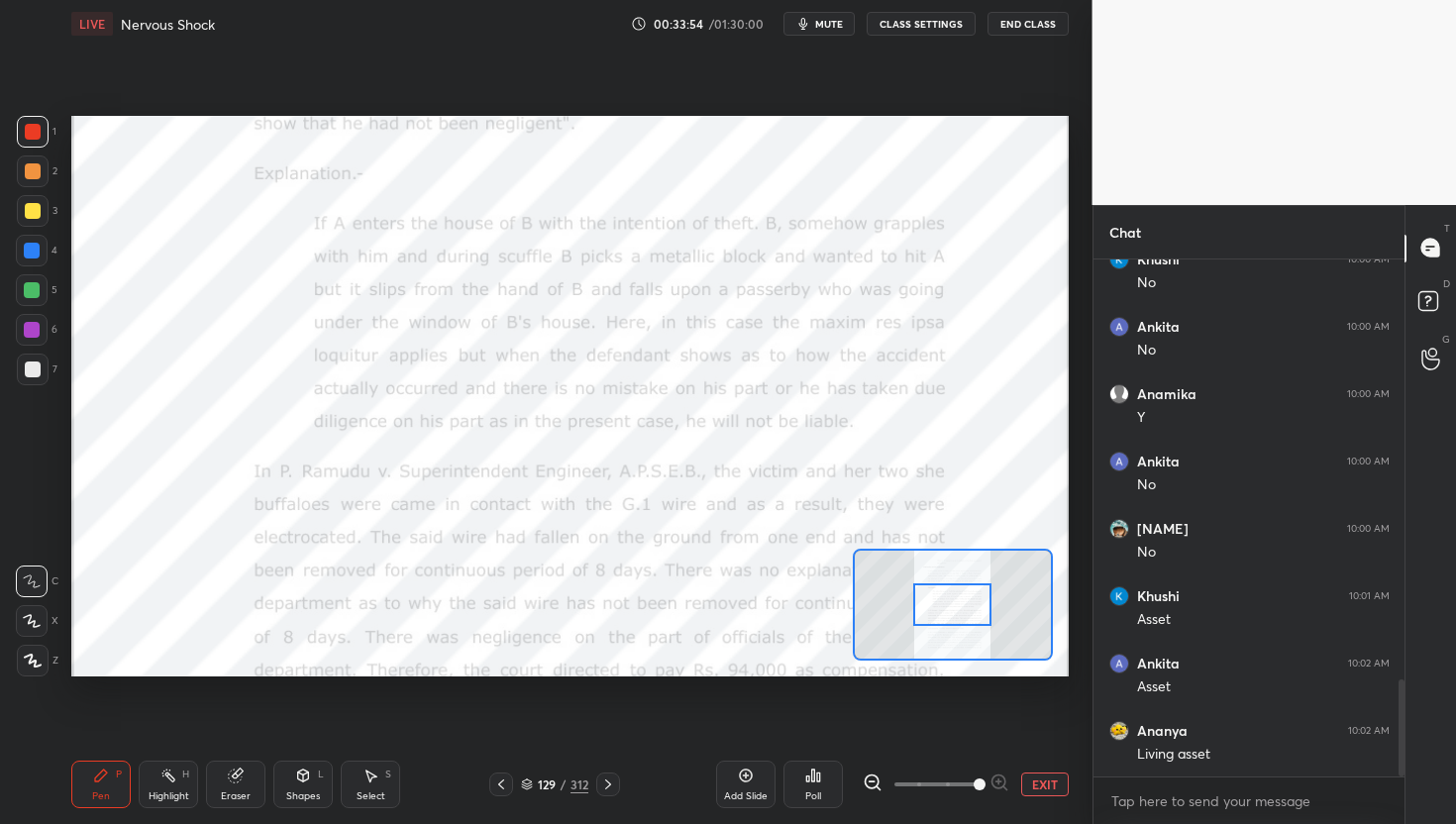 click at bounding box center [980, 784] 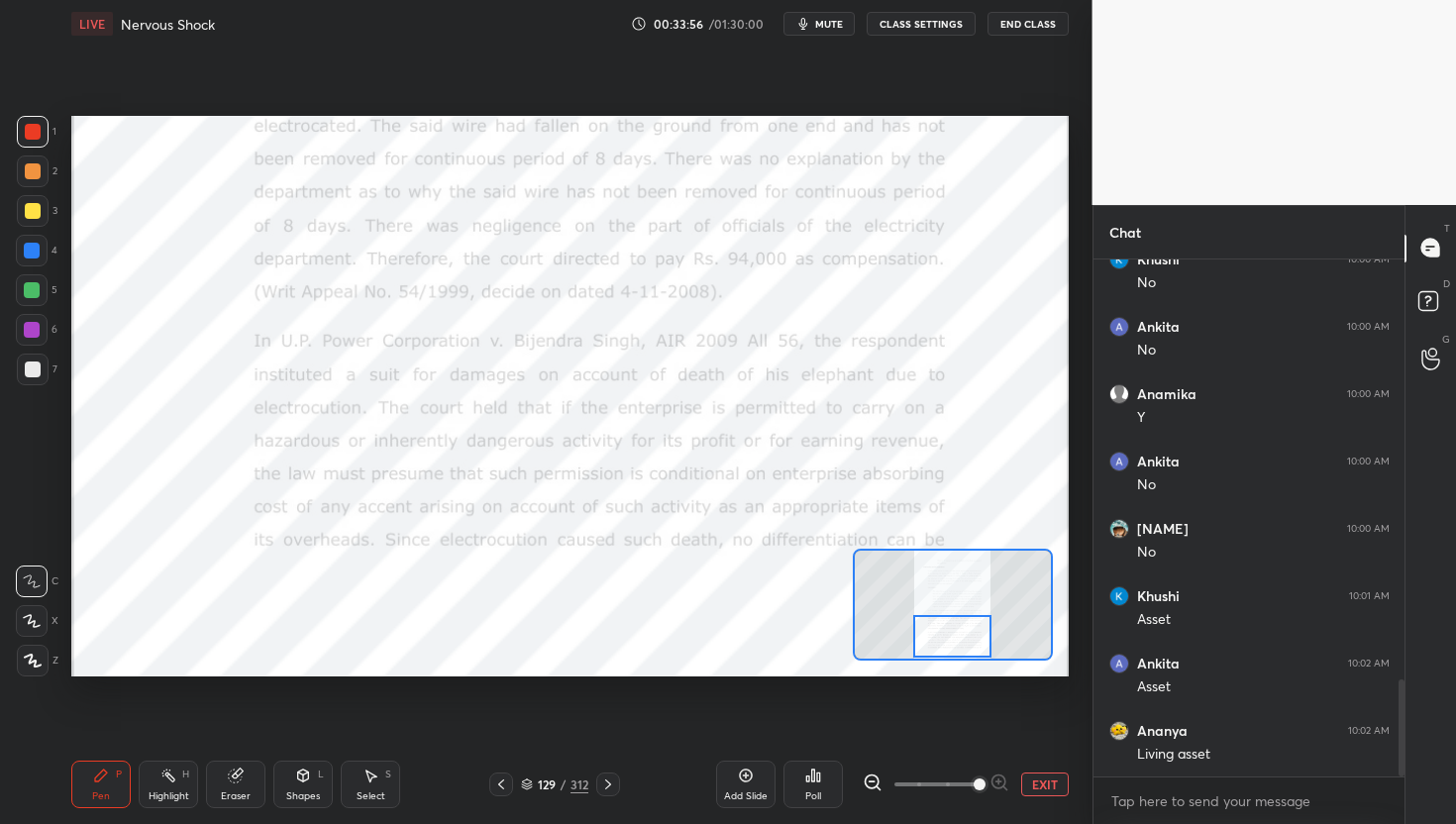 click on "Setting up your live class Poll for   secs No correct answer Start poll" at bounding box center (570, 396) 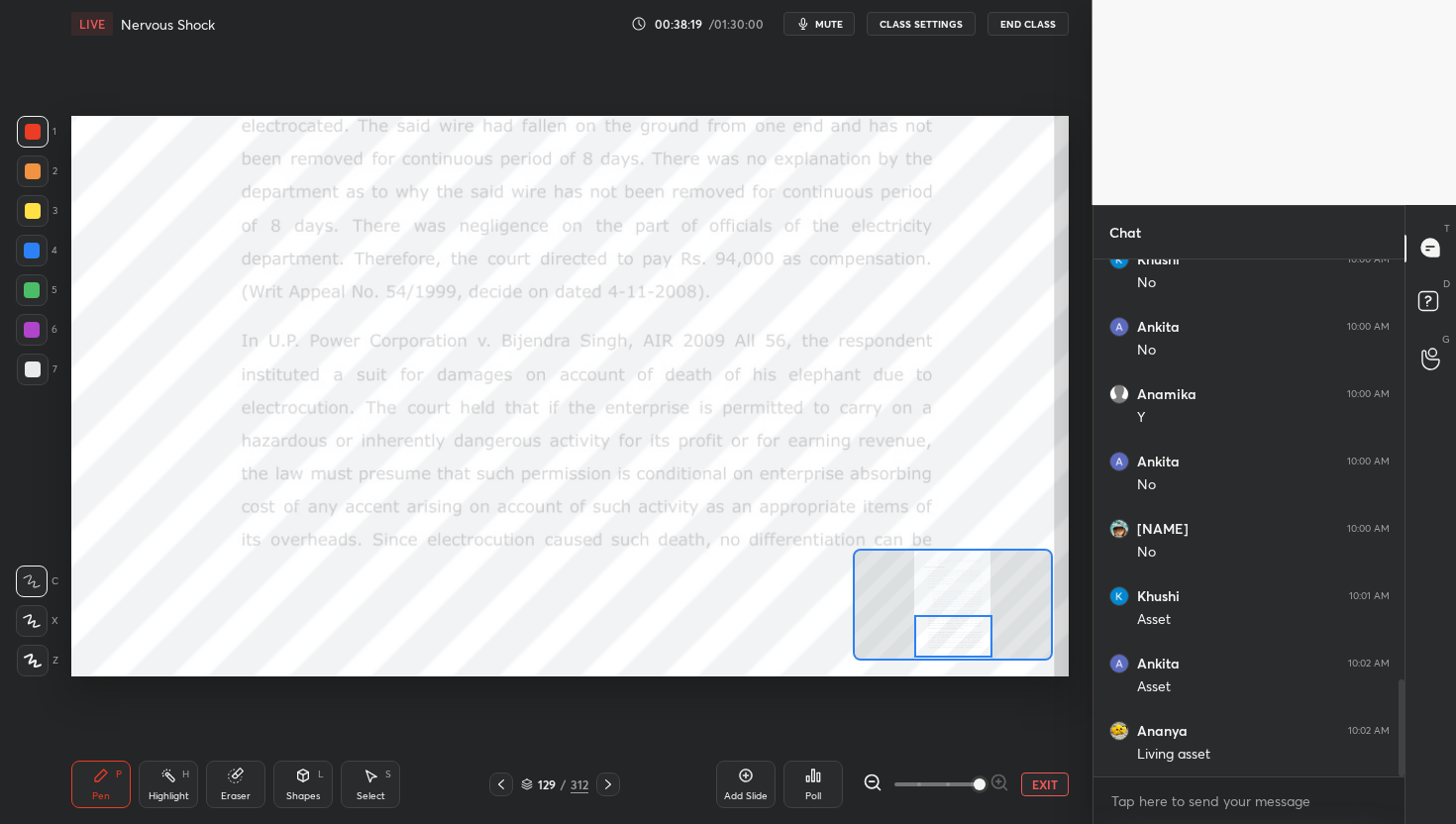 click on "Setting up your live class Poll for   secs No correct answer Start poll" at bounding box center [570, 396] 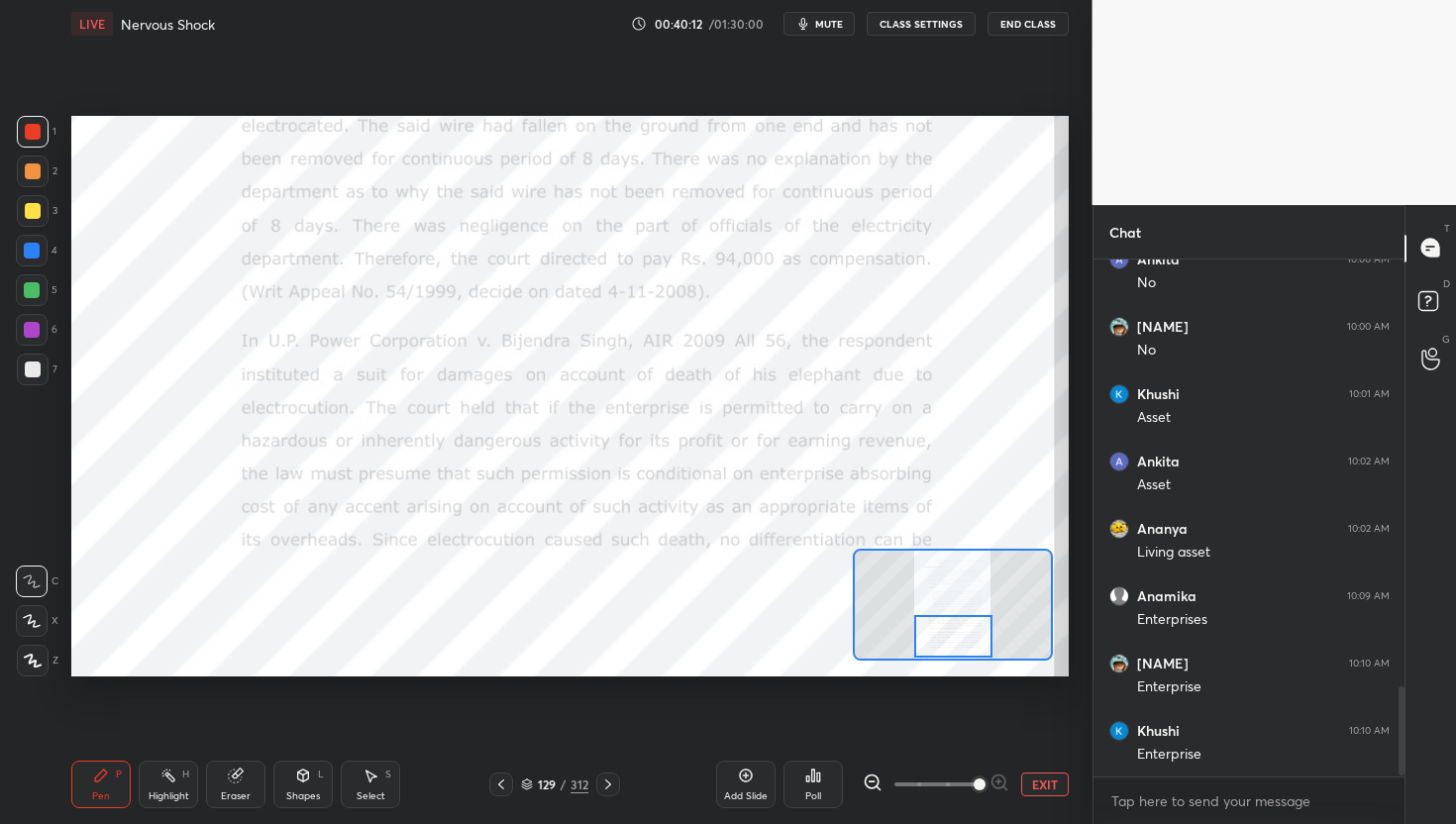 scroll, scrollTop: 2519, scrollLeft: 0, axis: vertical 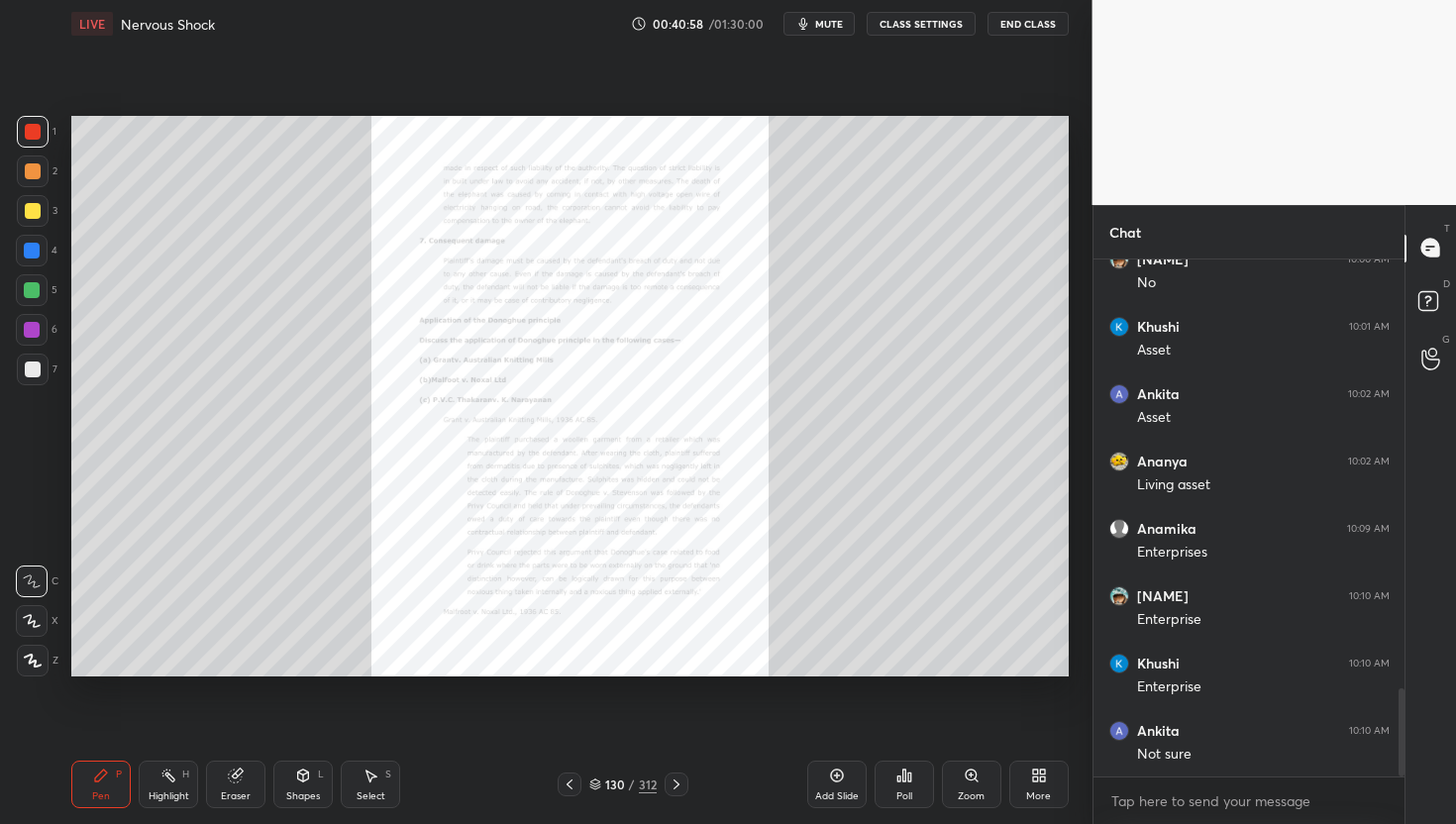 click on "Zoom" at bounding box center (972, 784) 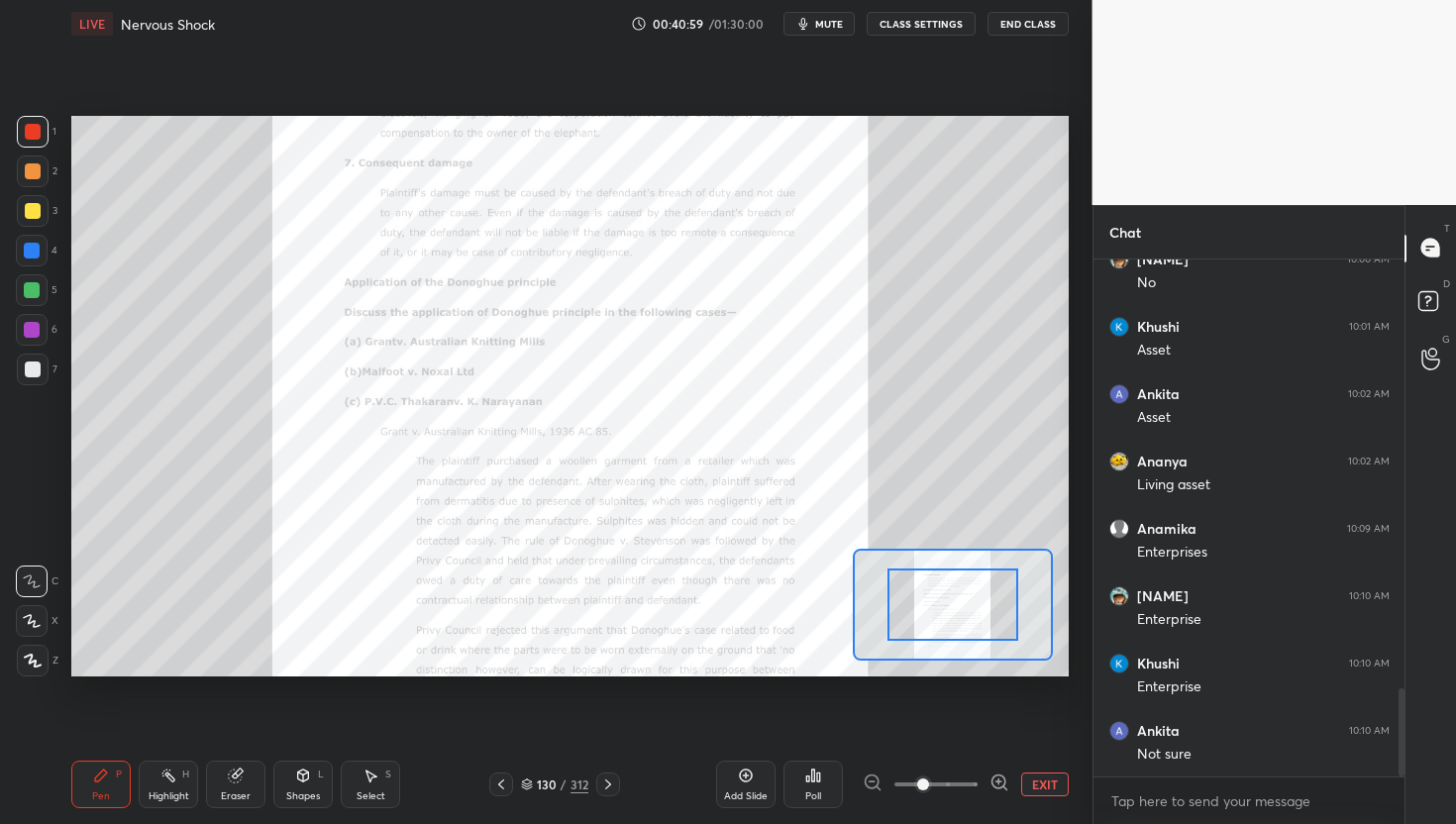 click 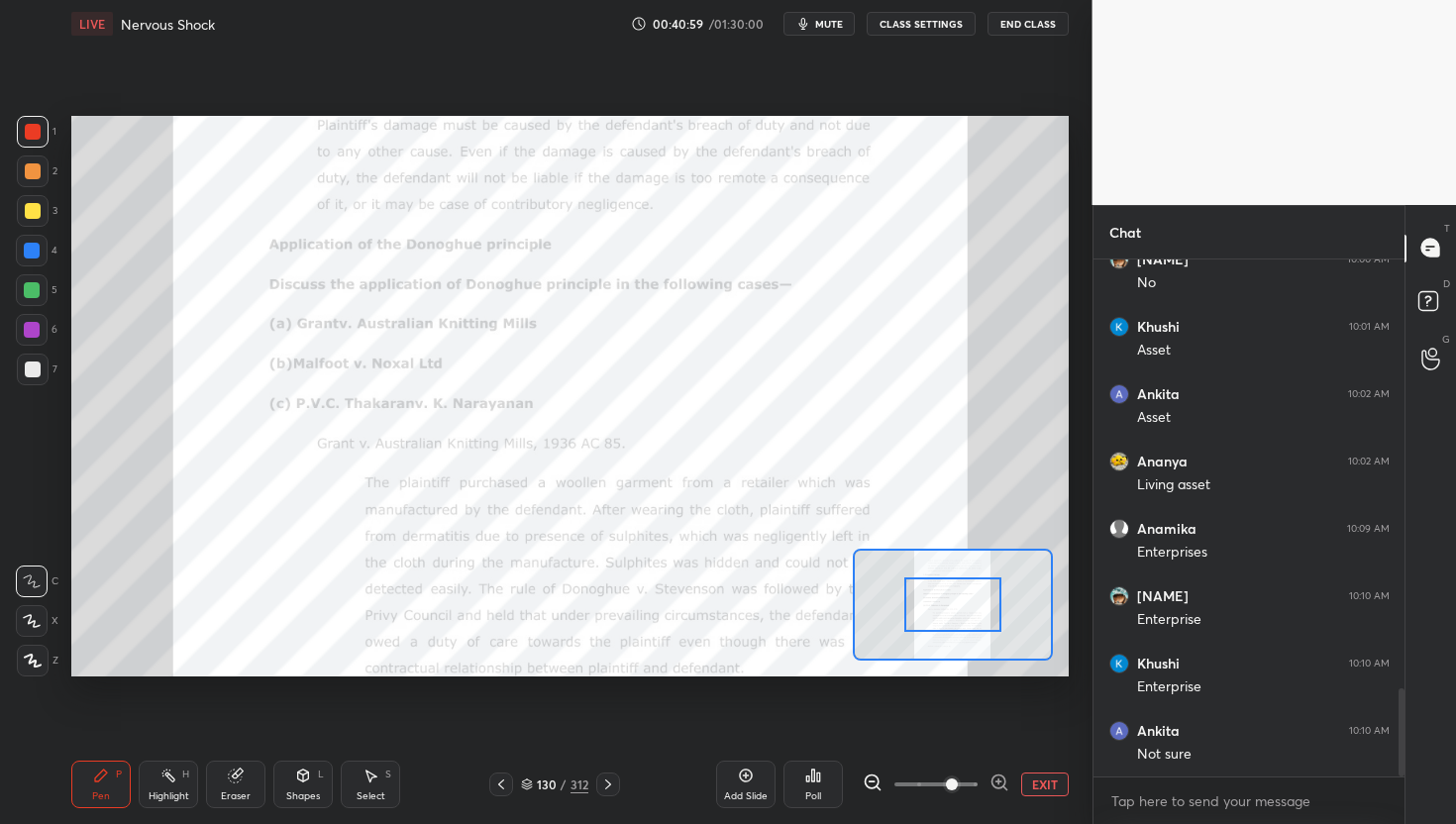 click 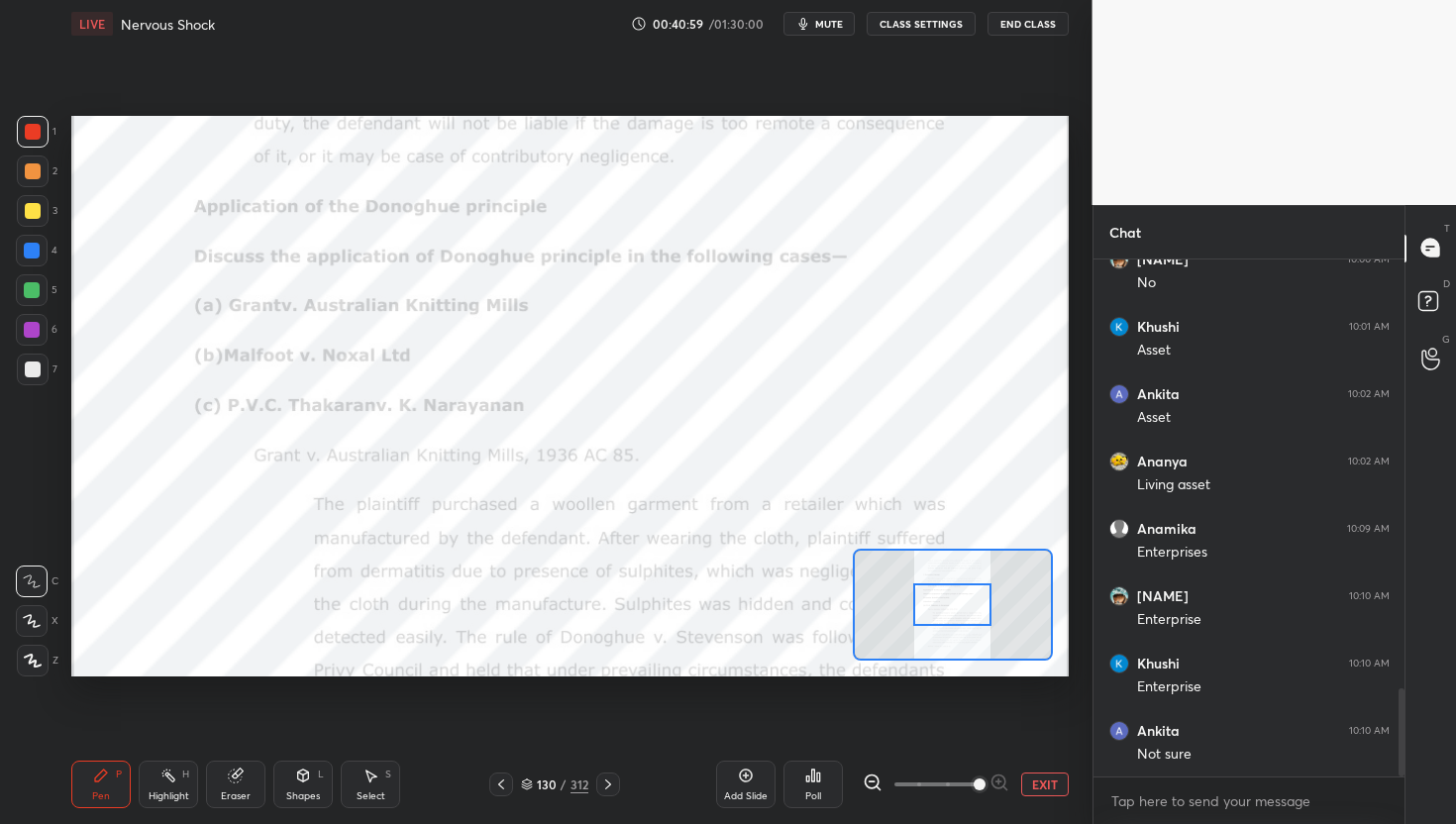 click at bounding box center [980, 784] 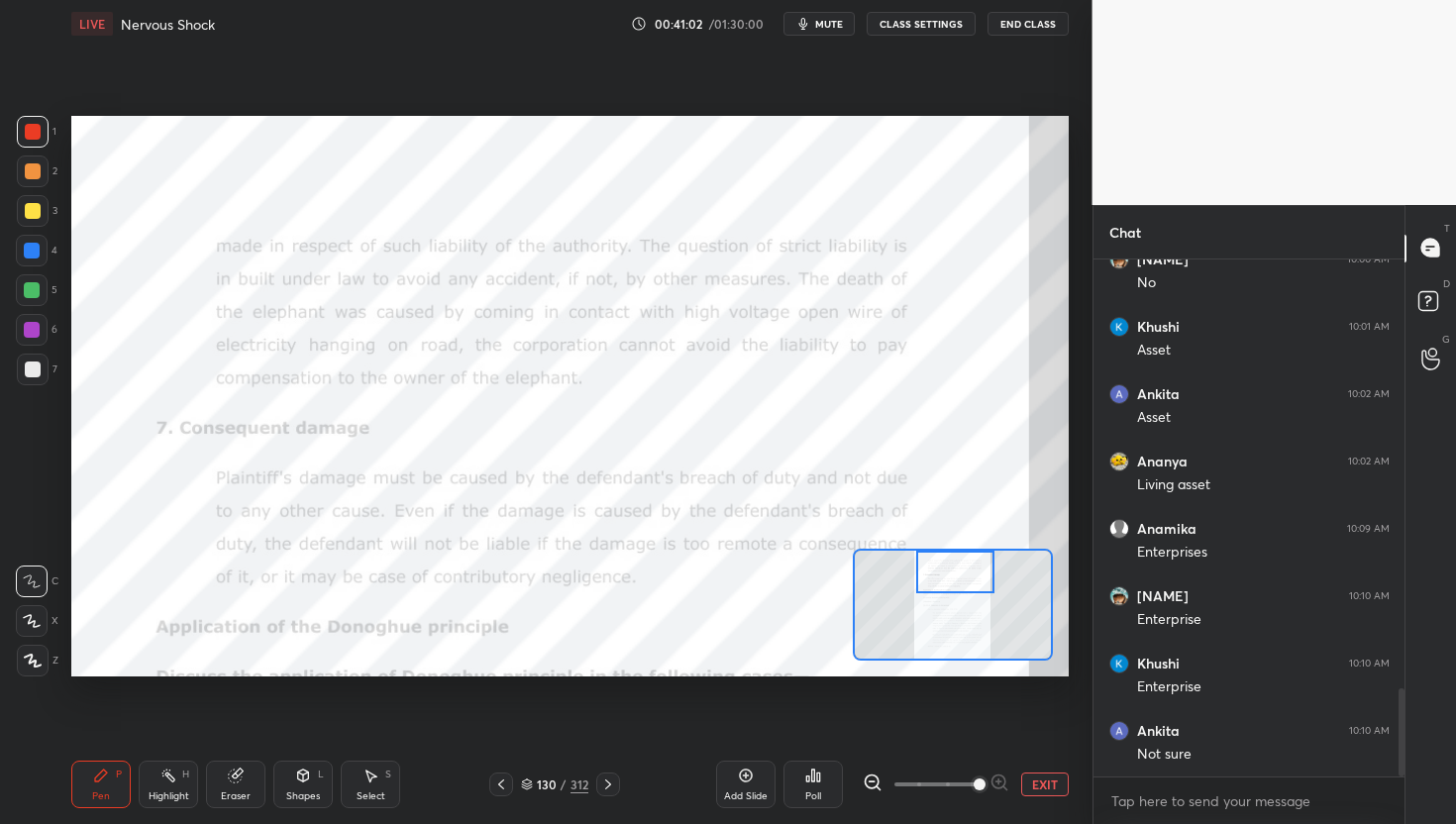 drag, startPoint x: 973, startPoint y: 600, endPoint x: 976, endPoint y: 561, distance: 39.115214 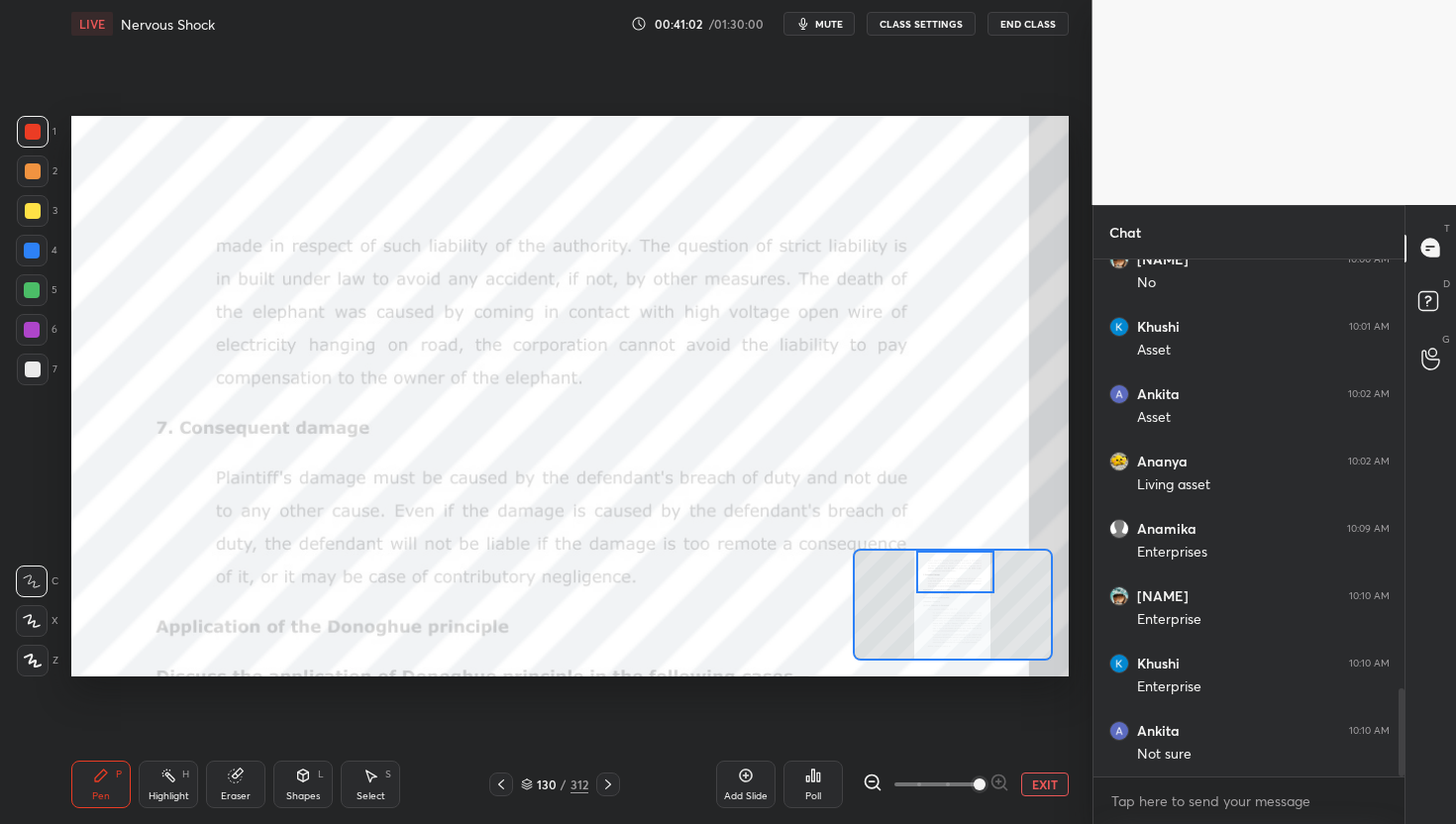 click at bounding box center [955, 572] 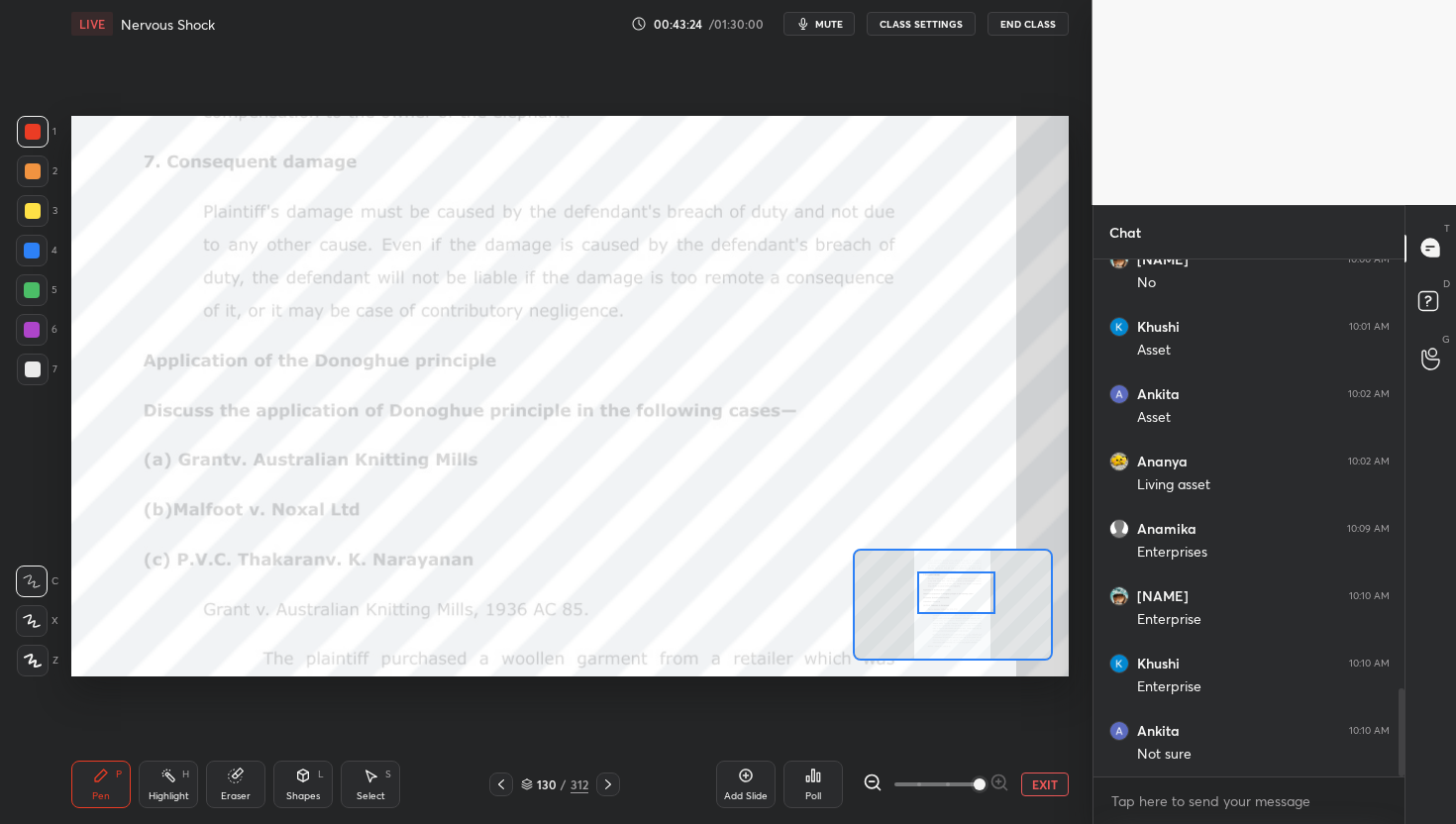 drag, startPoint x: 970, startPoint y: 576, endPoint x: 971, endPoint y: 597, distance: 21.023796 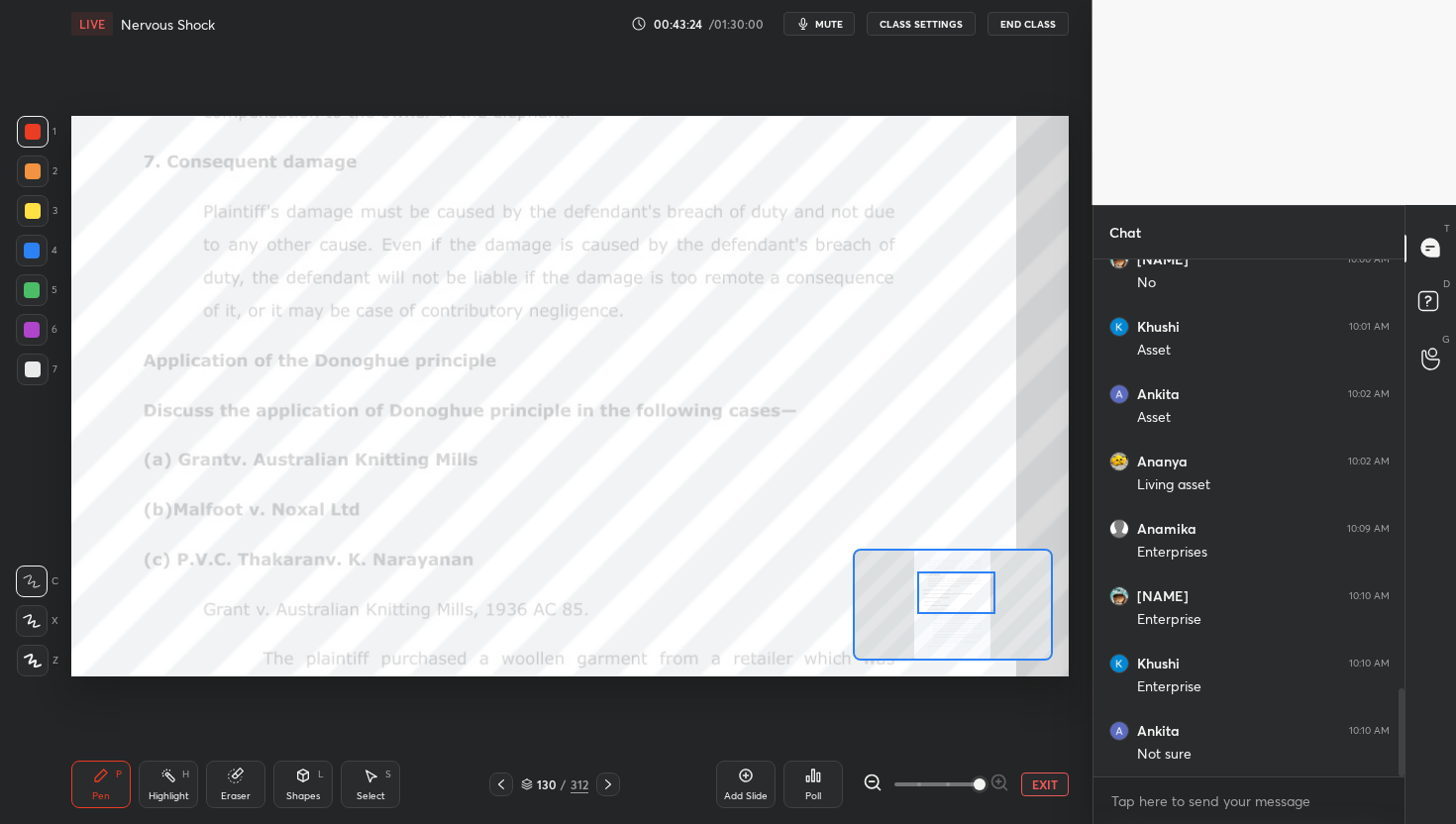 click at bounding box center (956, 593) 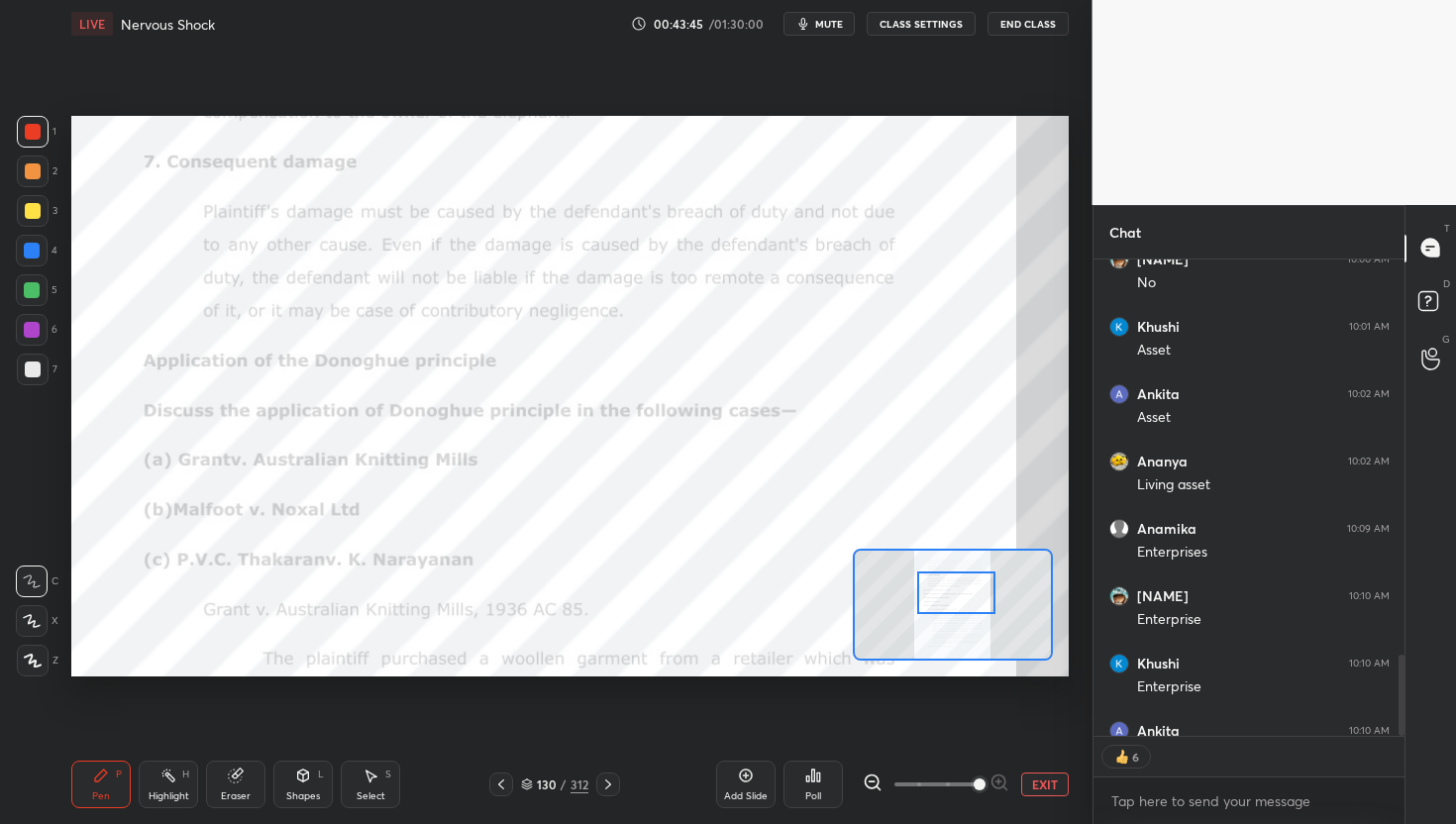 scroll, scrollTop: 7, scrollLeft: 7, axis: both 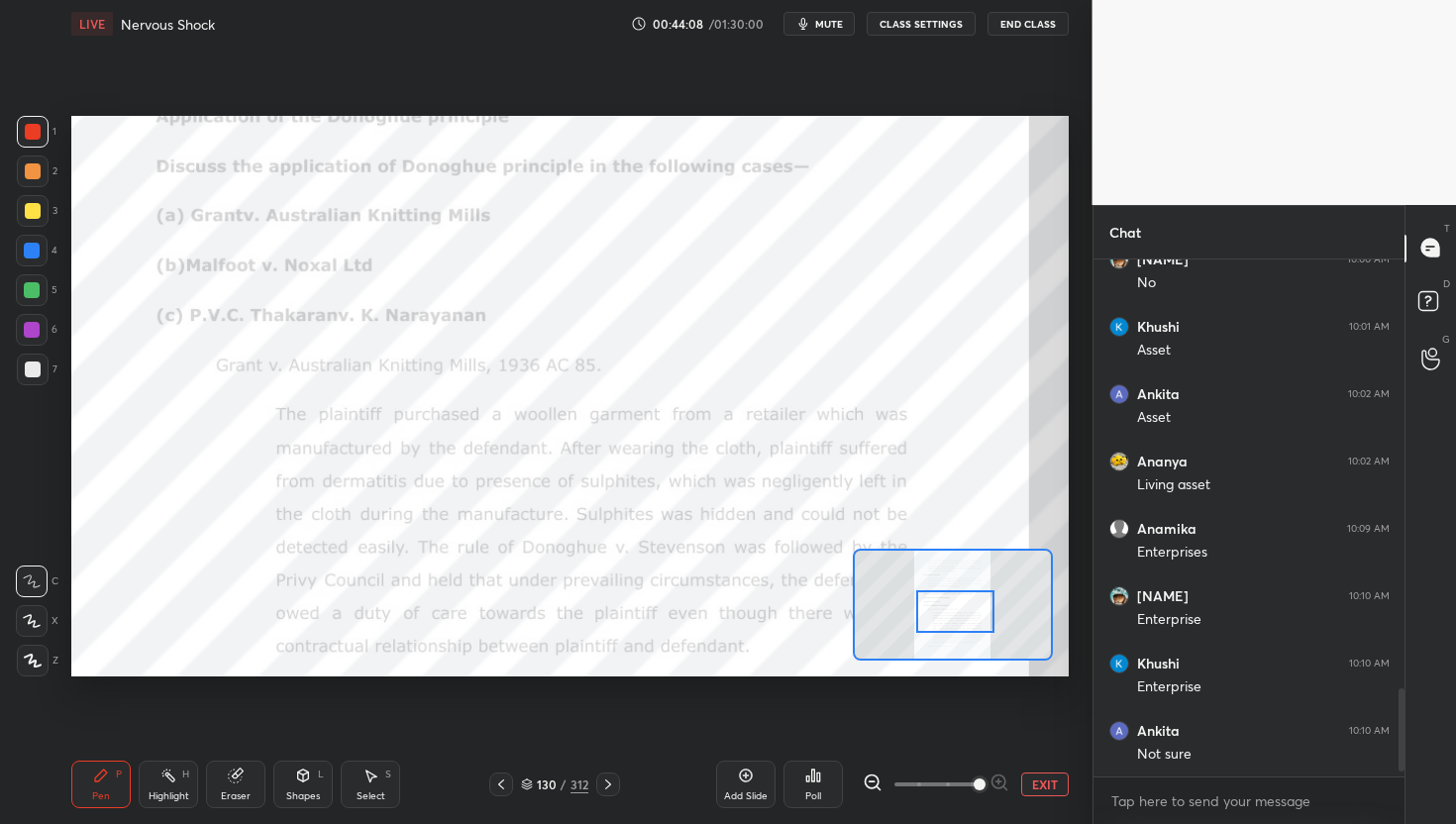 drag, startPoint x: 945, startPoint y: 581, endPoint x: 944, endPoint y: 600, distance: 19.026298 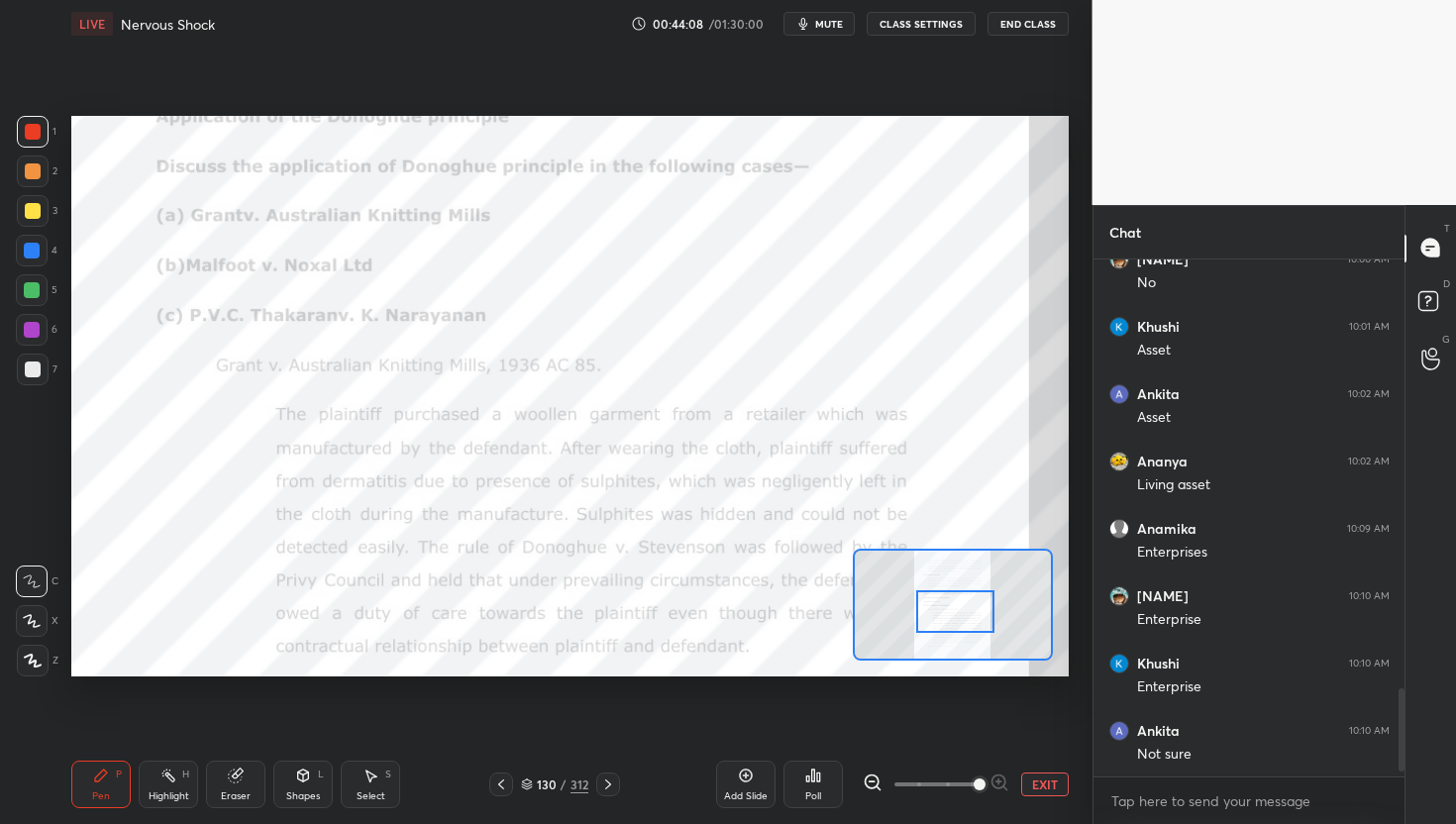 click at bounding box center (955, 612) 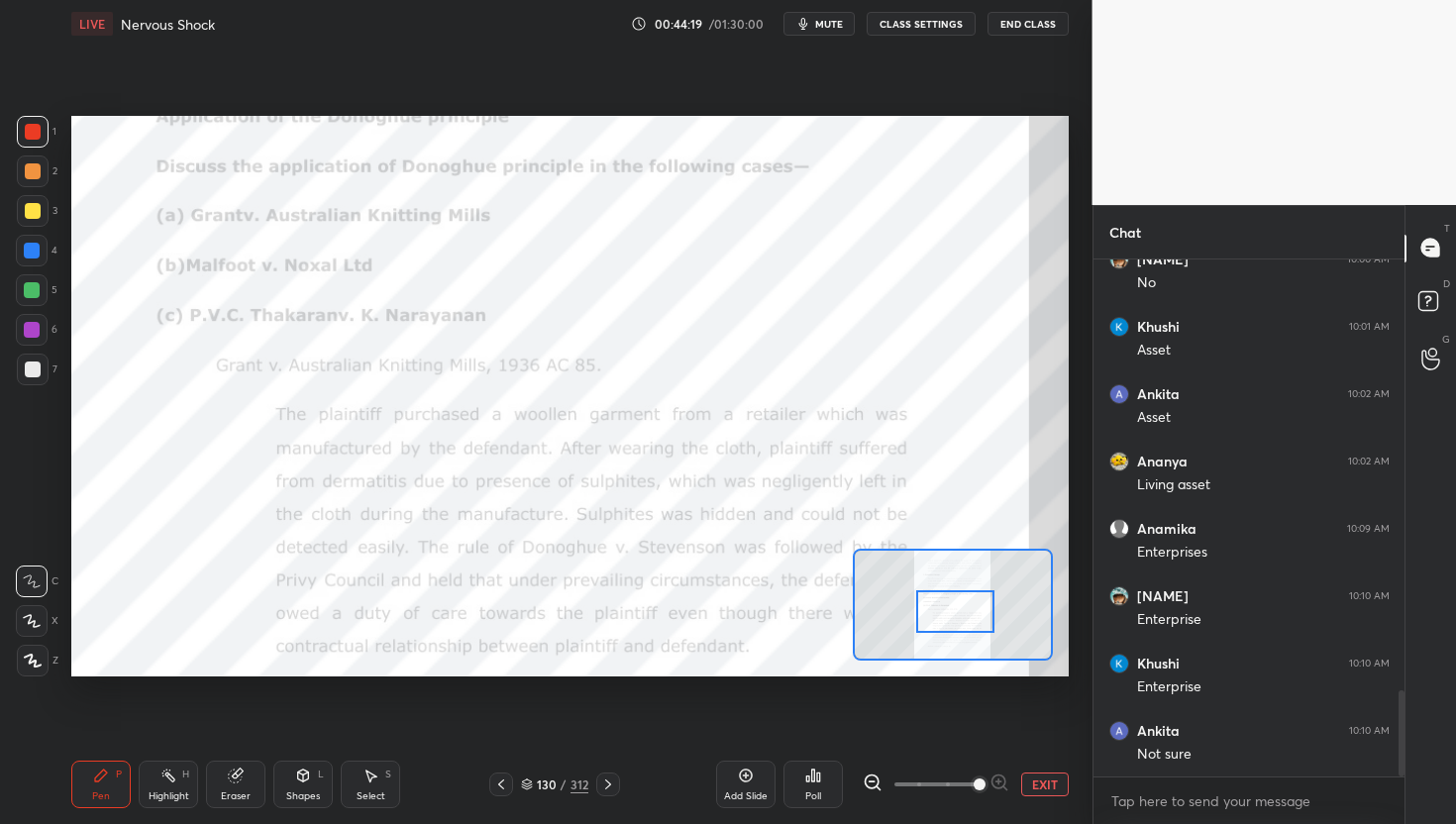 scroll, scrollTop: 2586, scrollLeft: 0, axis: vertical 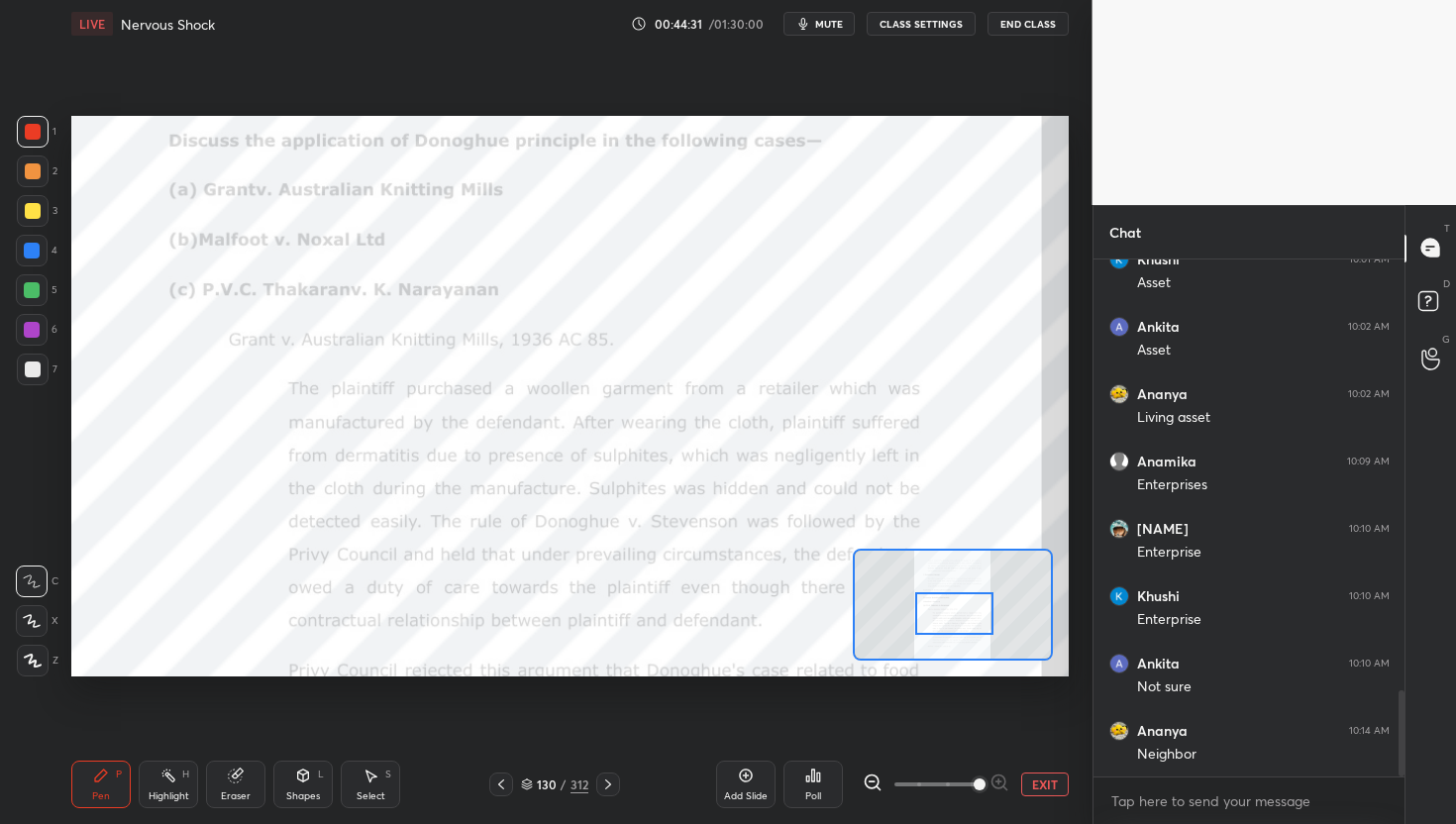 click at bounding box center [954, 614] 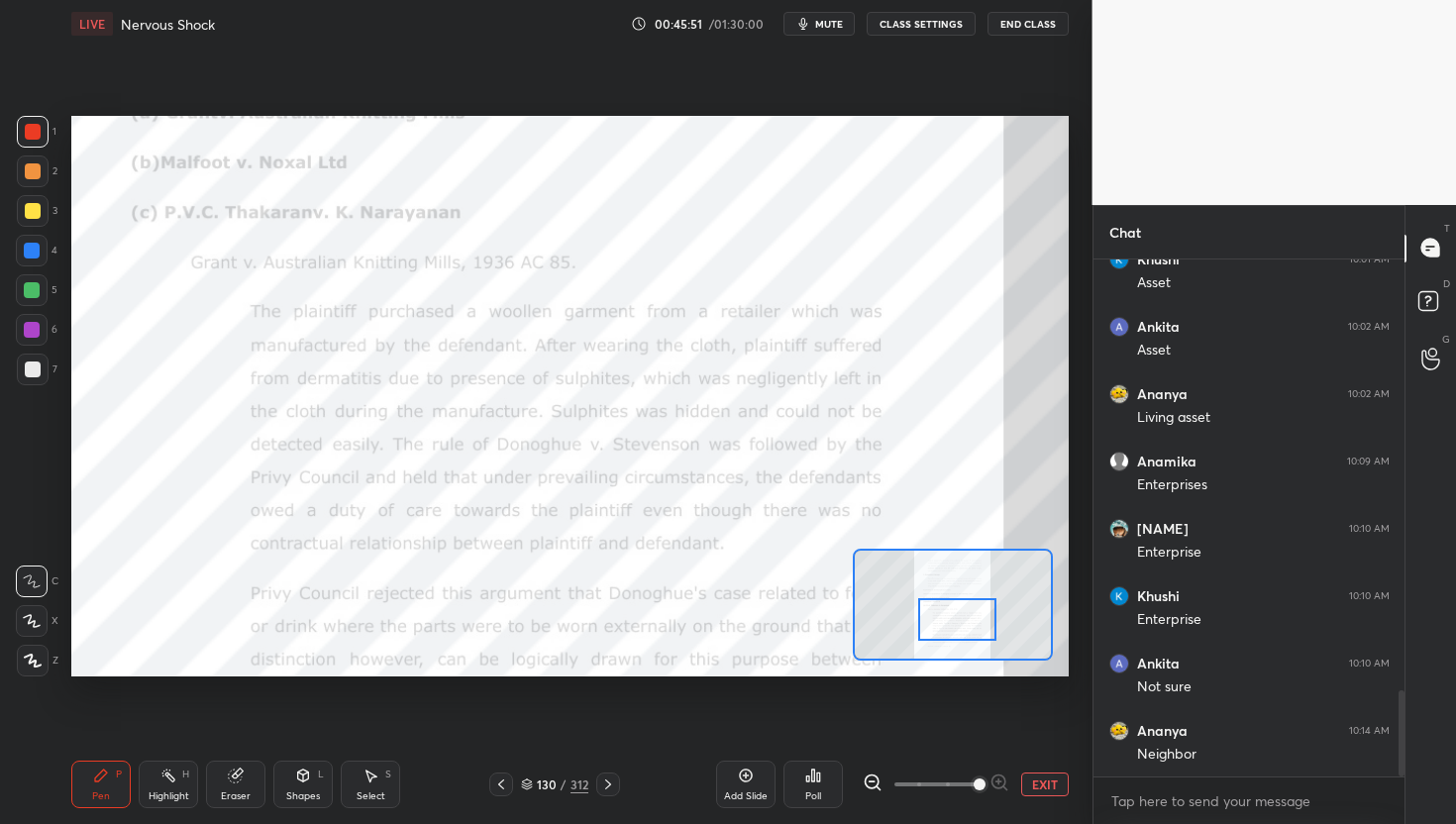 click at bounding box center (957, 620) 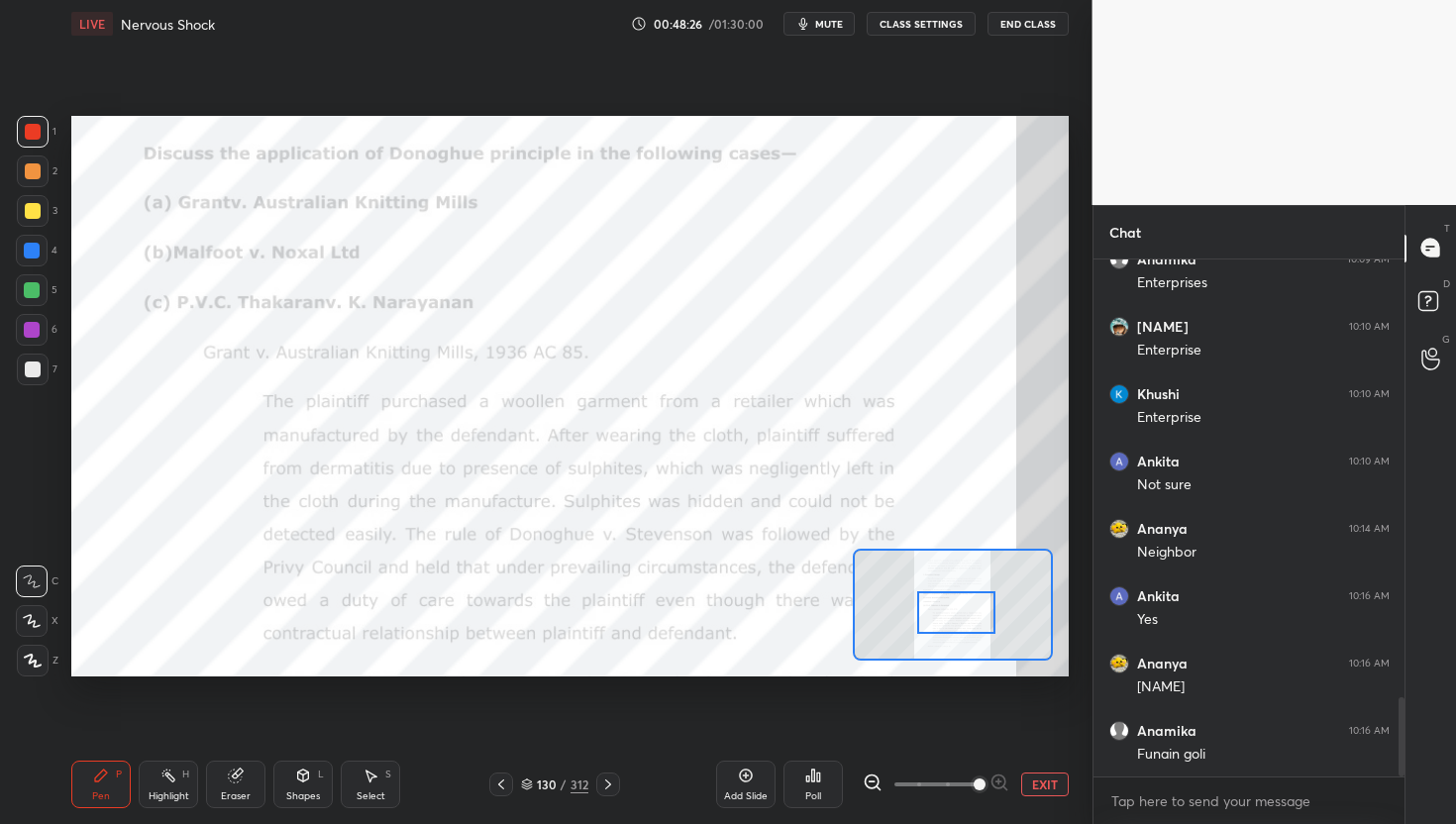 scroll, scrollTop: 2855, scrollLeft: 0, axis: vertical 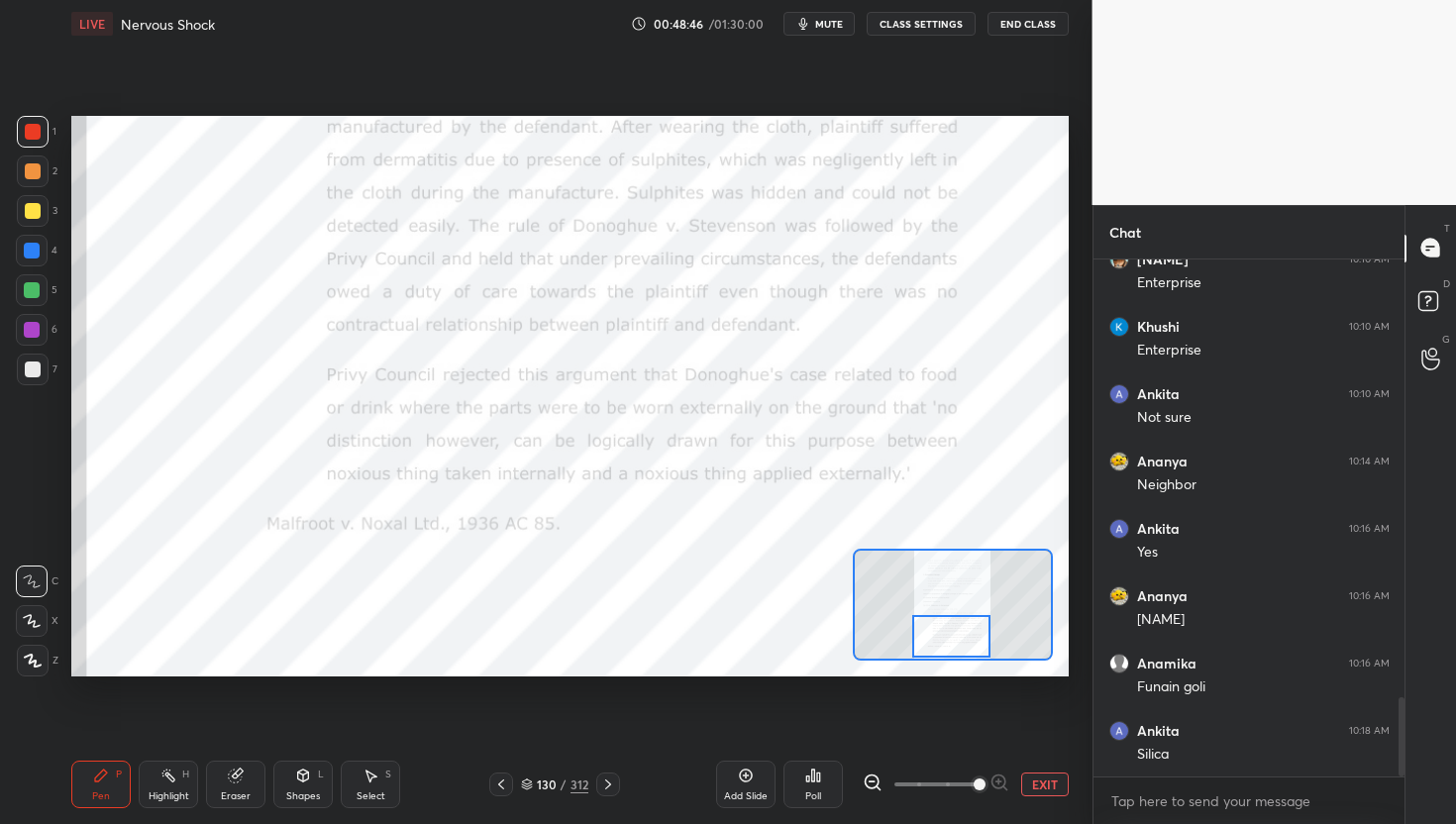 drag, startPoint x: 961, startPoint y: 616, endPoint x: 956, endPoint y: 676, distance: 60.207973 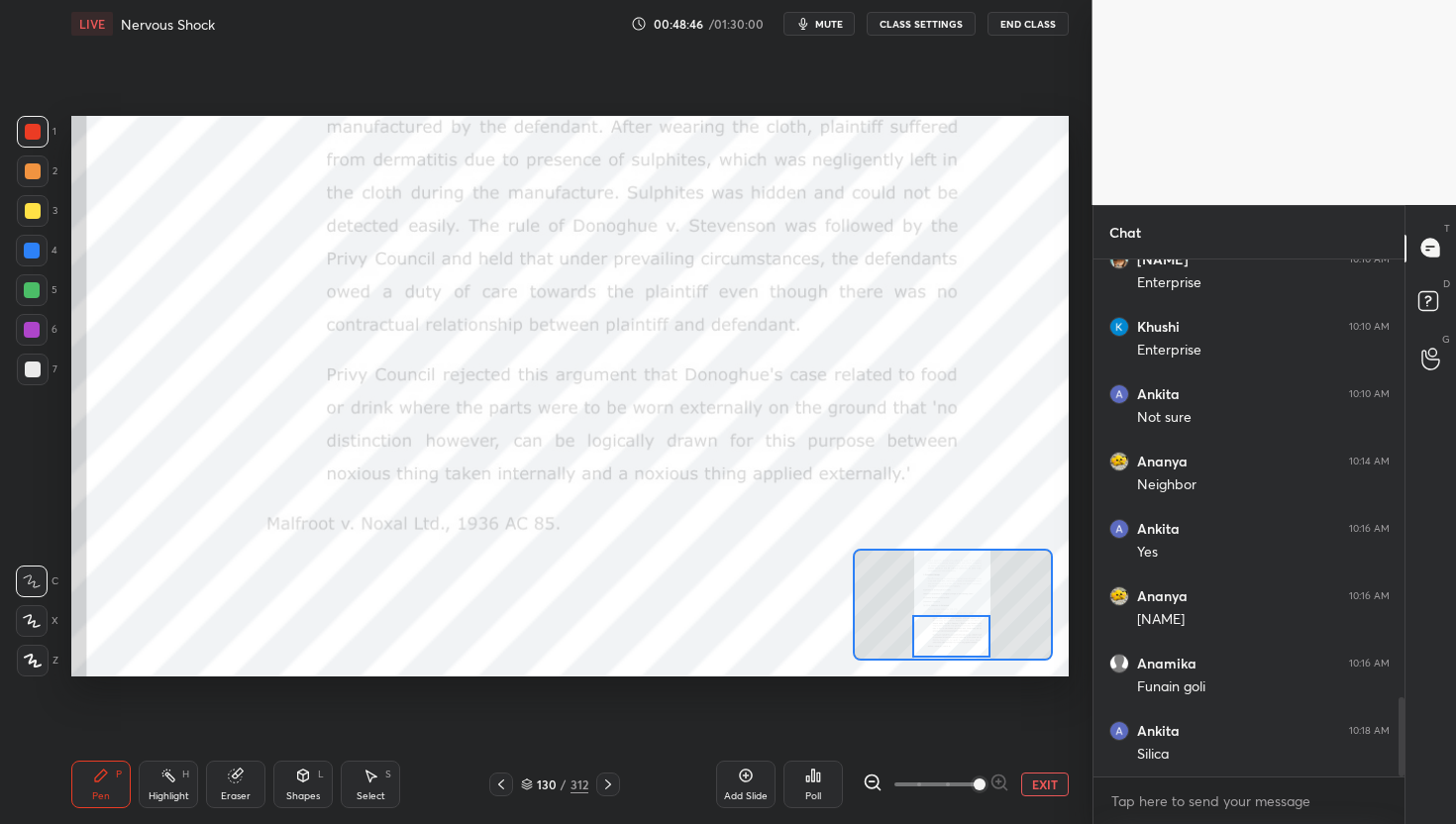 click on "Setting up your live class Poll for   secs No correct answer Start poll" at bounding box center (570, 396) 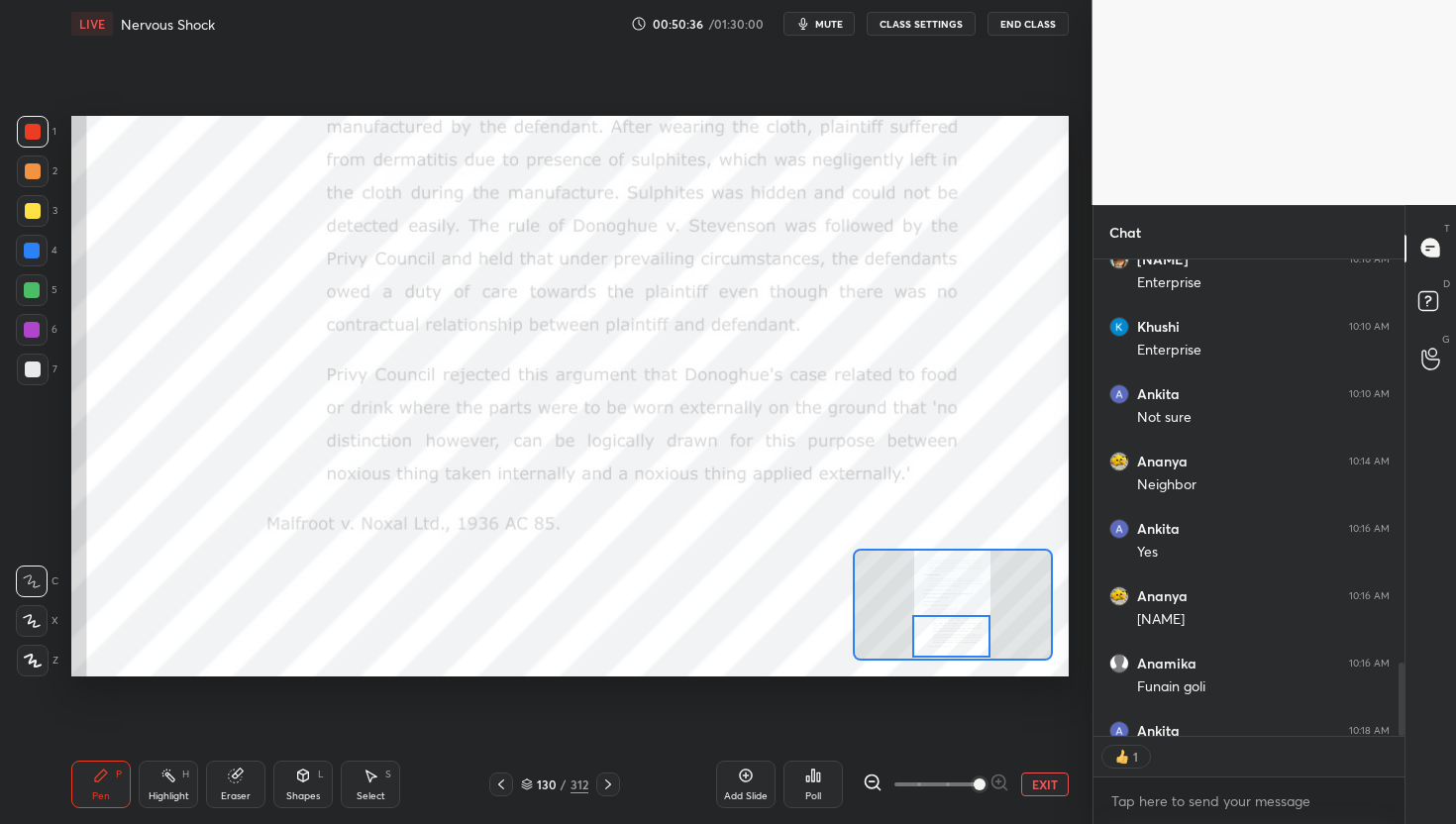 scroll, scrollTop: 470, scrollLeft: 305, axis: both 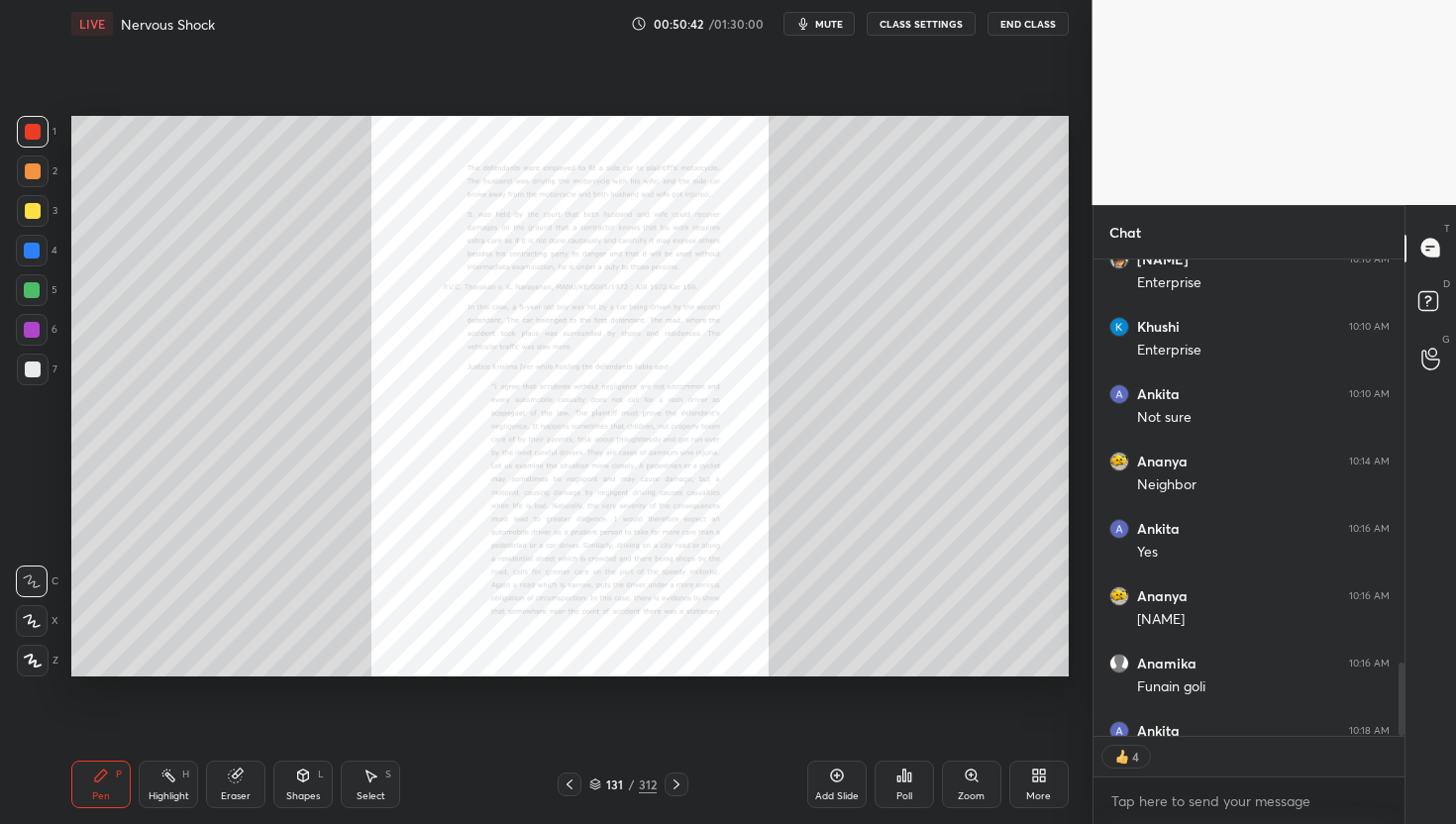 click on "Zoom" at bounding box center [972, 784] 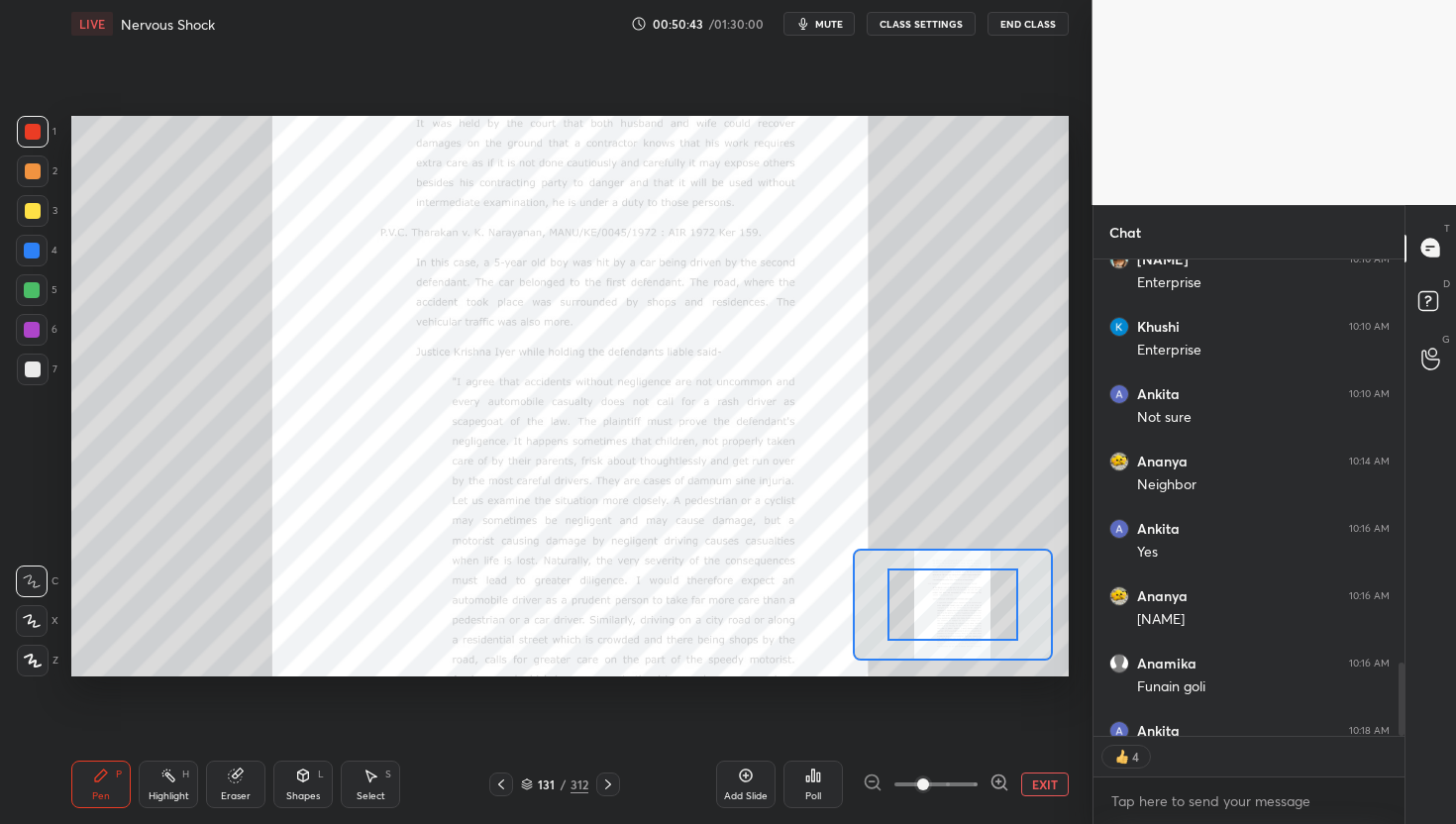click 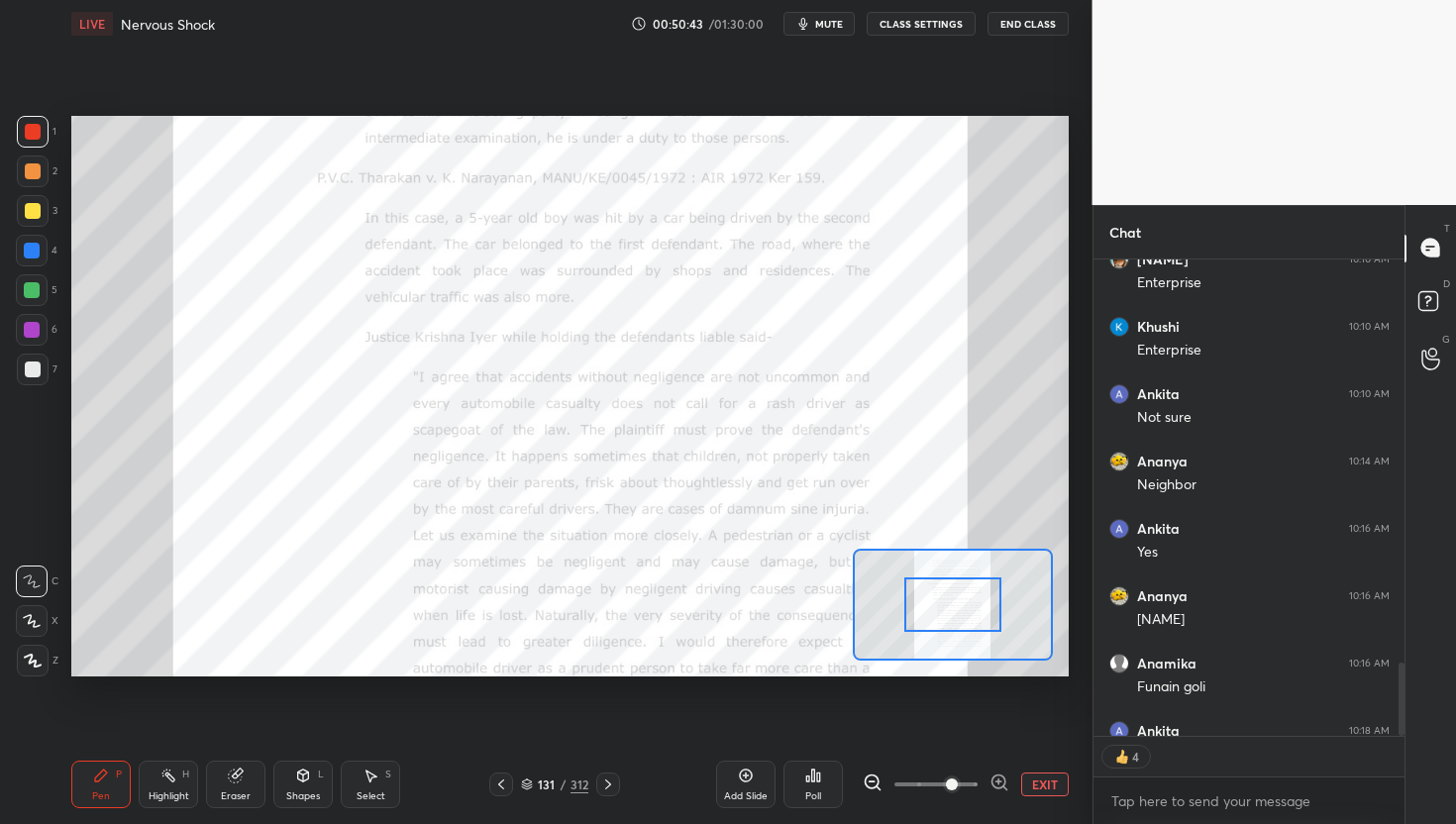 click 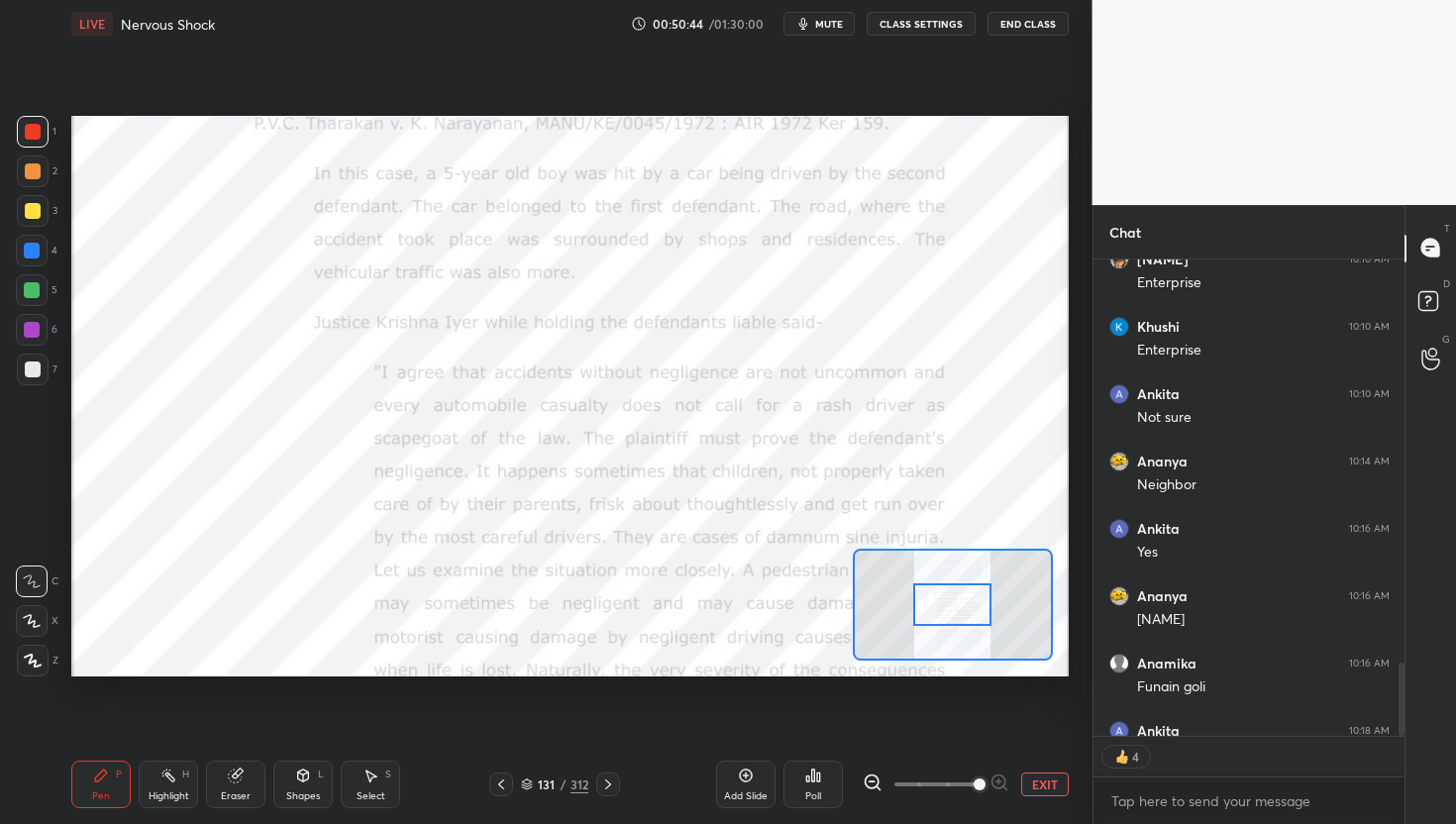 click at bounding box center (936, 784) 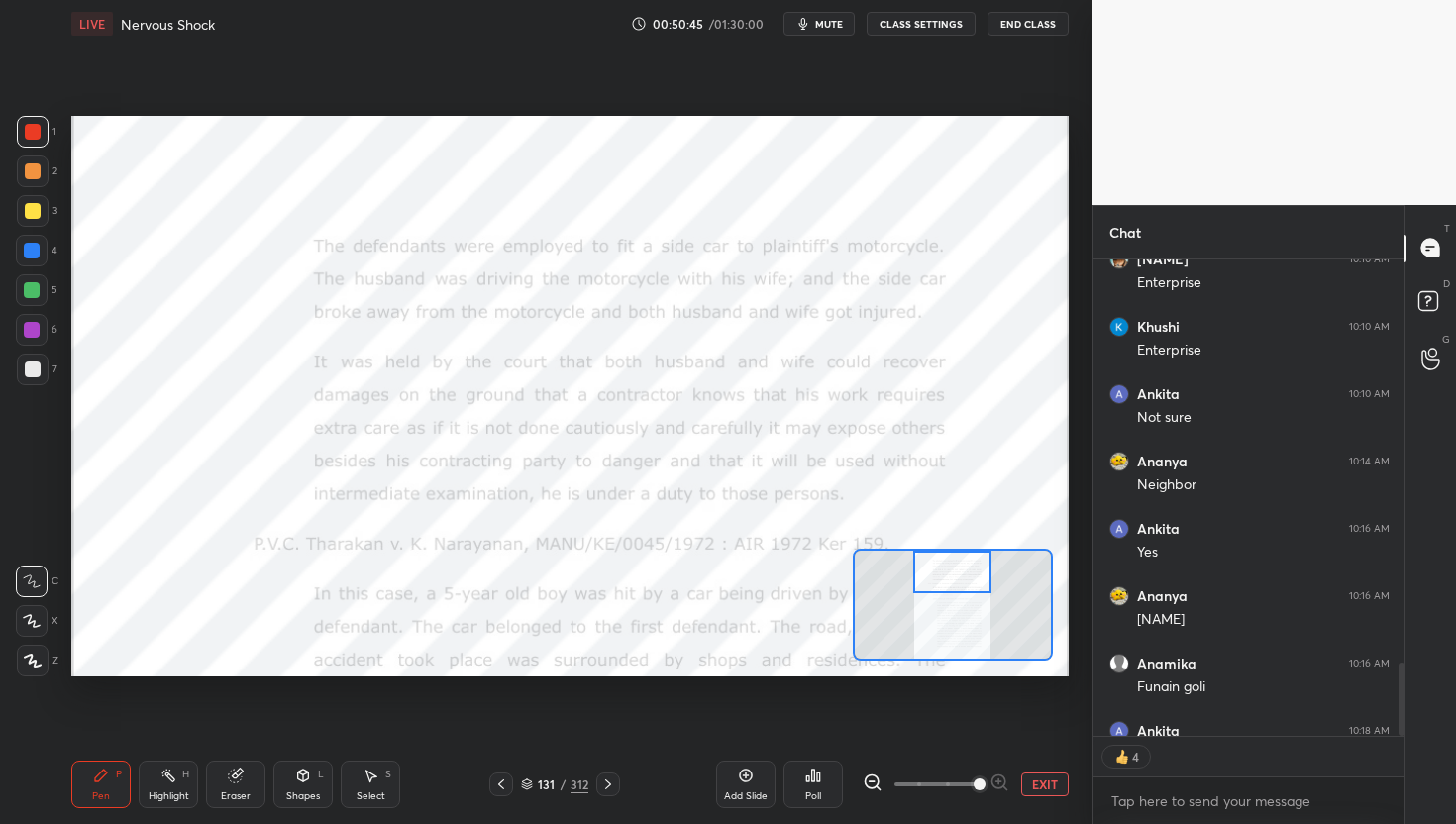 drag, startPoint x: 966, startPoint y: 600, endPoint x: 966, endPoint y: 566, distance: 34 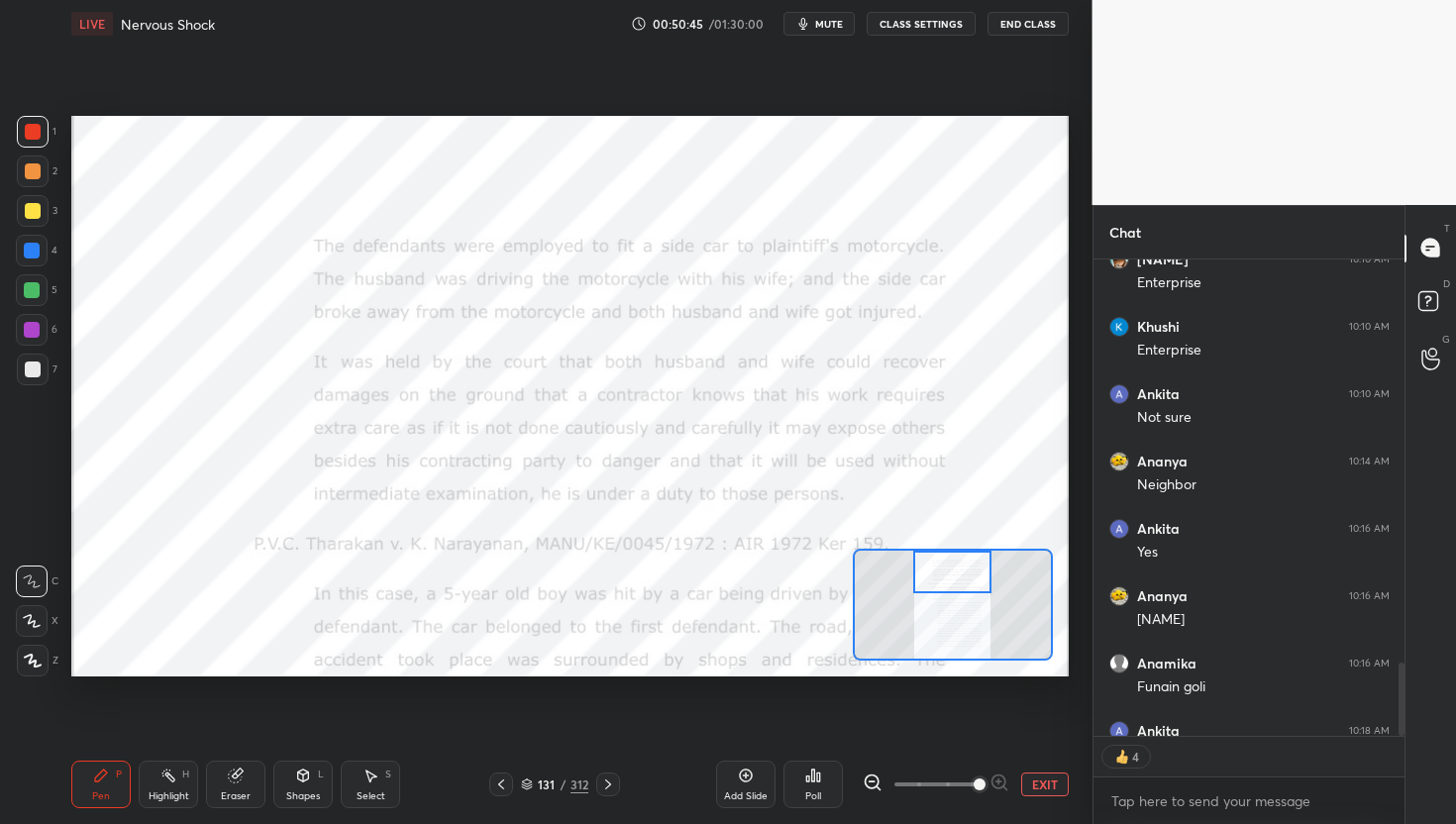 click at bounding box center [952, 572] 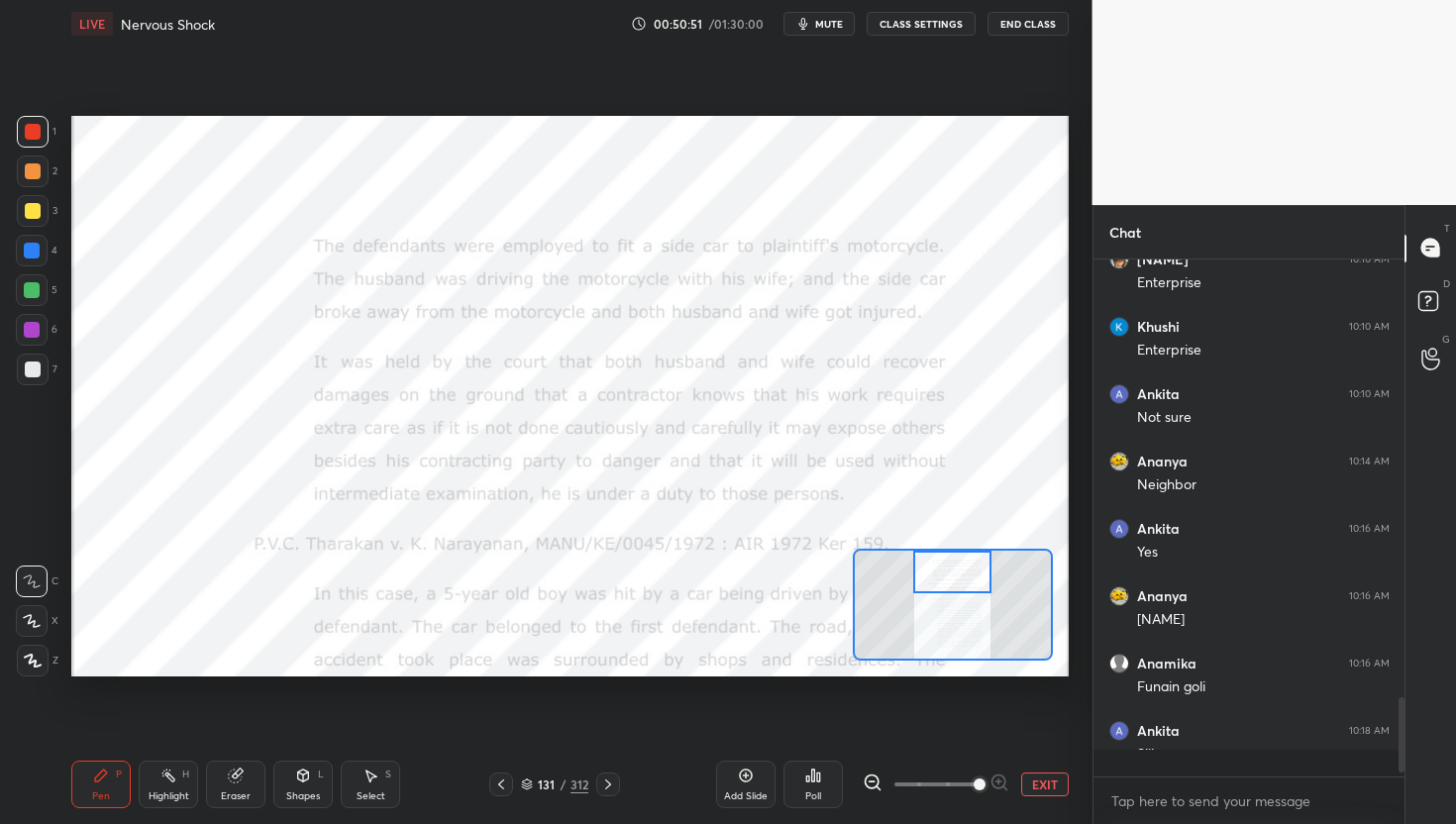 scroll, scrollTop: 6, scrollLeft: 7, axis: both 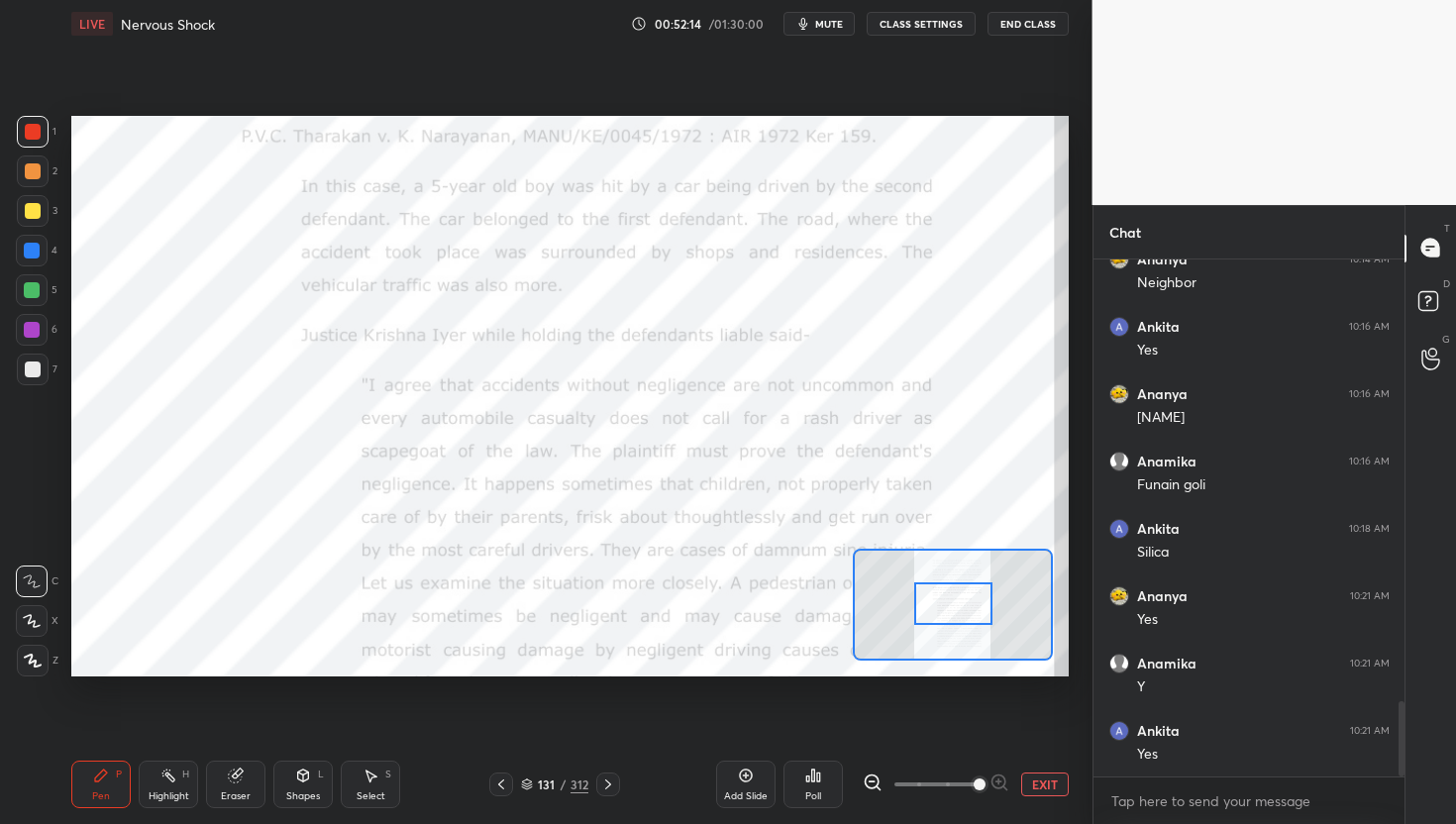 drag, startPoint x: 953, startPoint y: 577, endPoint x: 954, endPoint y: 607, distance: 30.016662 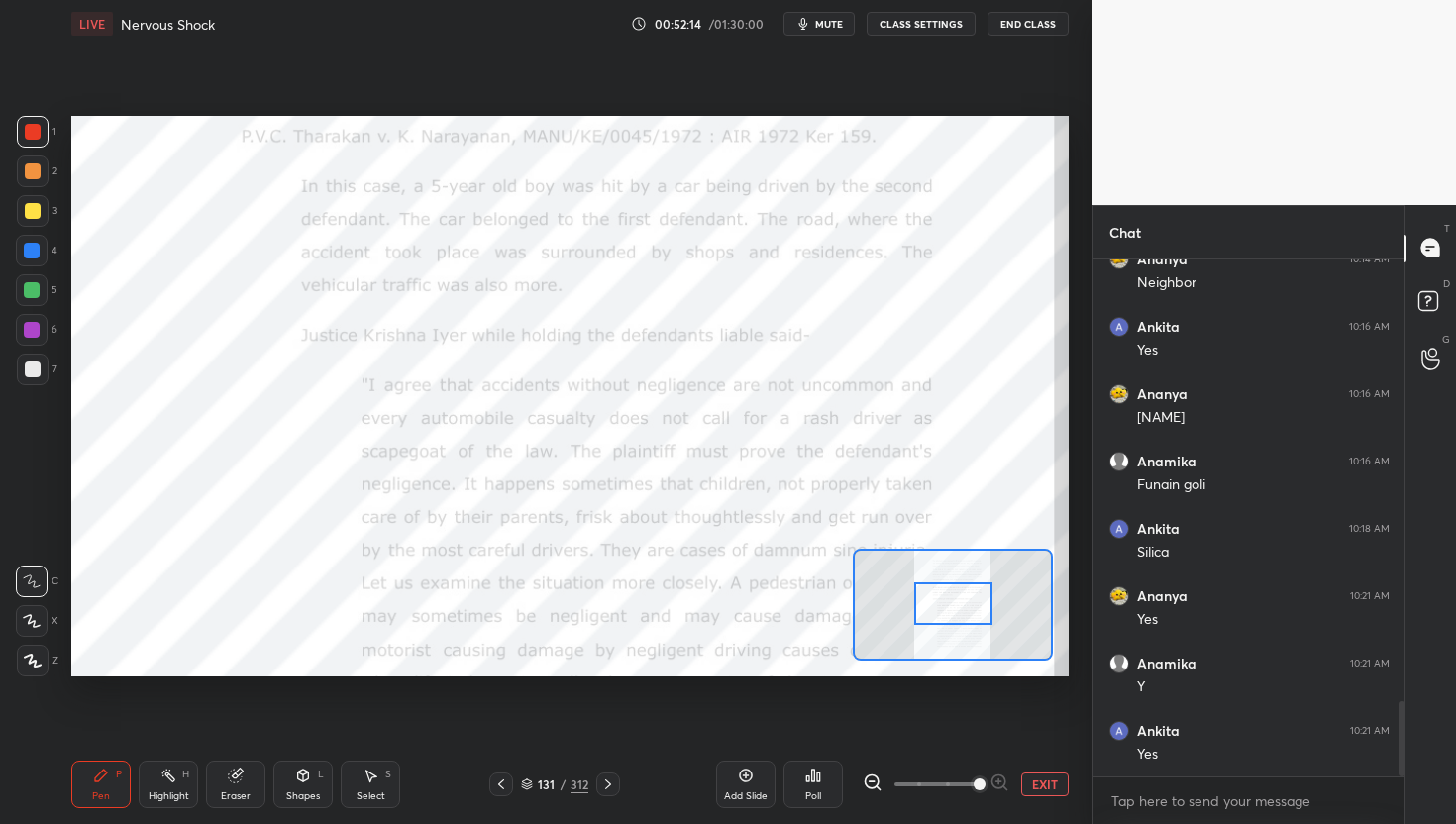 click at bounding box center [953, 604] 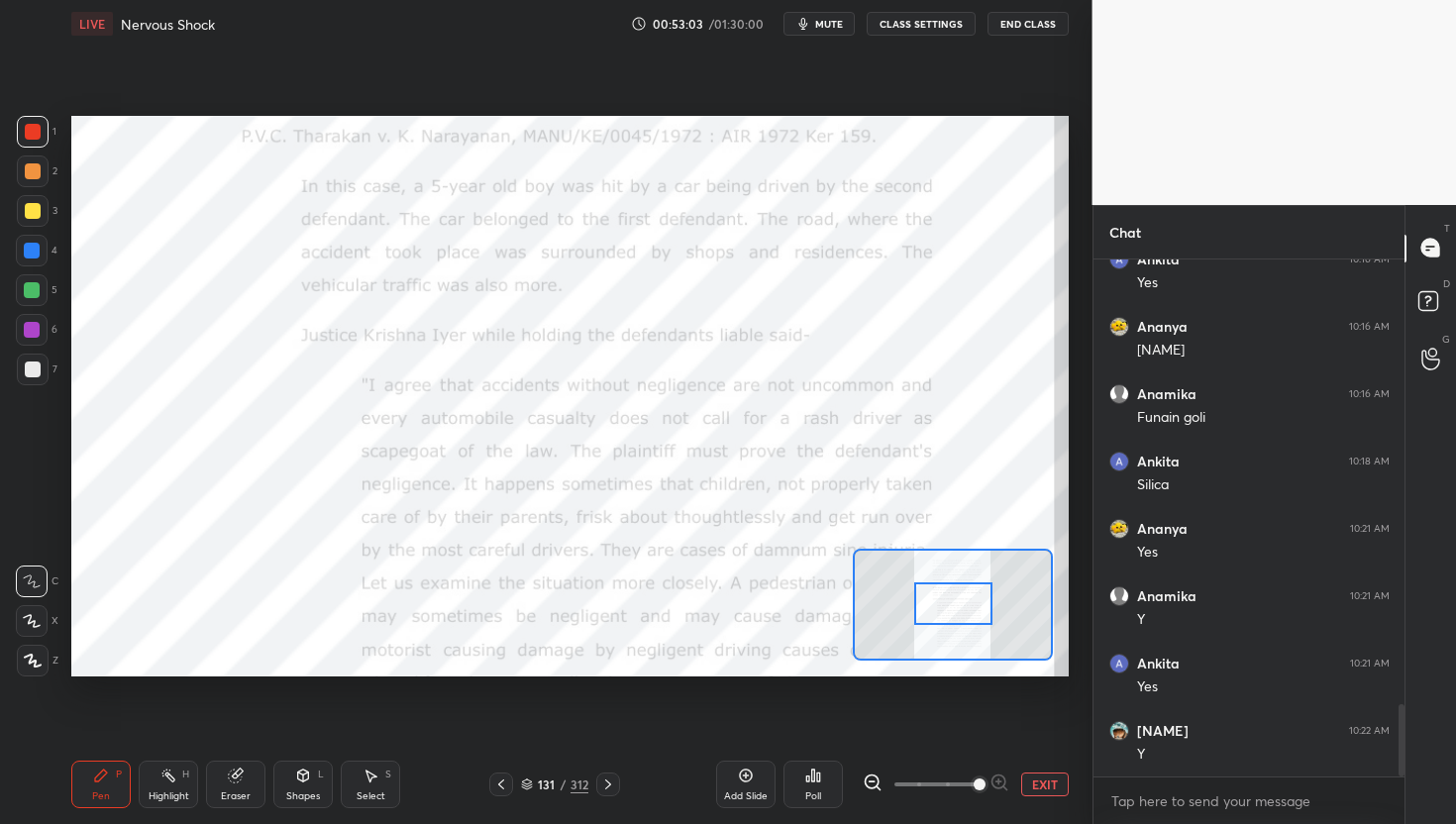 scroll, scrollTop: 3192, scrollLeft: 0, axis: vertical 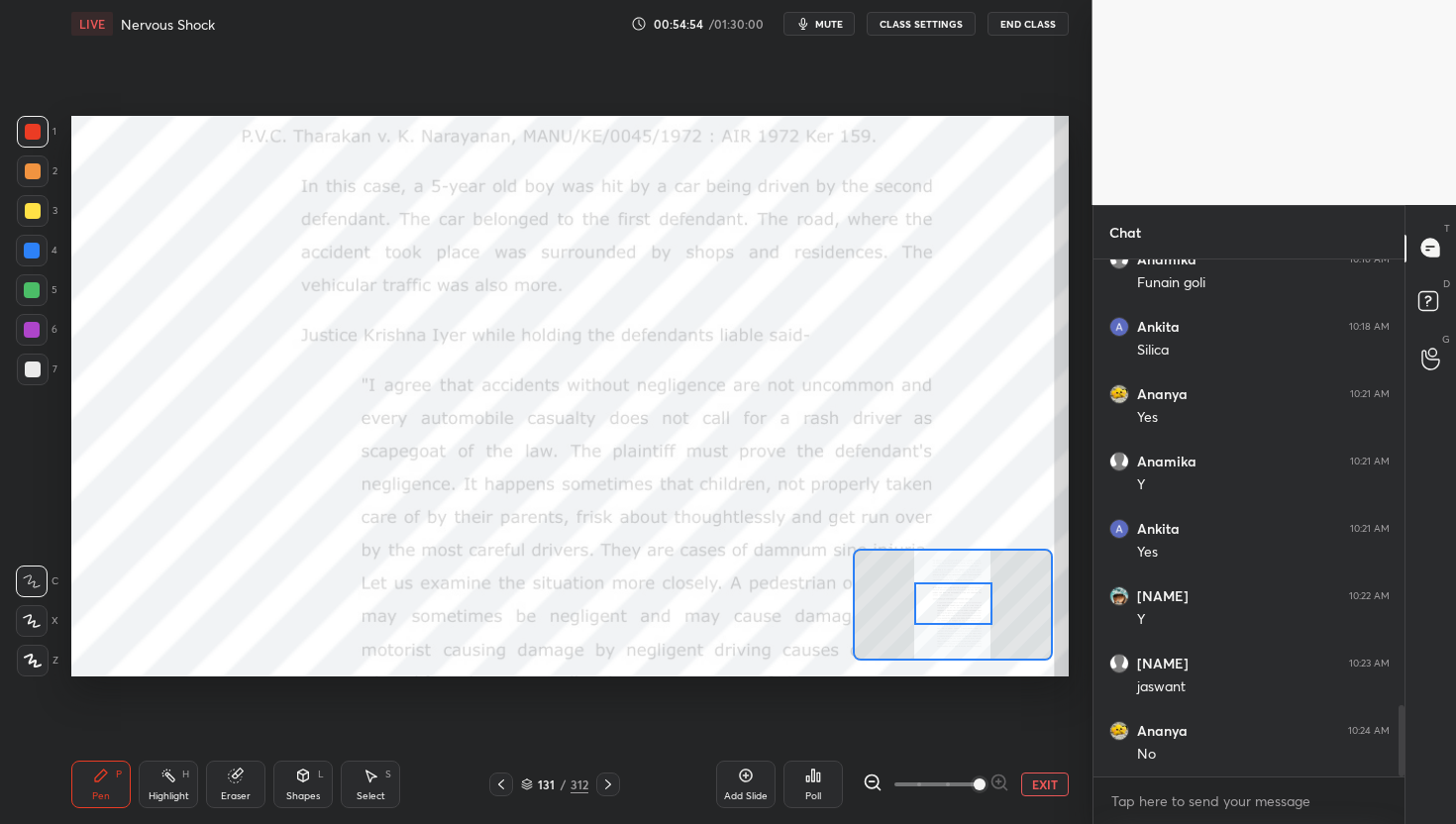 click on "Add Slide" at bounding box center [746, 784] 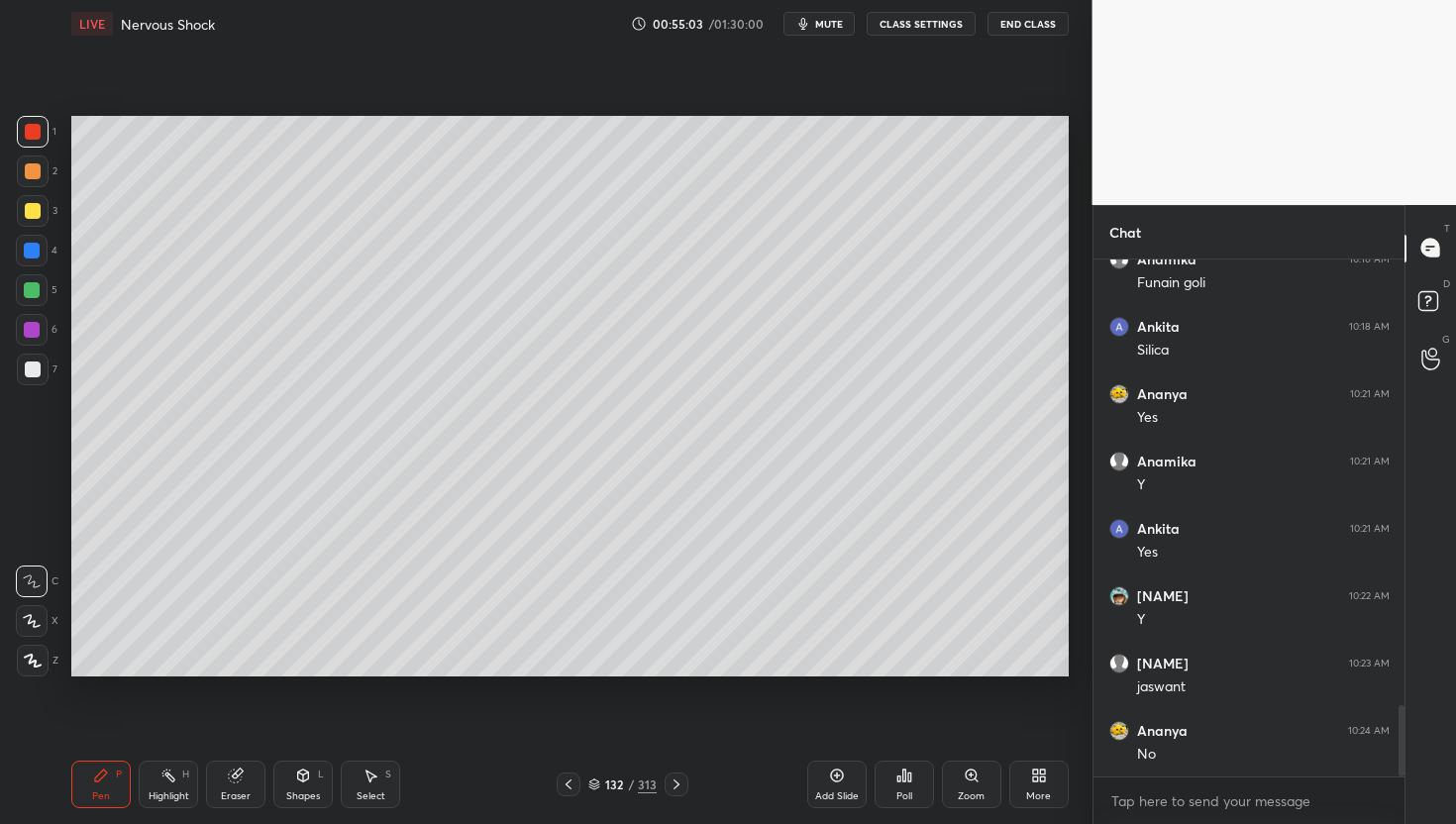 scroll, scrollTop: 3345, scrollLeft: 0, axis: vertical 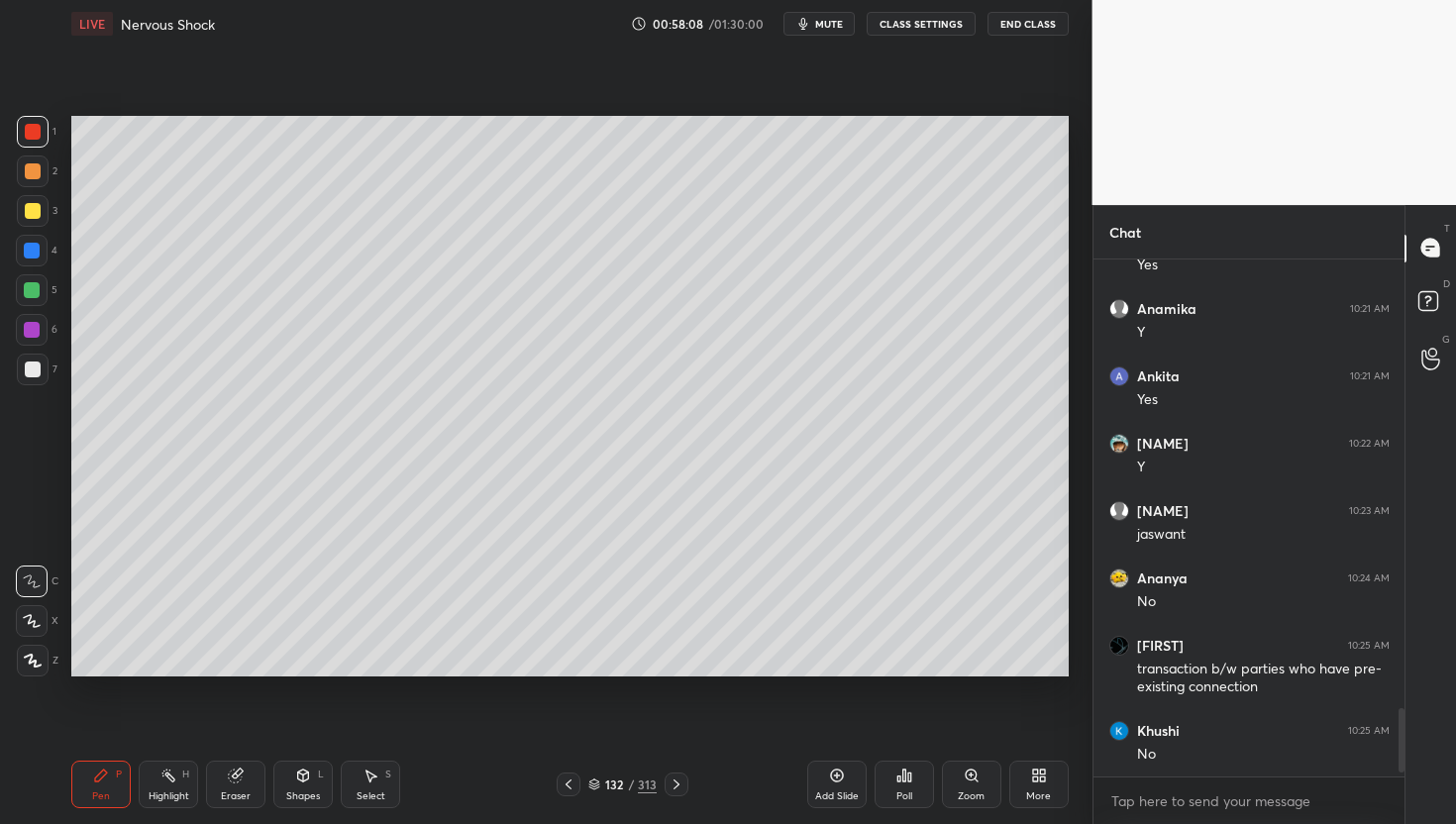 click on "1 2 3 4 5 6 7 C X Z C X Z E E Erase all   H H LIVE Nervous Shock 00:58:08 /  01:30:00 mute CLASS SETTINGS End Class Setting up your live class Poll for   secs No correct answer Start poll Back Nervous Shock • L13 of TORT [FIRST] [LAST] Pen P Highlight H Eraser Shapes L Select S 132 / 313 Add Slide Poll Zoom More Chat [FIRST] 10:02 AM Living asset [FIRST] 10:09 AM Enterprises [FIRST] 10:10 AM Enterprise [FIRST] 10:10 AM Enterprise [FIRST] 10:10 AM Not sure [FIRST] 10:14 AM Neighbor [FIRST] 10:16 AM Yes [FIRST] 10:16 AM Kapoor ki goliya [FIRST] 10:16 AM Funain goli [FIRST] 10:18 AM Silica [FIRST] 10:21 AM Yes [FIRST] 10:21 AM Y [FIRST] 10:21 AM Yes [FIRST] 10:22 AM Y saiyyada 10:23 AM jaswant [FIRST] 10:24 AM No [FIRST] 10:25 AM transaction b/w parties who have pre-existing connection [FIRST] 10:25 AM No JUMP TO LATEST Enable hand raising Enable raise hand to speak to learners. Once enabled, chat will be turned off temporarily. Enable x   introducing Raise a hand with a doubt How it works? NEW DOUBTS ASKED Got it" at bounding box center (728, 412) 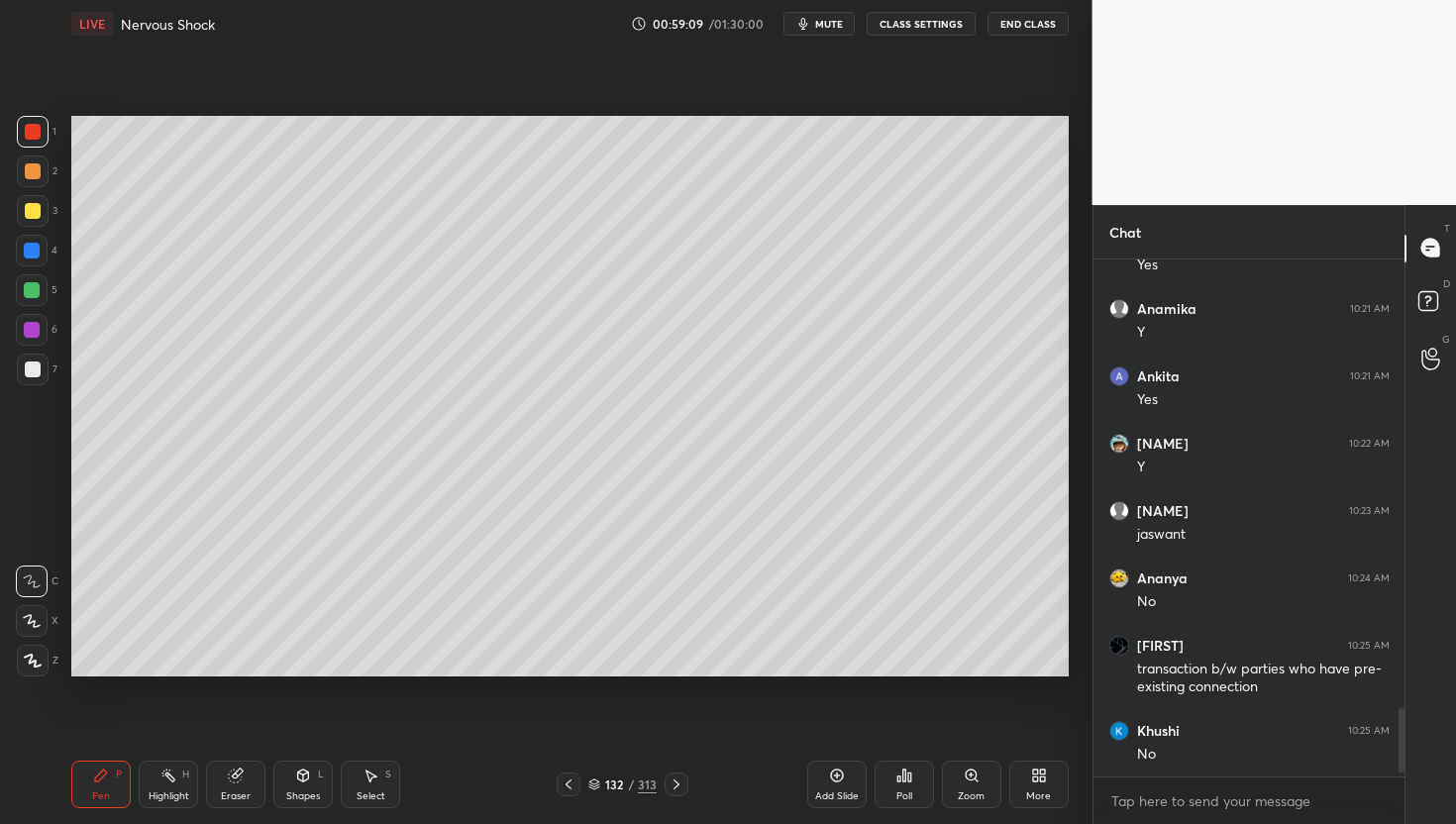 scroll, scrollTop: 470, scrollLeft: 305, axis: both 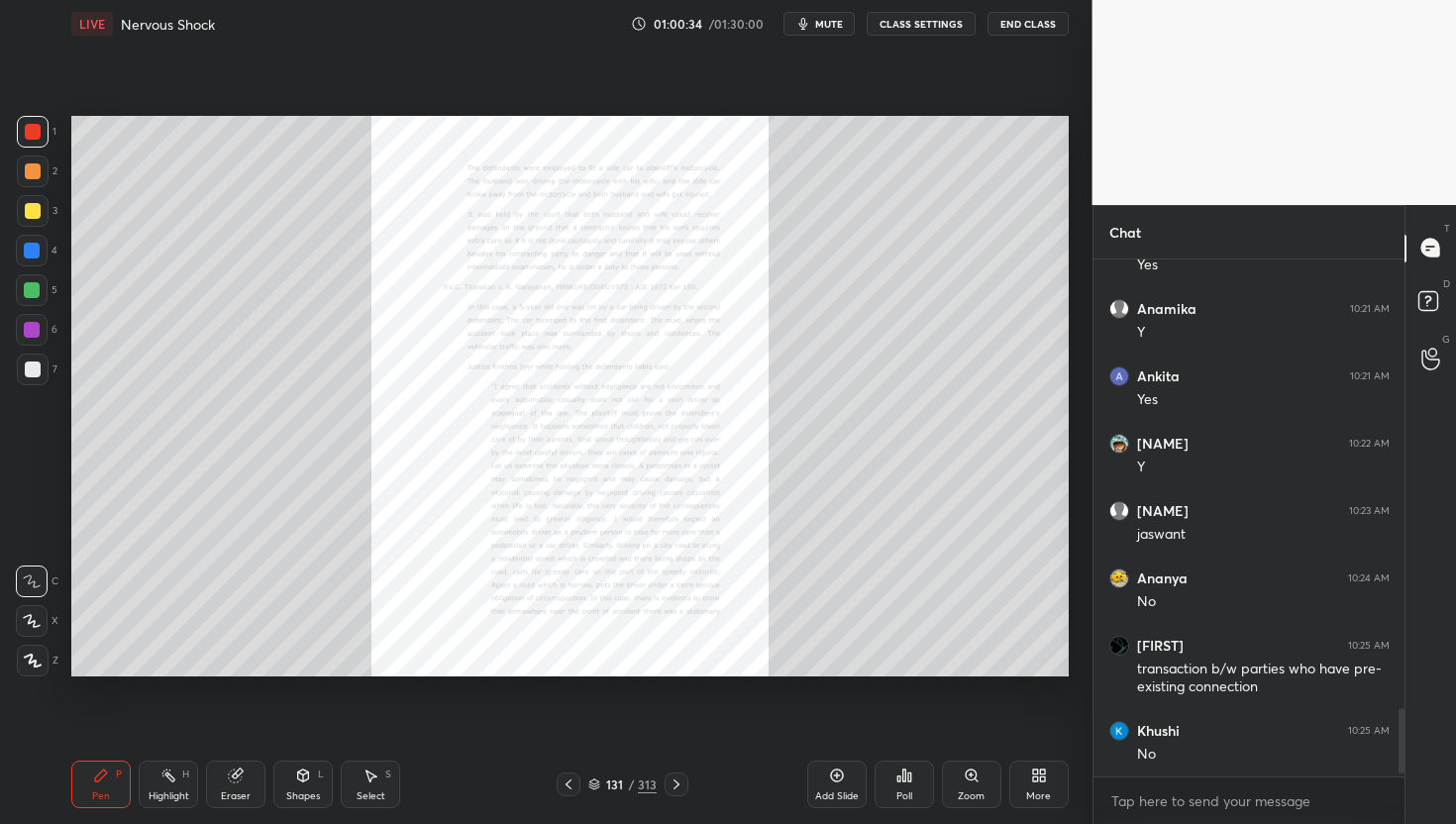 click on "Zoom" at bounding box center (971, 796) 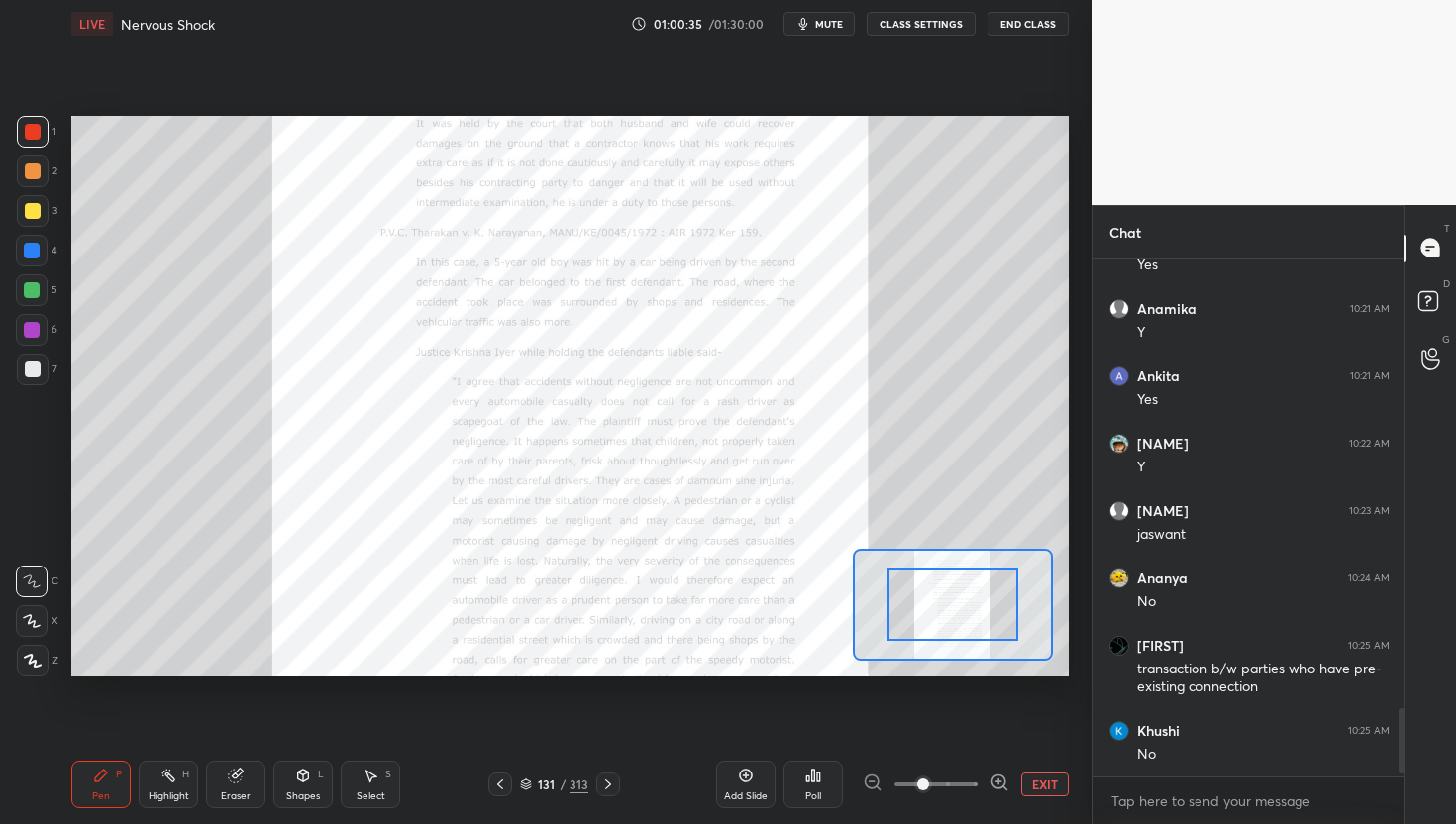 click 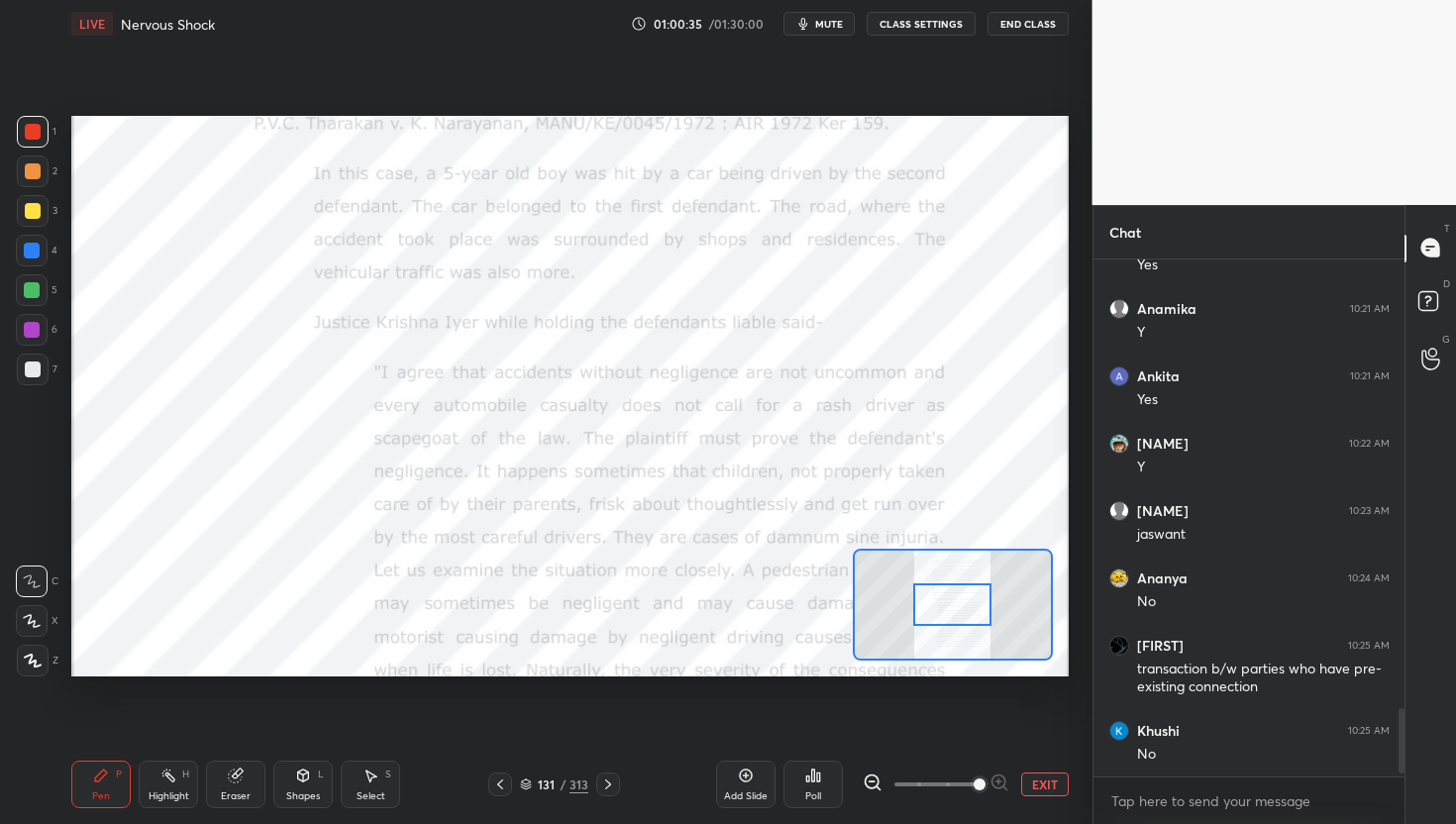 click at bounding box center (980, 784) 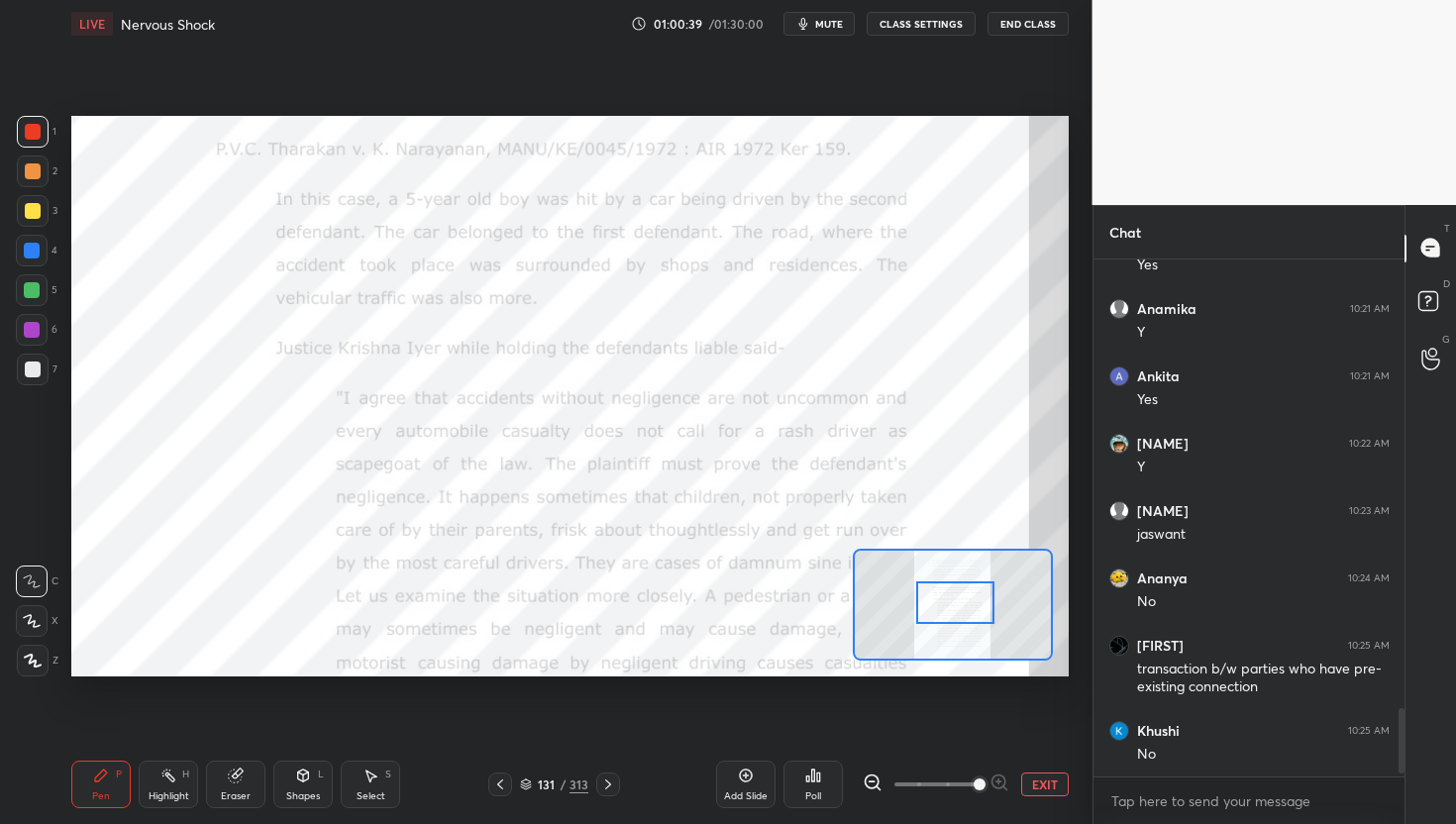 click at bounding box center [955, 603] 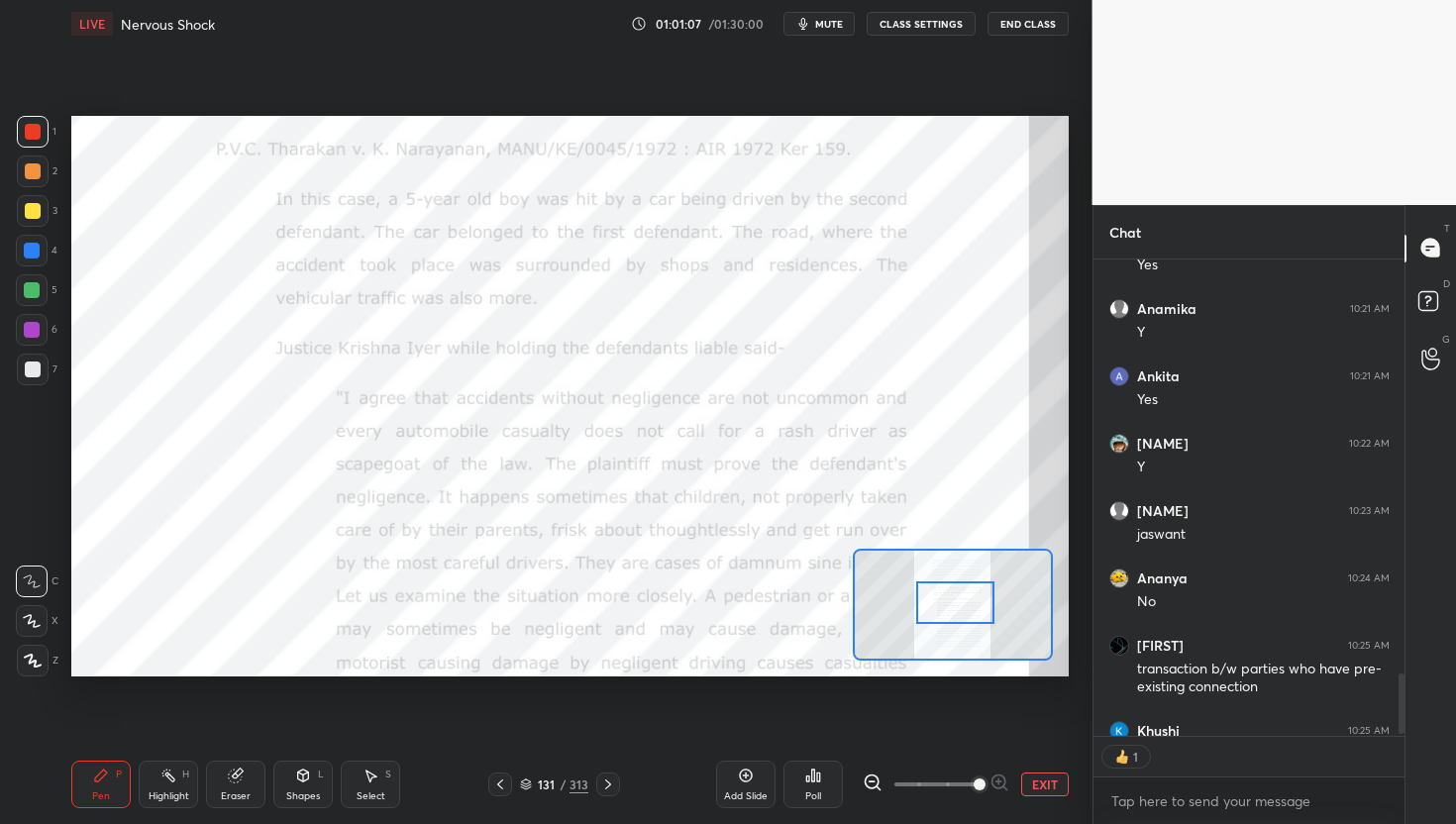 scroll, scrollTop: 470, scrollLeft: 305, axis: both 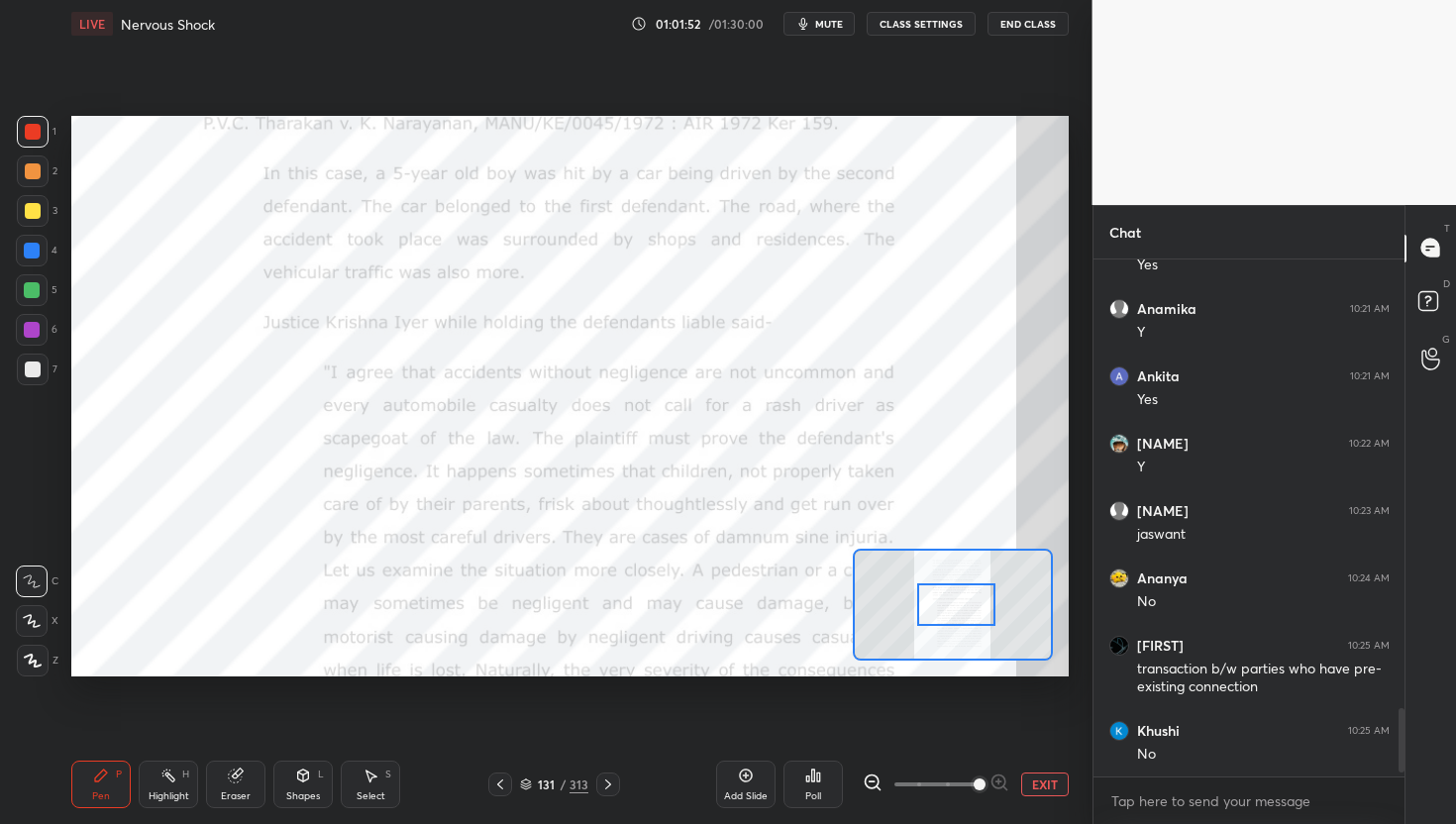 click at bounding box center (956, 605) 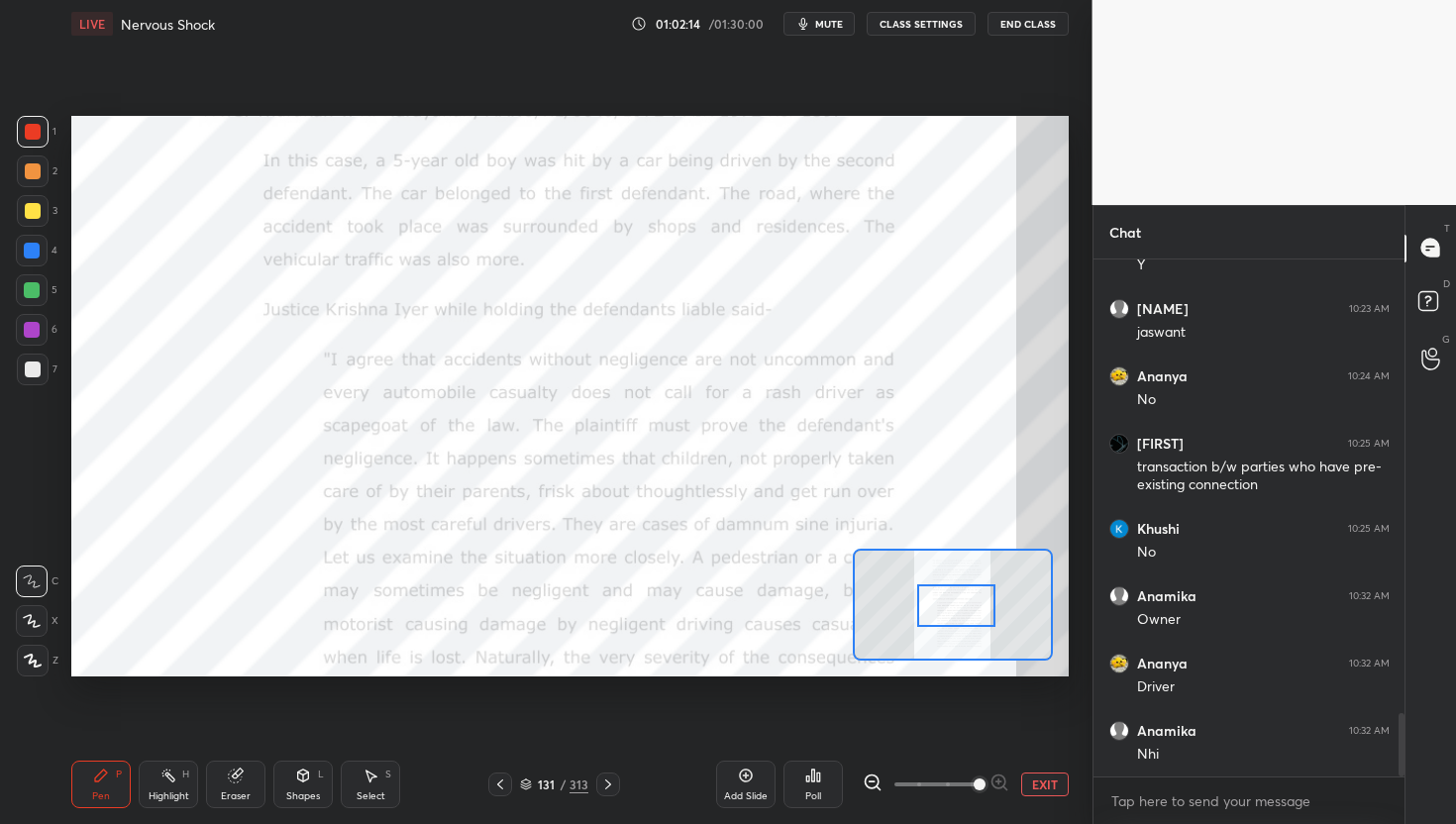 scroll, scrollTop: 3681, scrollLeft: 0, axis: vertical 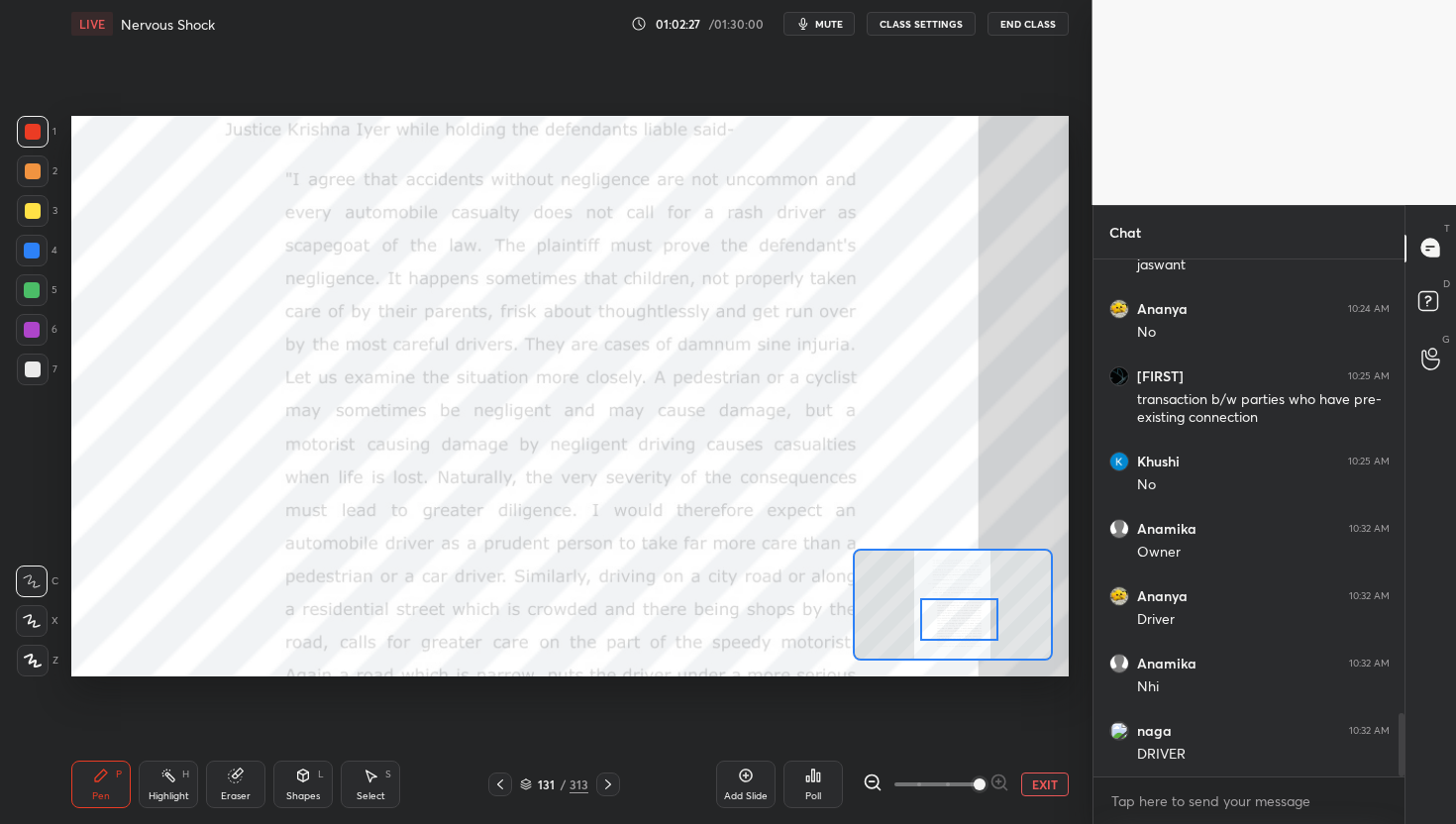 drag, startPoint x: 948, startPoint y: 613, endPoint x: 951, endPoint y: 629, distance: 16.27882 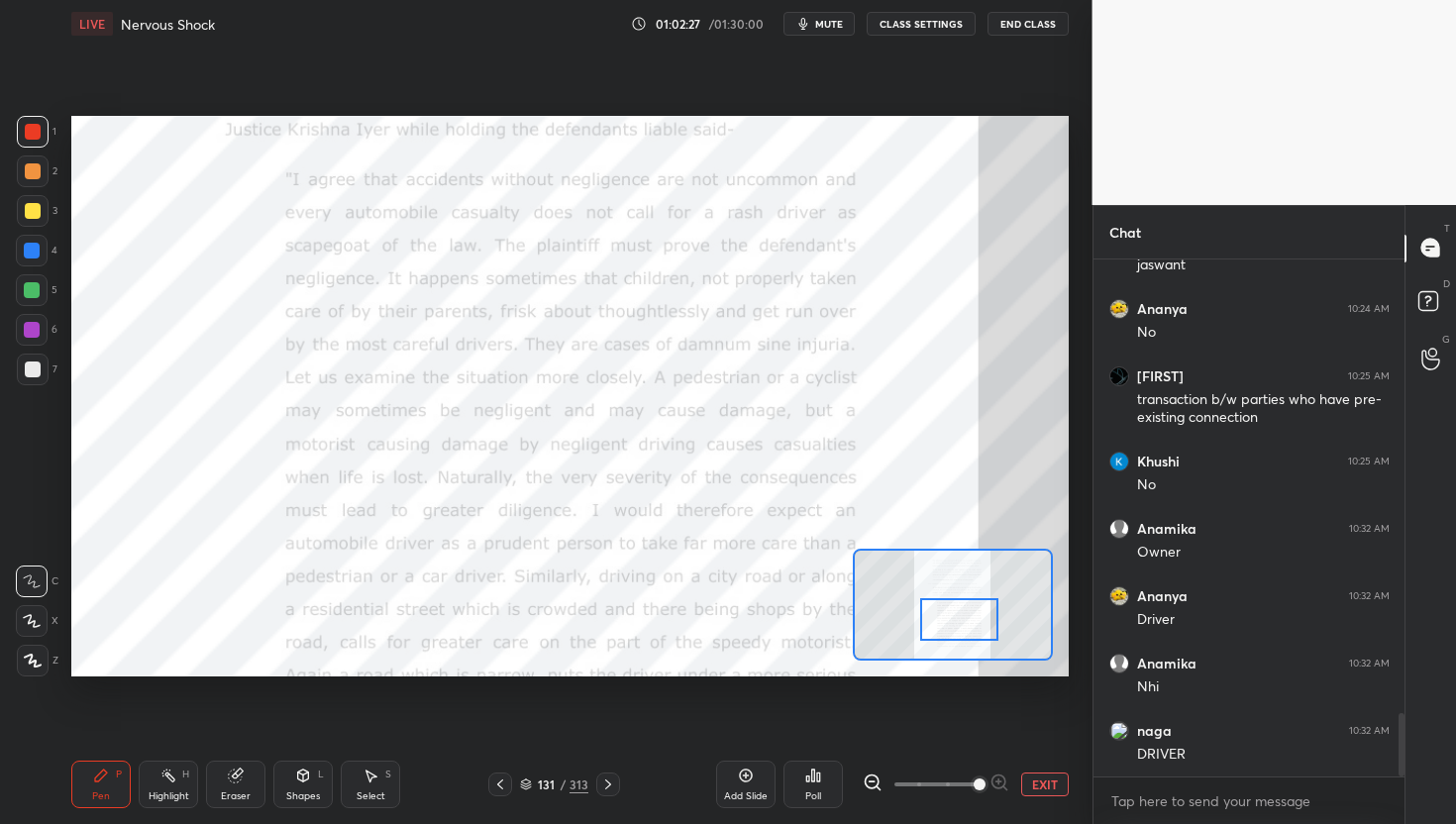 click at bounding box center [959, 620] 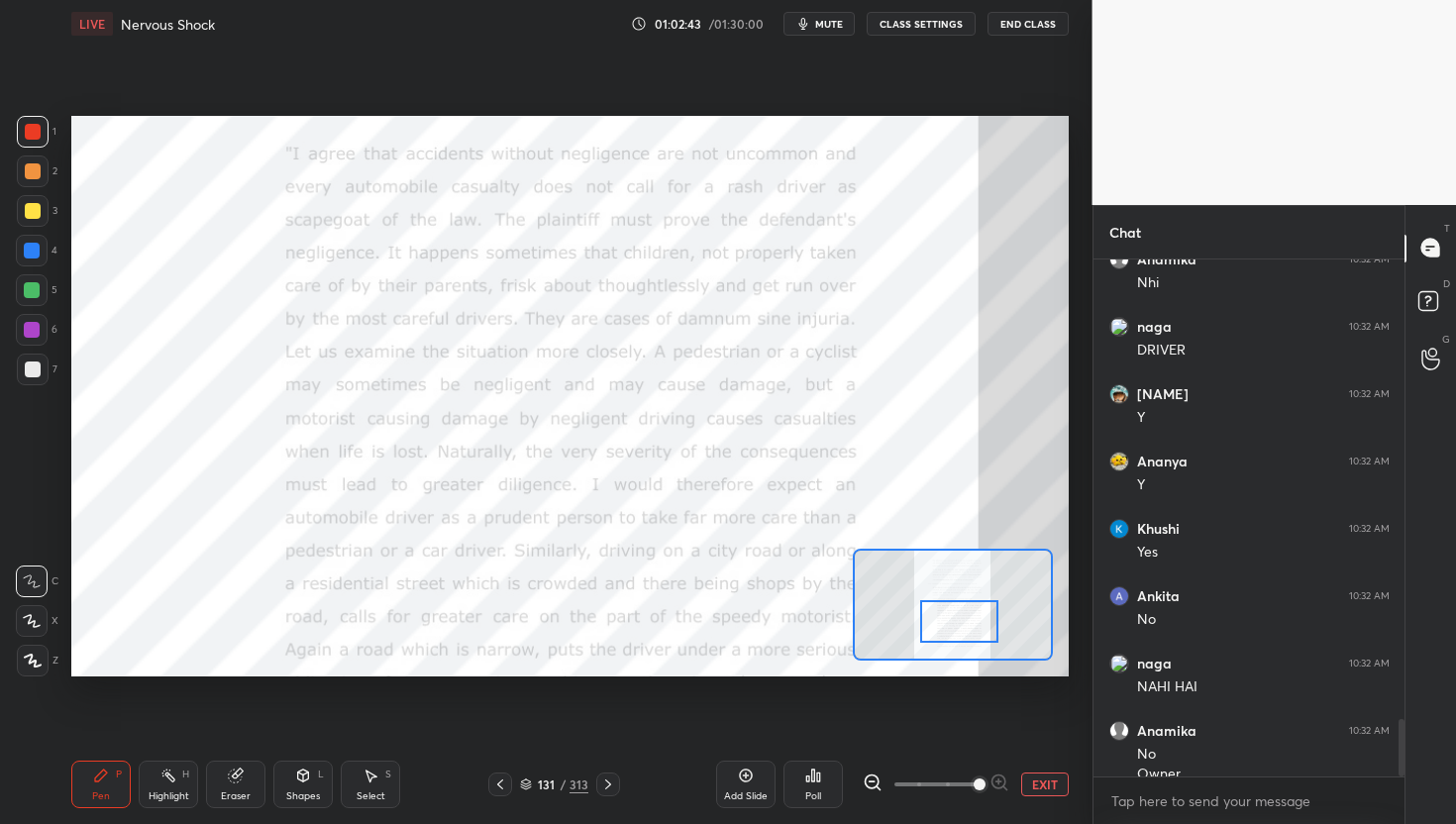 scroll, scrollTop: 4105, scrollLeft: 0, axis: vertical 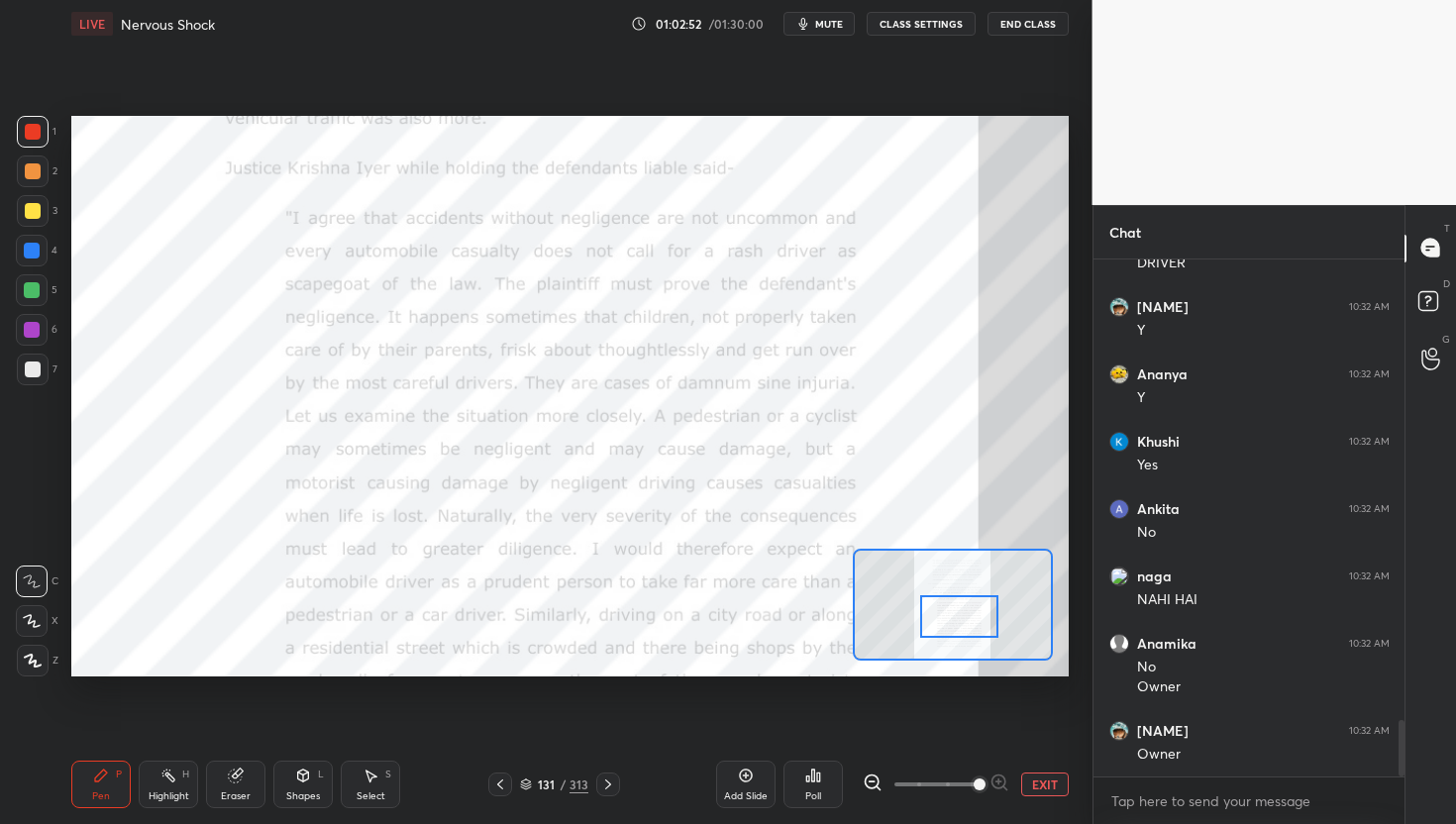 click at bounding box center [959, 617] 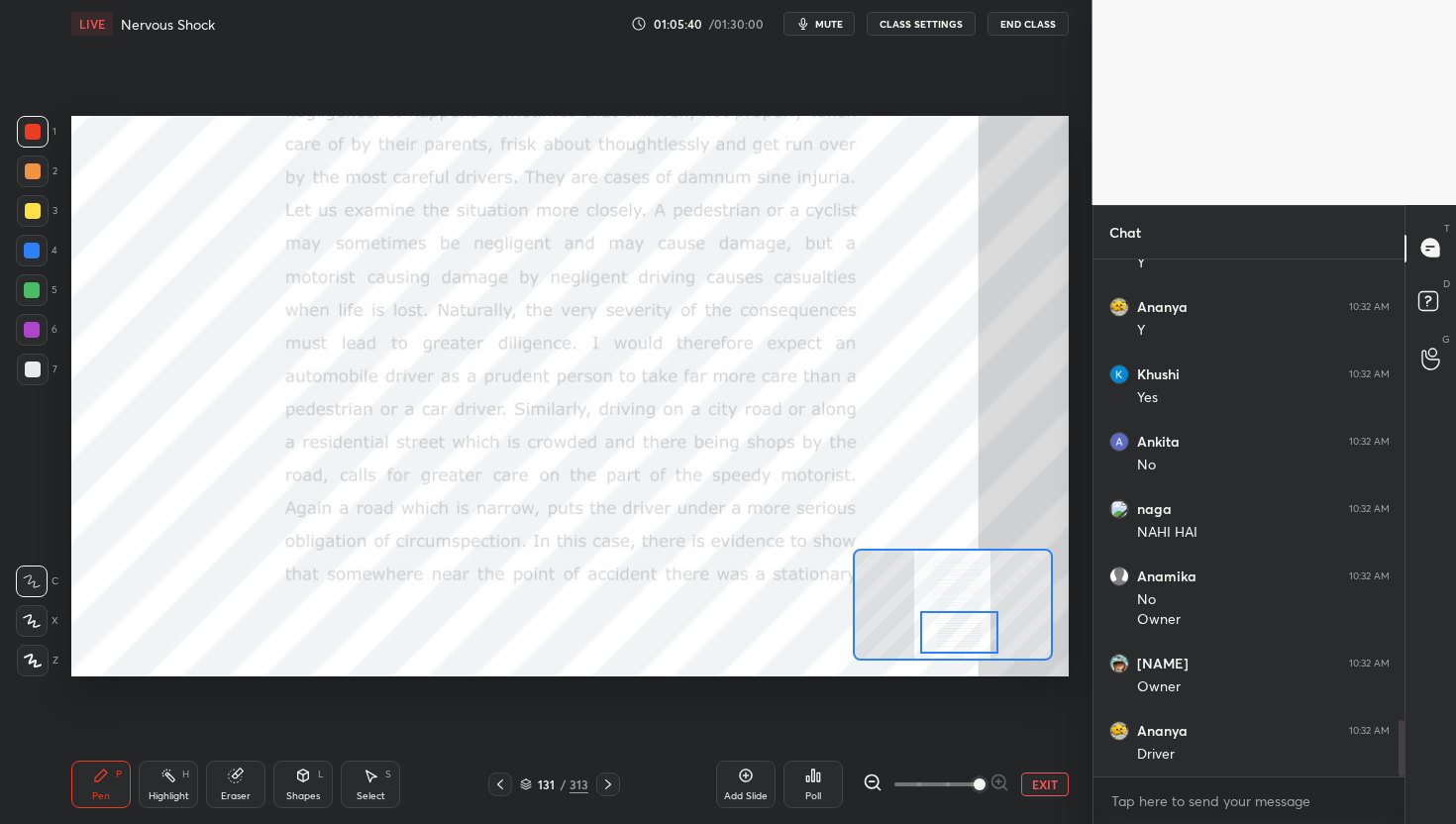 drag, startPoint x: 959, startPoint y: 612, endPoint x: 959, endPoint y: 628, distance: 16 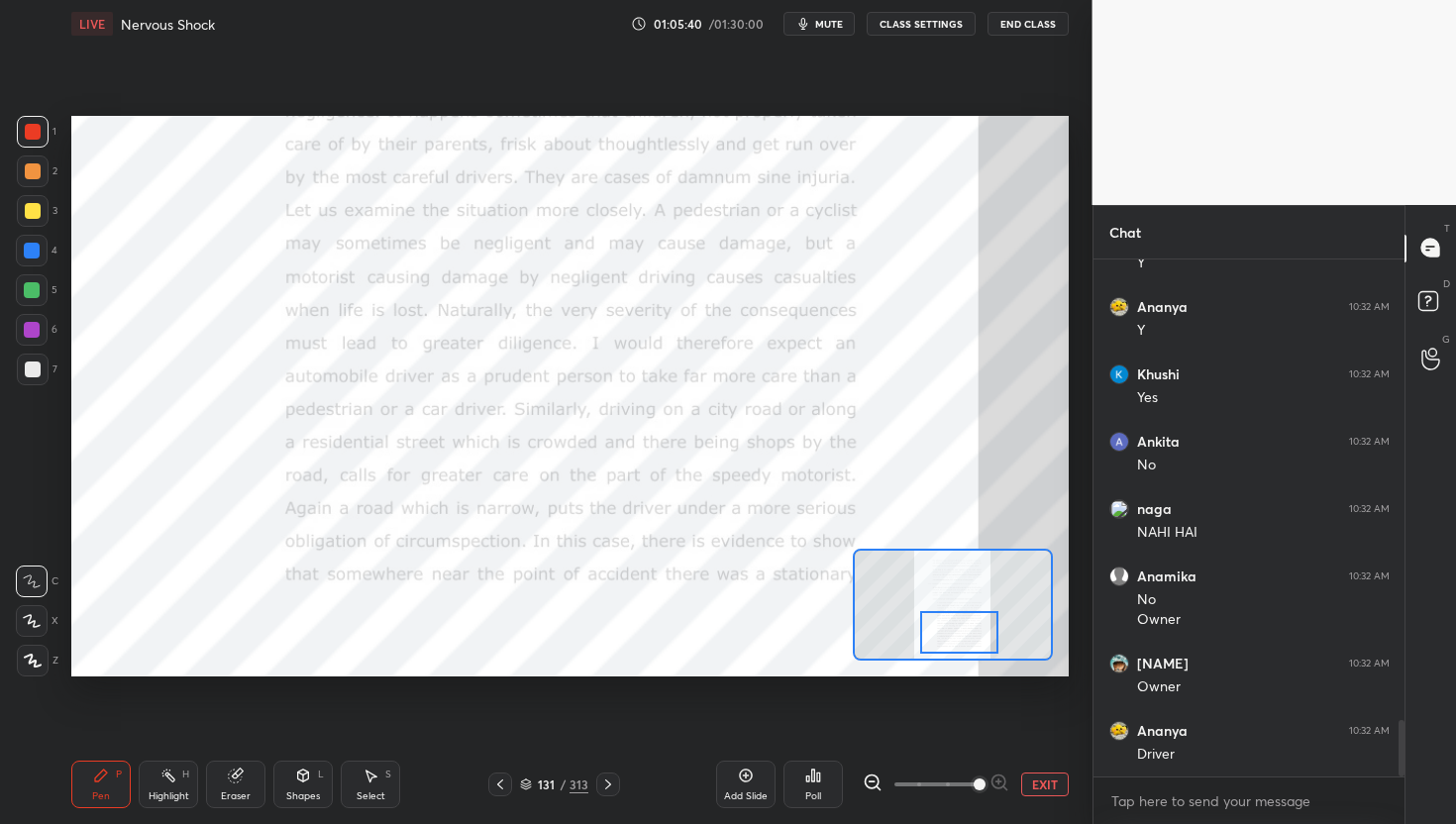 click at bounding box center [959, 633] 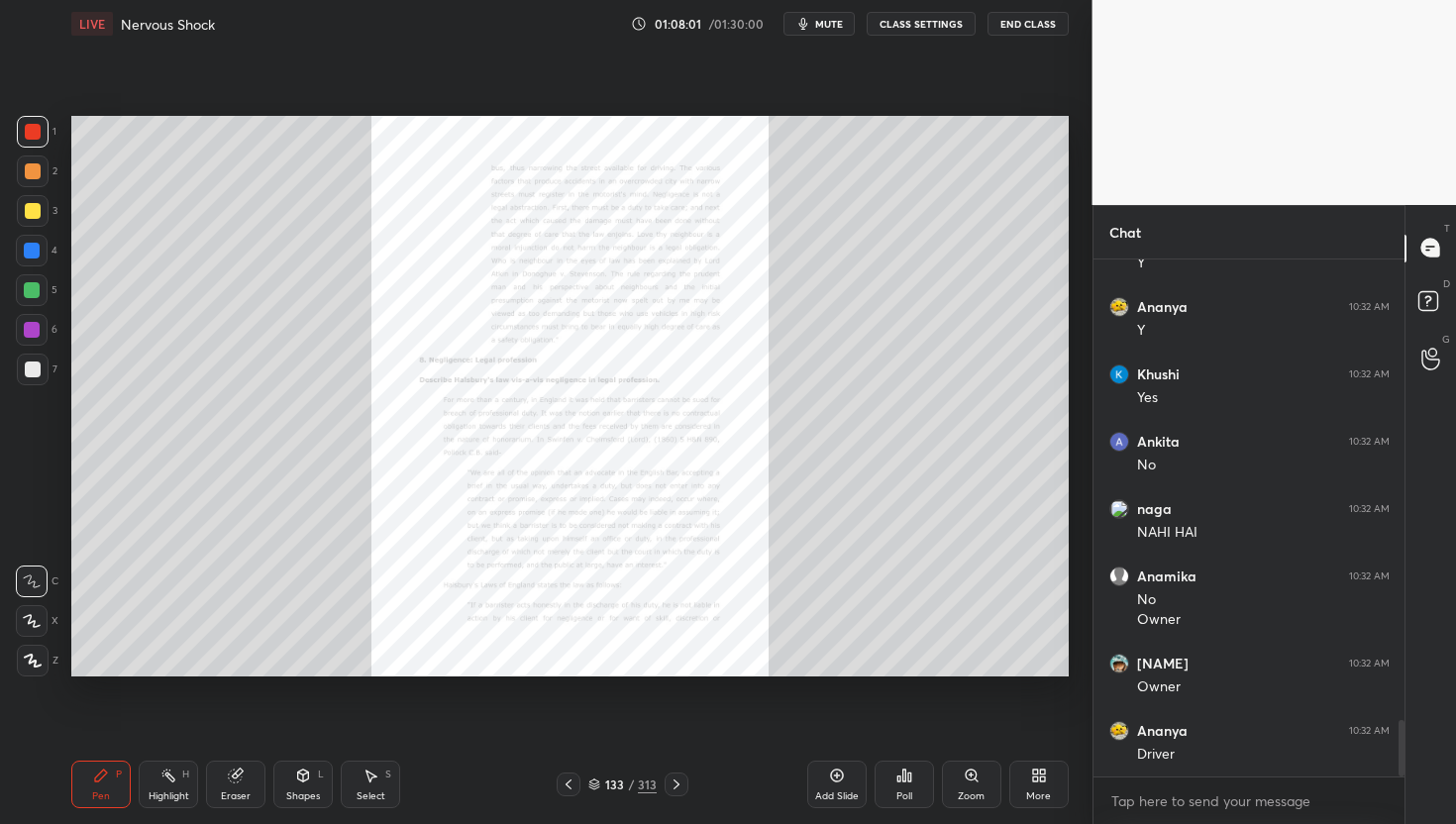 click on "Zoom" at bounding box center [972, 784] 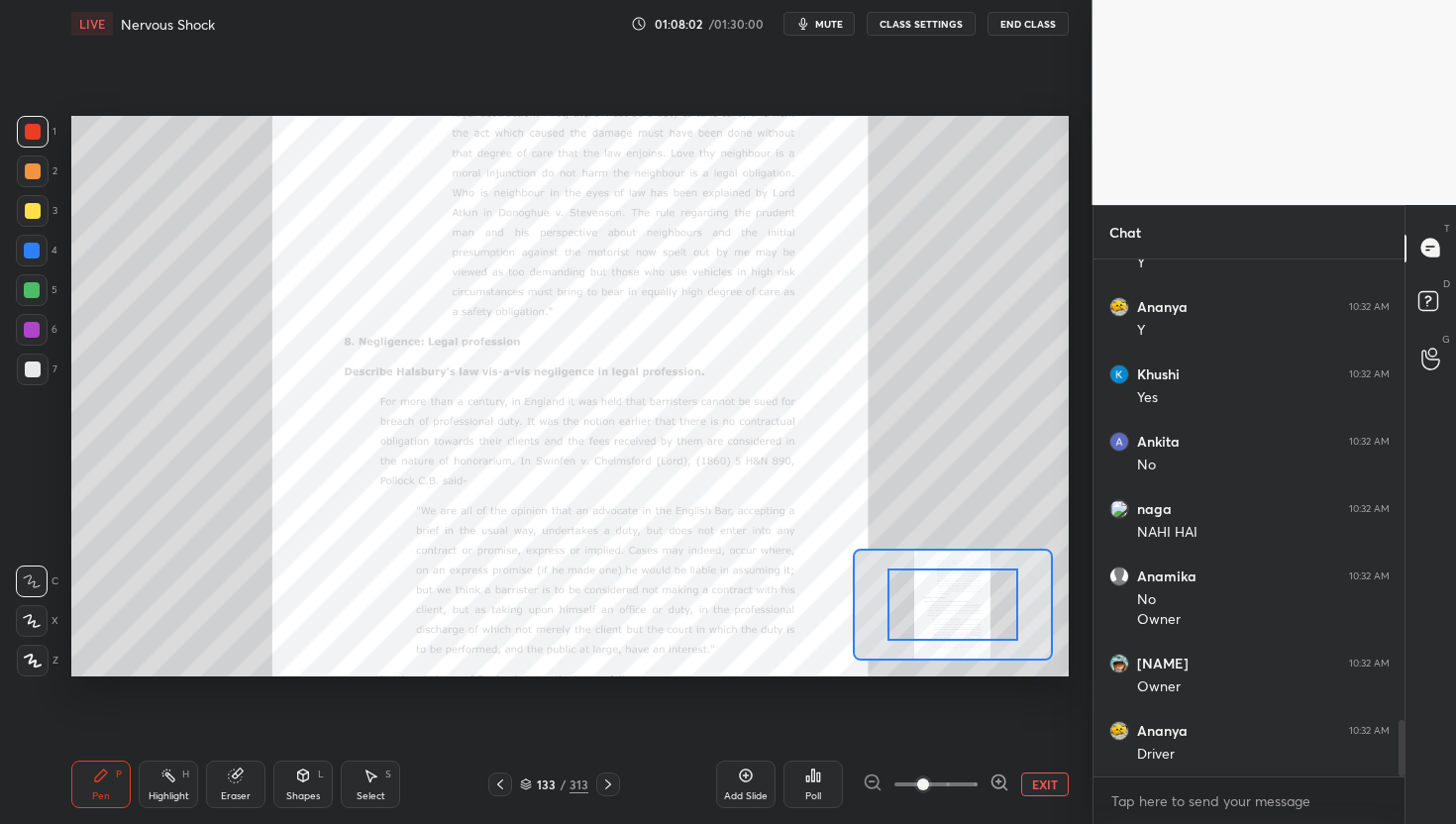 click 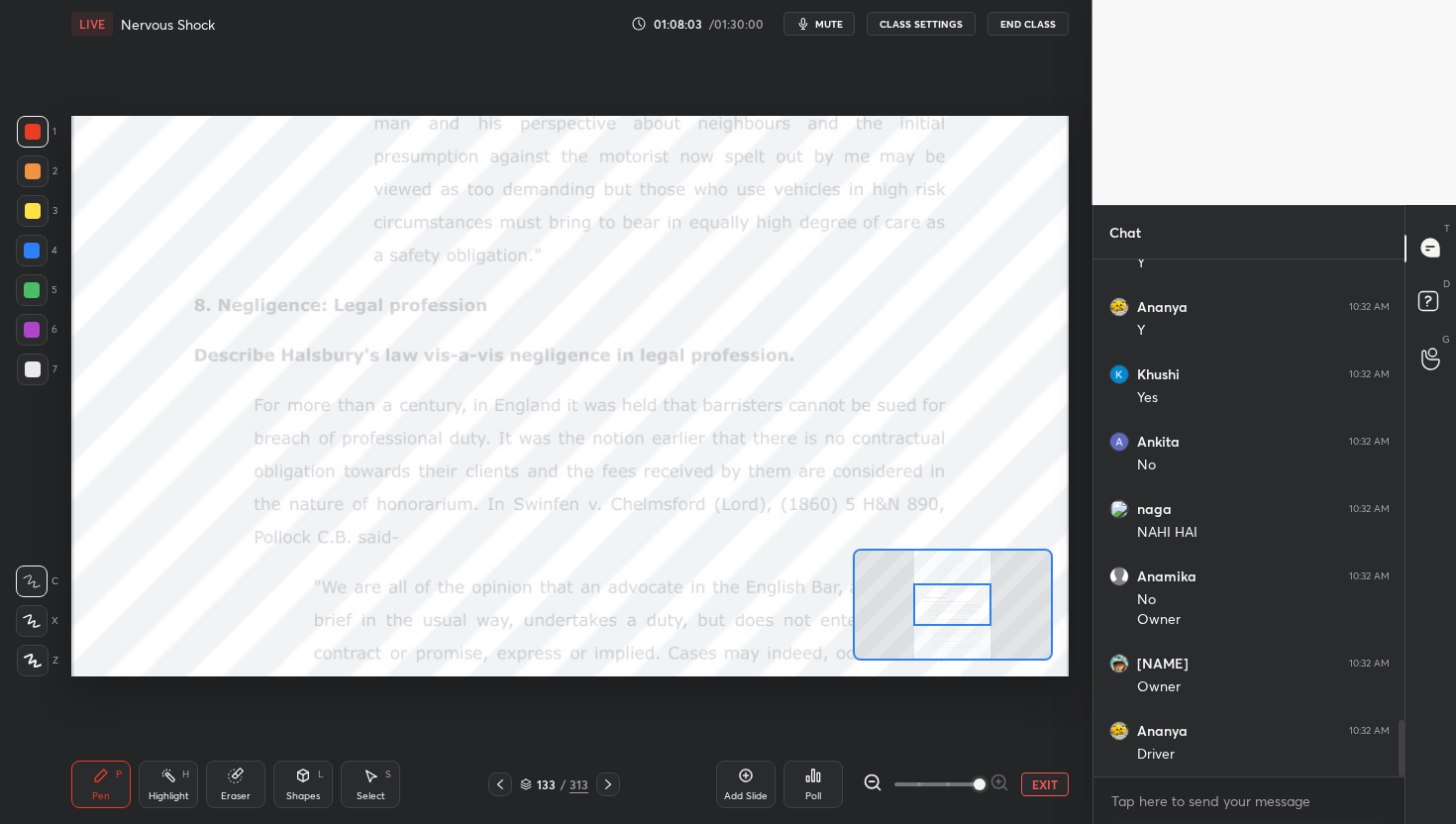 click at bounding box center [980, 784] 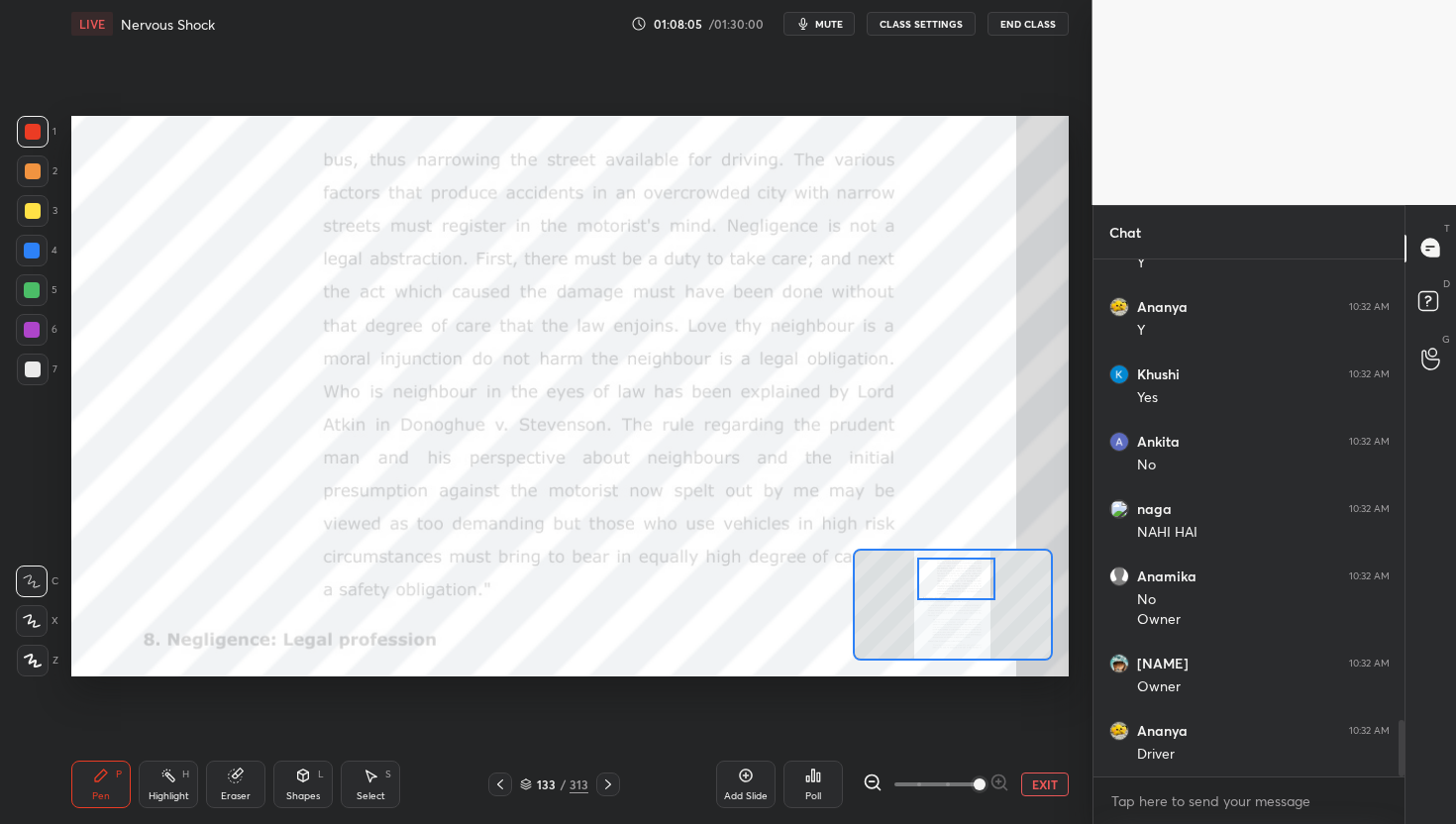 drag, startPoint x: 961, startPoint y: 596, endPoint x: 965, endPoint y: 570, distance: 26.305893 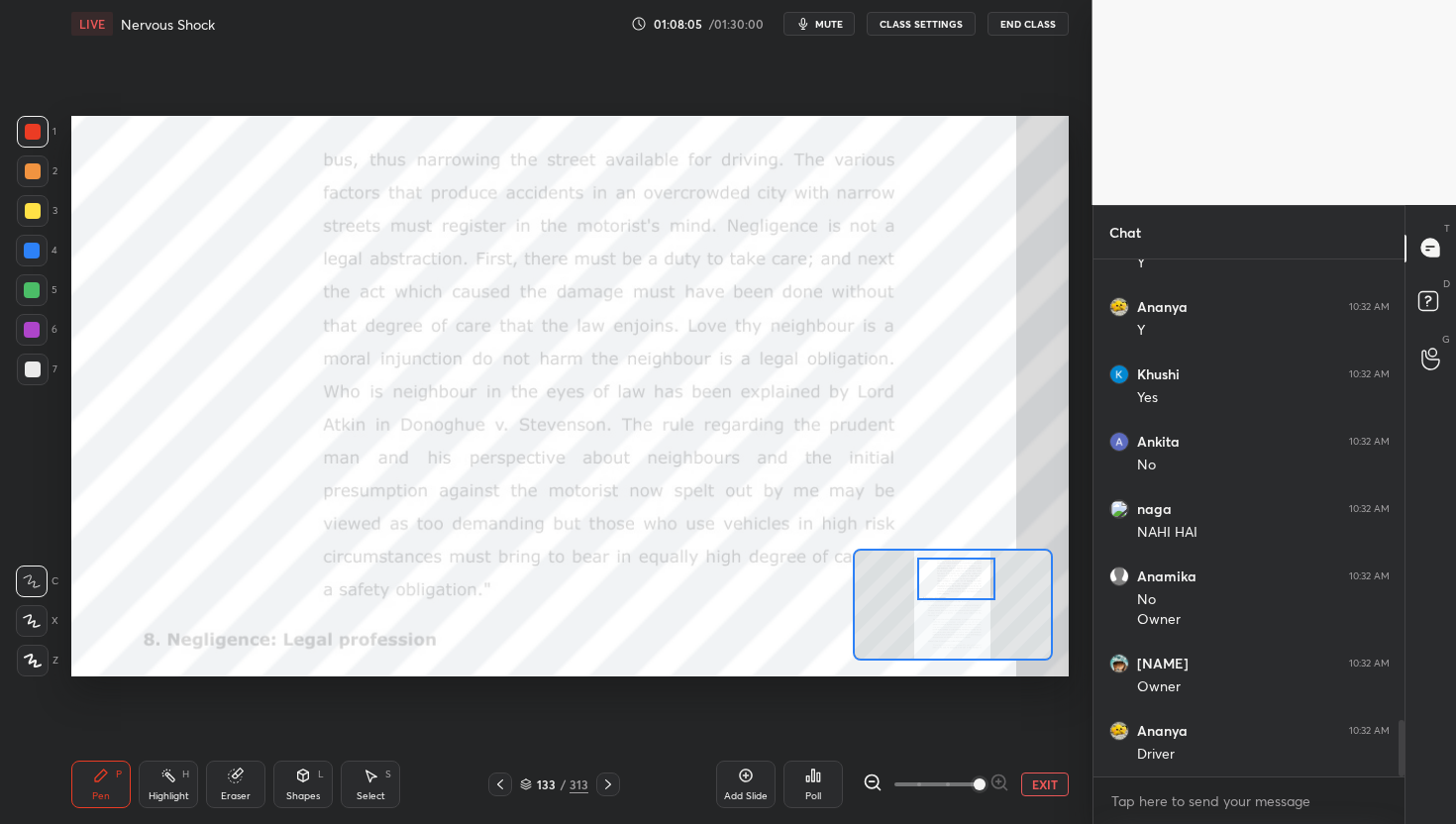 click at bounding box center (956, 579) 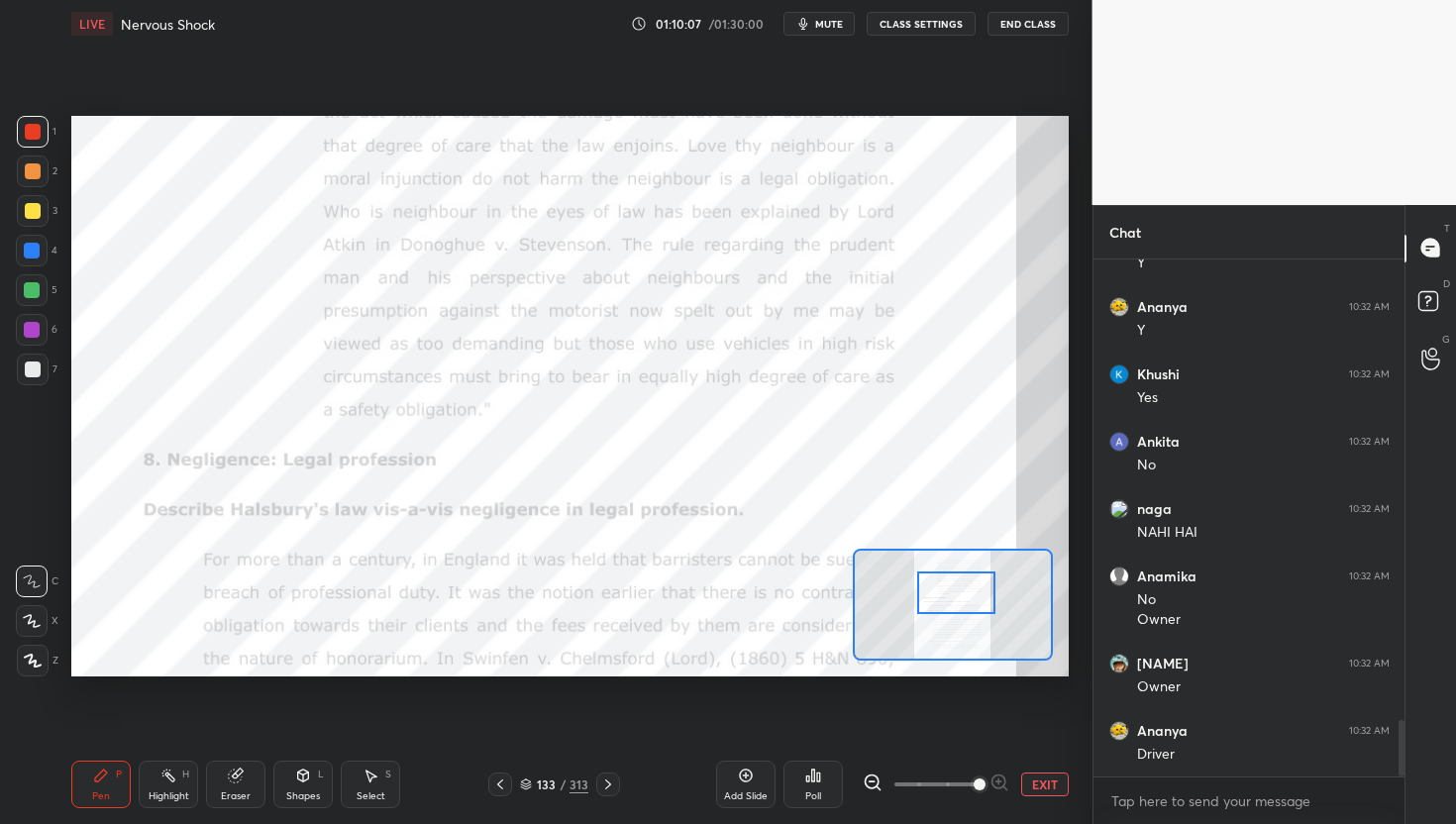 drag, startPoint x: 975, startPoint y: 591, endPoint x: 975, endPoint y: 605, distance: 14 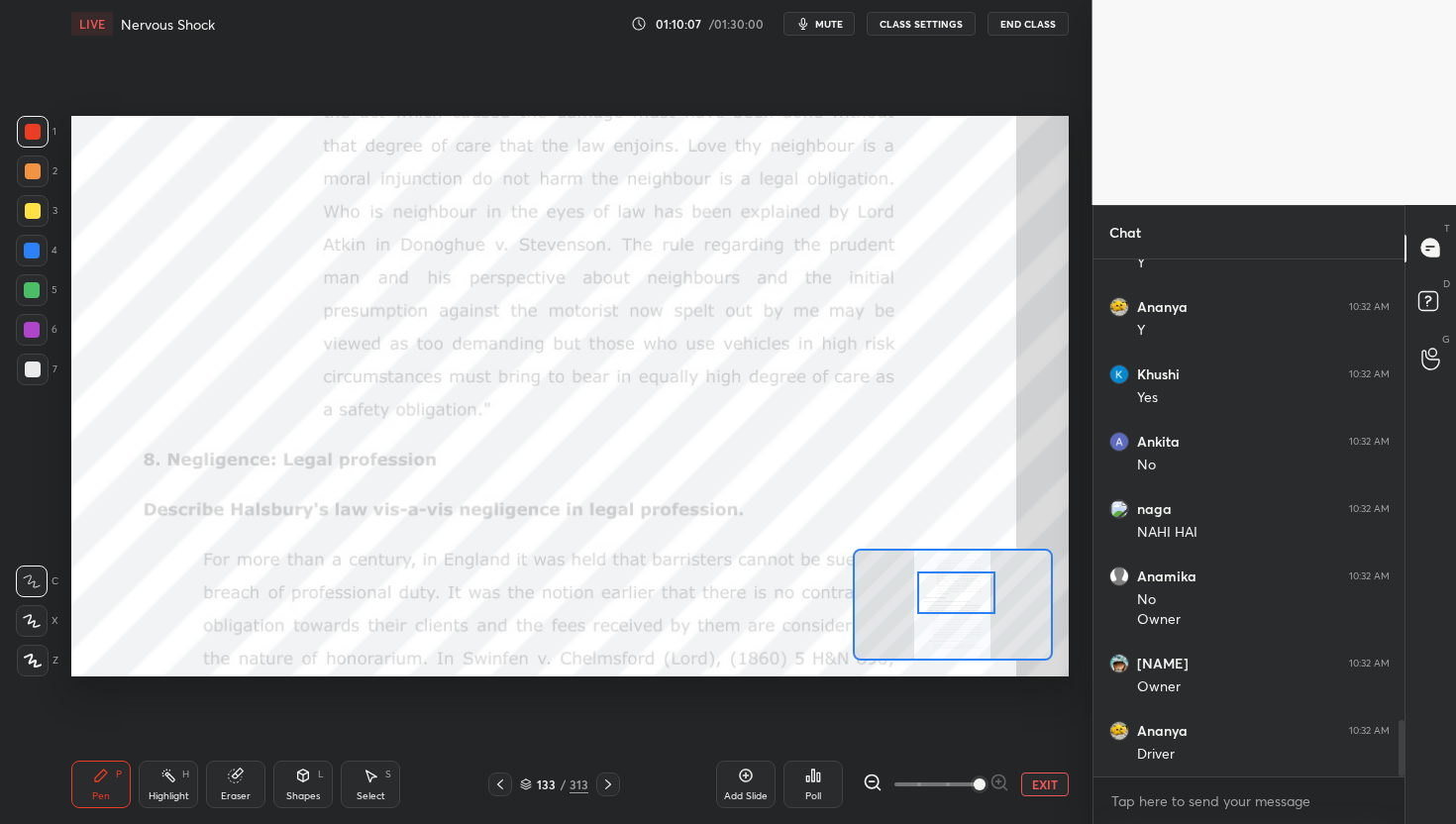 click at bounding box center (956, 593) 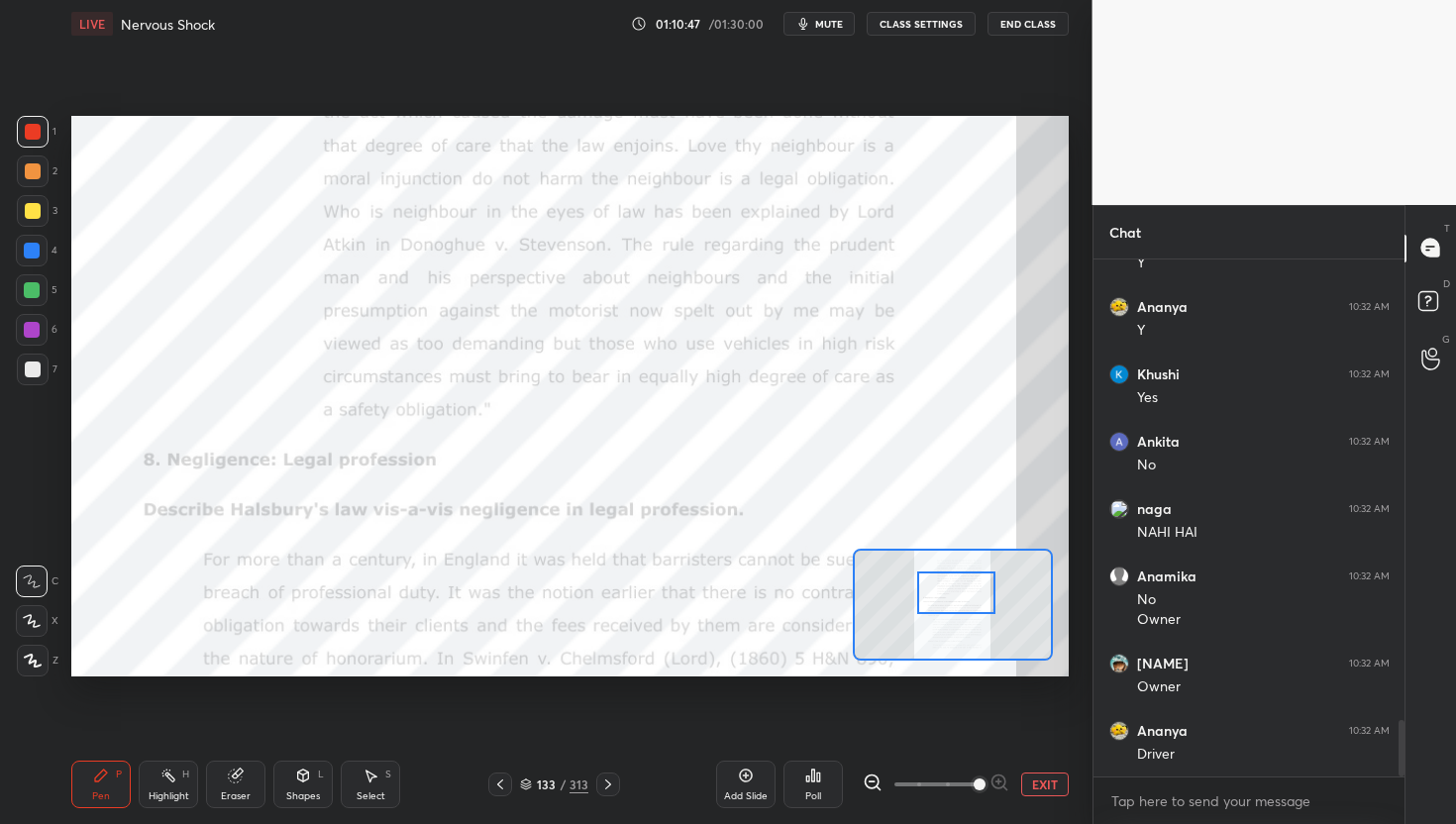 click on "Setting up your live class Poll for   secs No correct answer Start poll" at bounding box center [570, 396] 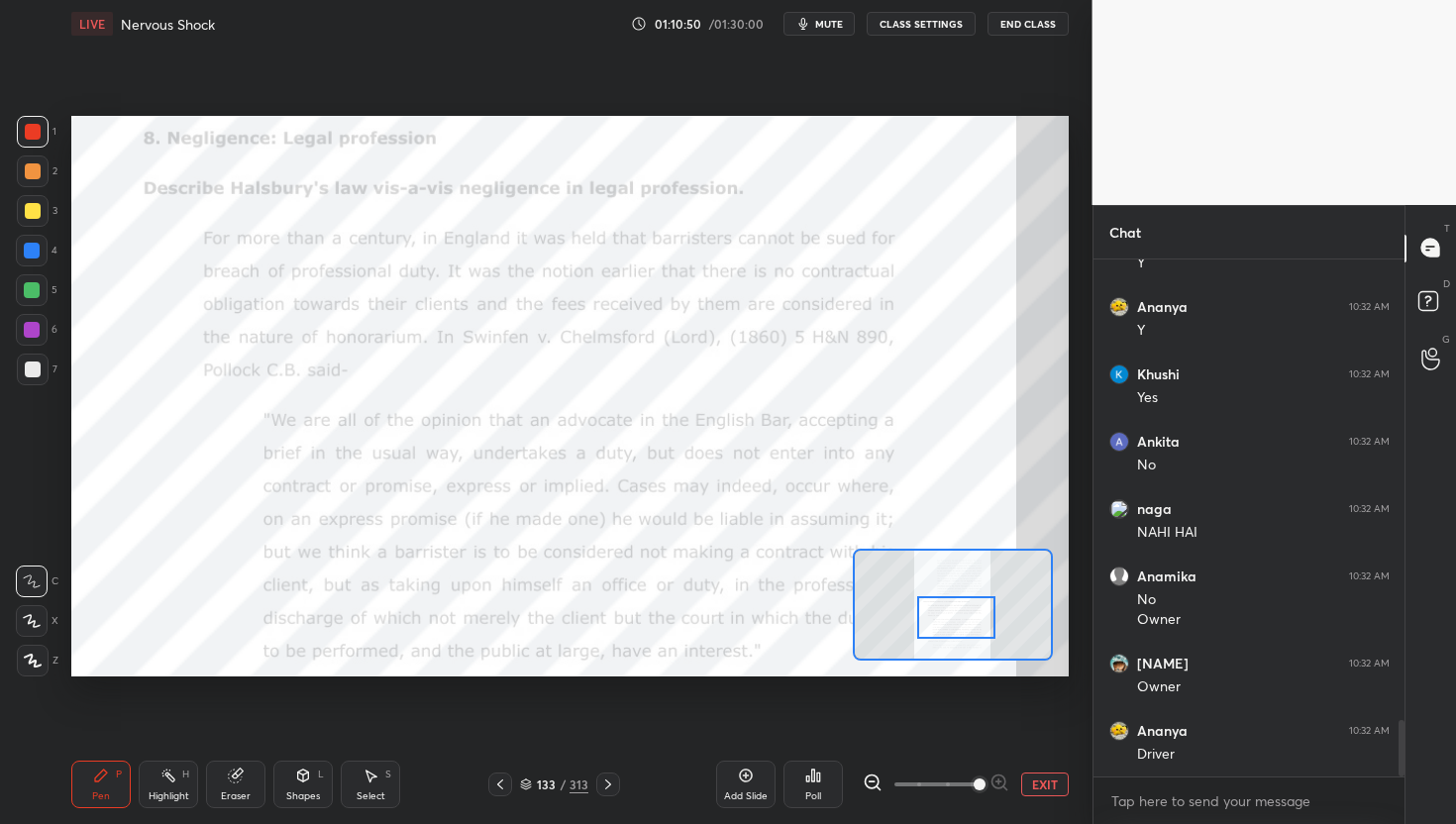 drag, startPoint x: 975, startPoint y: 588, endPoint x: 975, endPoint y: 613, distance: 25 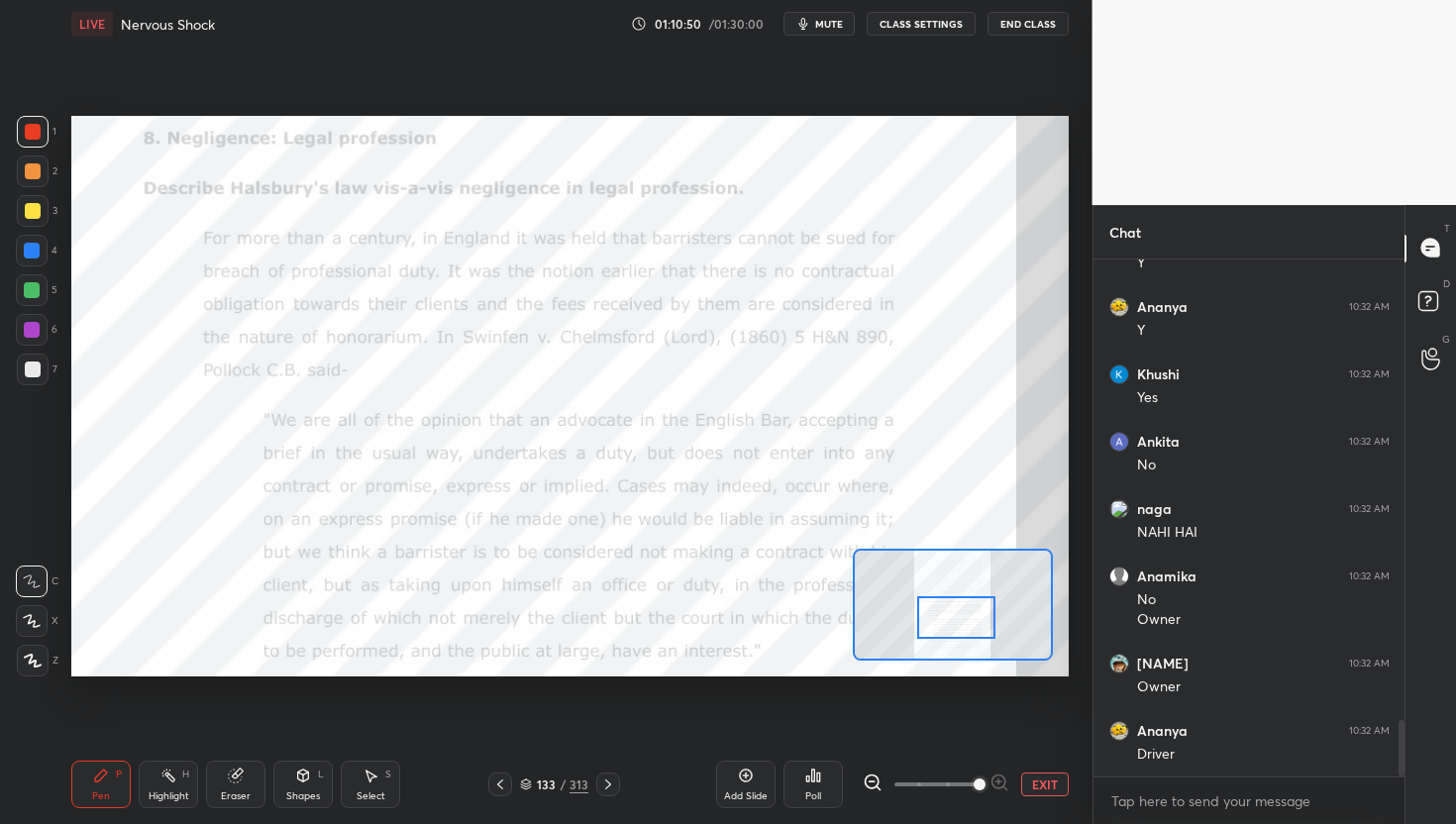 click at bounding box center (956, 618) 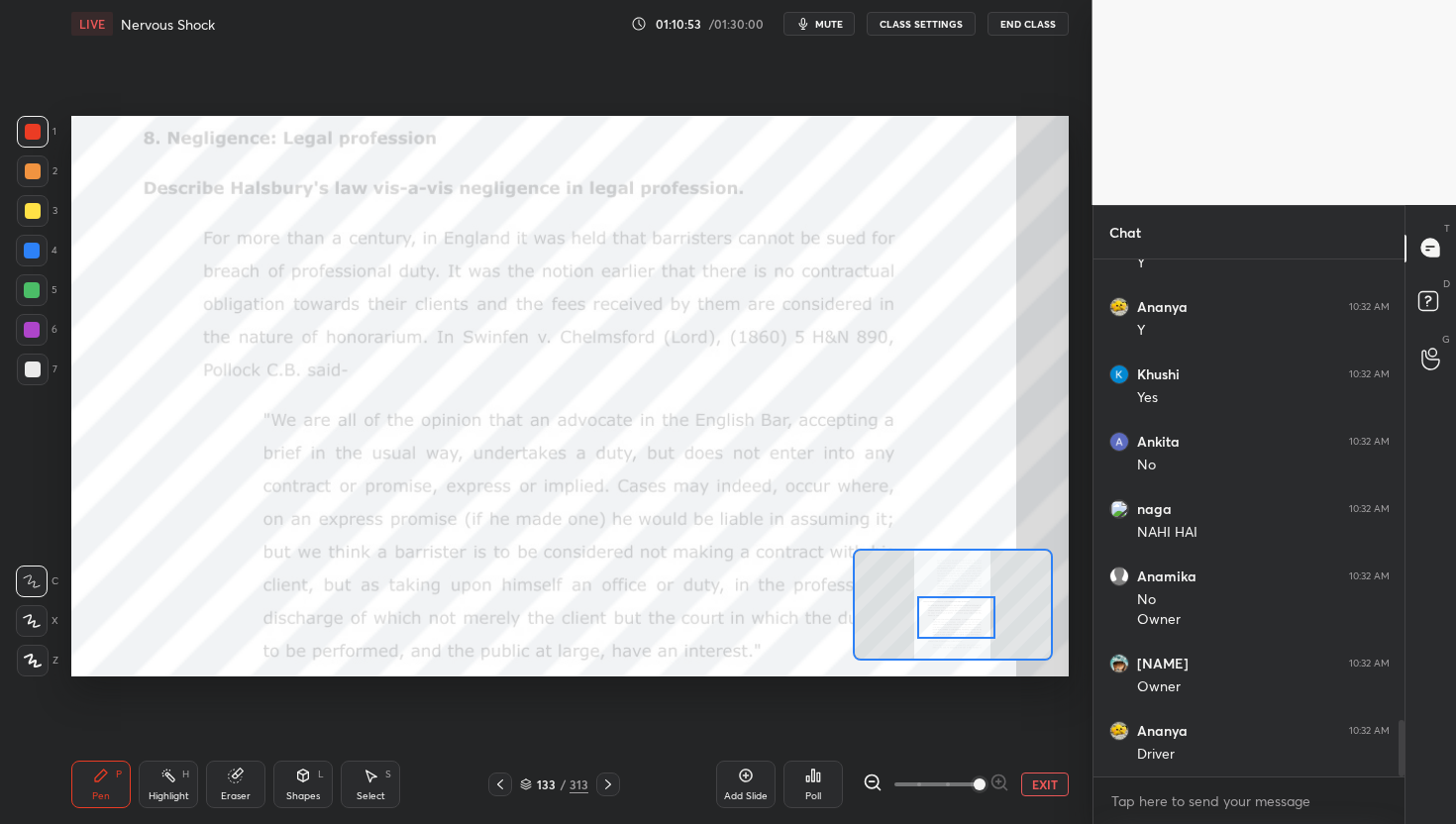 scroll, scrollTop: 470, scrollLeft: 305, axis: both 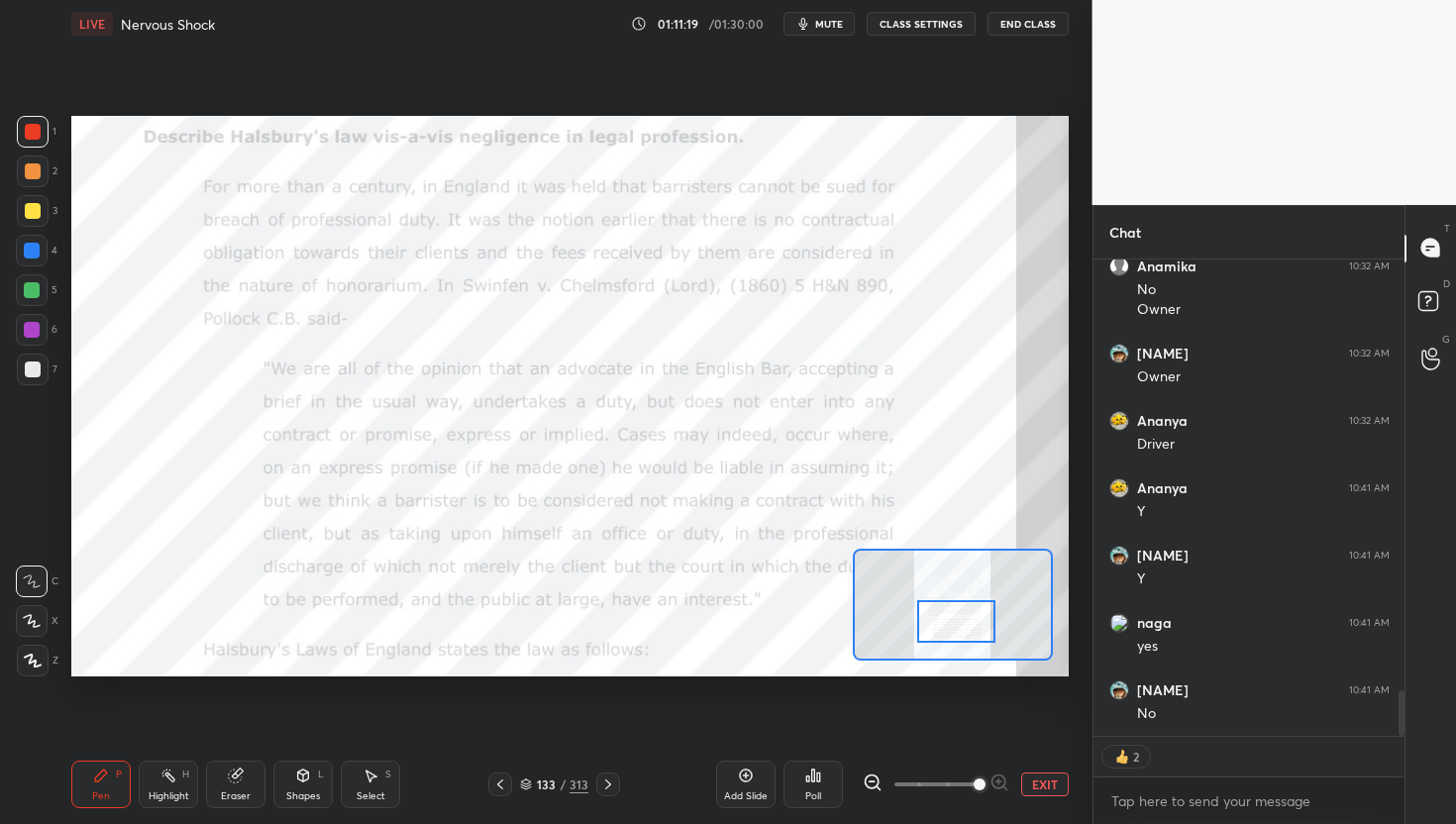 click at bounding box center [956, 622] 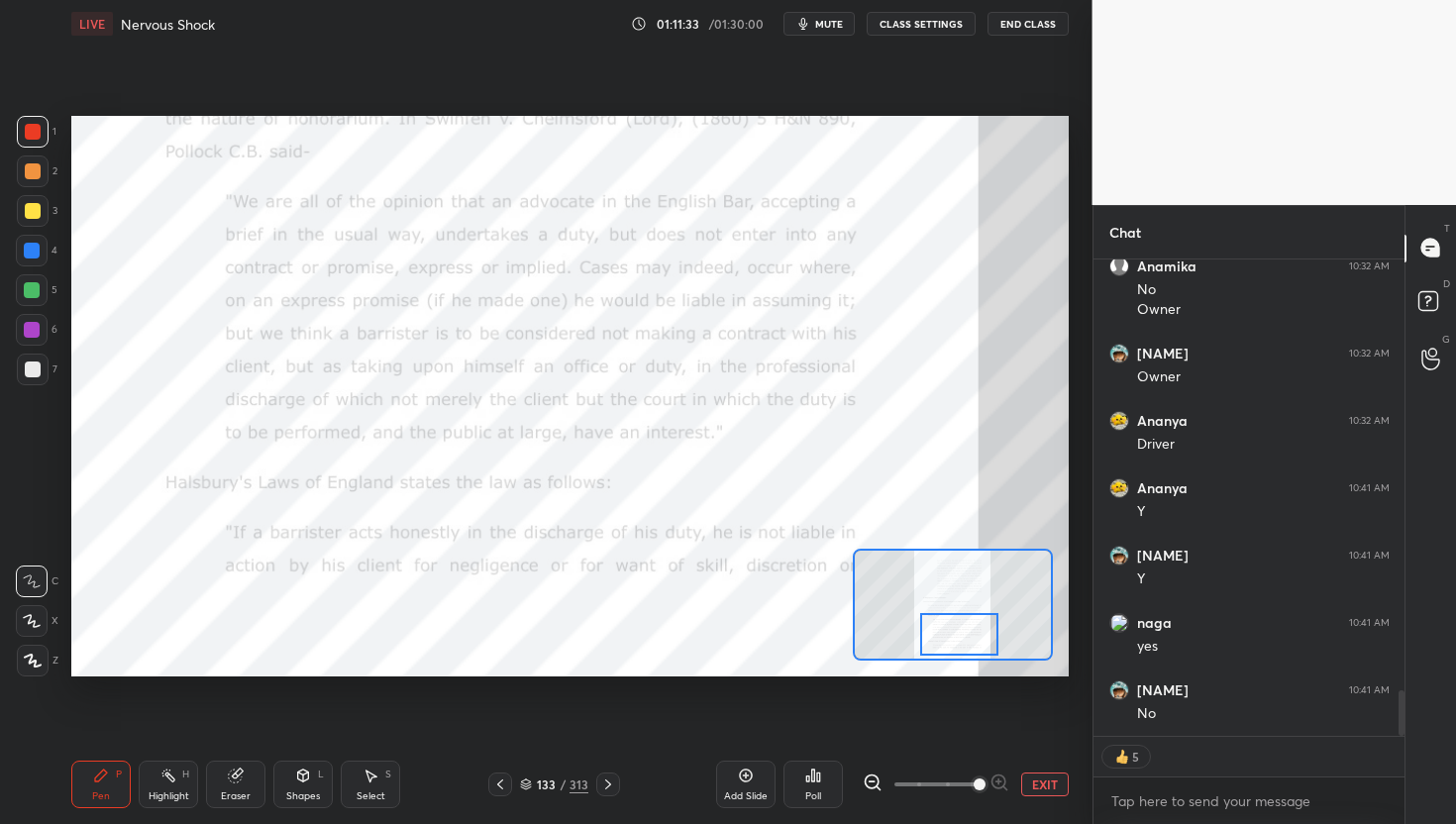 drag, startPoint x: 951, startPoint y: 622, endPoint x: 954, endPoint y: 634, distance: 12.369317 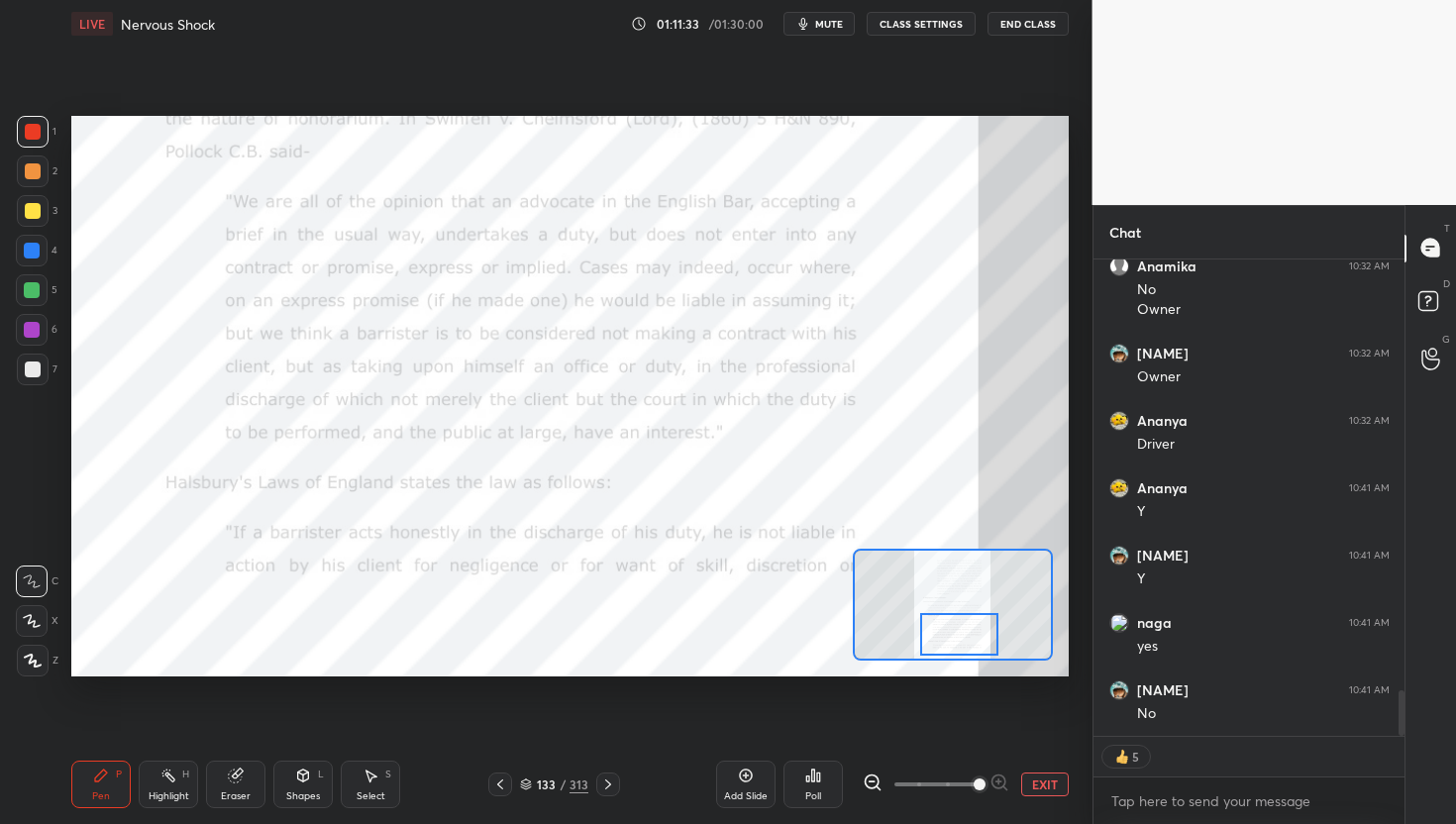 click at bounding box center (959, 635) 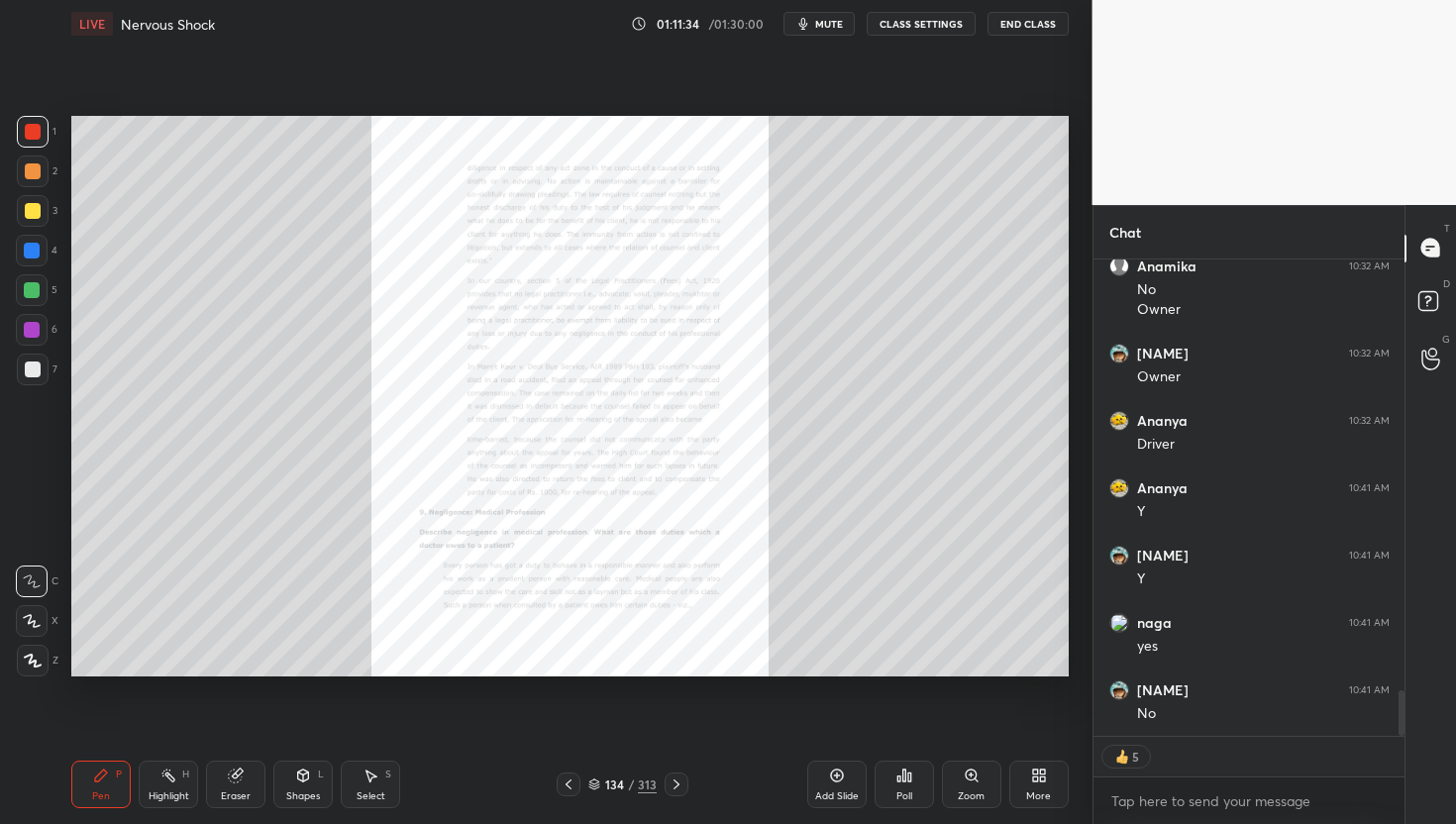 scroll, scrollTop: 4635, scrollLeft: 0, axis: vertical 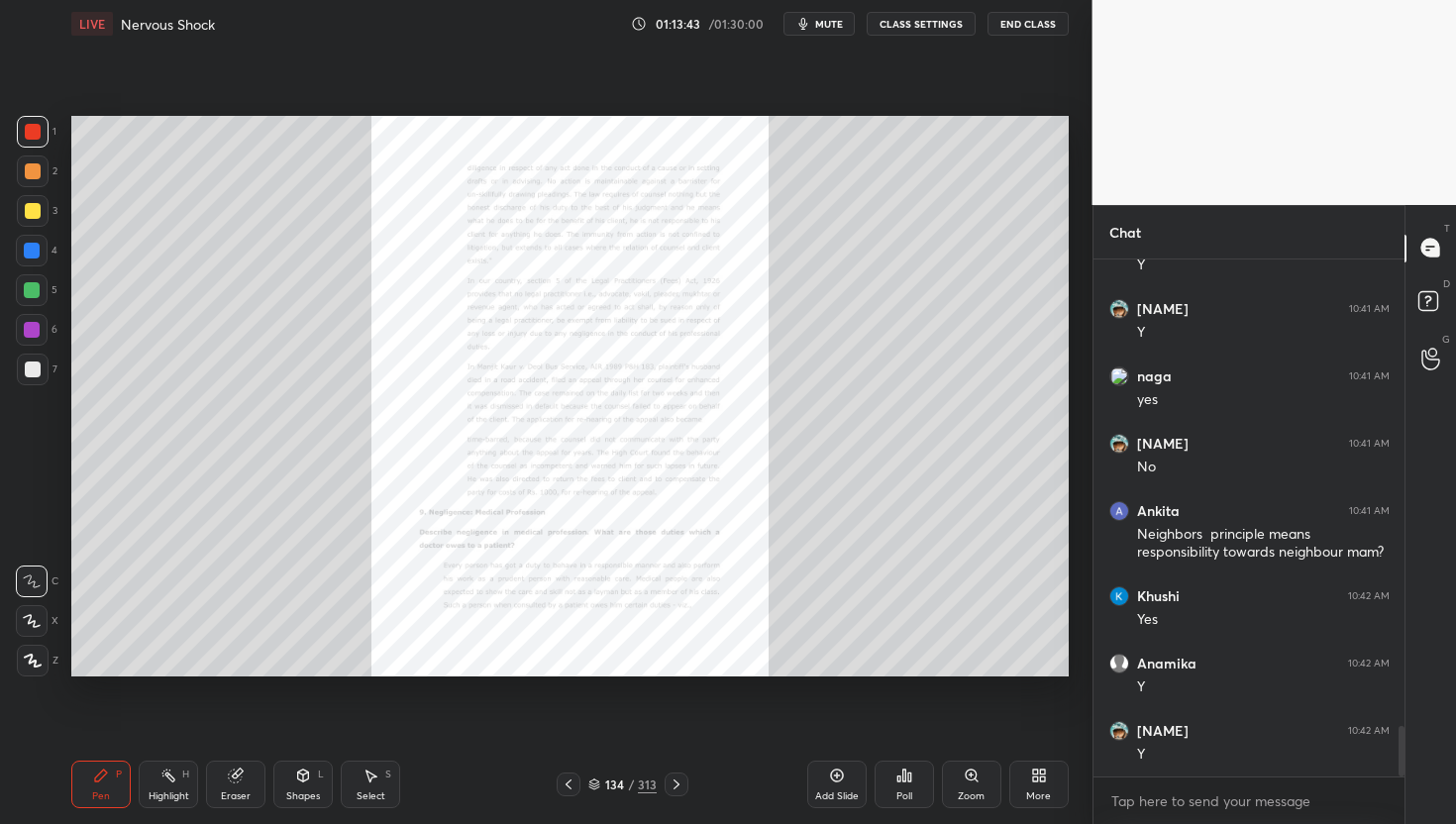 click on "Zoom" at bounding box center (972, 784) 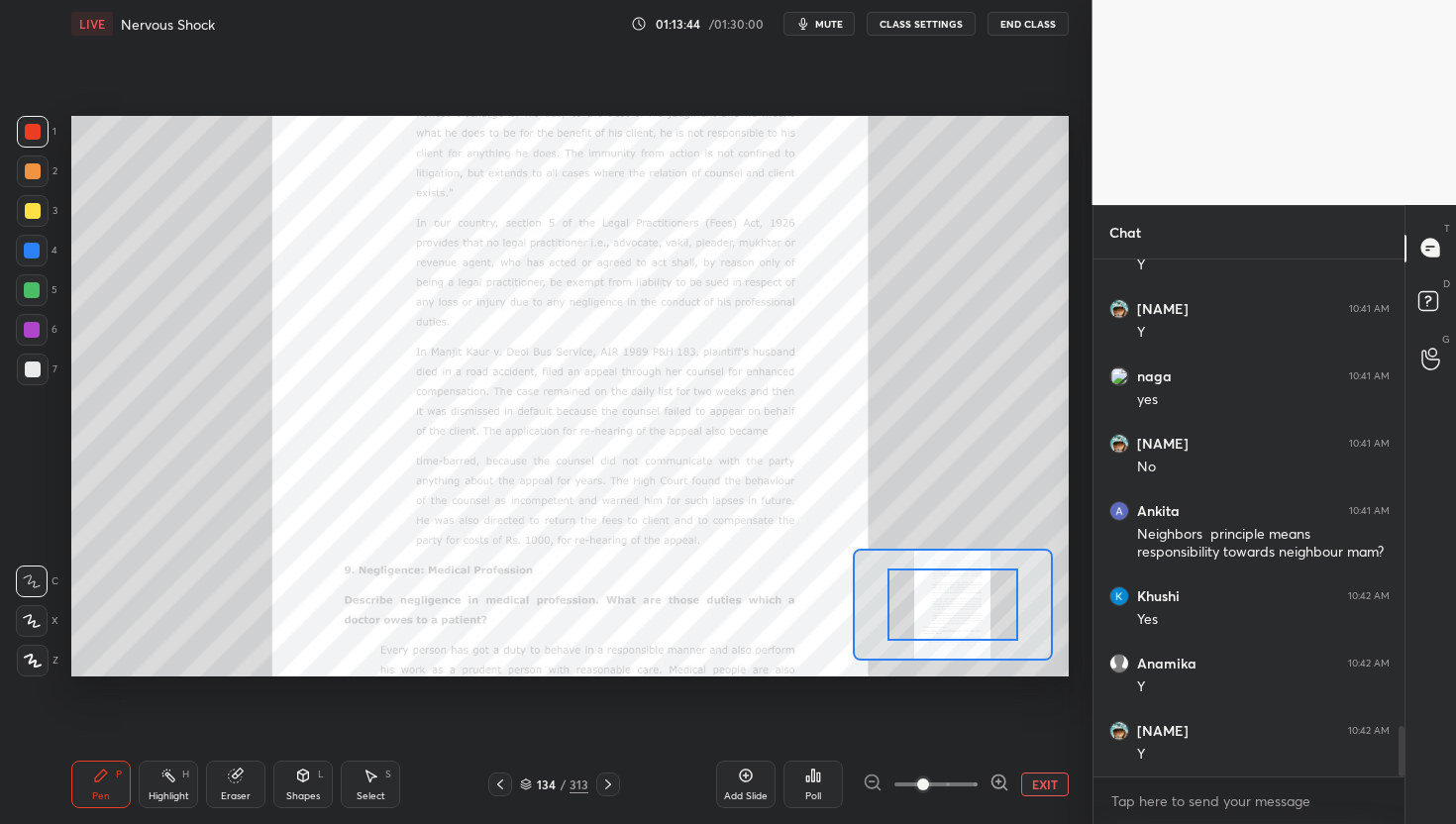 click 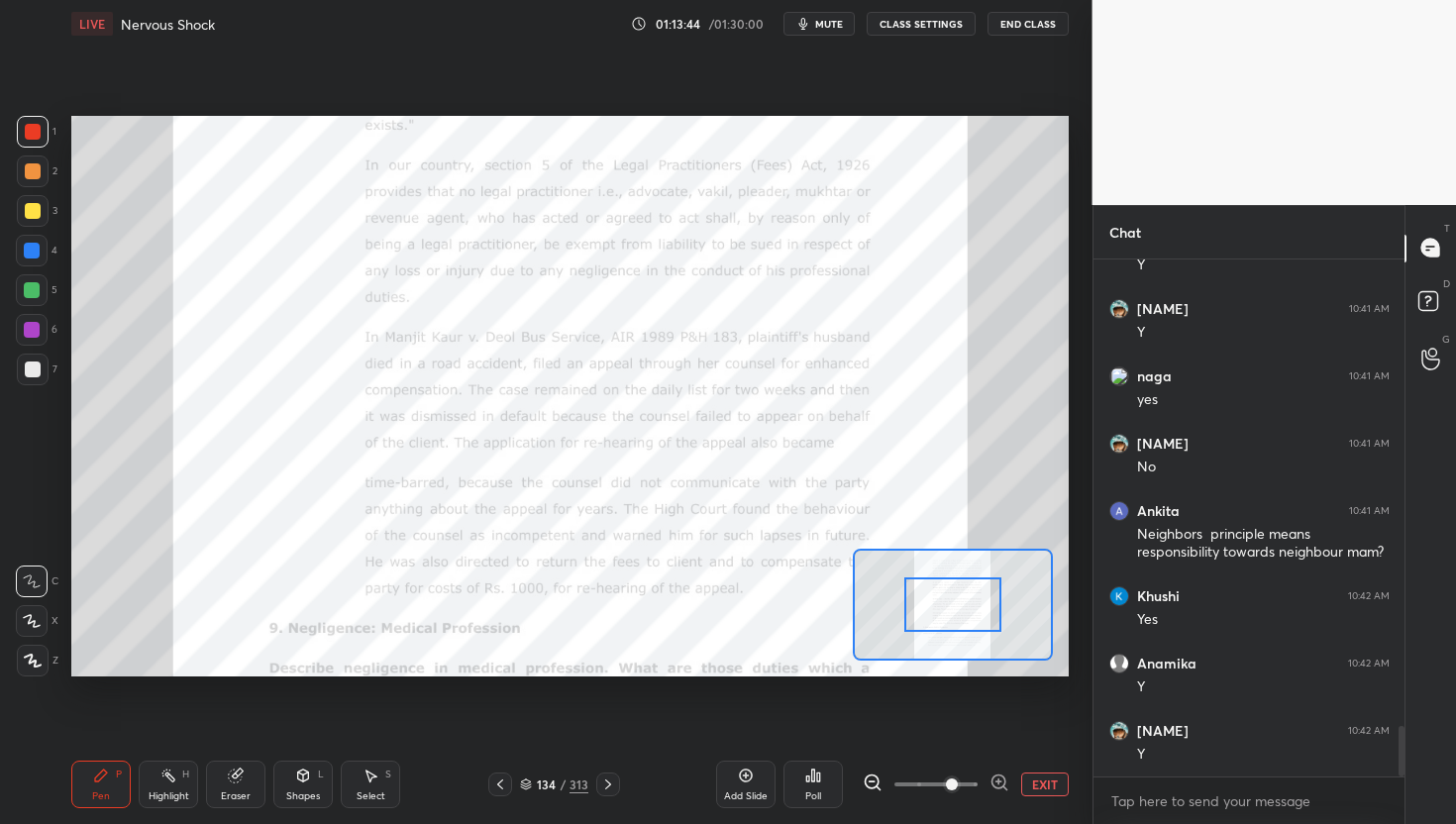 click 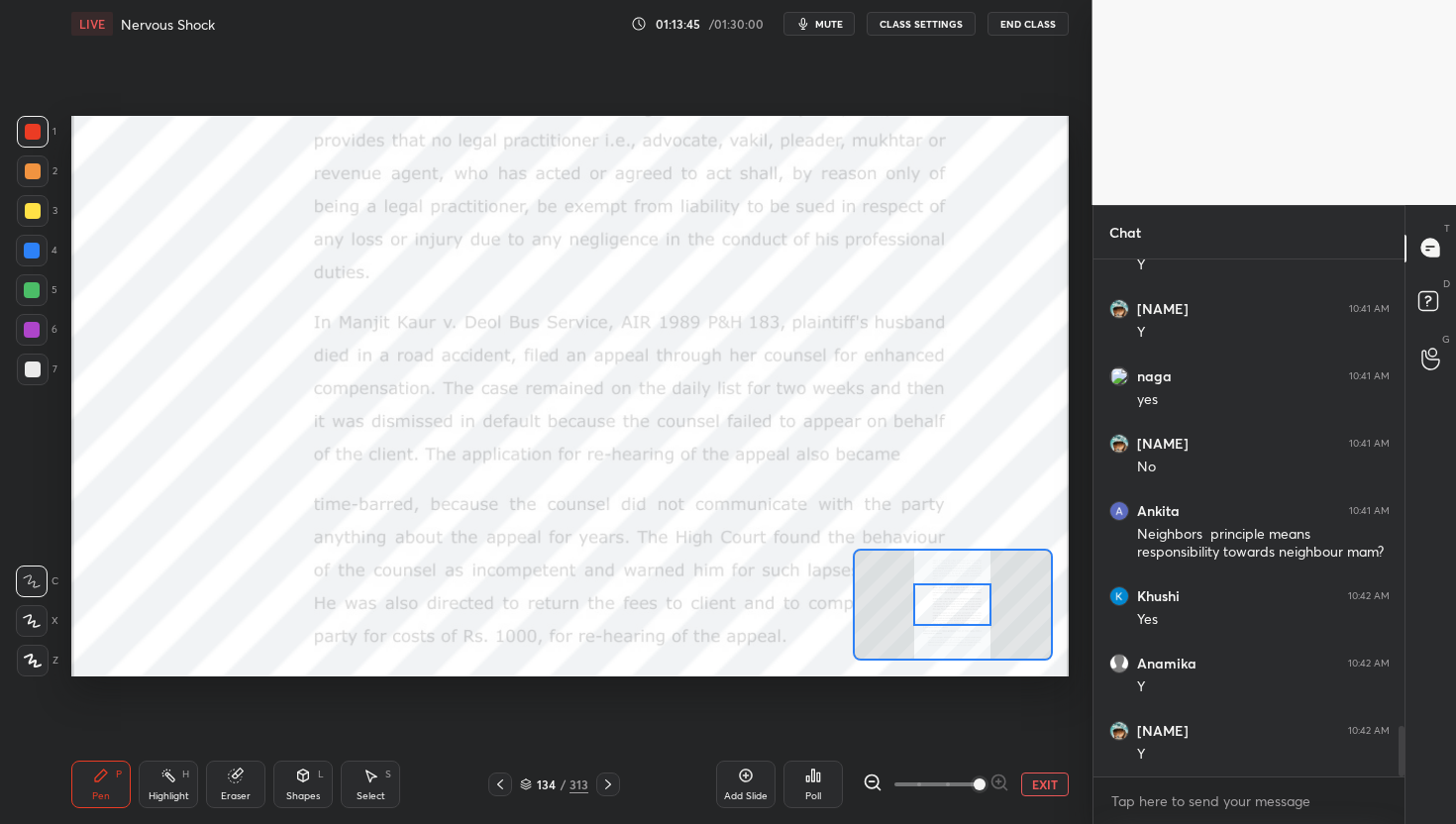 click at bounding box center [980, 784] 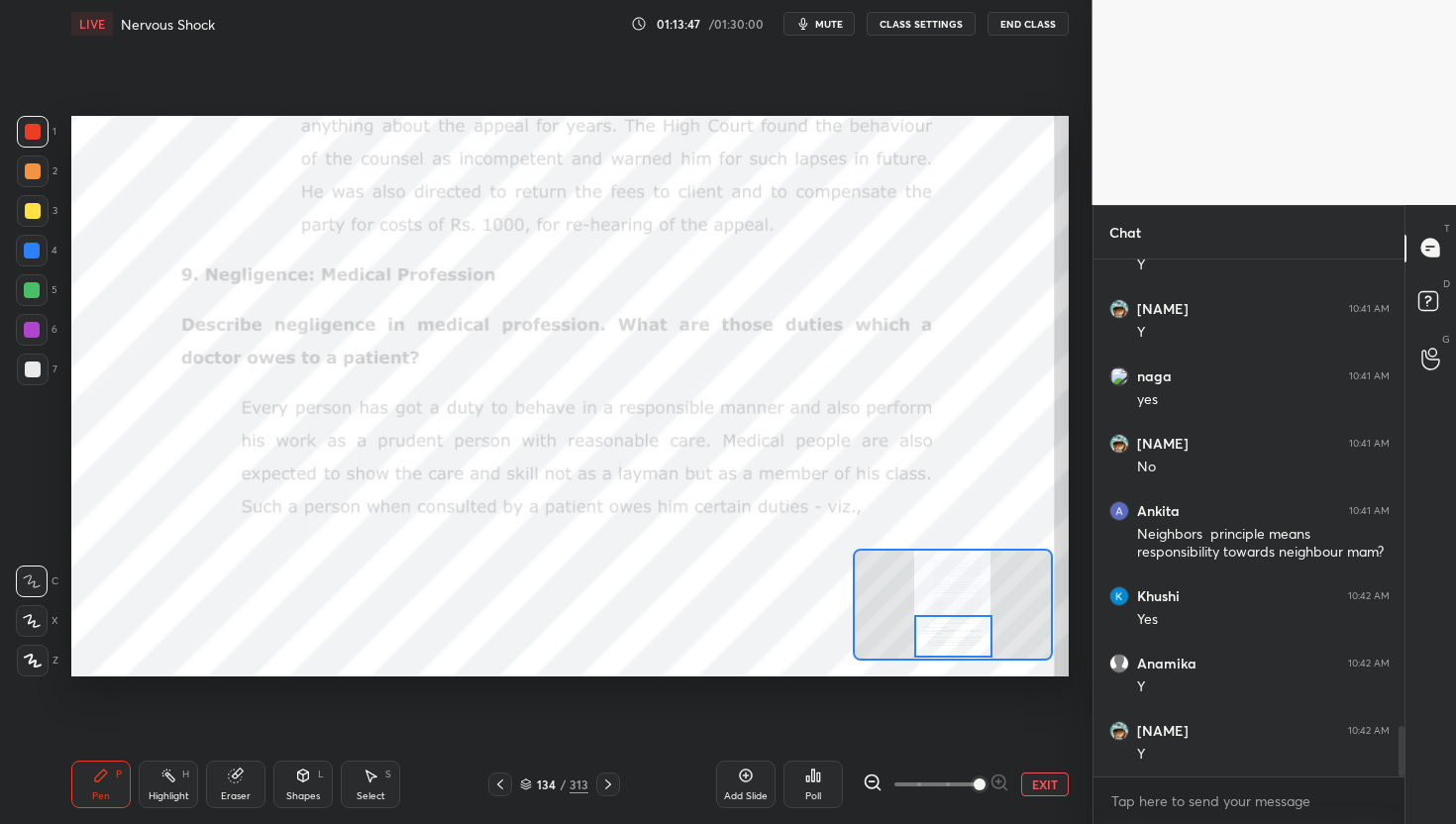 drag, startPoint x: 973, startPoint y: 594, endPoint x: 976, endPoint y: 638, distance: 44.102154 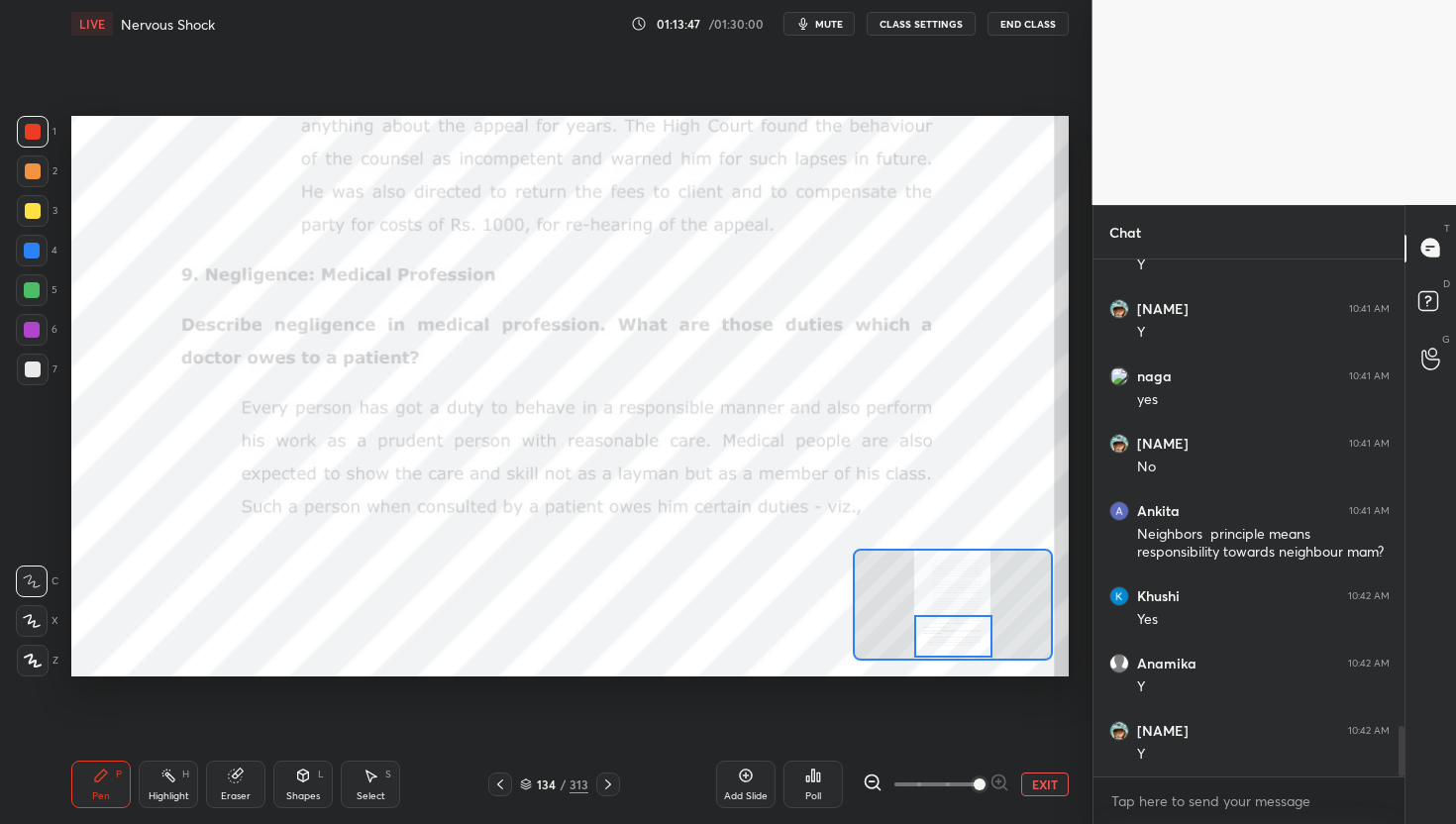 click at bounding box center [953, 637] 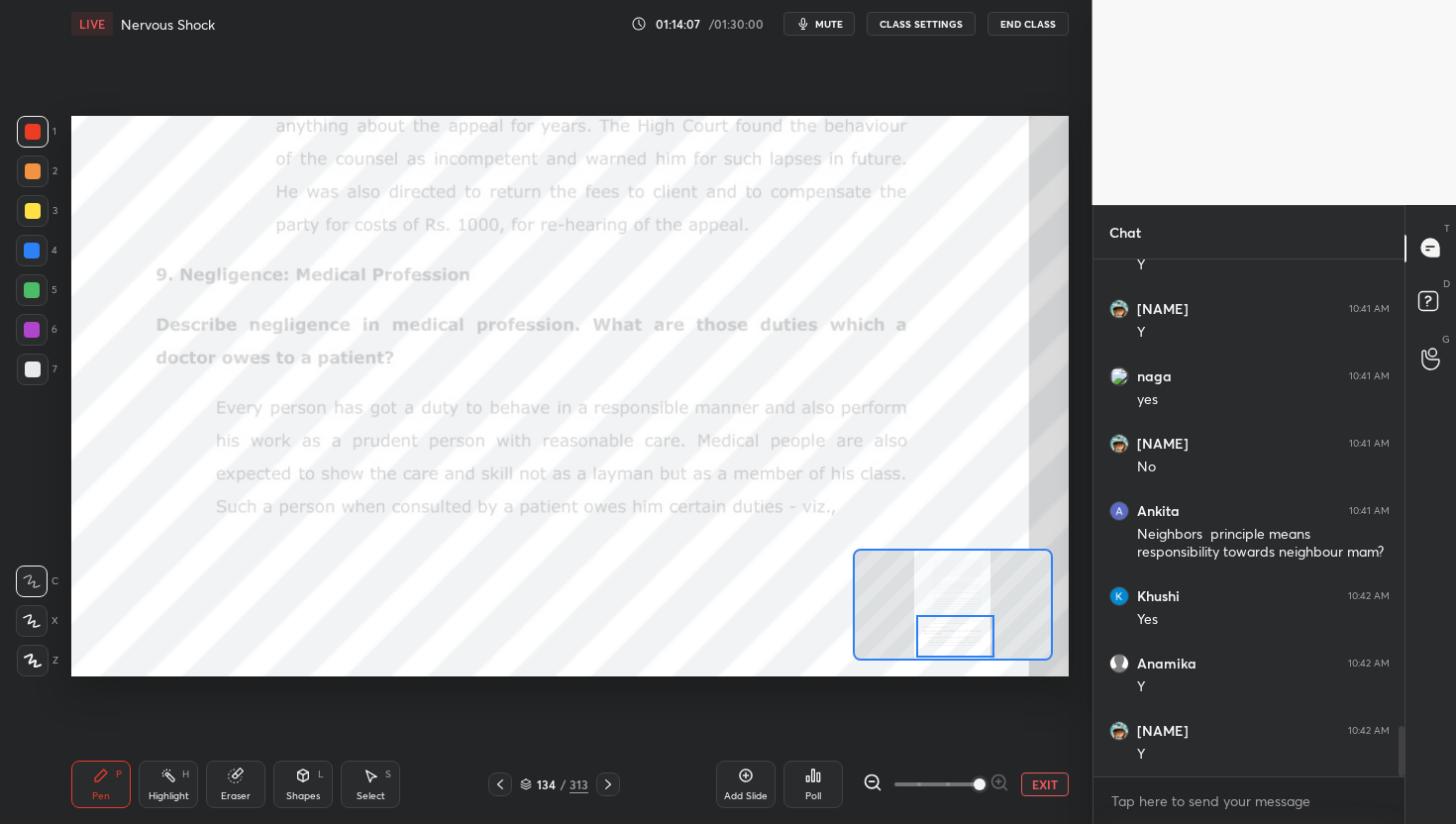 scroll, scrollTop: 4864, scrollLeft: 0, axis: vertical 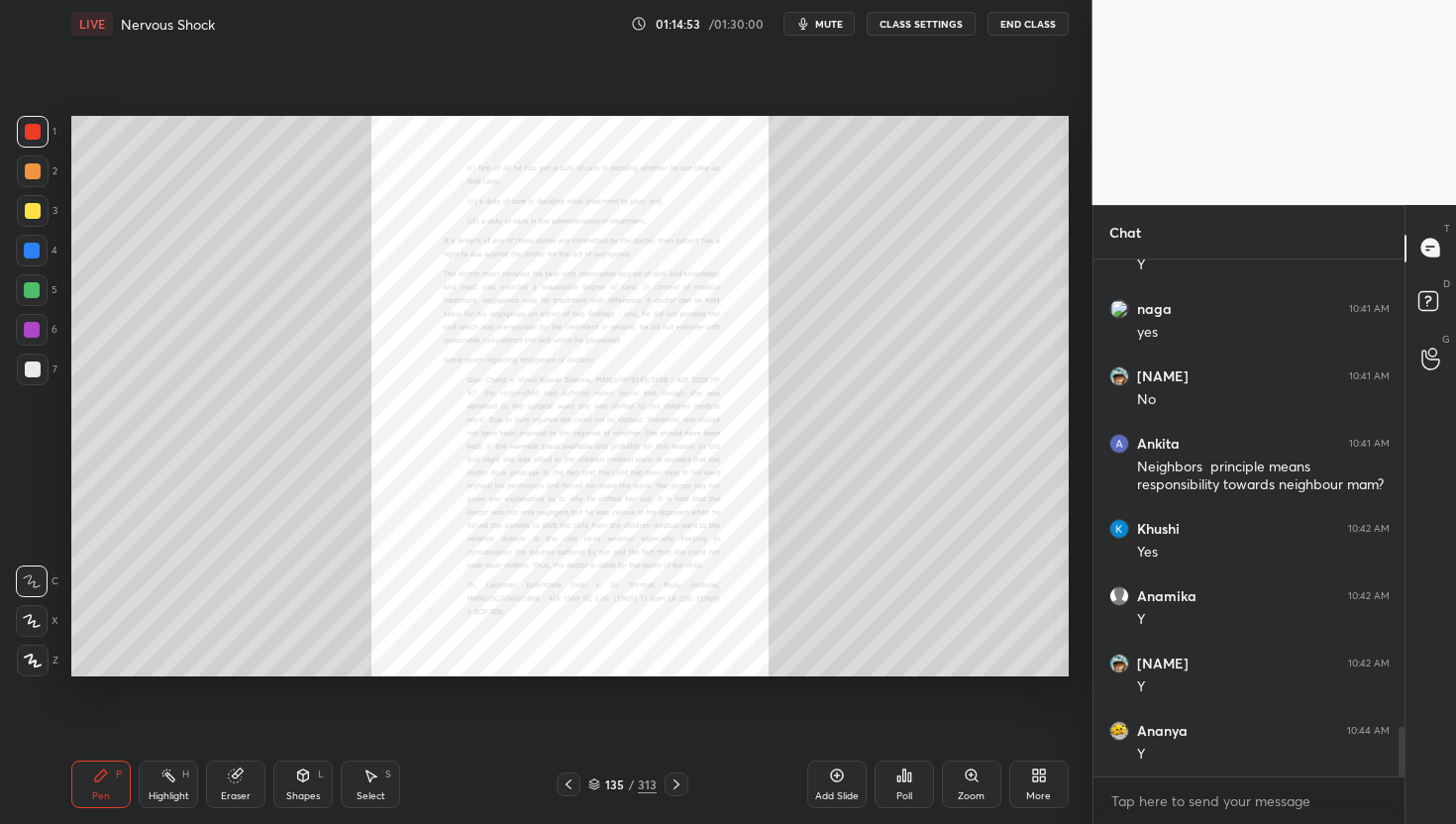 click on "Zoom" at bounding box center [972, 784] 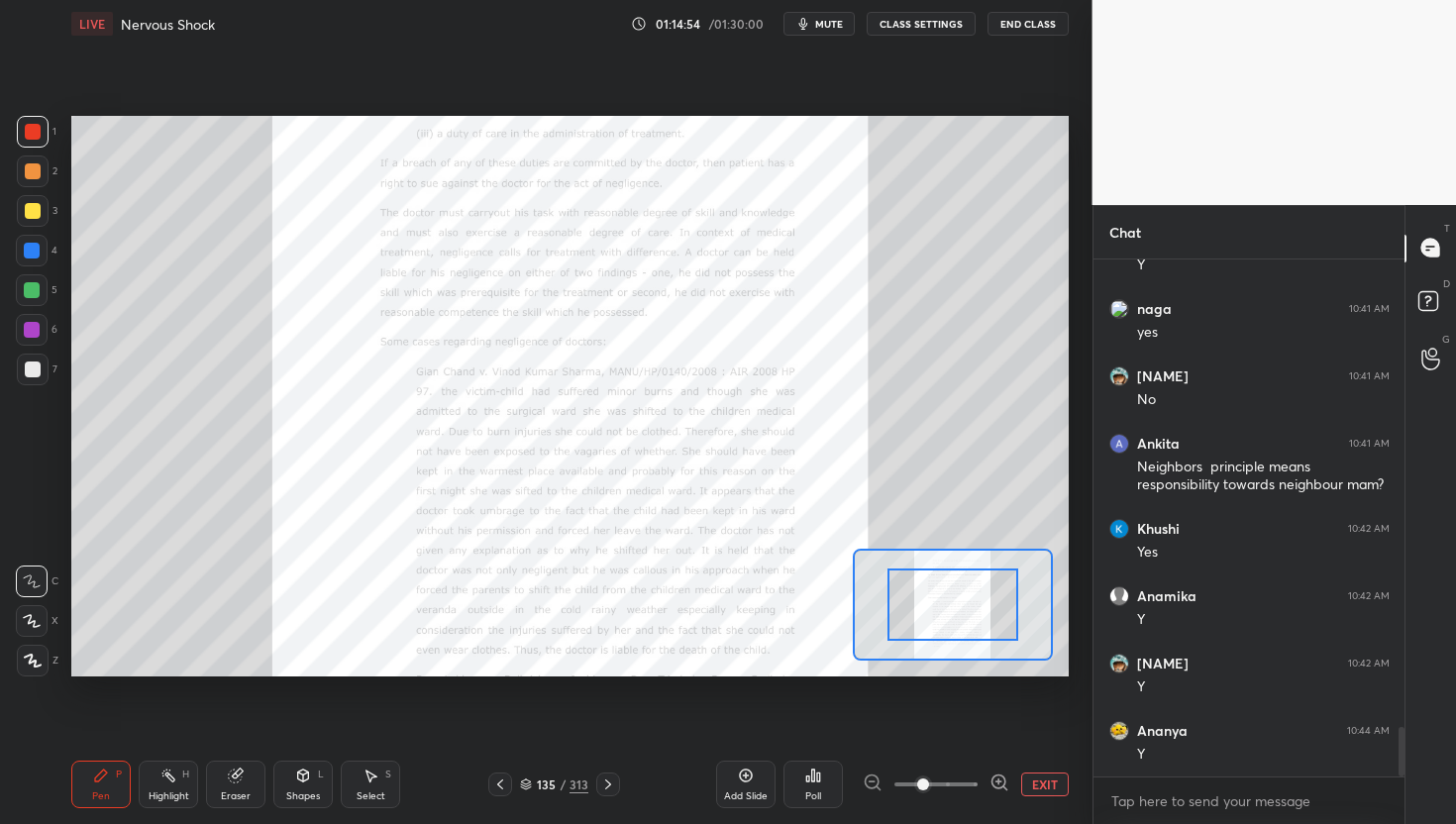 click 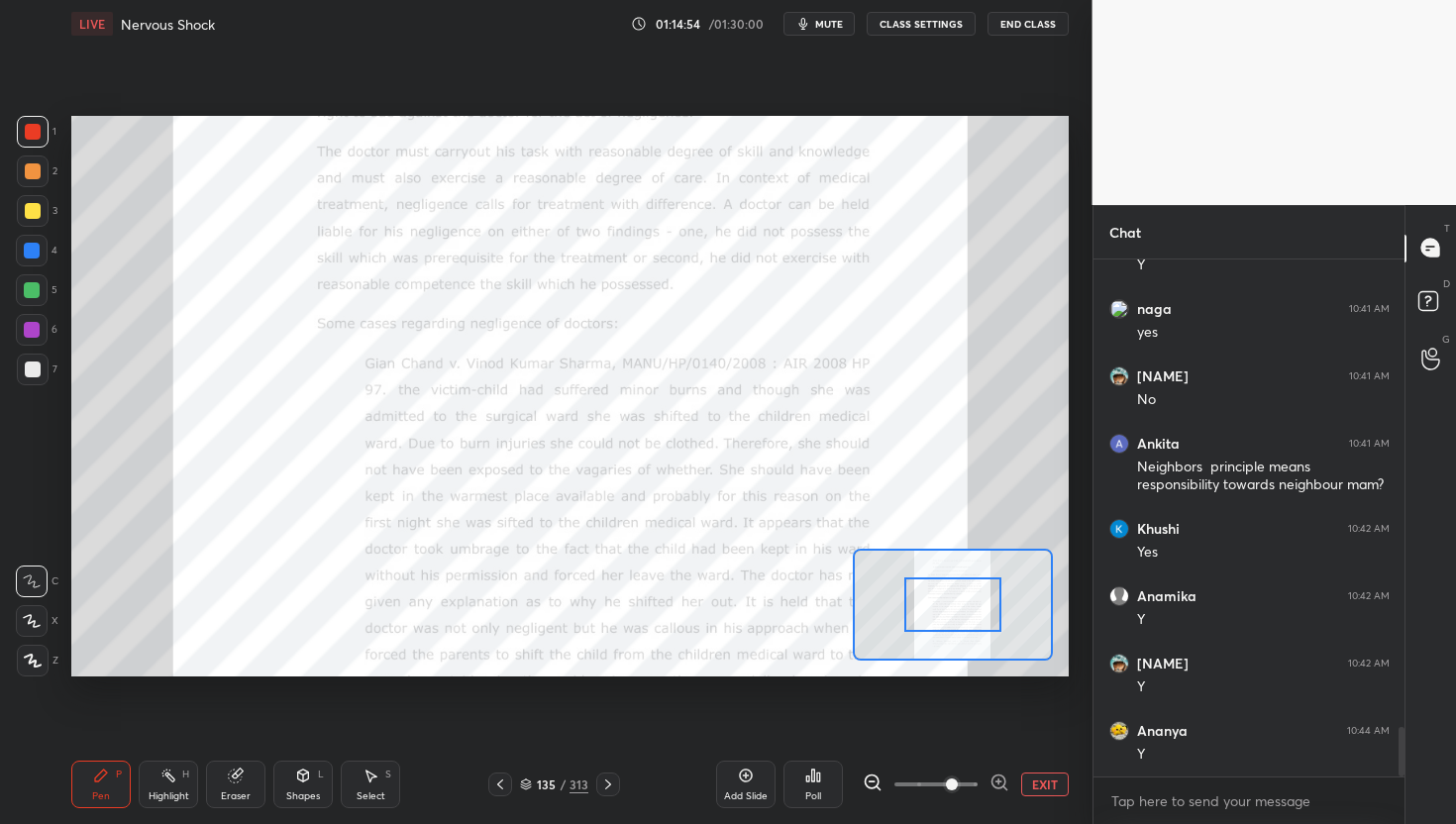 click 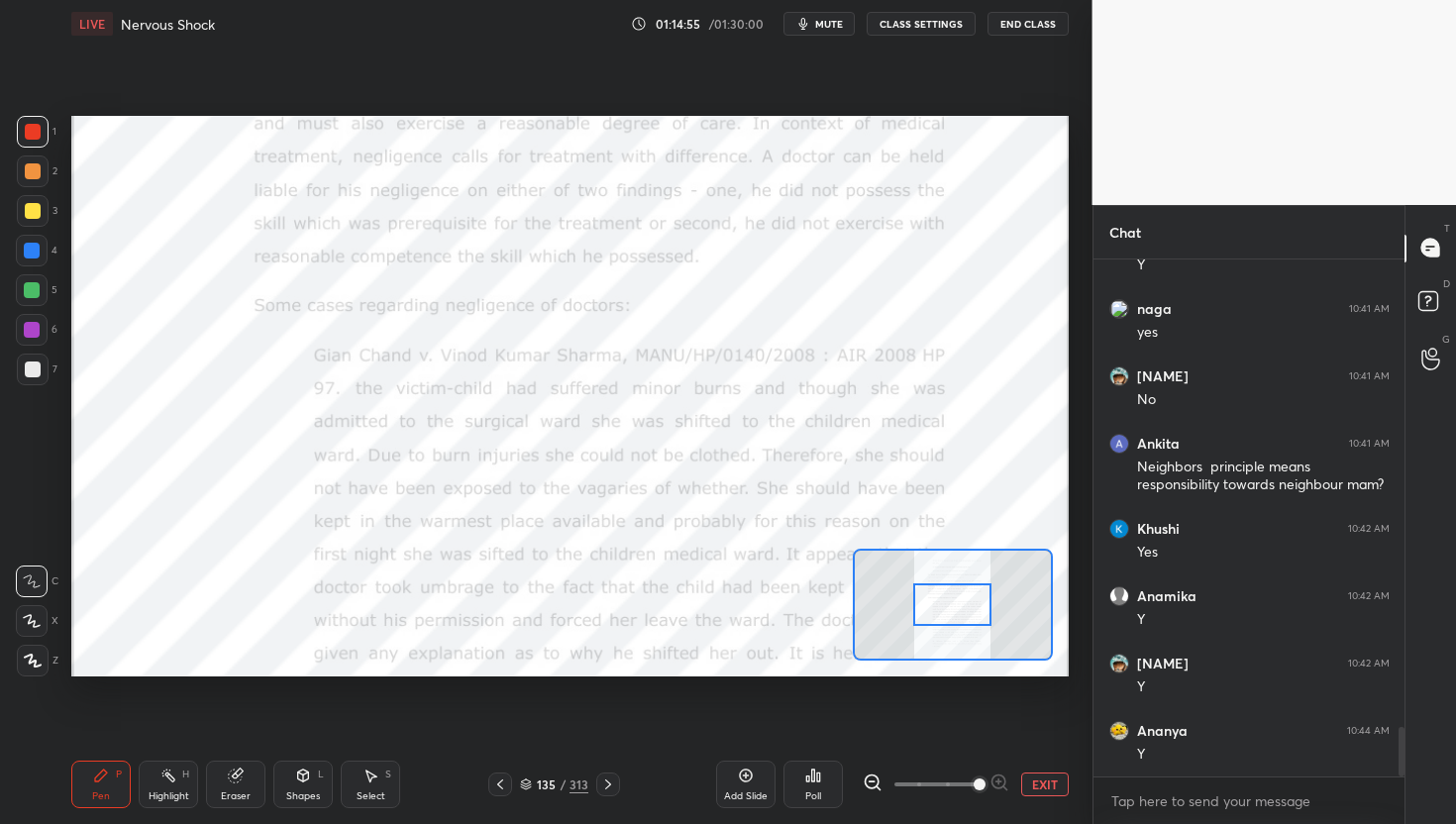 click at bounding box center (936, 784) 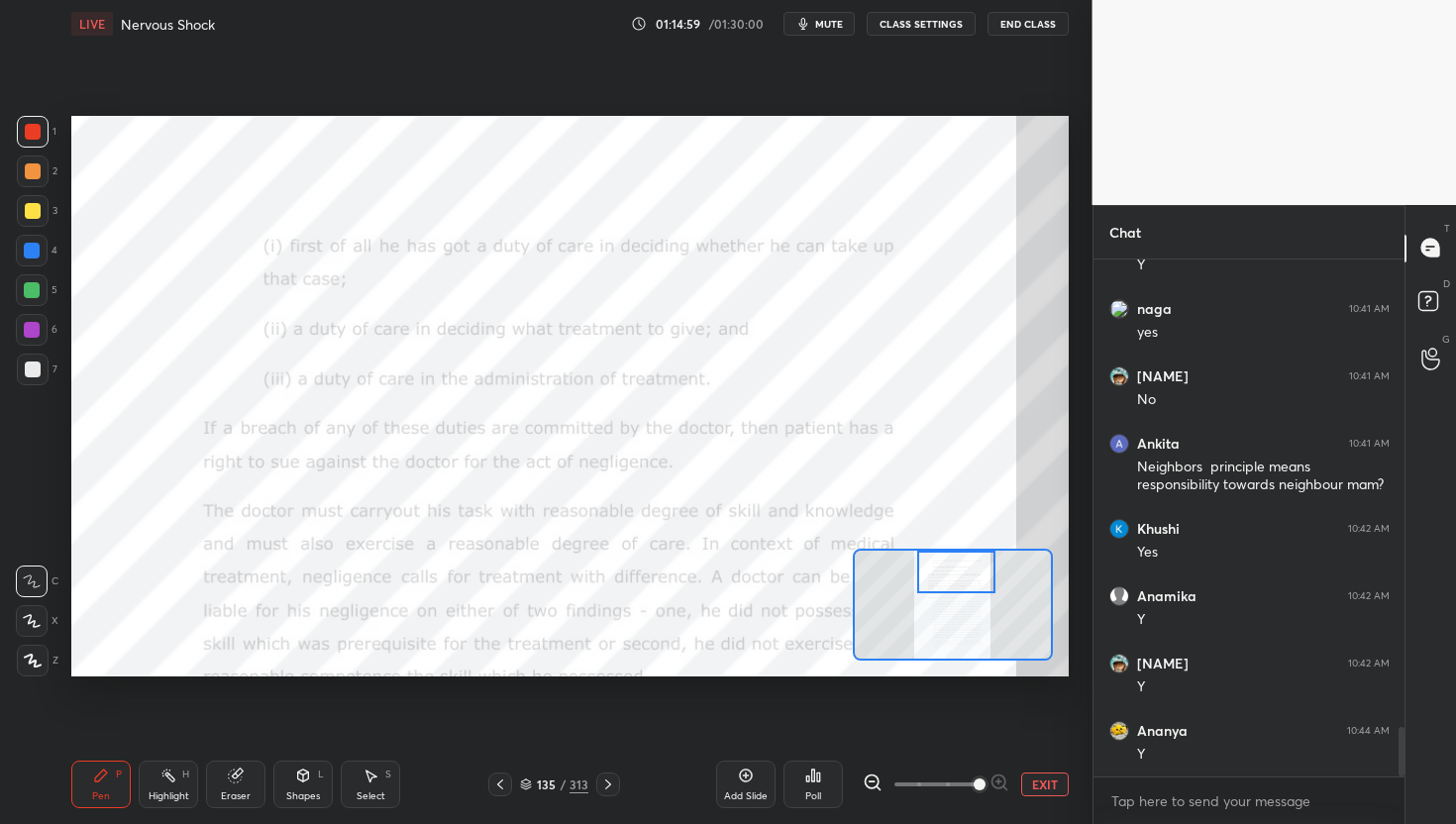 drag, startPoint x: 950, startPoint y: 607, endPoint x: 957, endPoint y: 579, distance: 28.86174 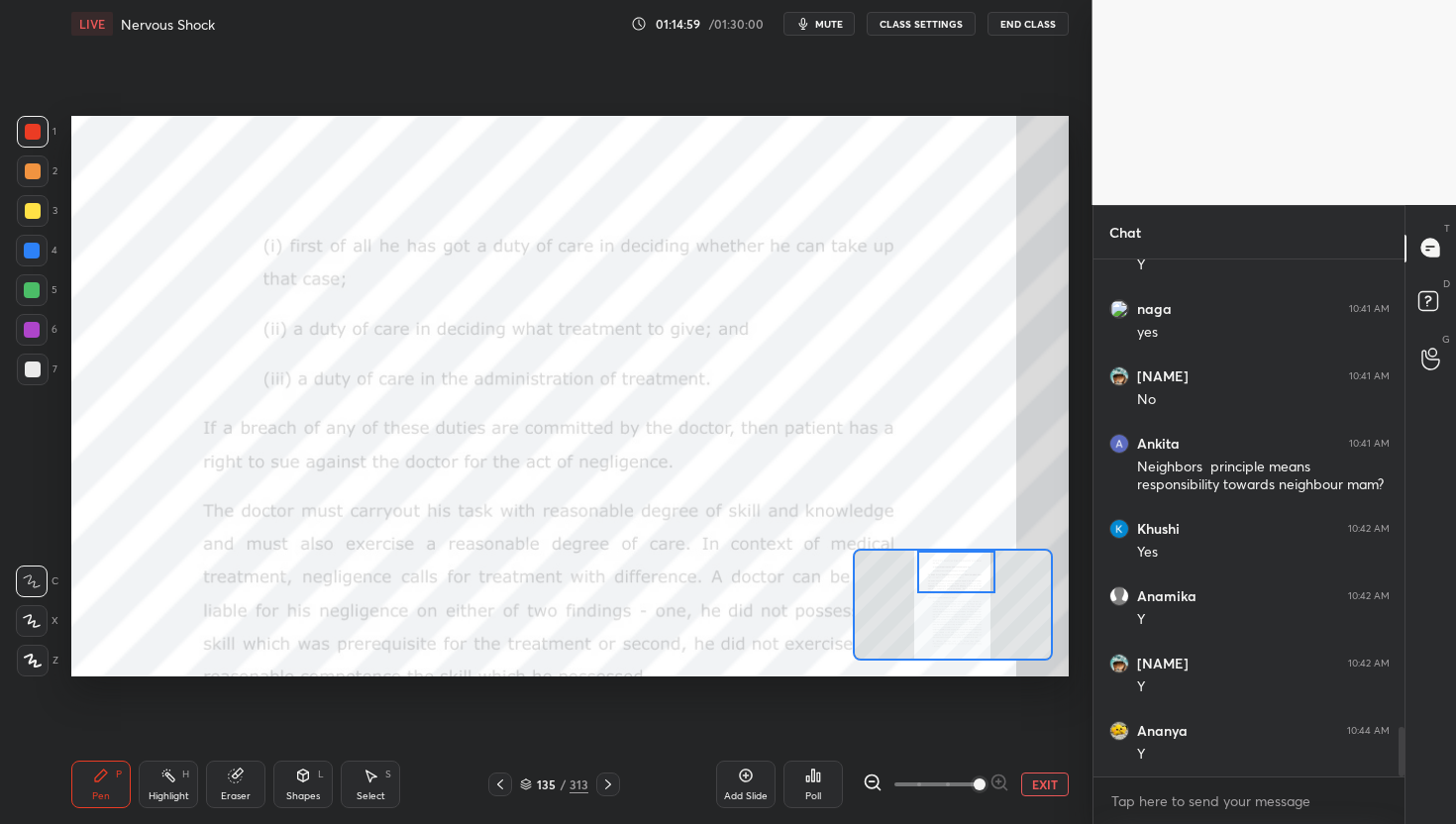 click at bounding box center [956, 572] 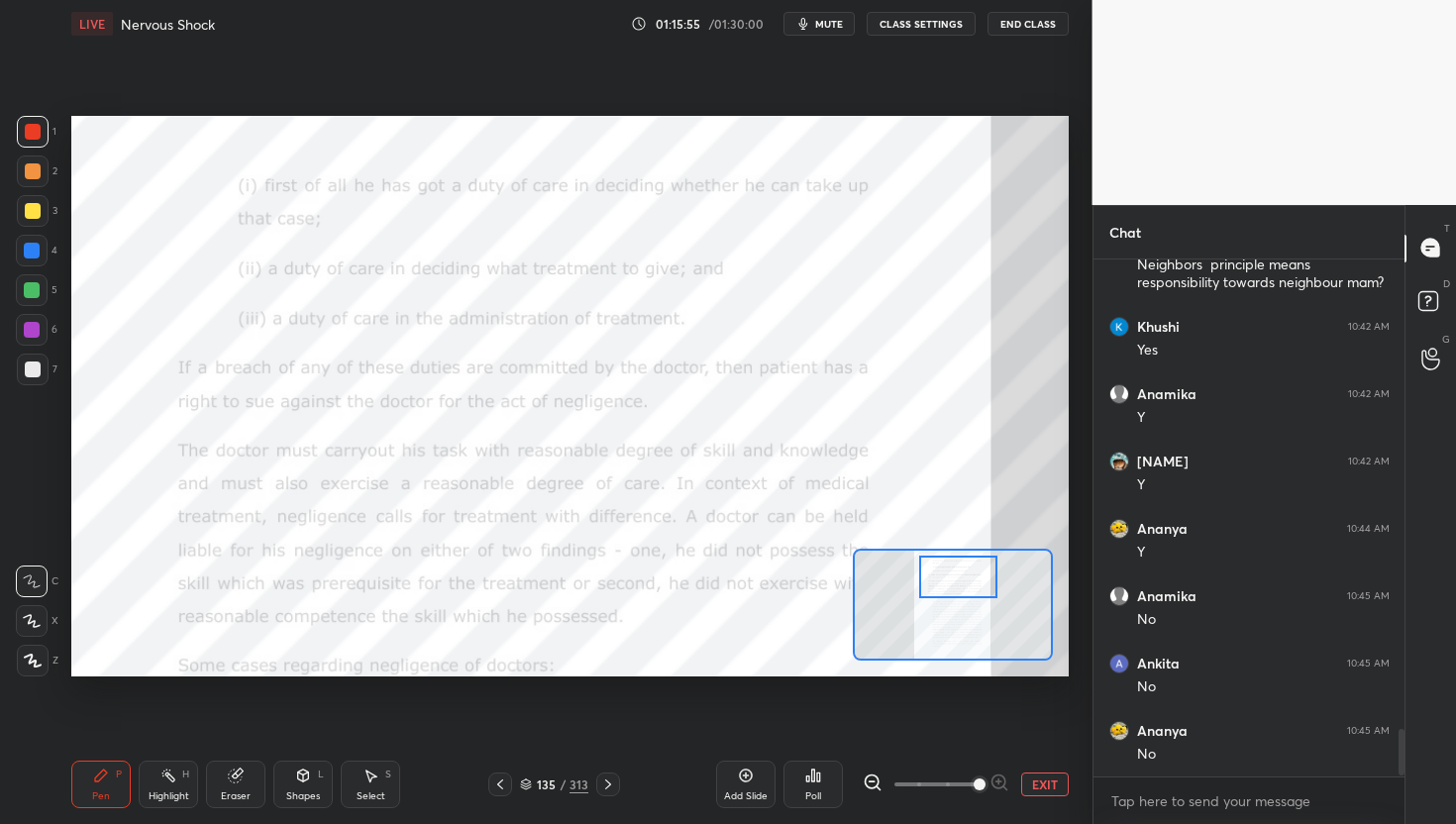 scroll, scrollTop: 5133, scrollLeft: 0, axis: vertical 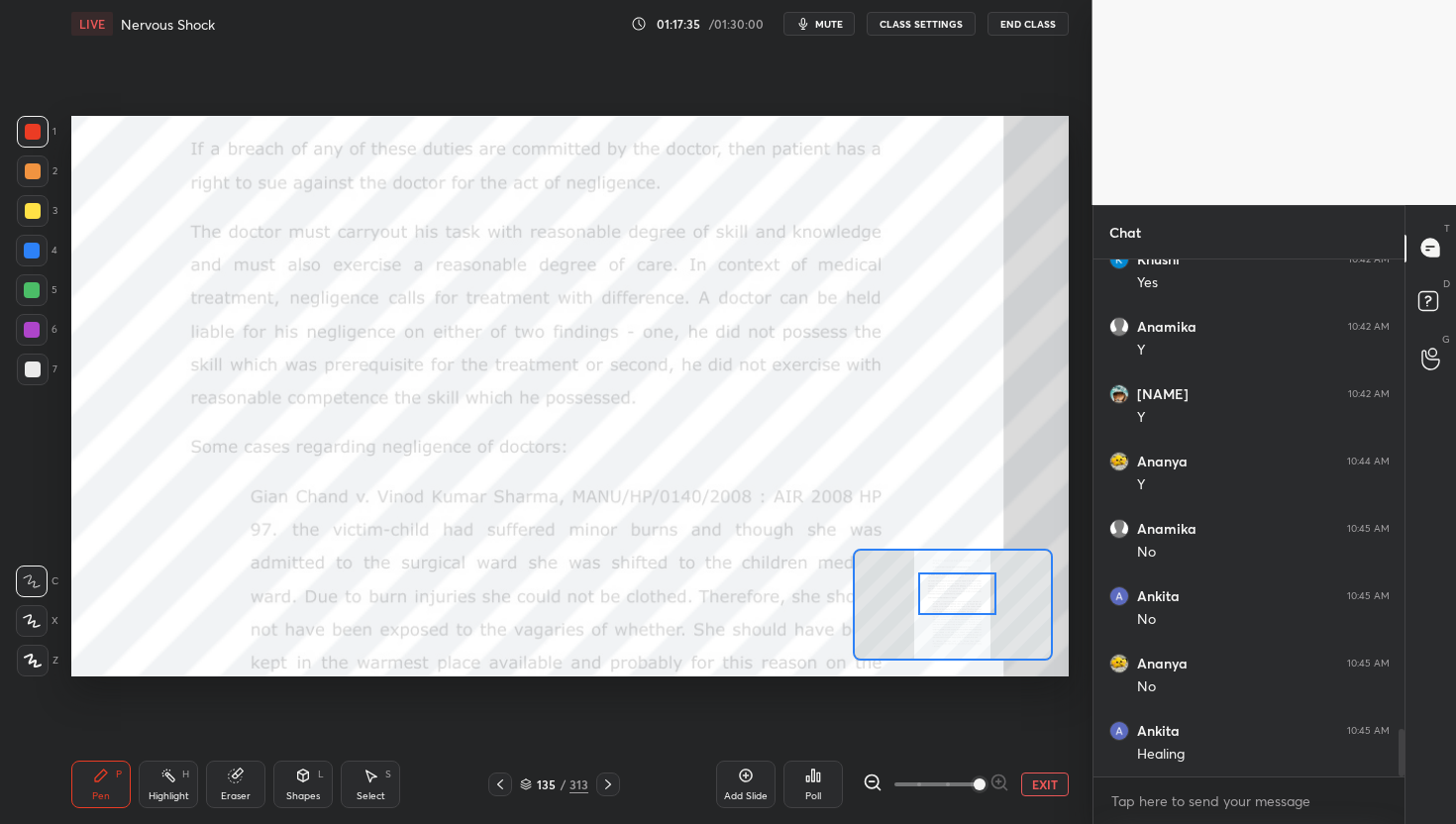 click at bounding box center (957, 594) 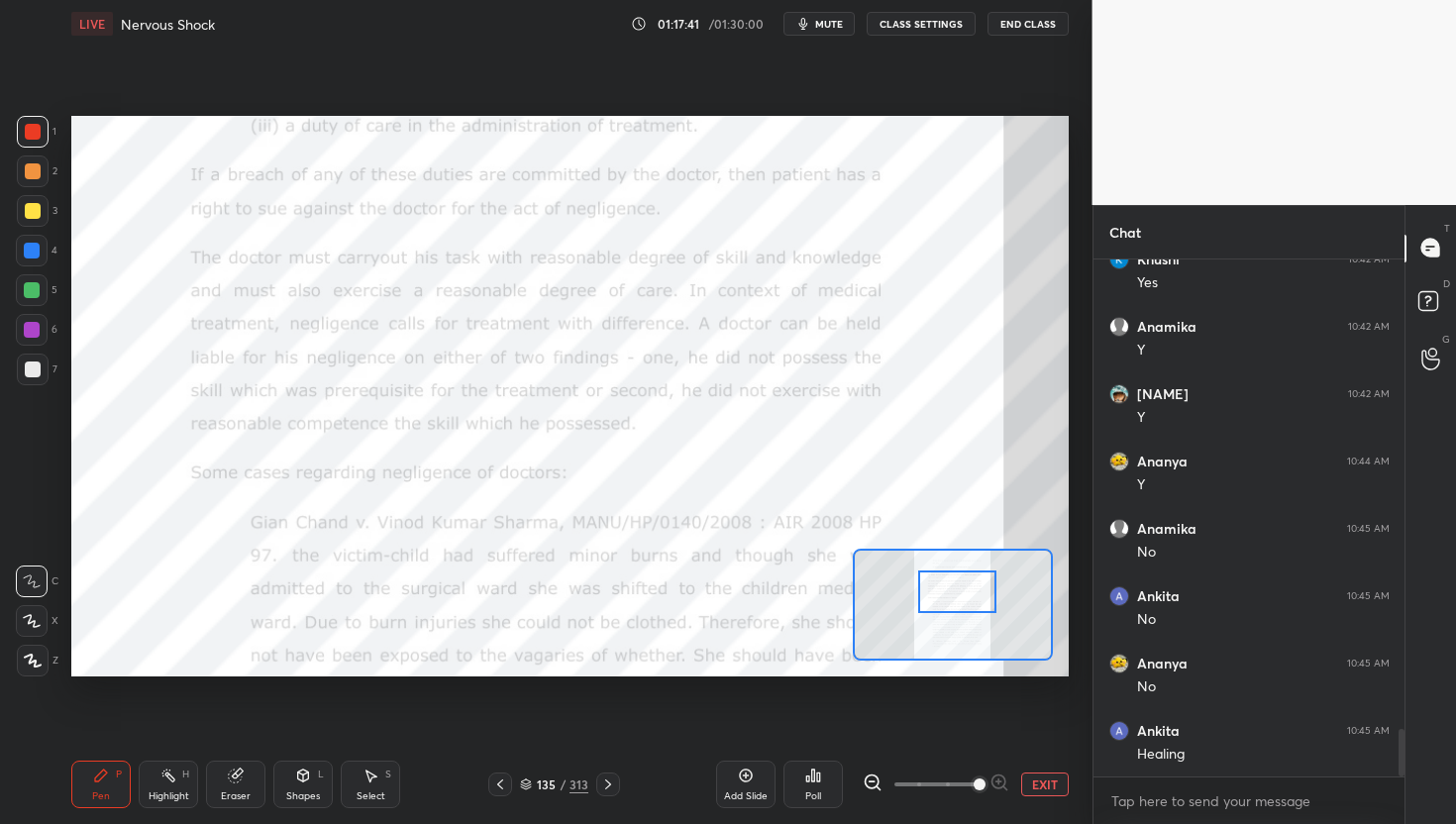 scroll, scrollTop: 470, scrollLeft: 305, axis: both 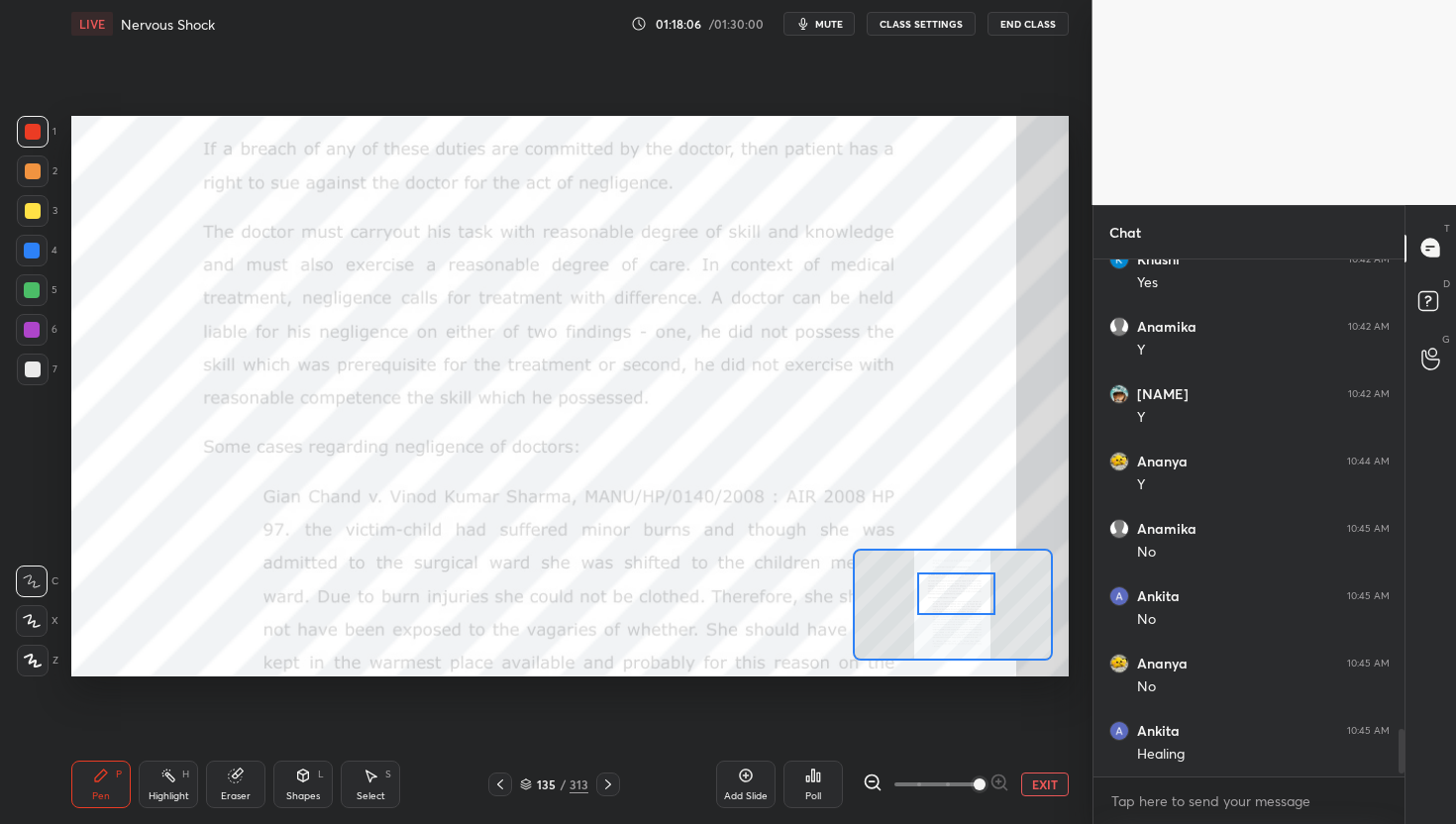 click at bounding box center [956, 594] 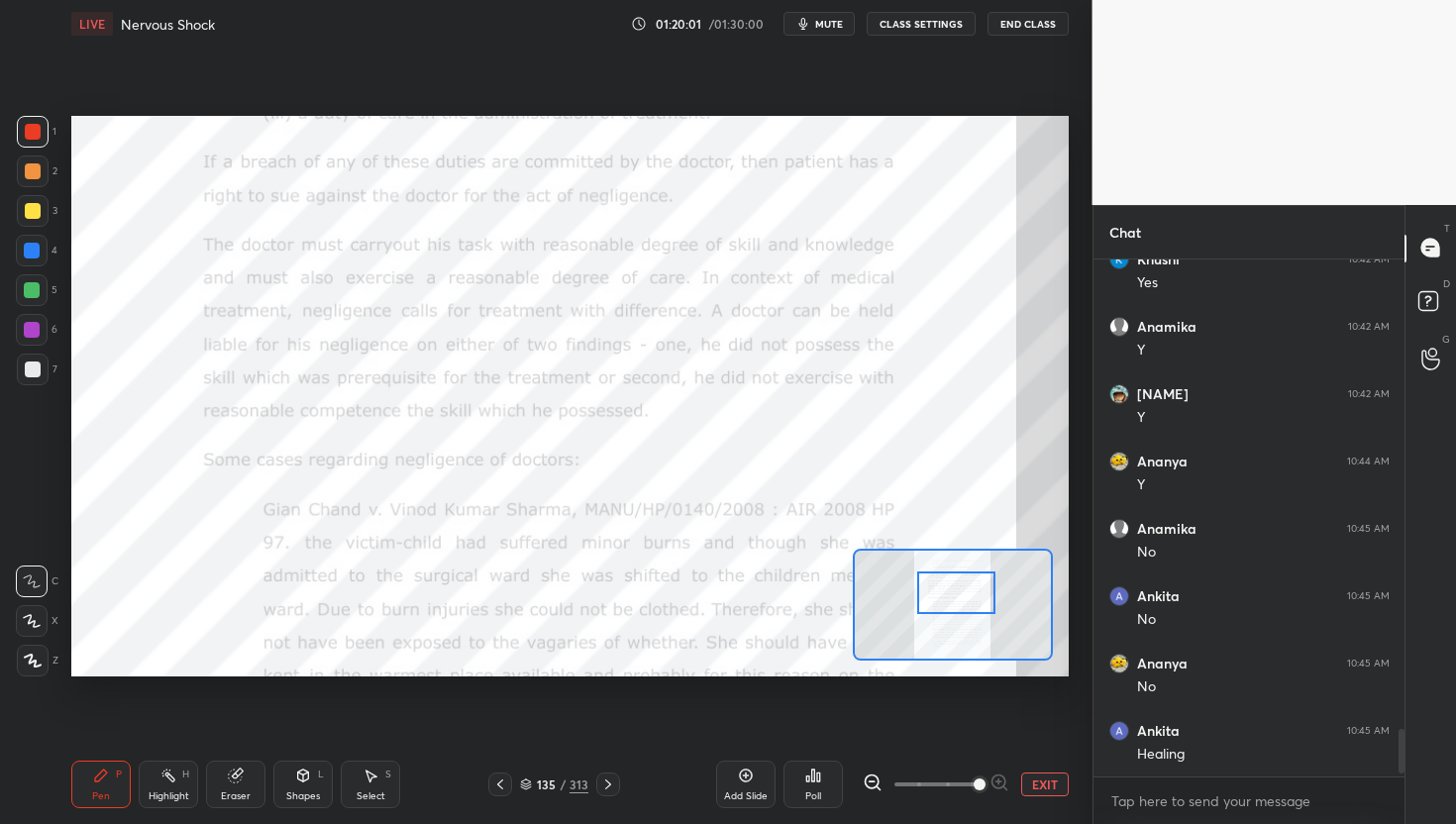scroll, scrollTop: 5201, scrollLeft: 0, axis: vertical 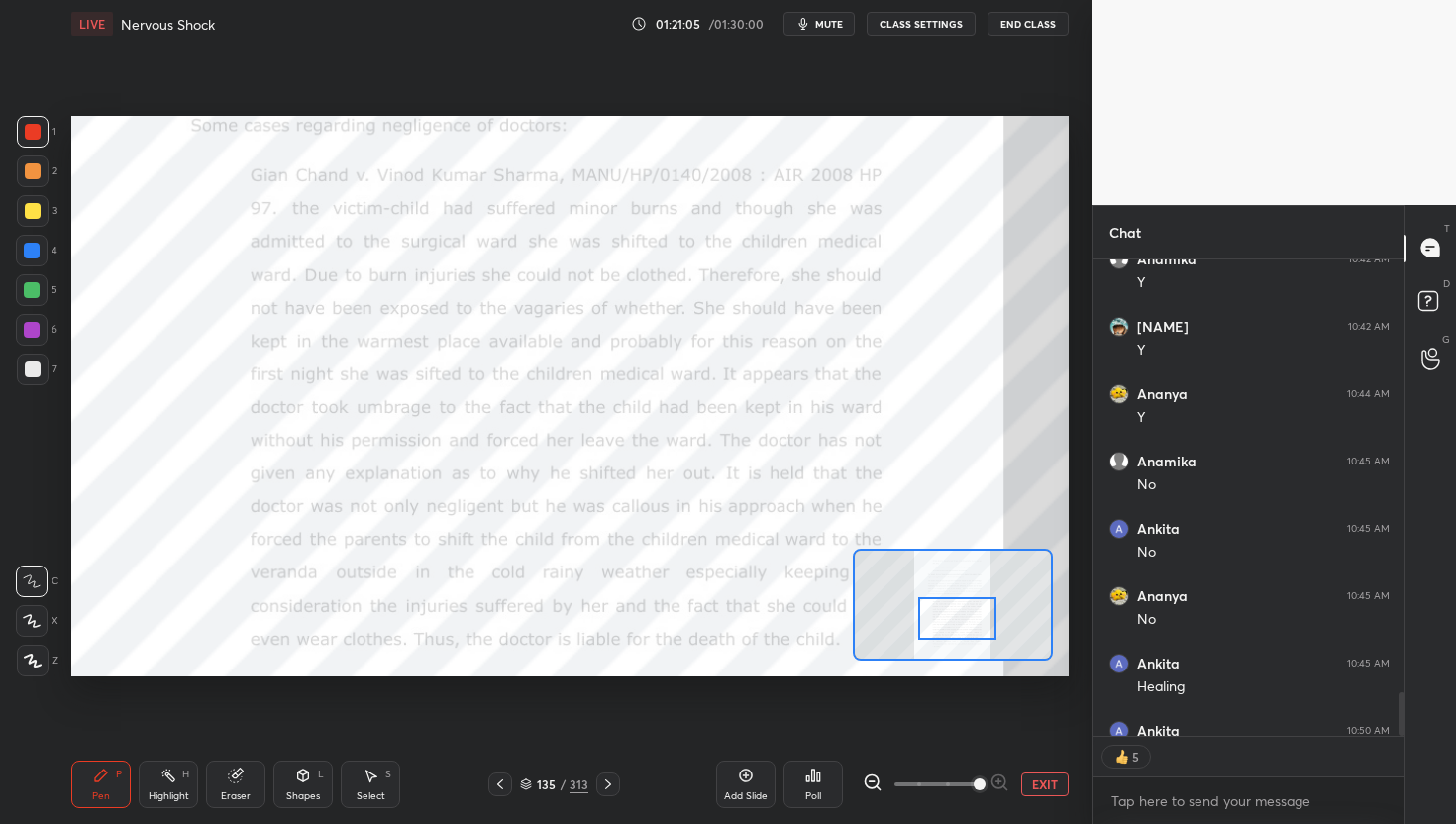 drag, startPoint x: 947, startPoint y: 582, endPoint x: 948, endPoint y: 612, distance: 30.016662 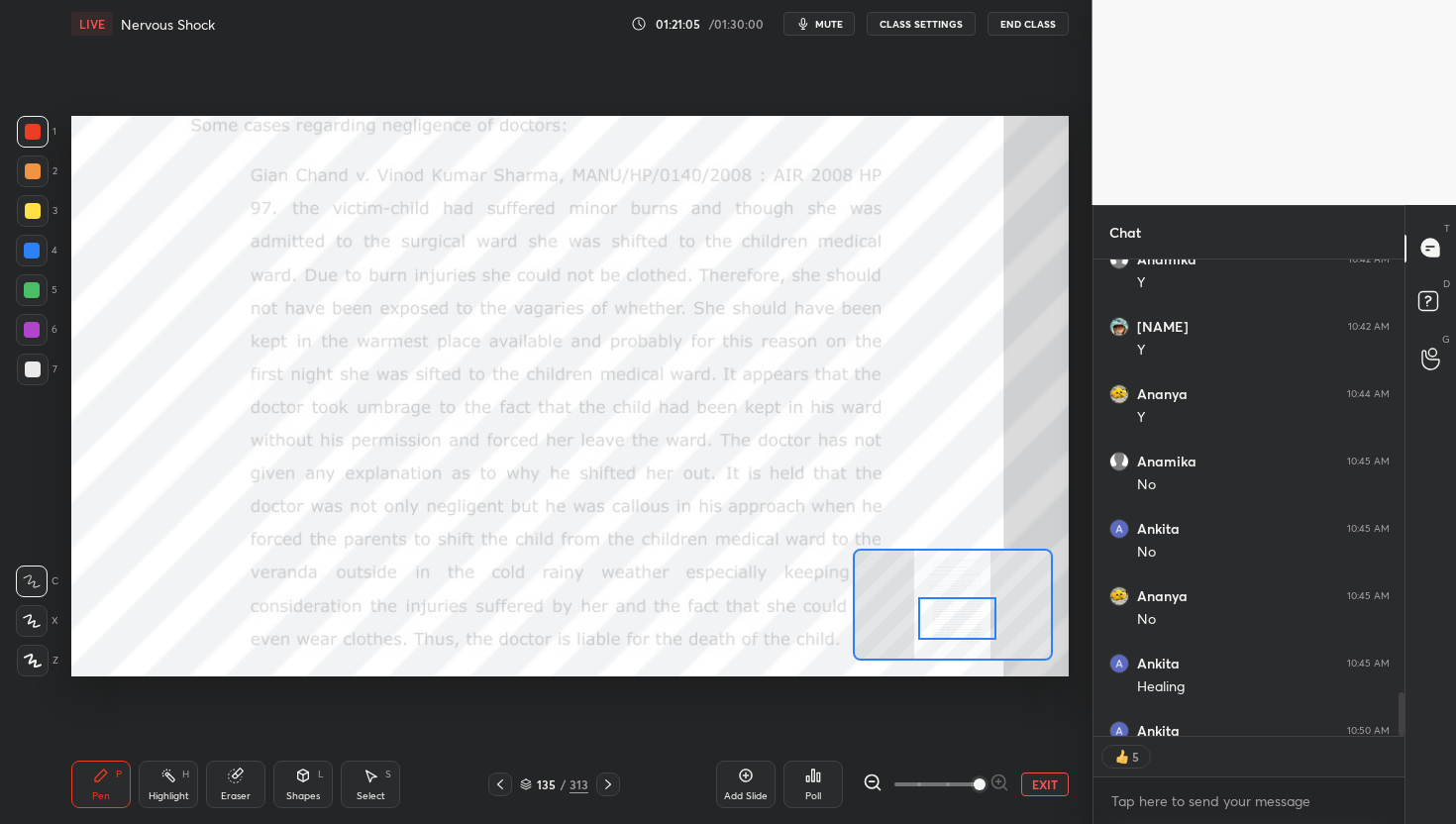 click at bounding box center [957, 619] 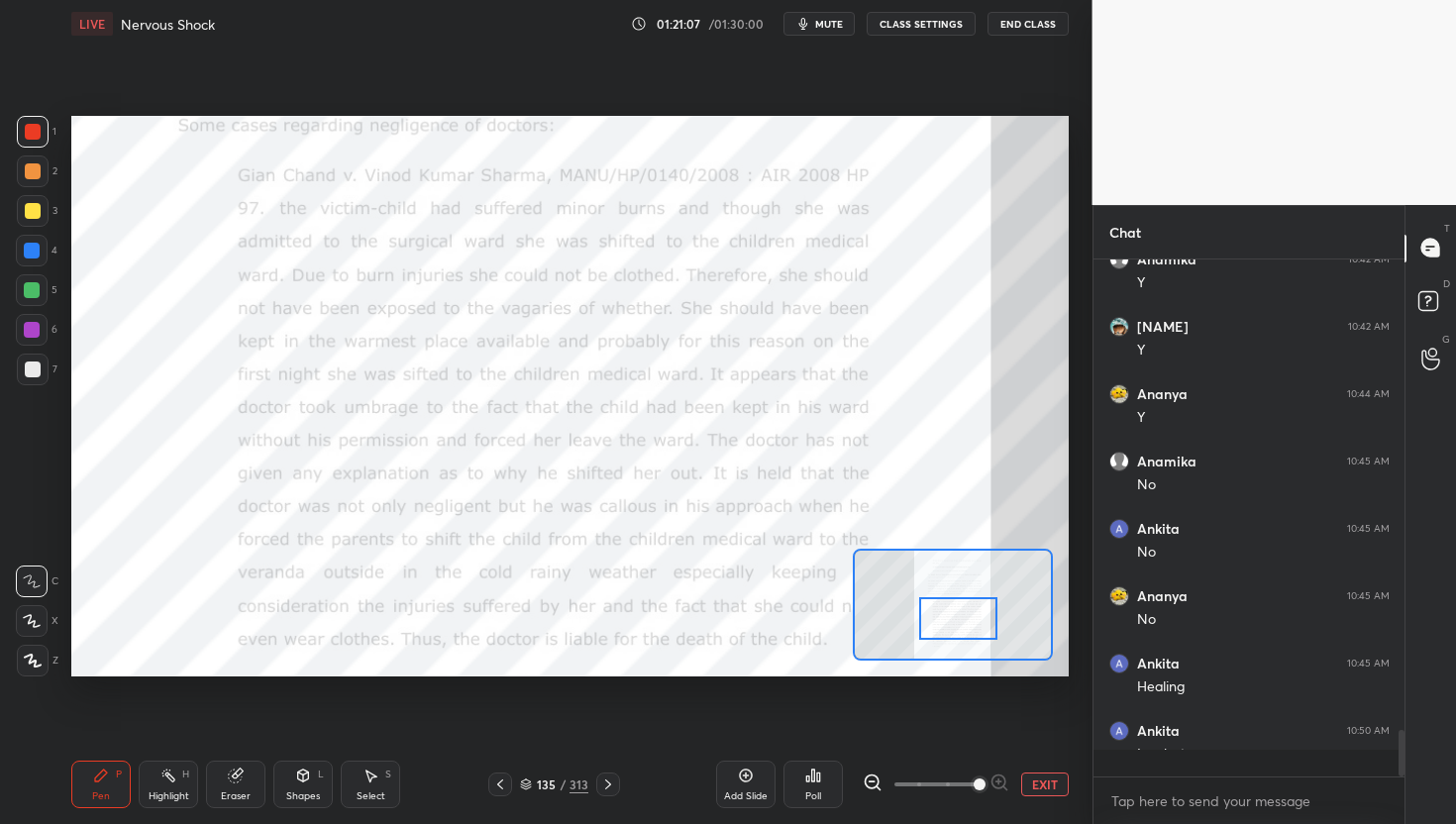 scroll, scrollTop: 6, scrollLeft: 7, axis: both 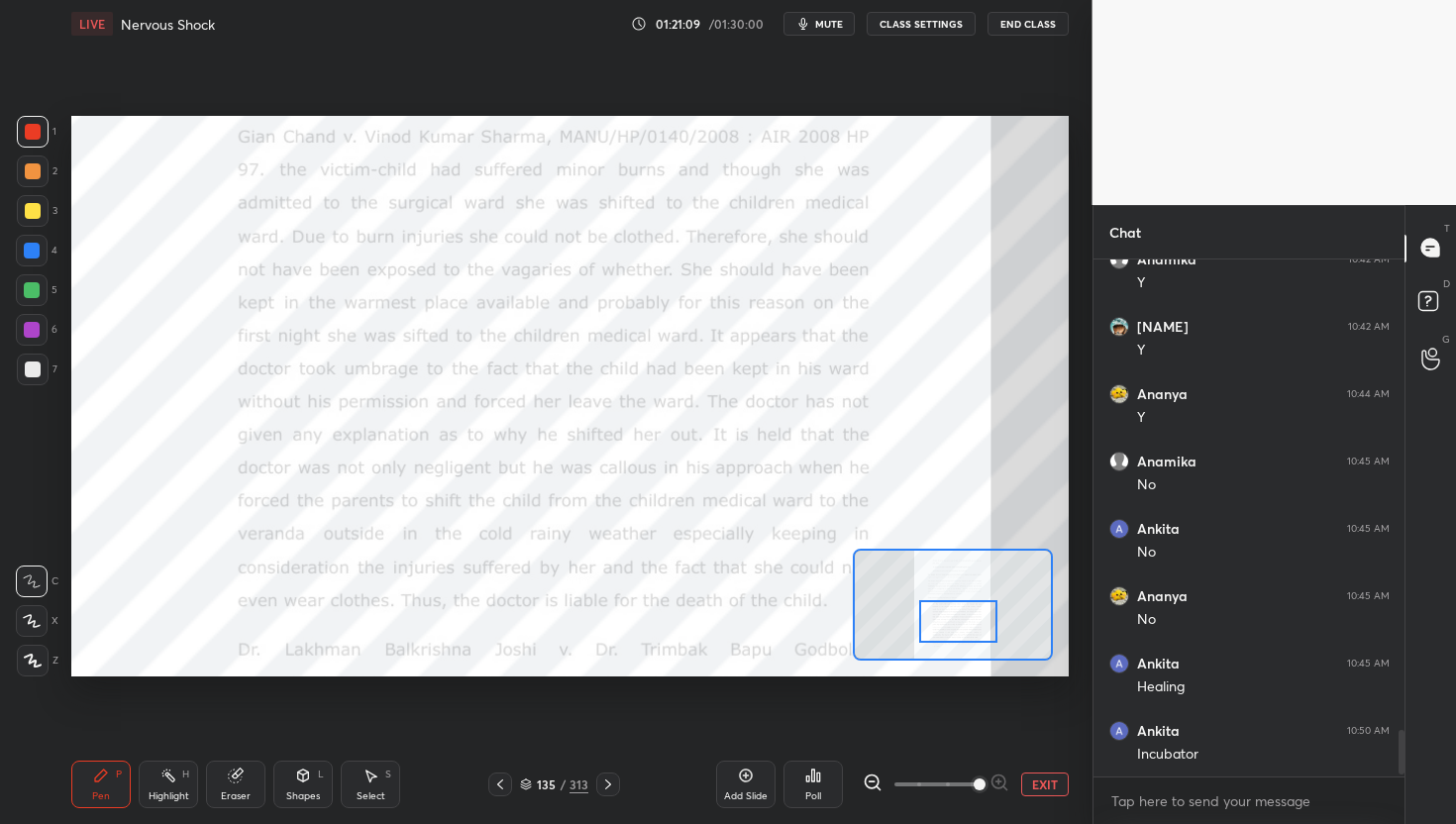 click at bounding box center [958, 622] 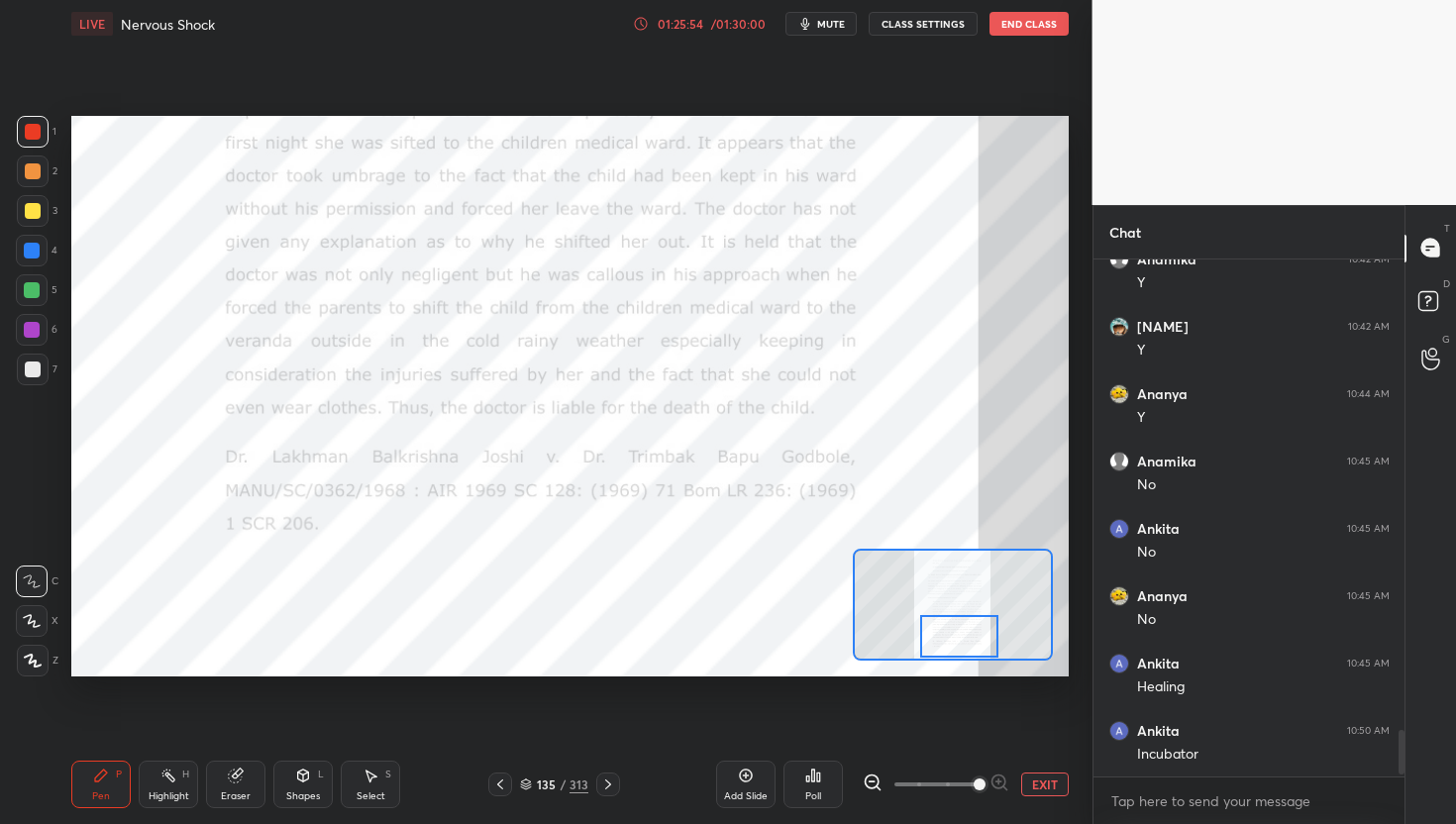 scroll, scrollTop: 470, scrollLeft: 305, axis: both 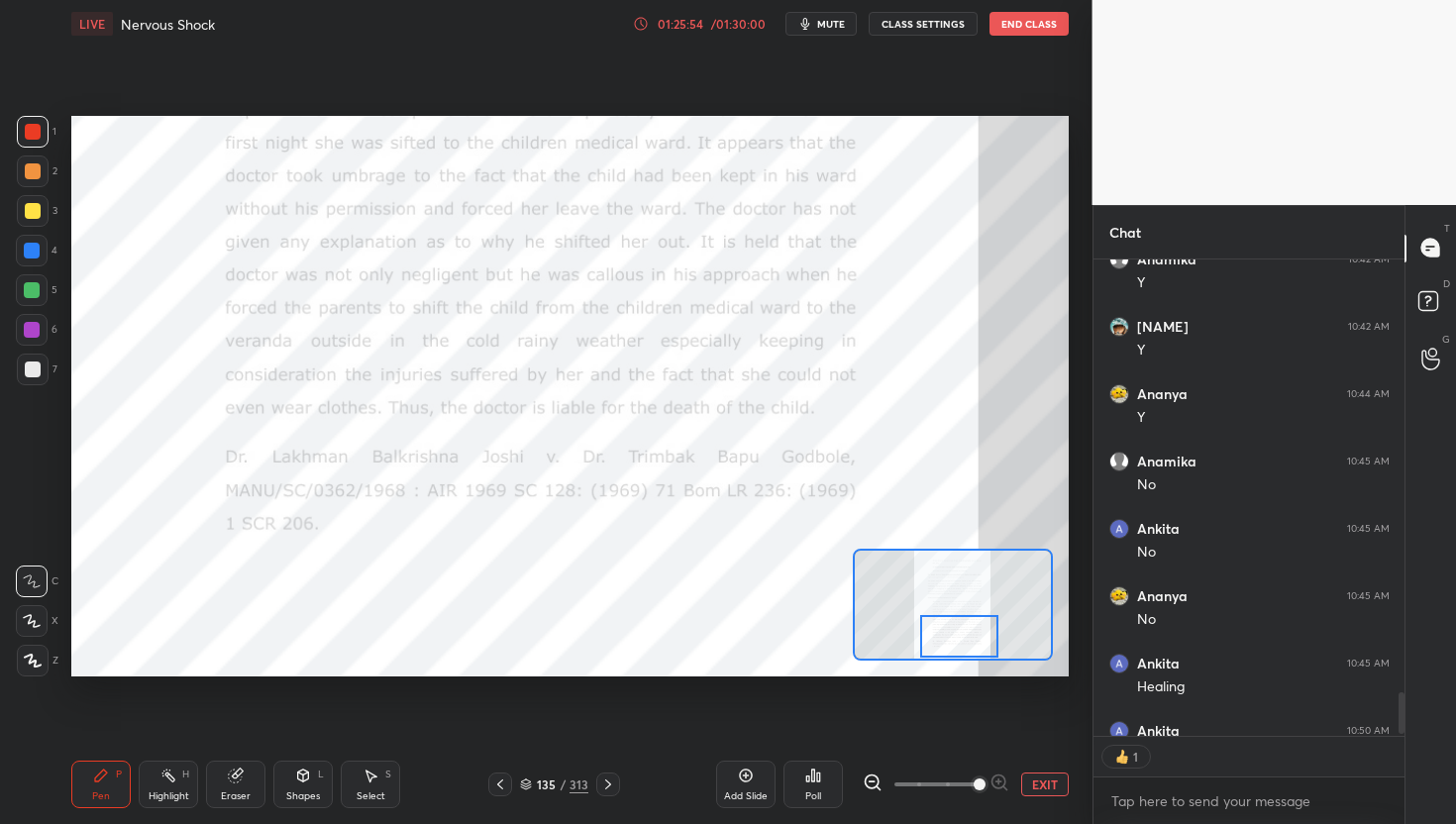 drag, startPoint x: 972, startPoint y: 626, endPoint x: 973, endPoint y: 652, distance: 26.019224 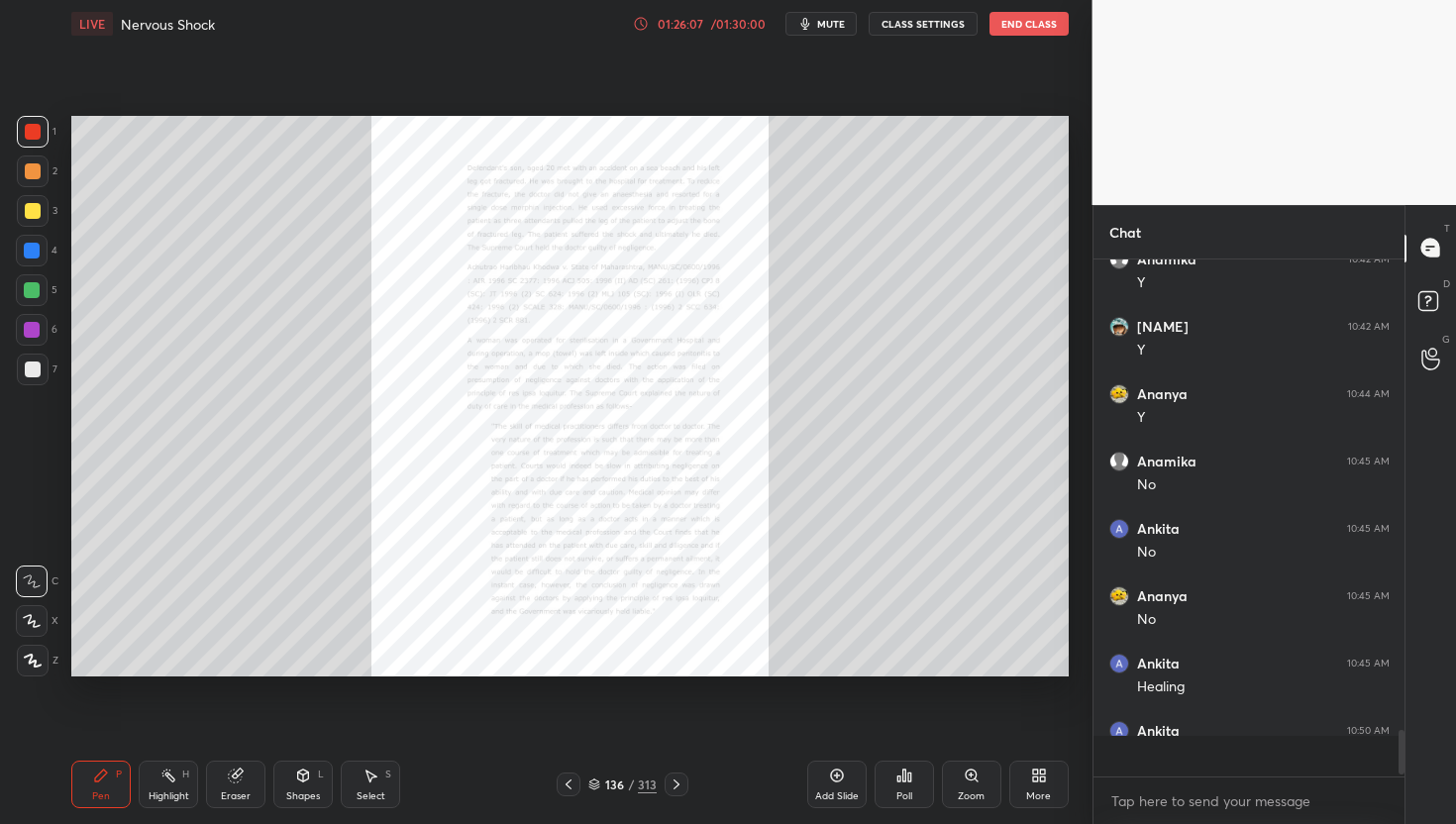 scroll, scrollTop: 6, scrollLeft: 7, axis: both 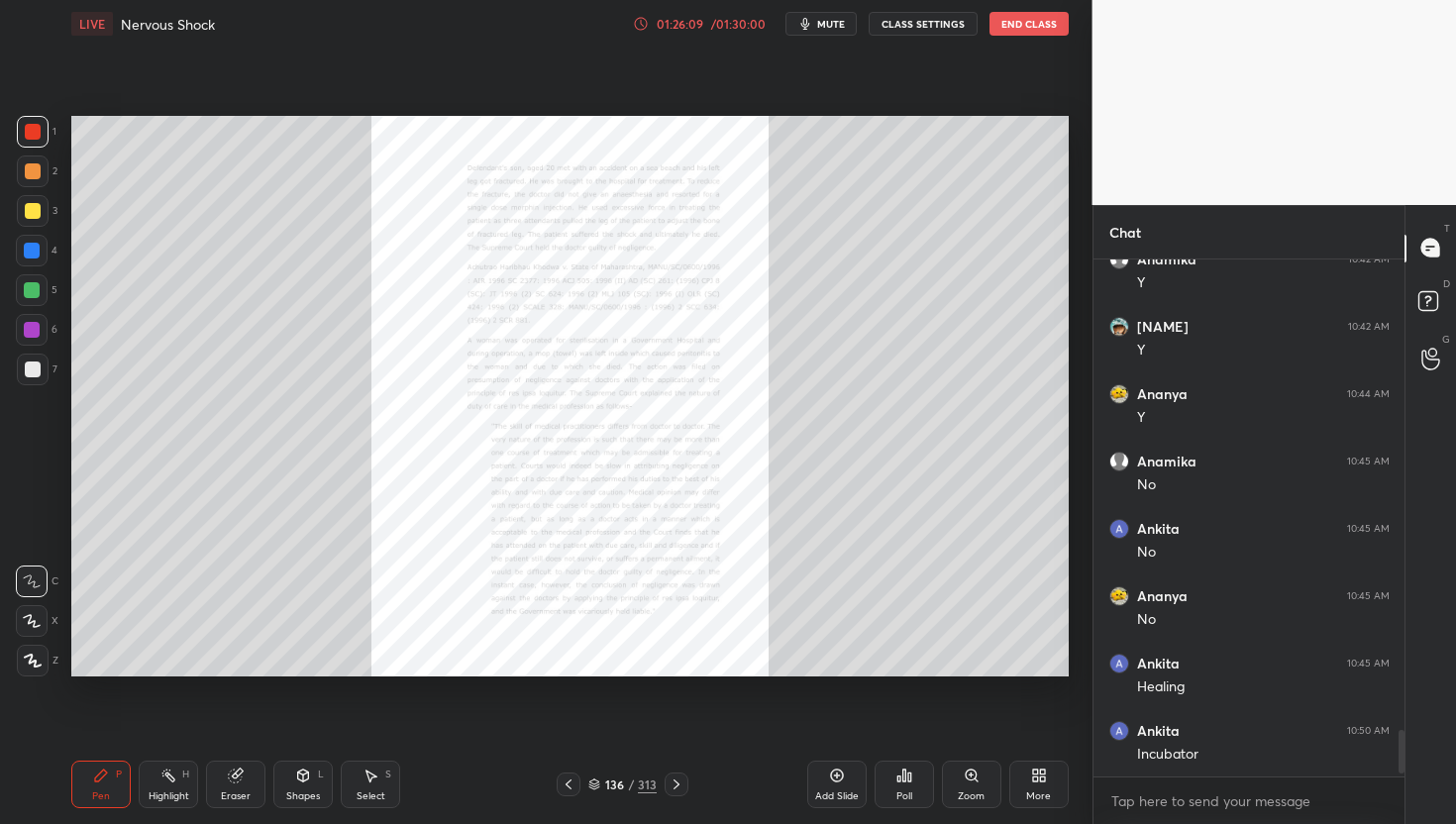 click on "Zoom" at bounding box center [971, 796] 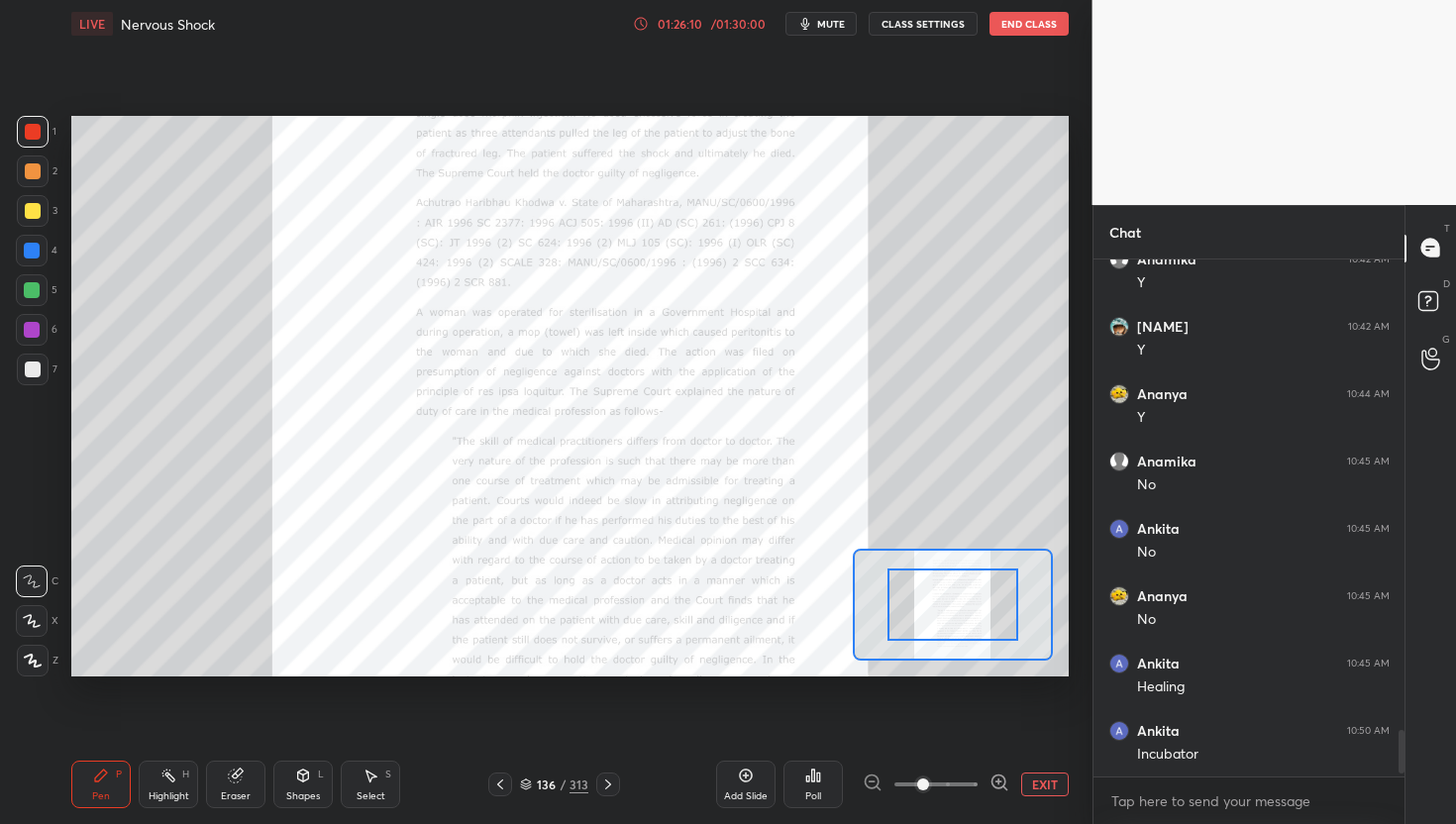 click 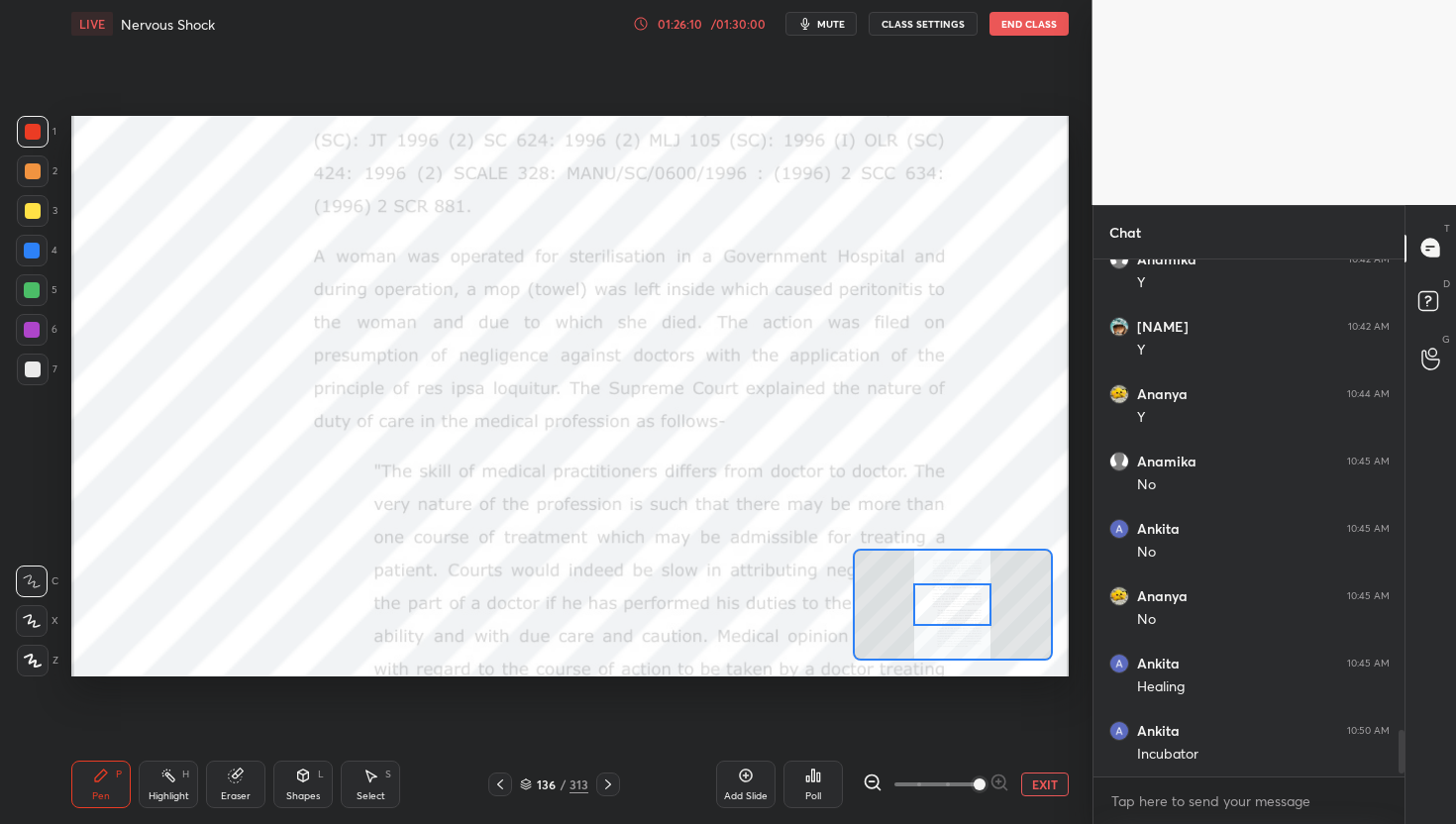 click at bounding box center [936, 784] 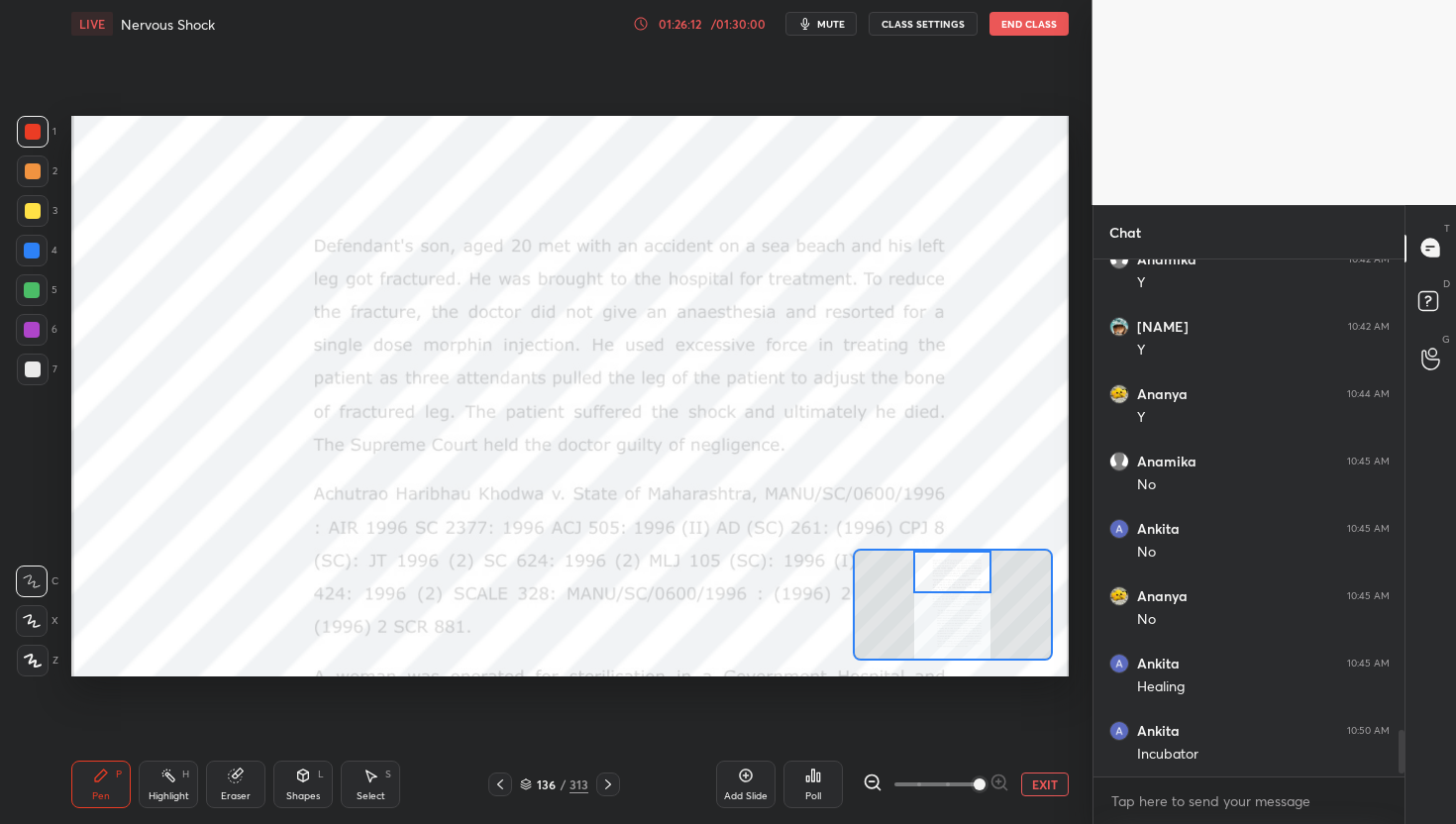 drag, startPoint x: 963, startPoint y: 612, endPoint x: 963, endPoint y: 563, distance: 49 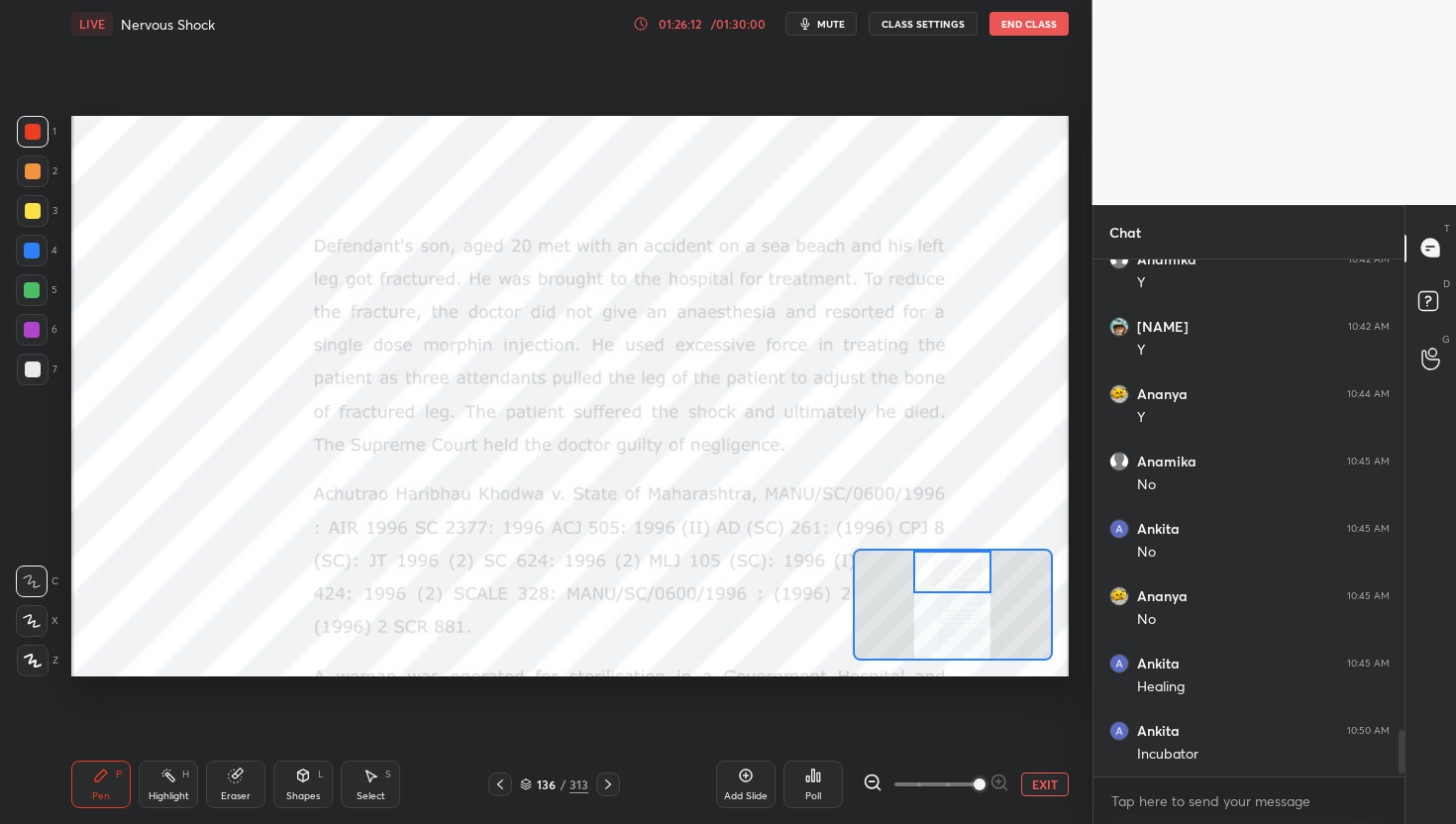 click at bounding box center (952, 572) 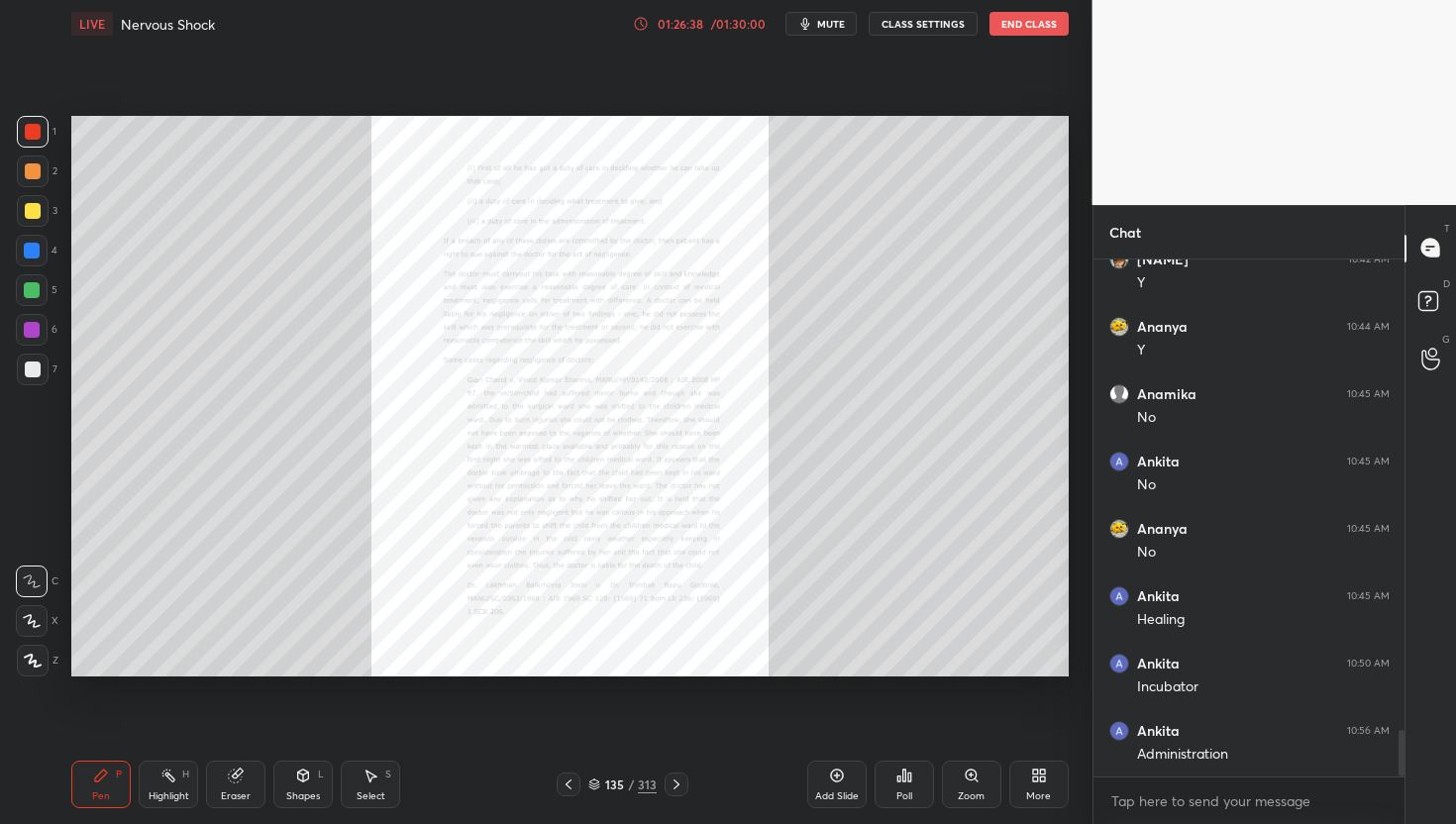scroll, scrollTop: 5335, scrollLeft: 0, axis: vertical 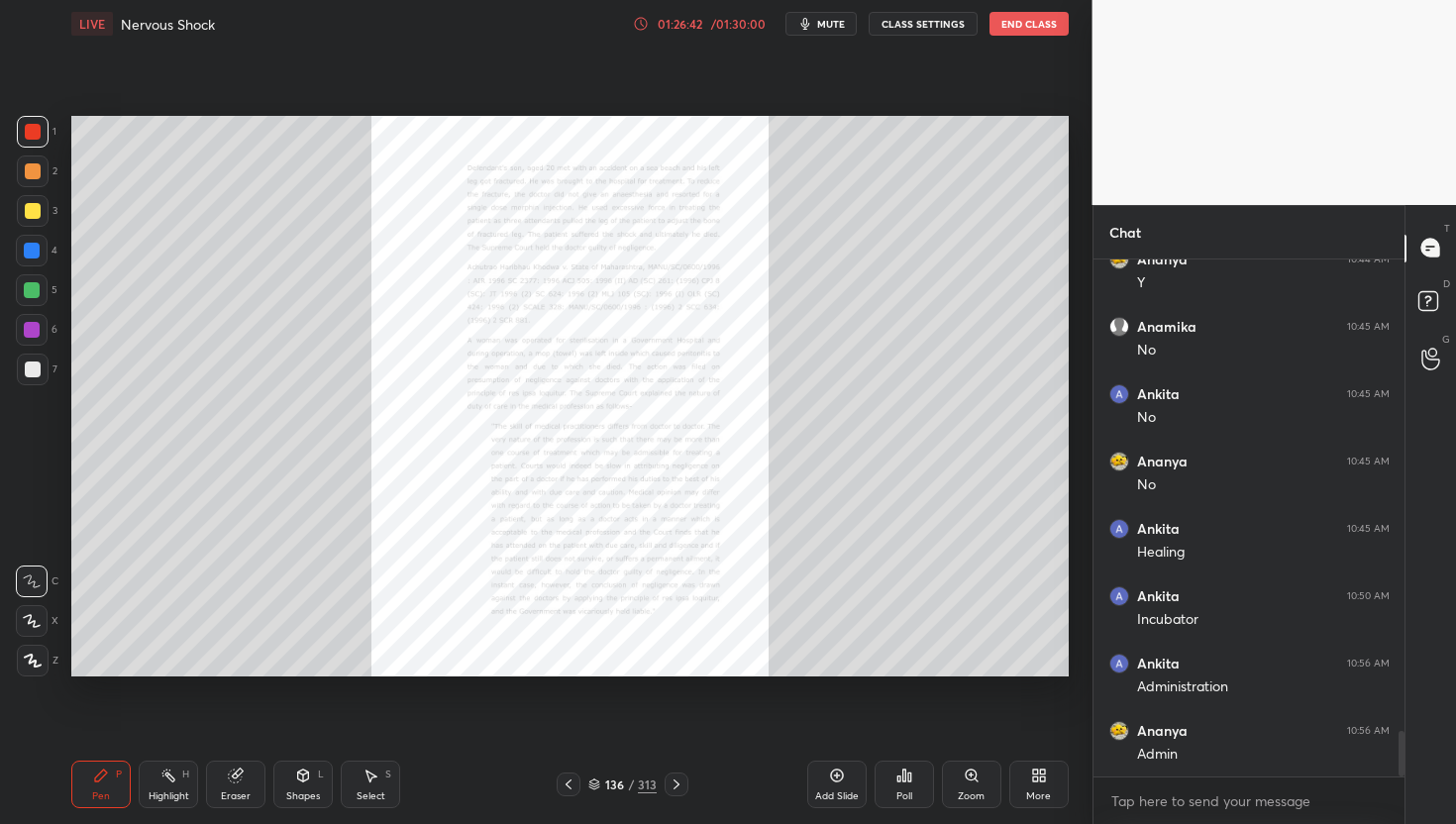 click on "Zoom" at bounding box center (971, 796) 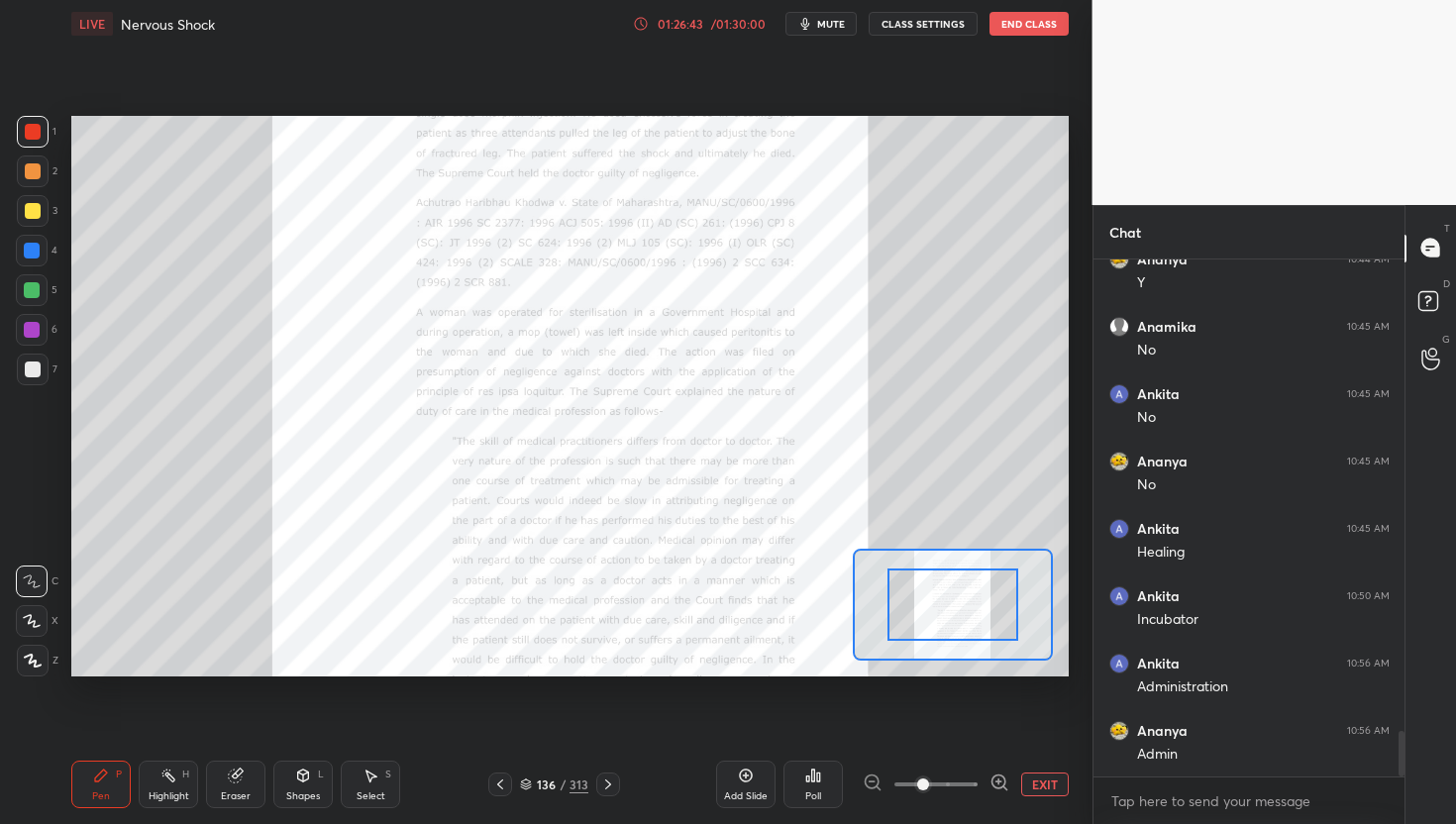 click 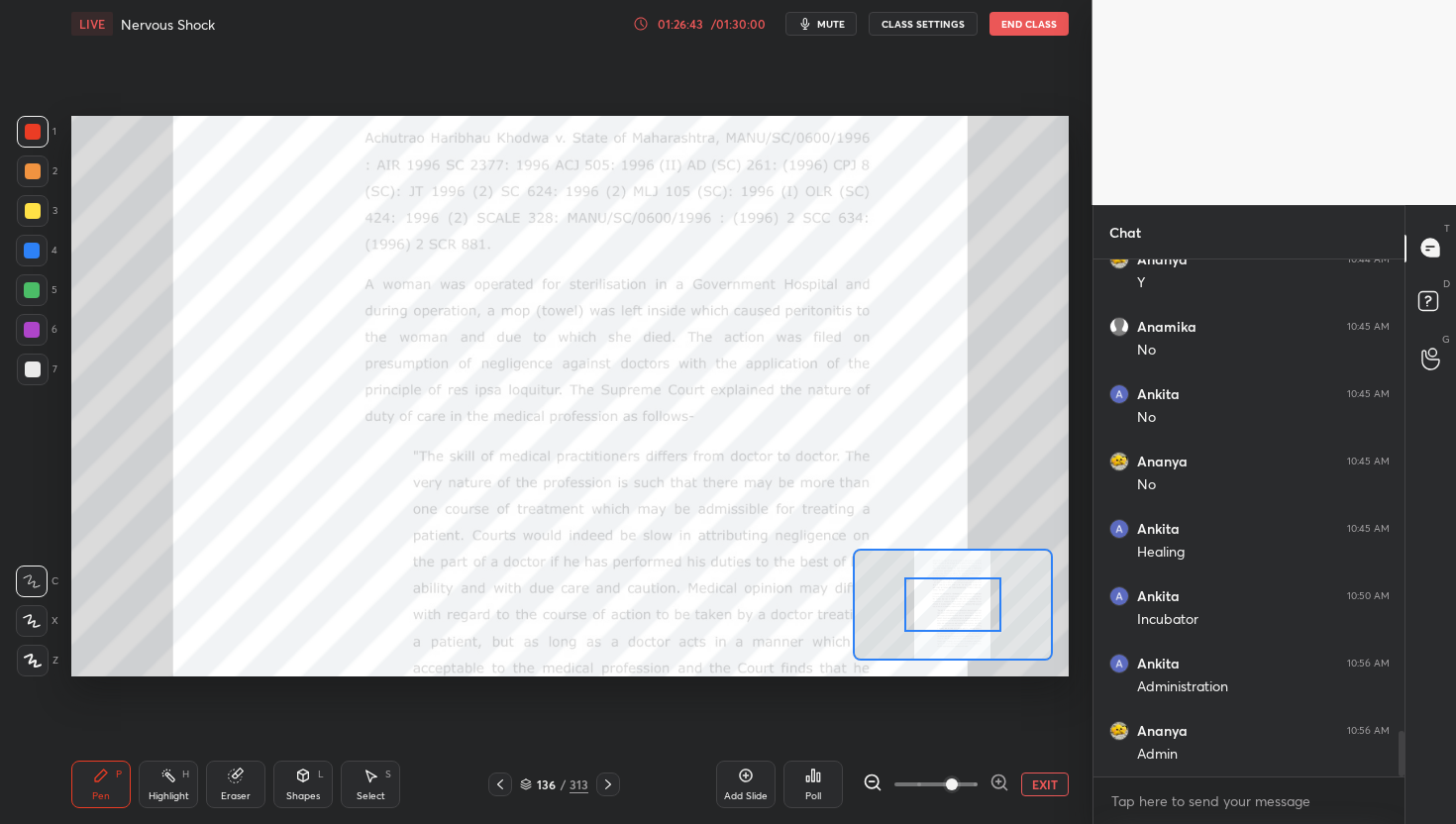 click 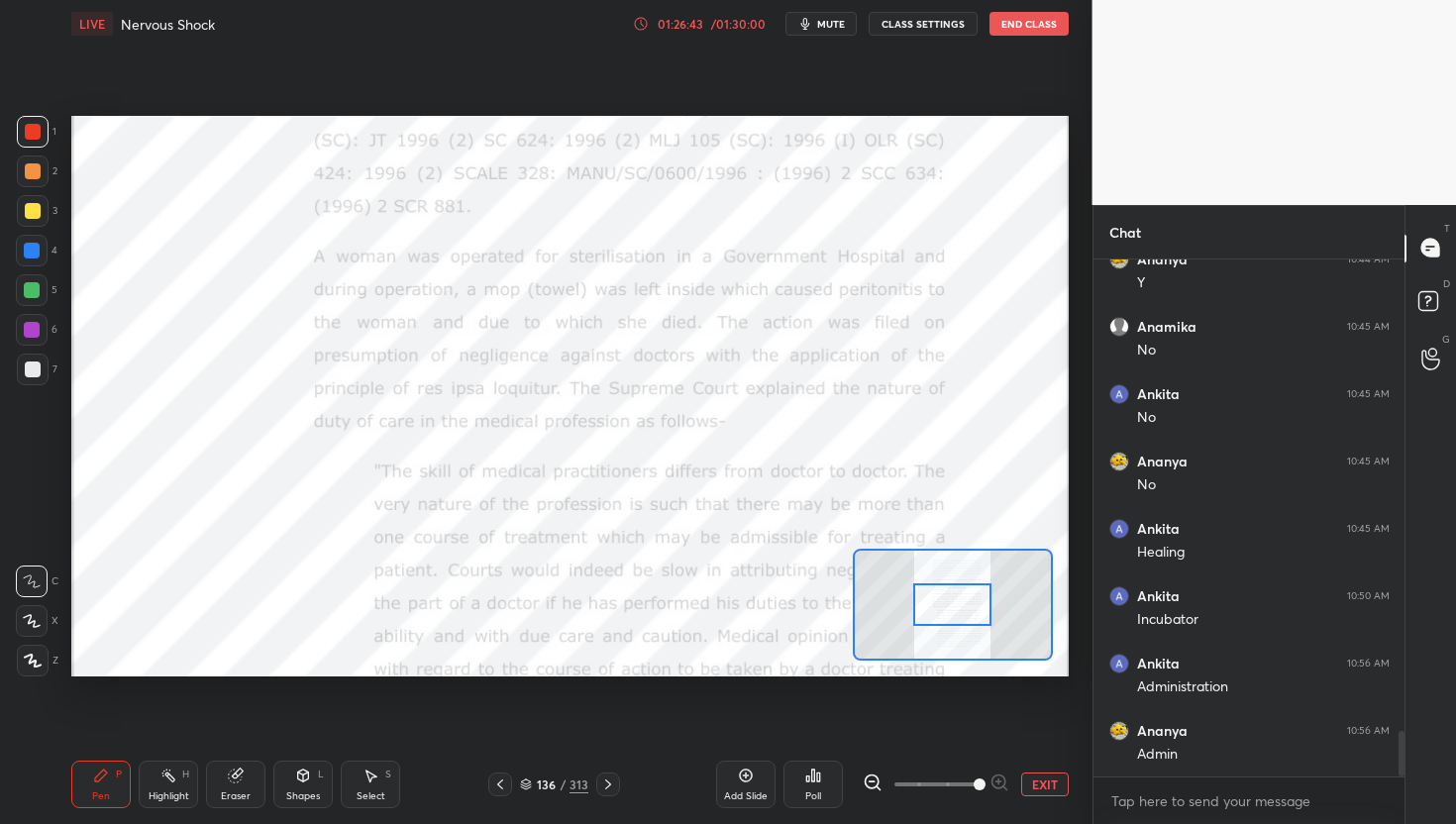 click at bounding box center [980, 784] 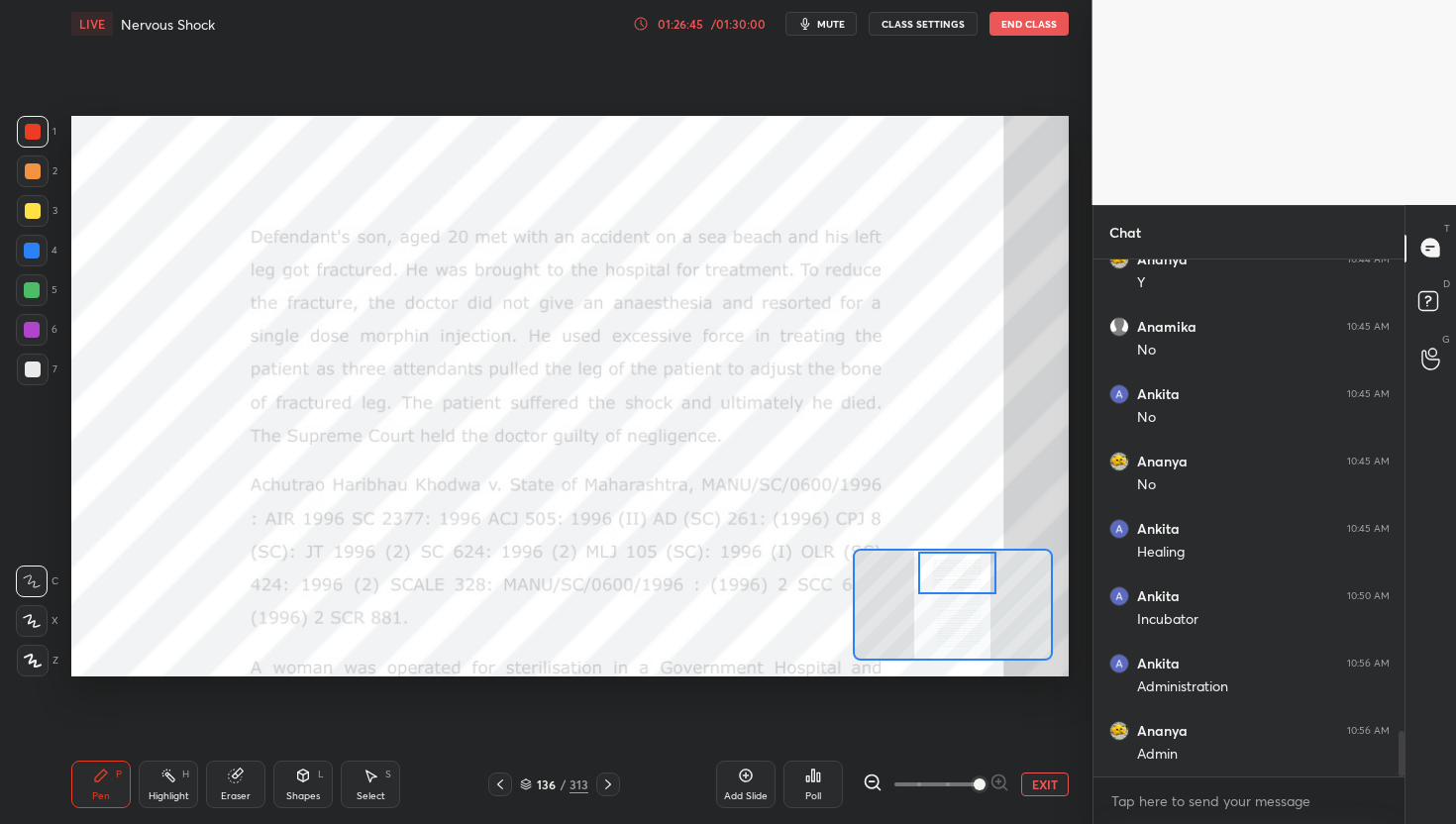drag, startPoint x: 956, startPoint y: 591, endPoint x: 961, endPoint y: 562, distance: 29.427878 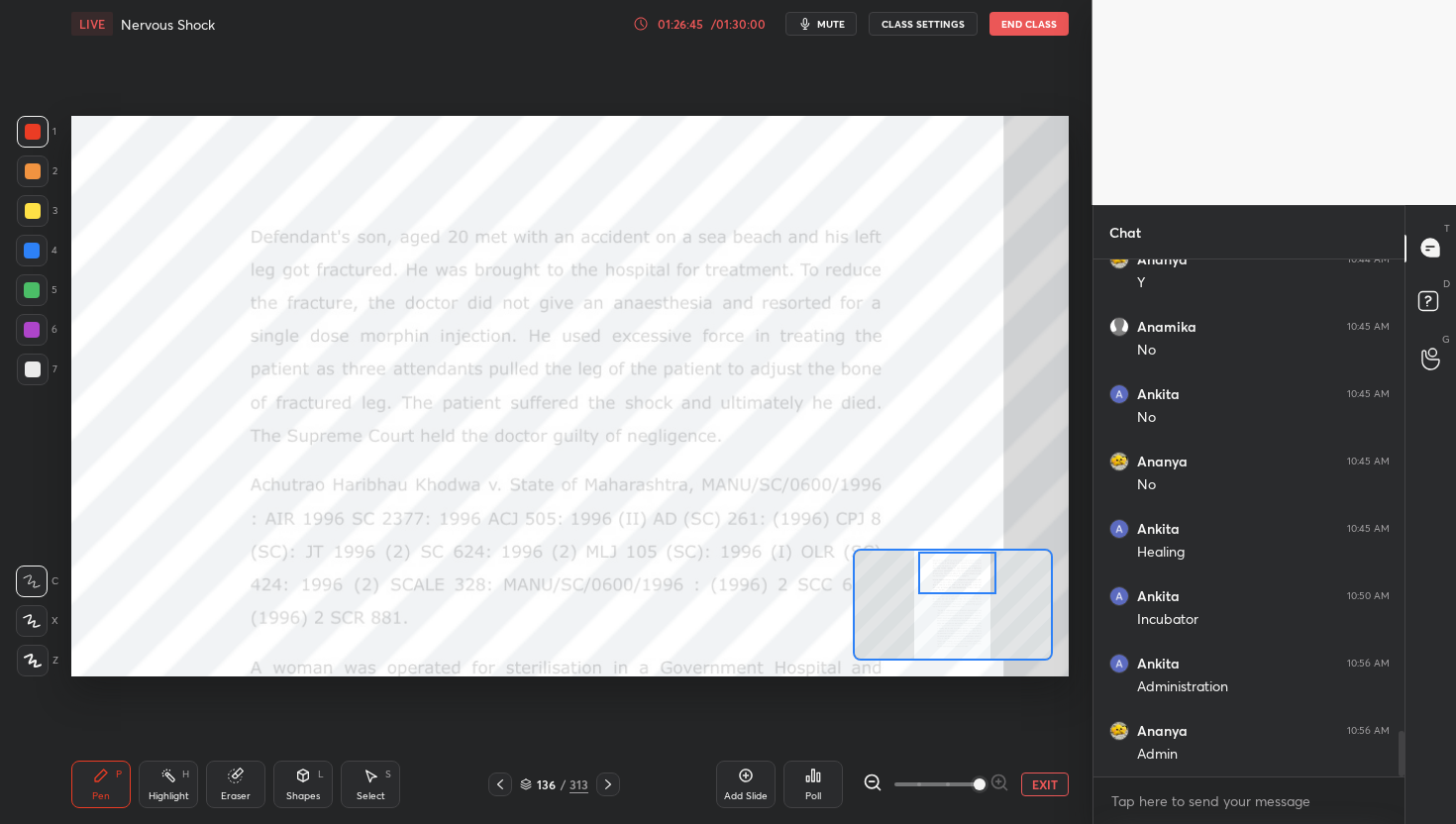 click at bounding box center (957, 573) 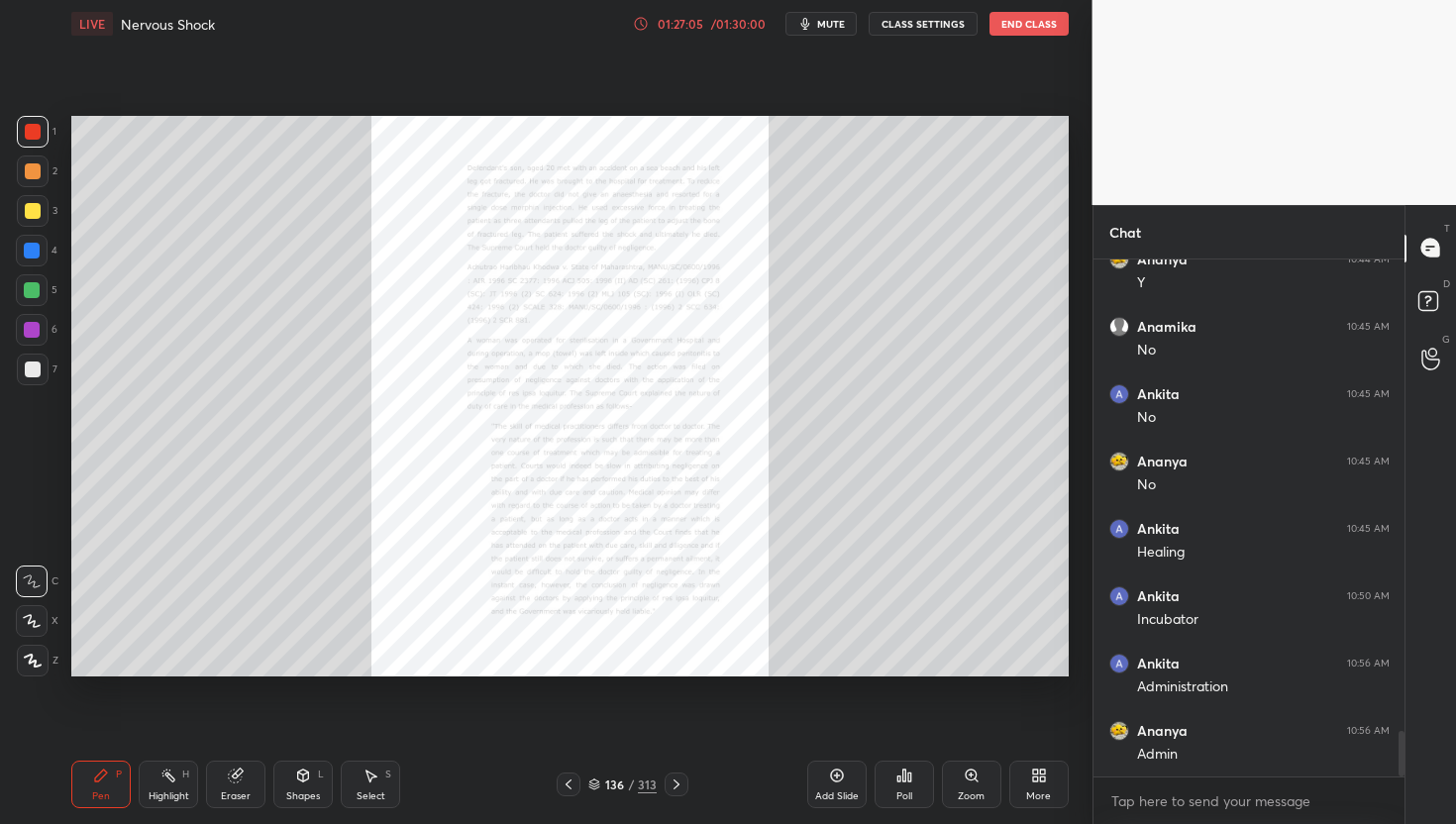 click on "Zoom" at bounding box center (972, 784) 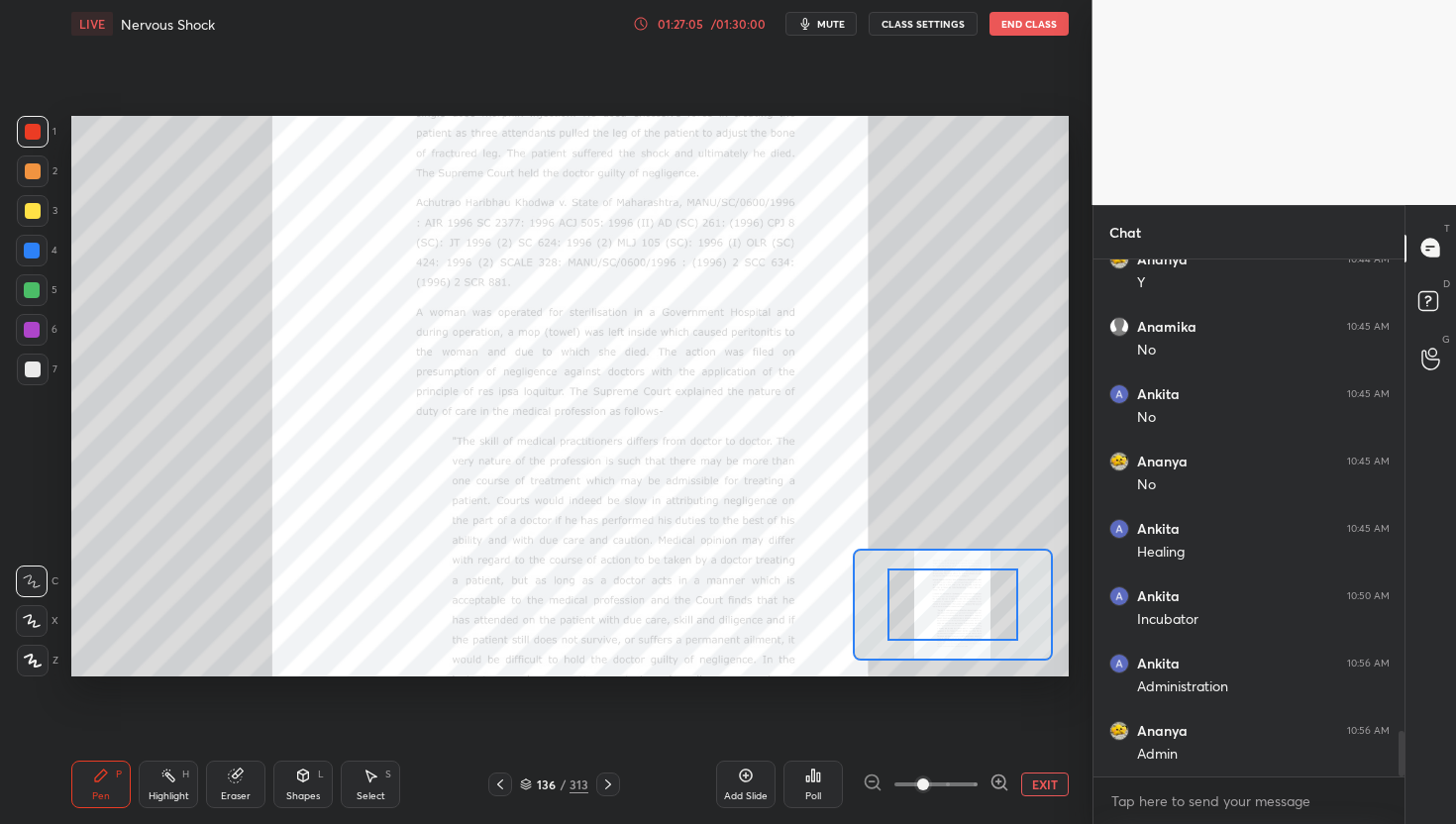 click 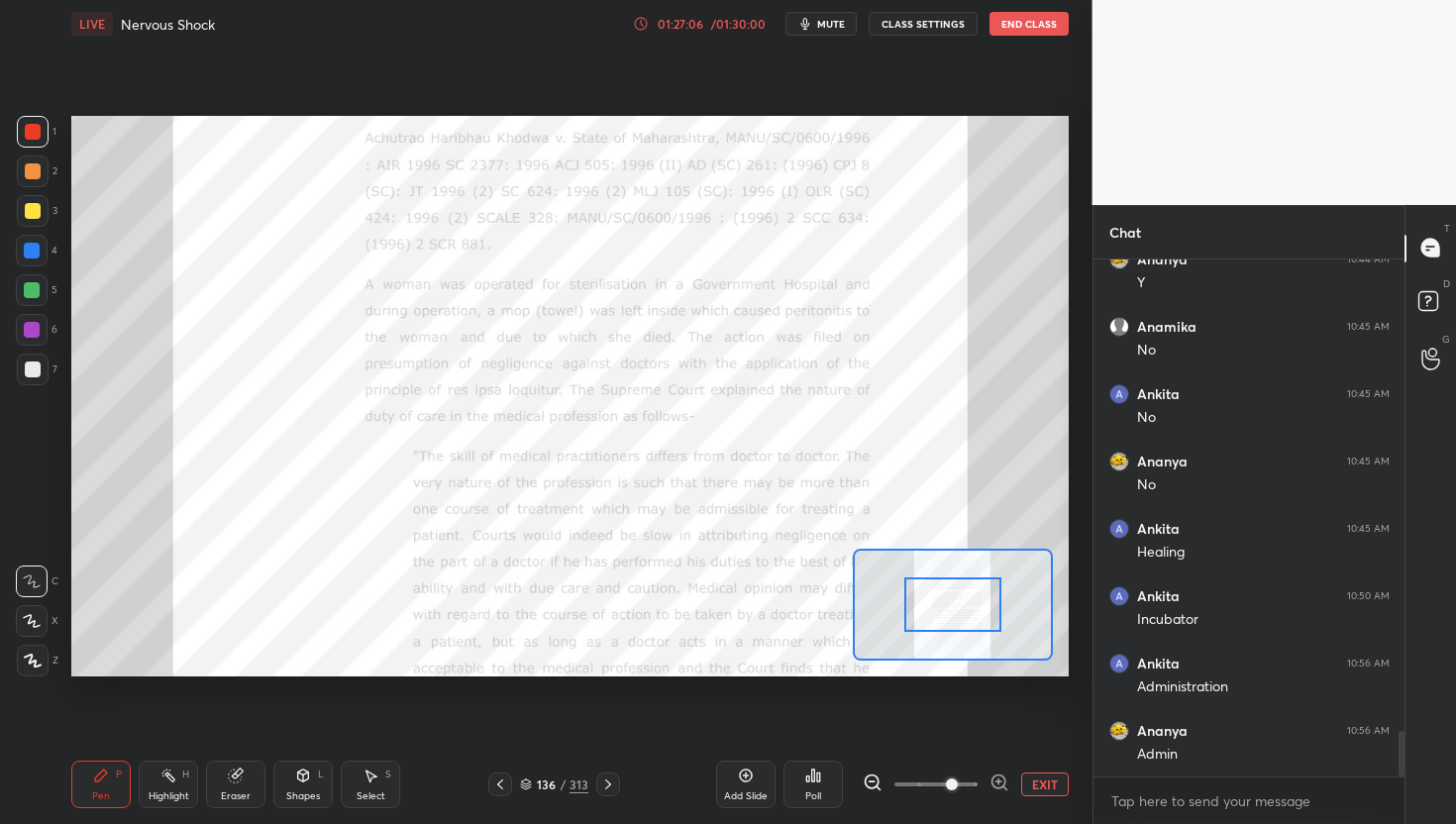 click 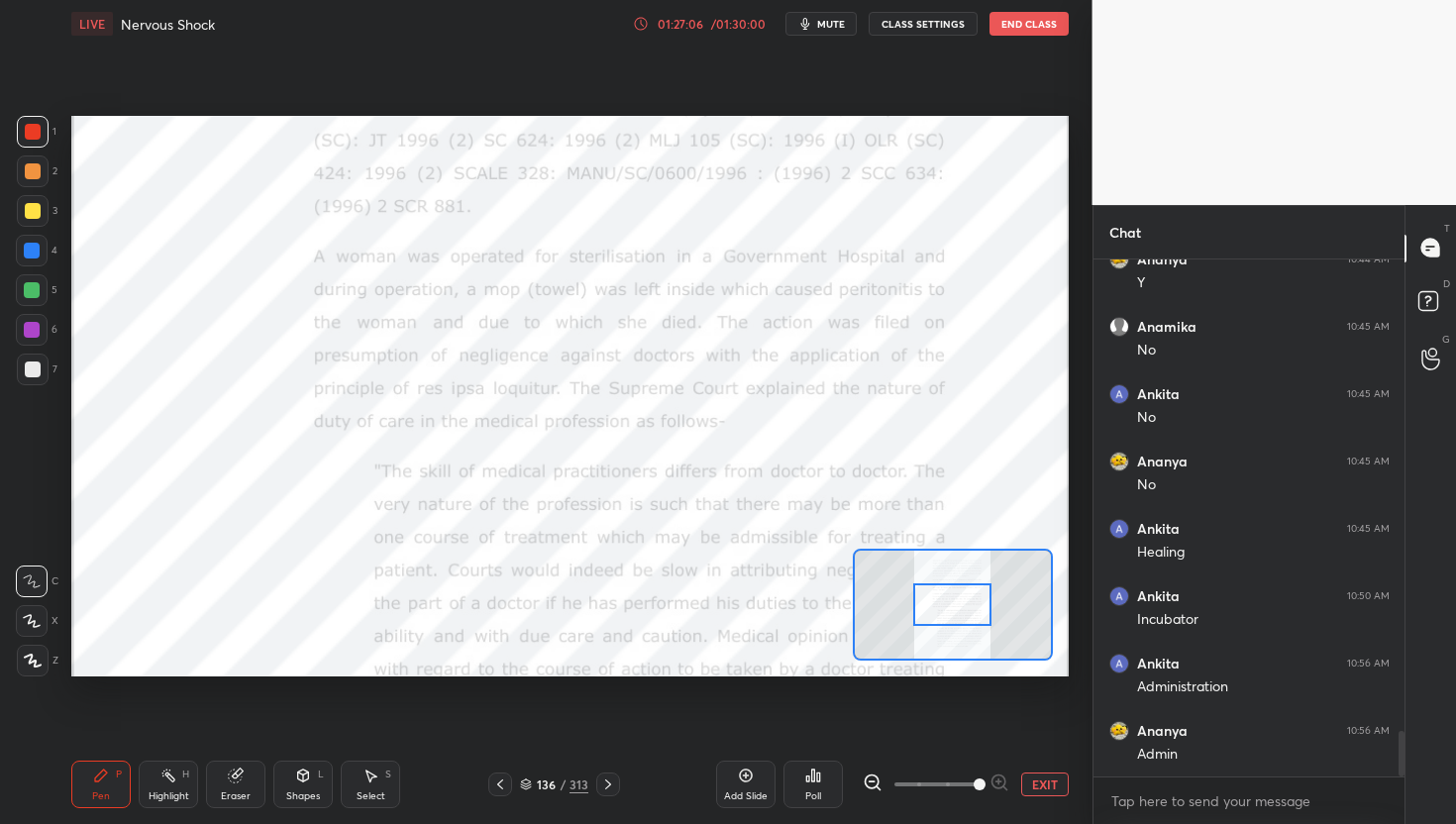 click at bounding box center [980, 784] 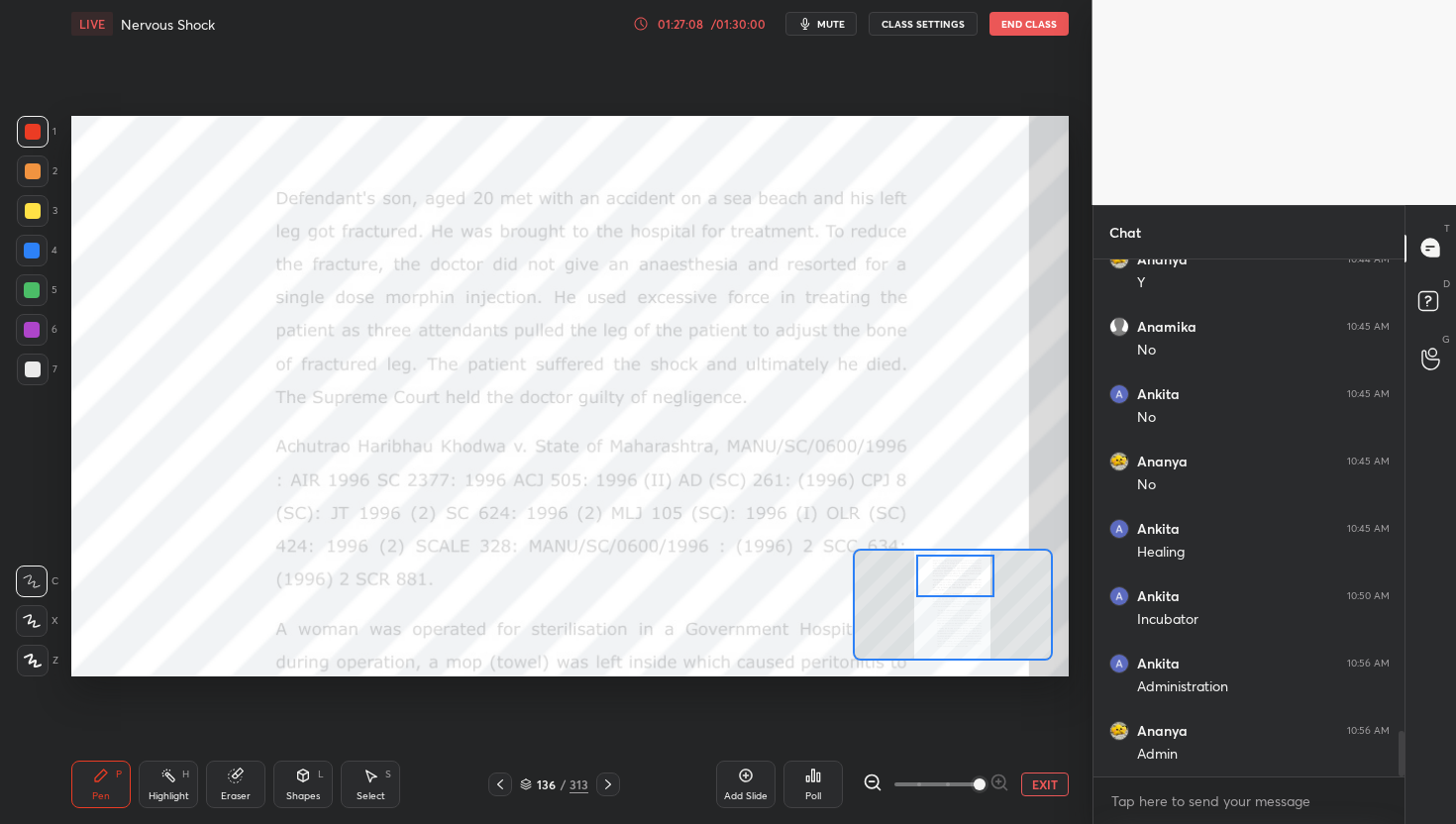 drag, startPoint x: 976, startPoint y: 612, endPoint x: 979, endPoint y: 588, distance: 24.186773 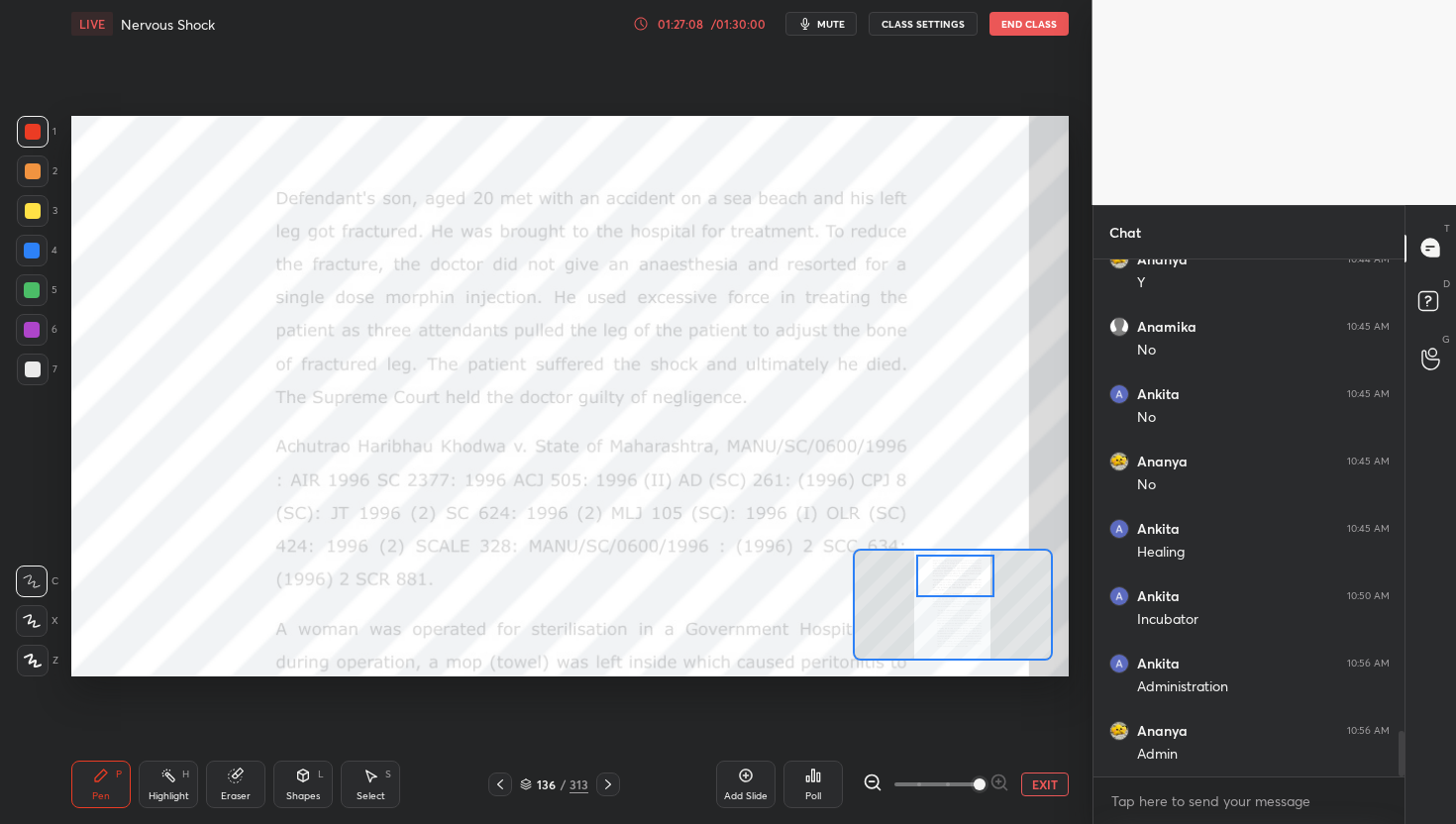 click at bounding box center [955, 576] 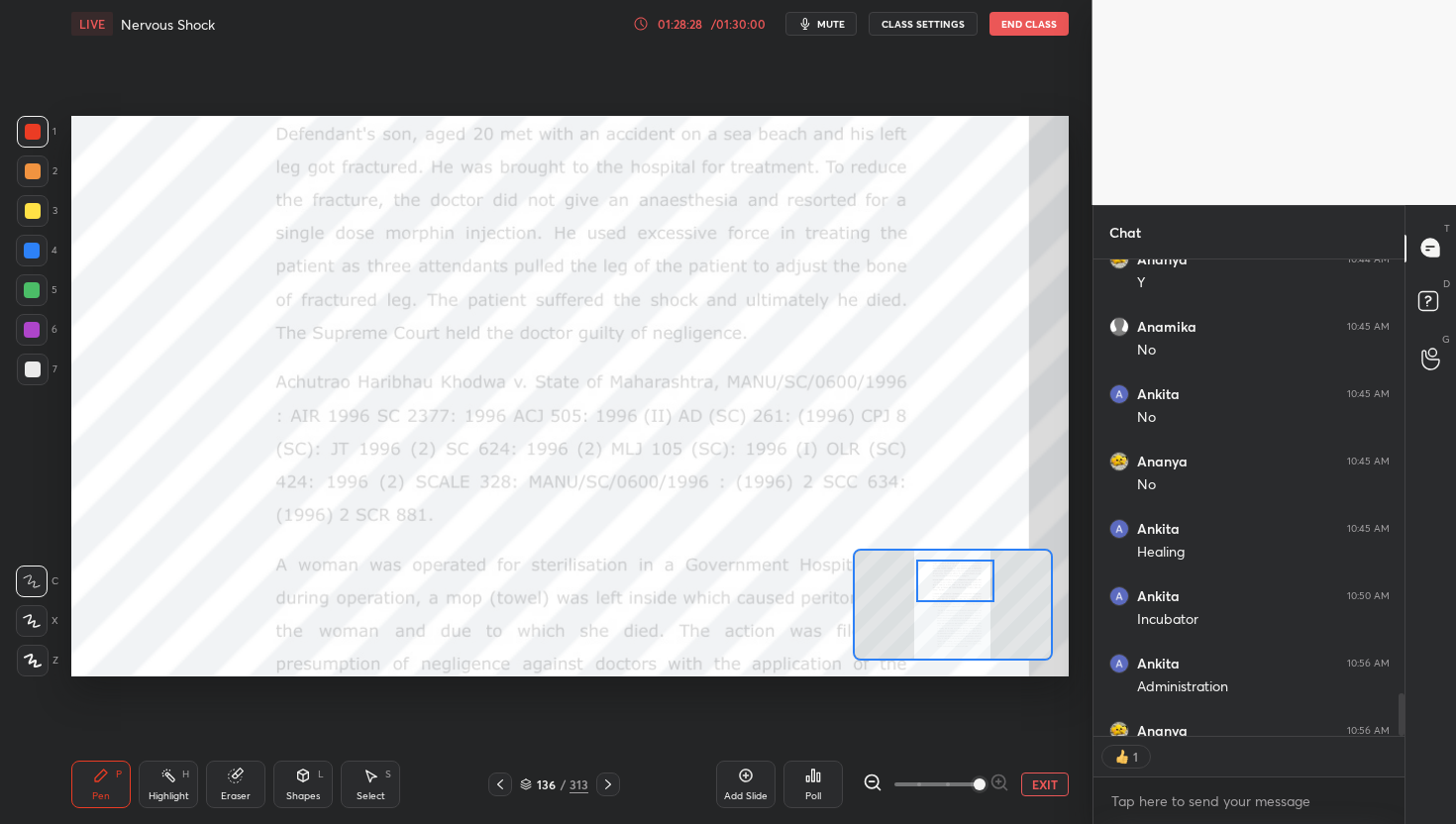 scroll, scrollTop: 470, scrollLeft: 305, axis: both 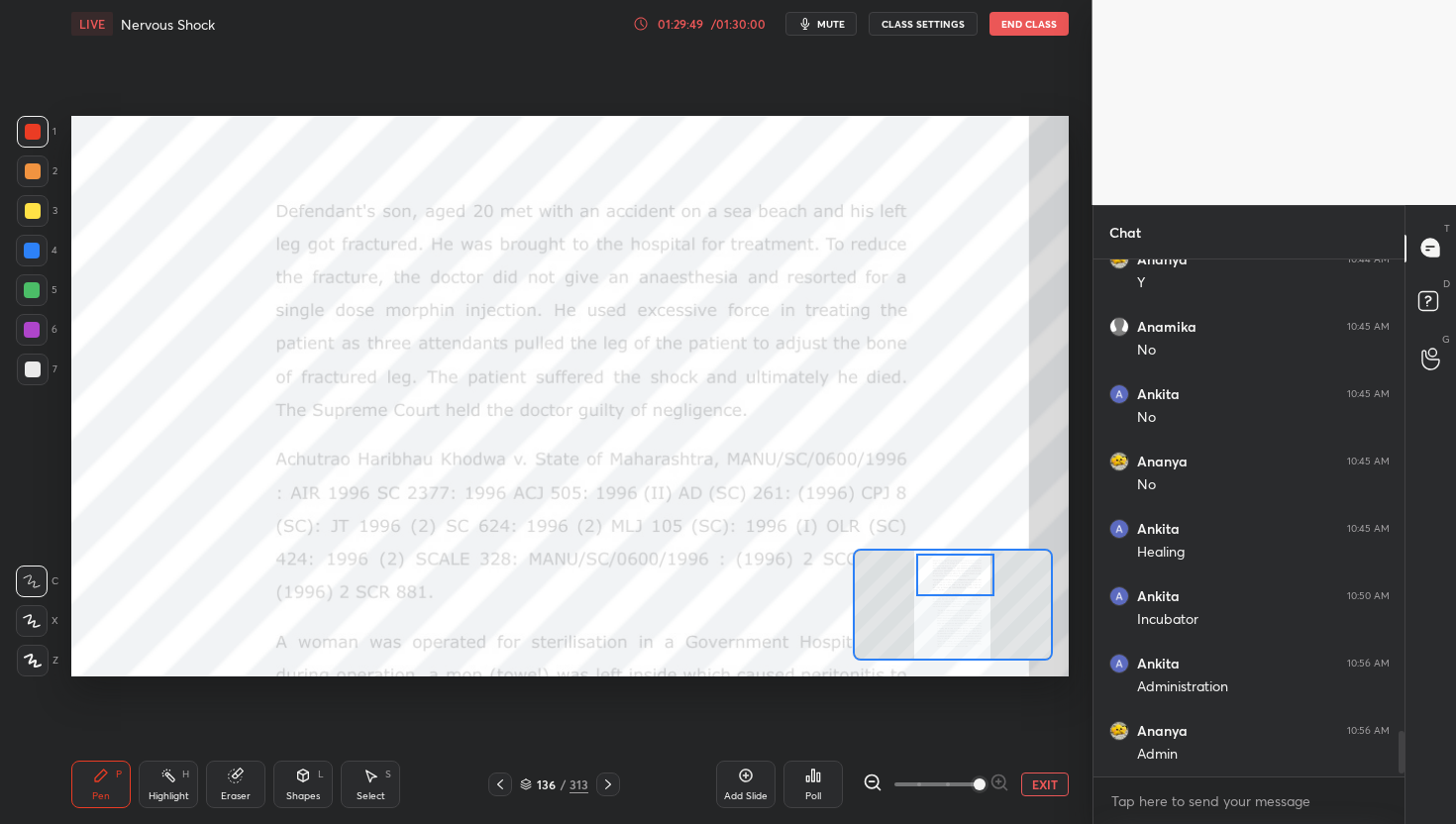click at bounding box center (955, 575) 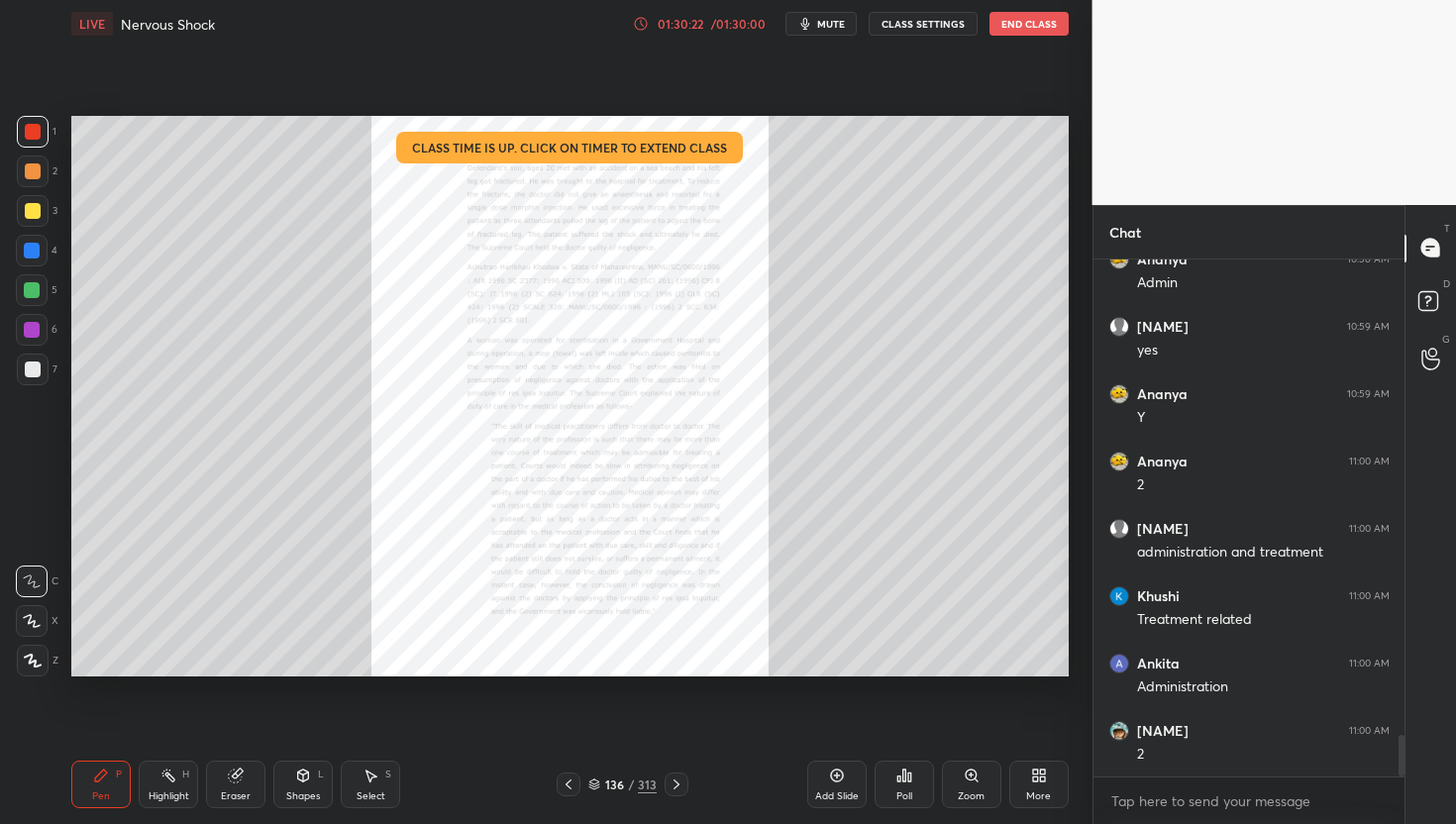 scroll, scrollTop: 5874, scrollLeft: 0, axis: vertical 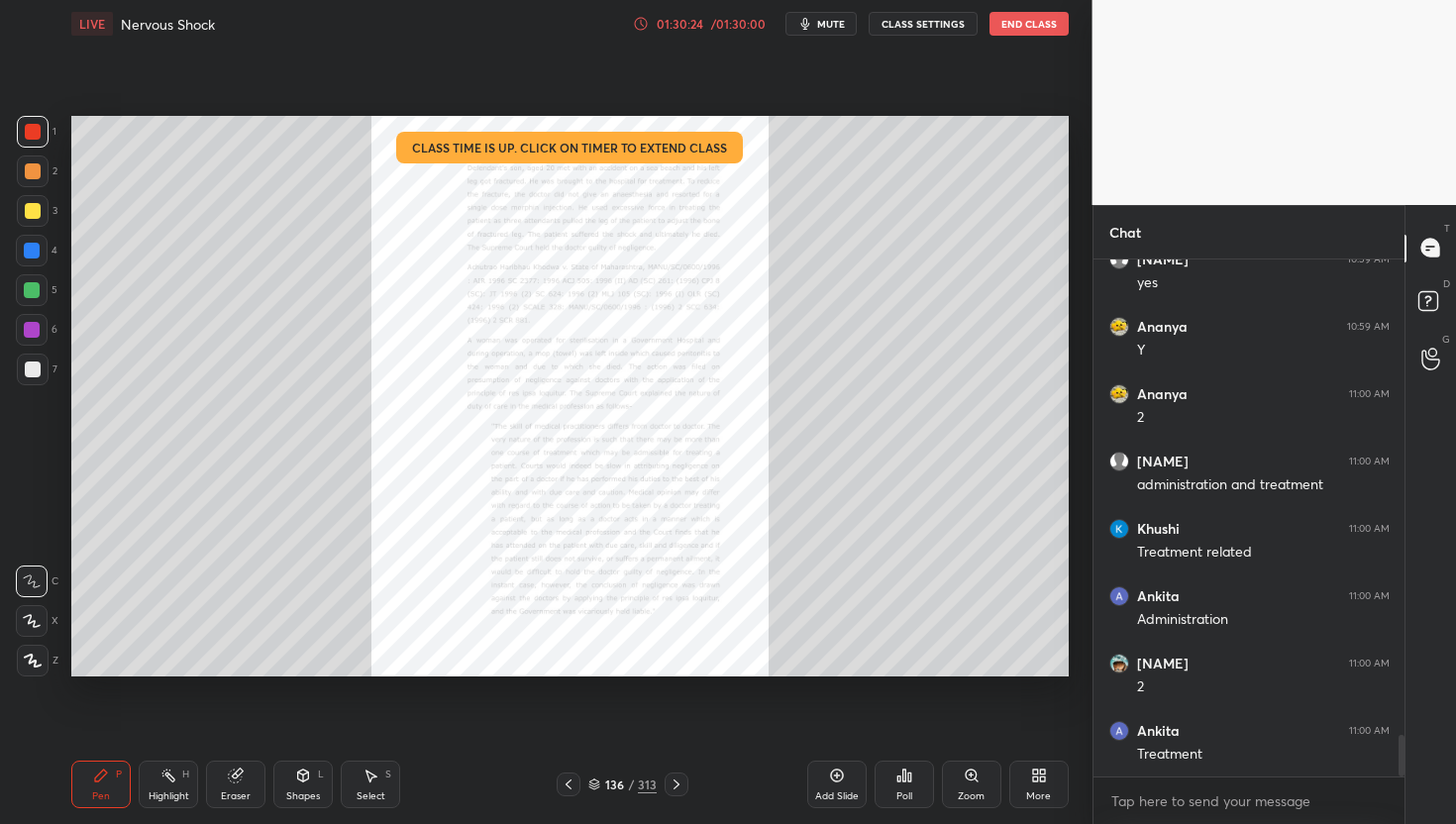 click 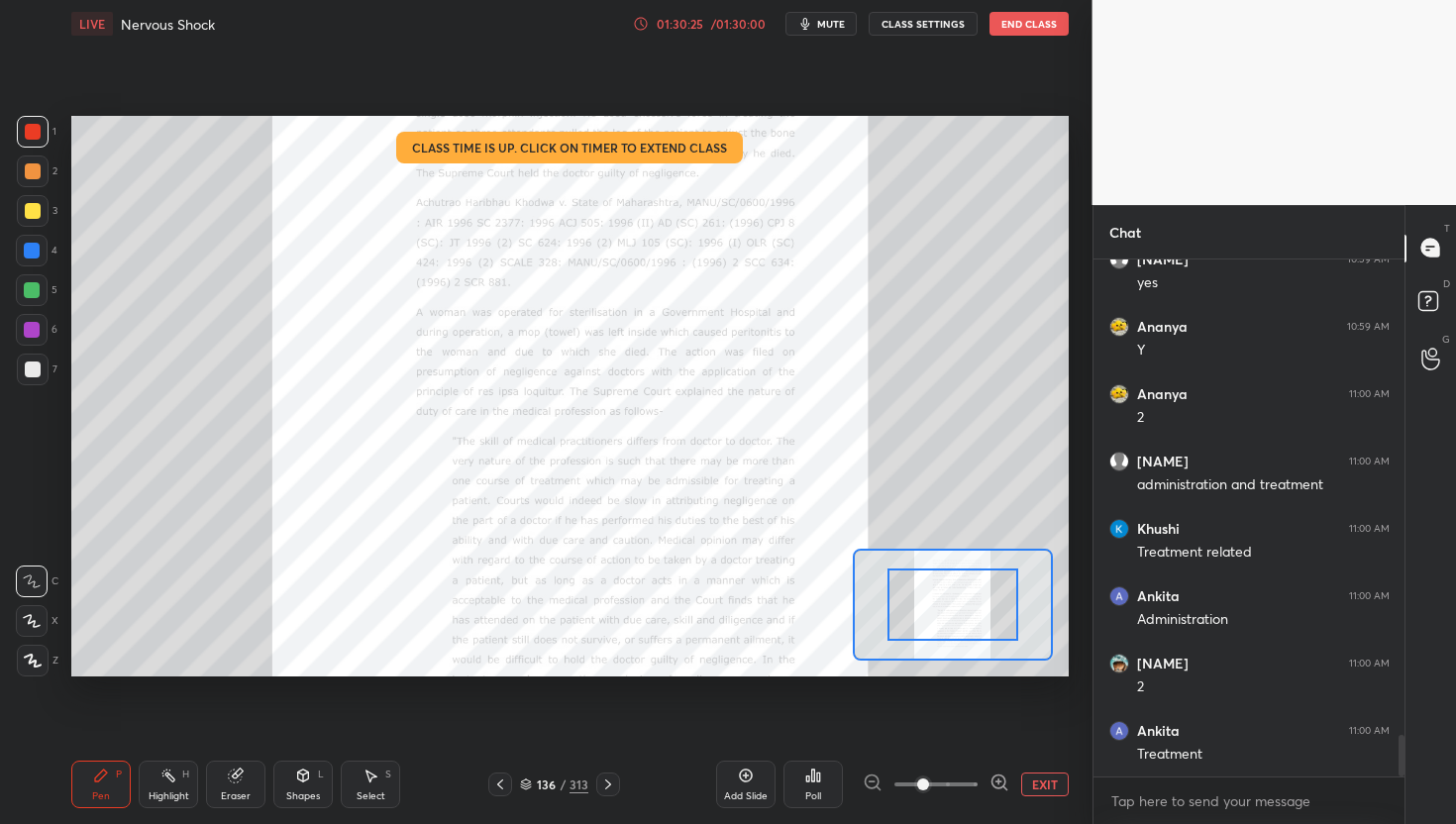 click 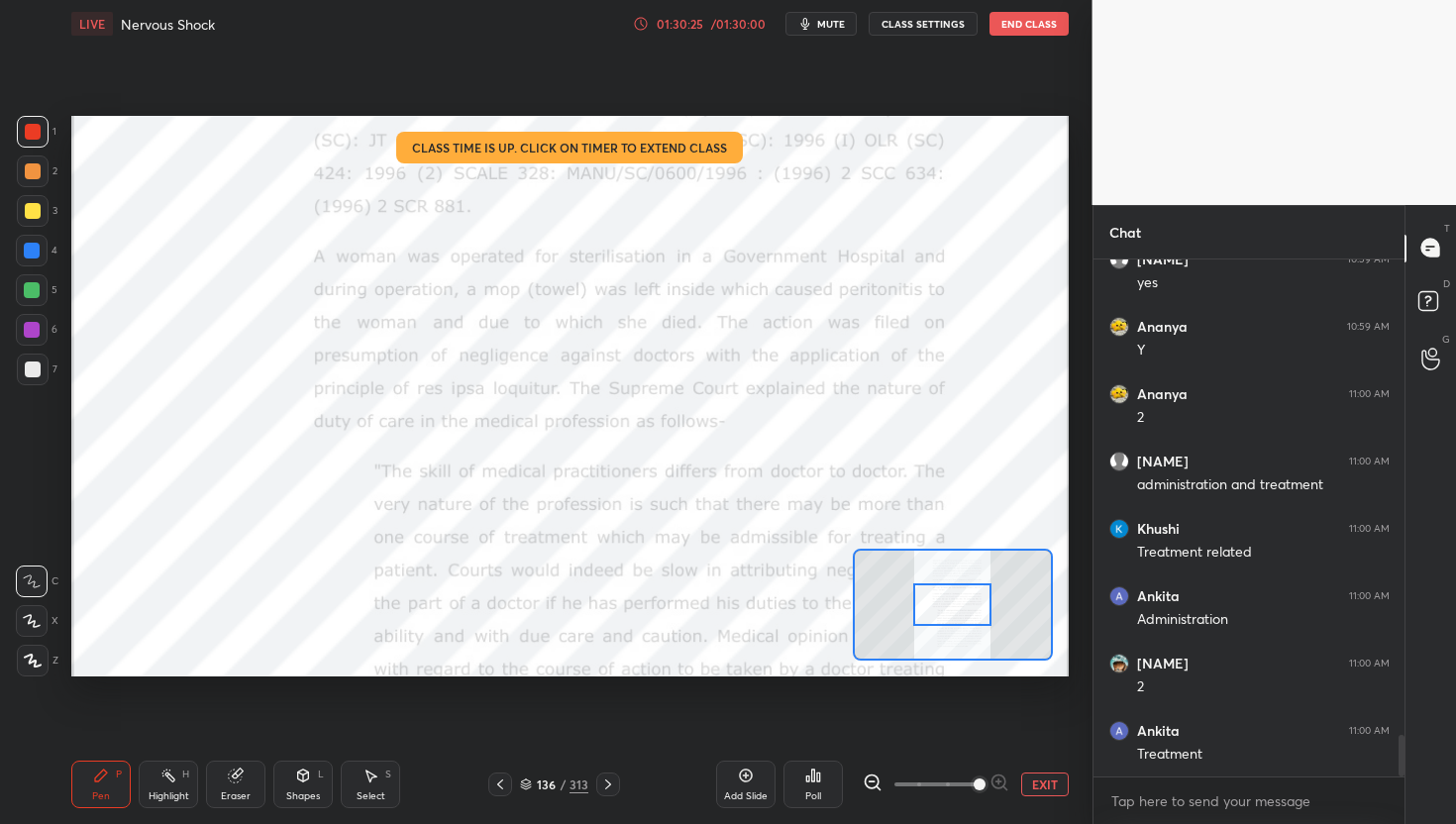 click at bounding box center (980, 784) 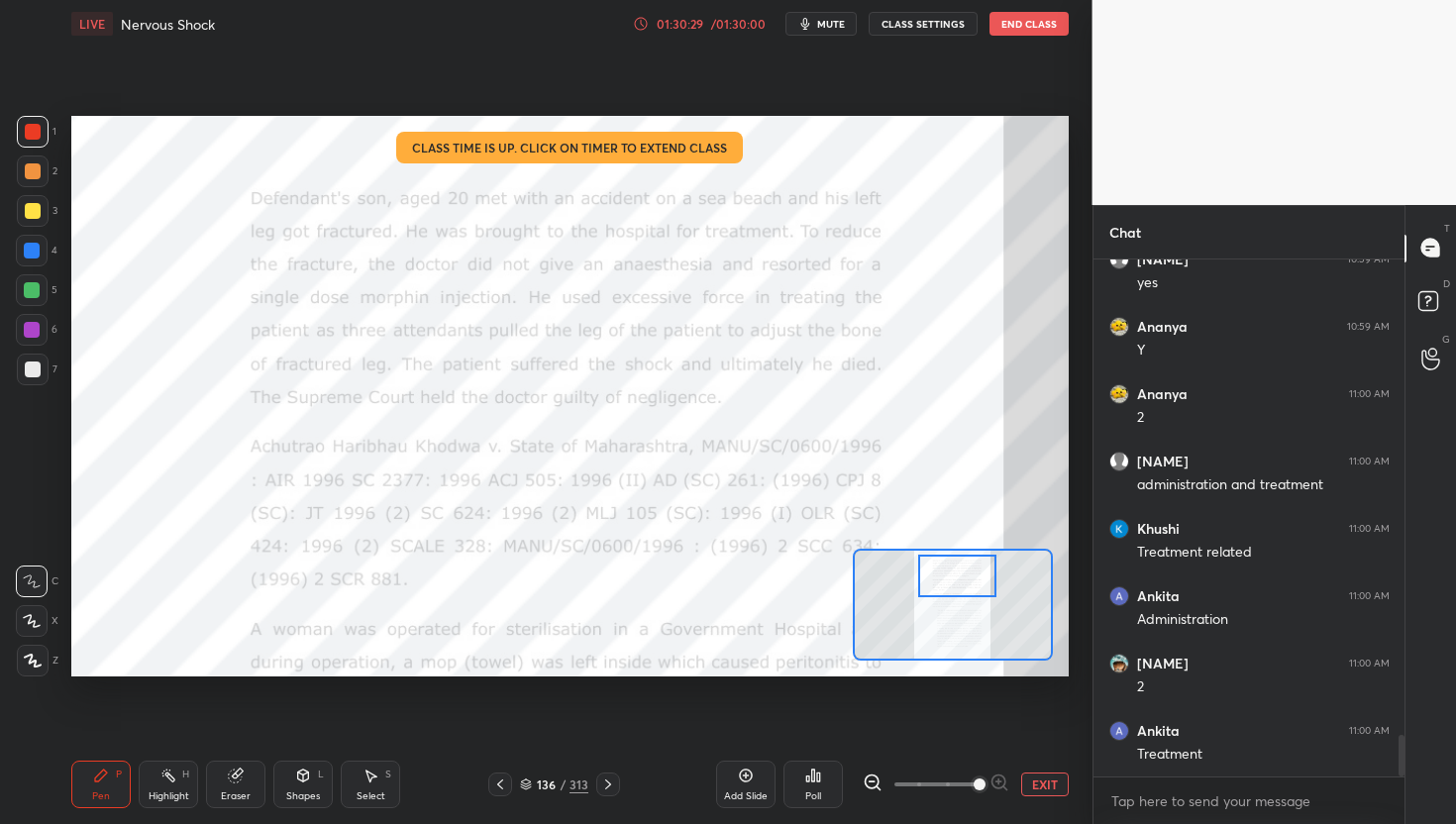 drag, startPoint x: 962, startPoint y: 605, endPoint x: 968, endPoint y: 580, distance: 25.70992 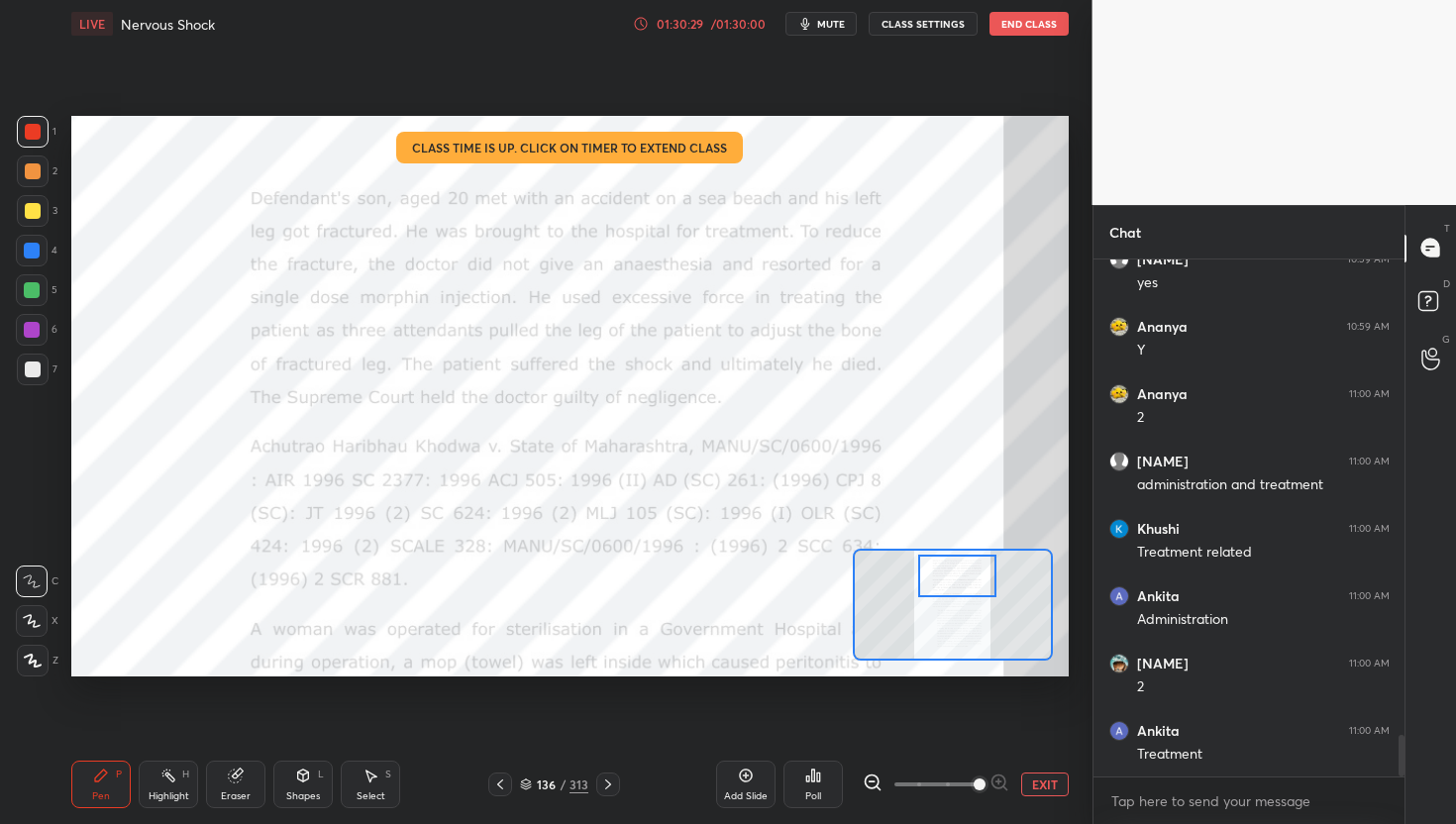 click at bounding box center [957, 576] 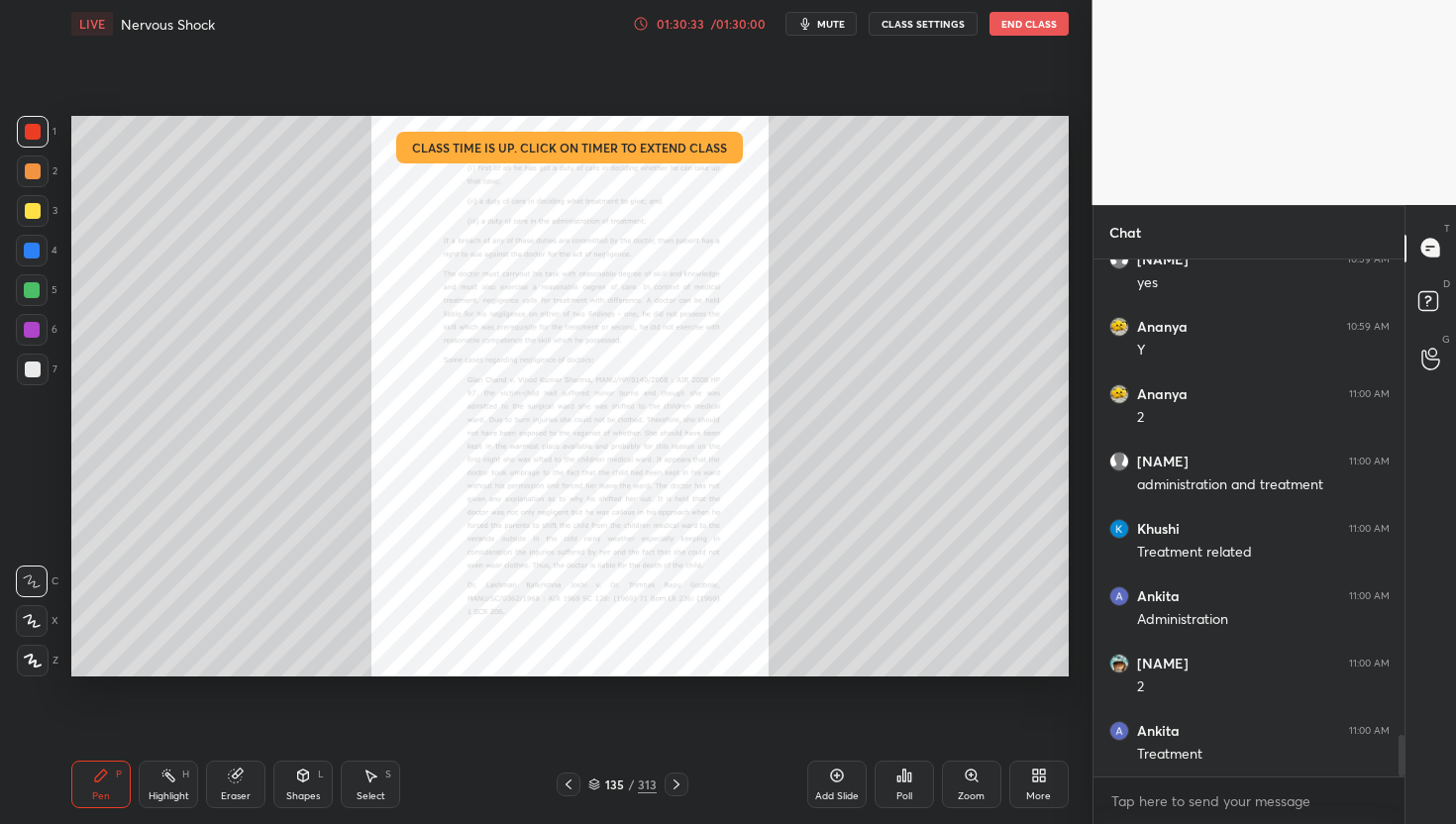 click 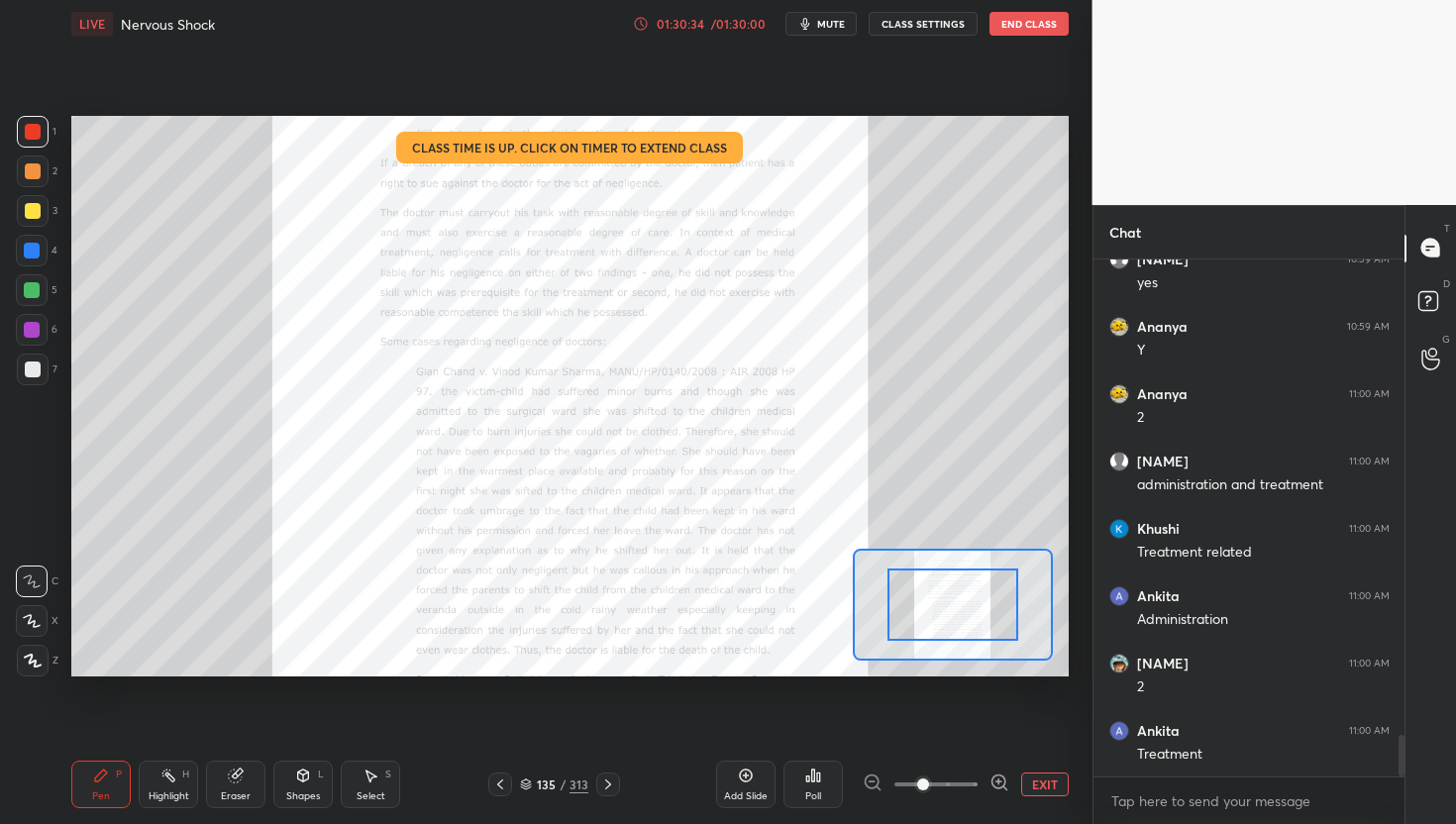 click 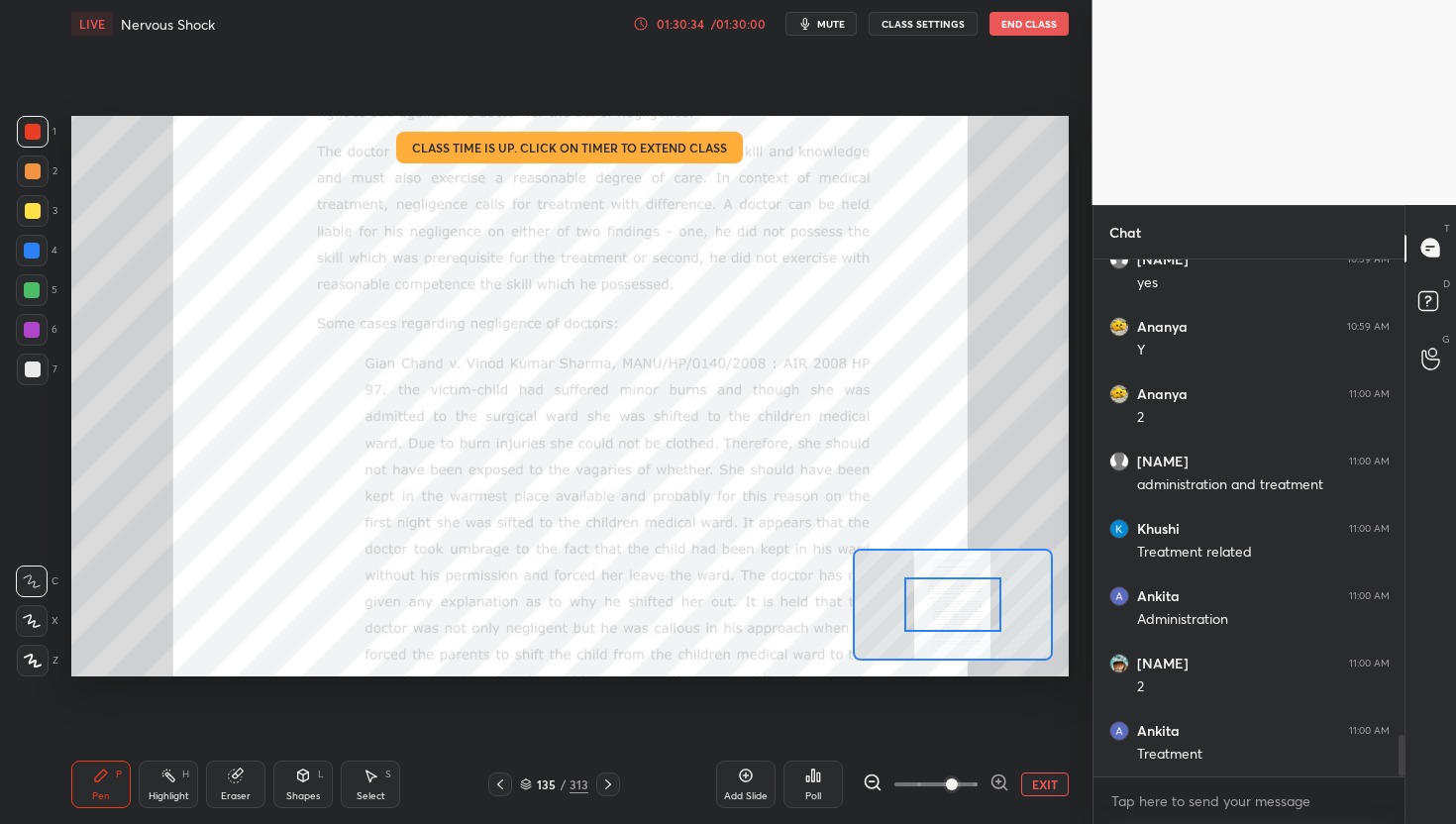 click 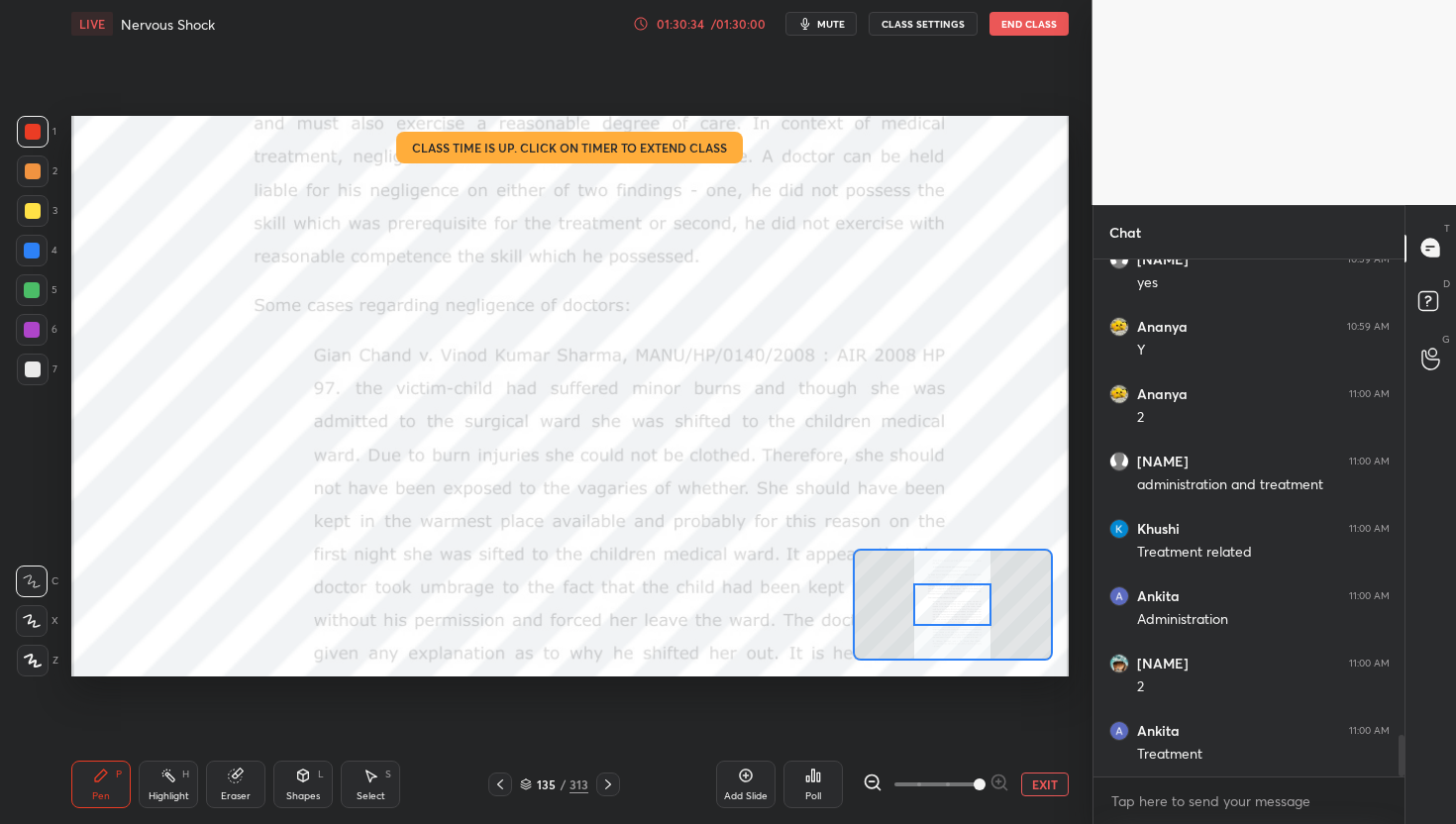 click at bounding box center (980, 784) 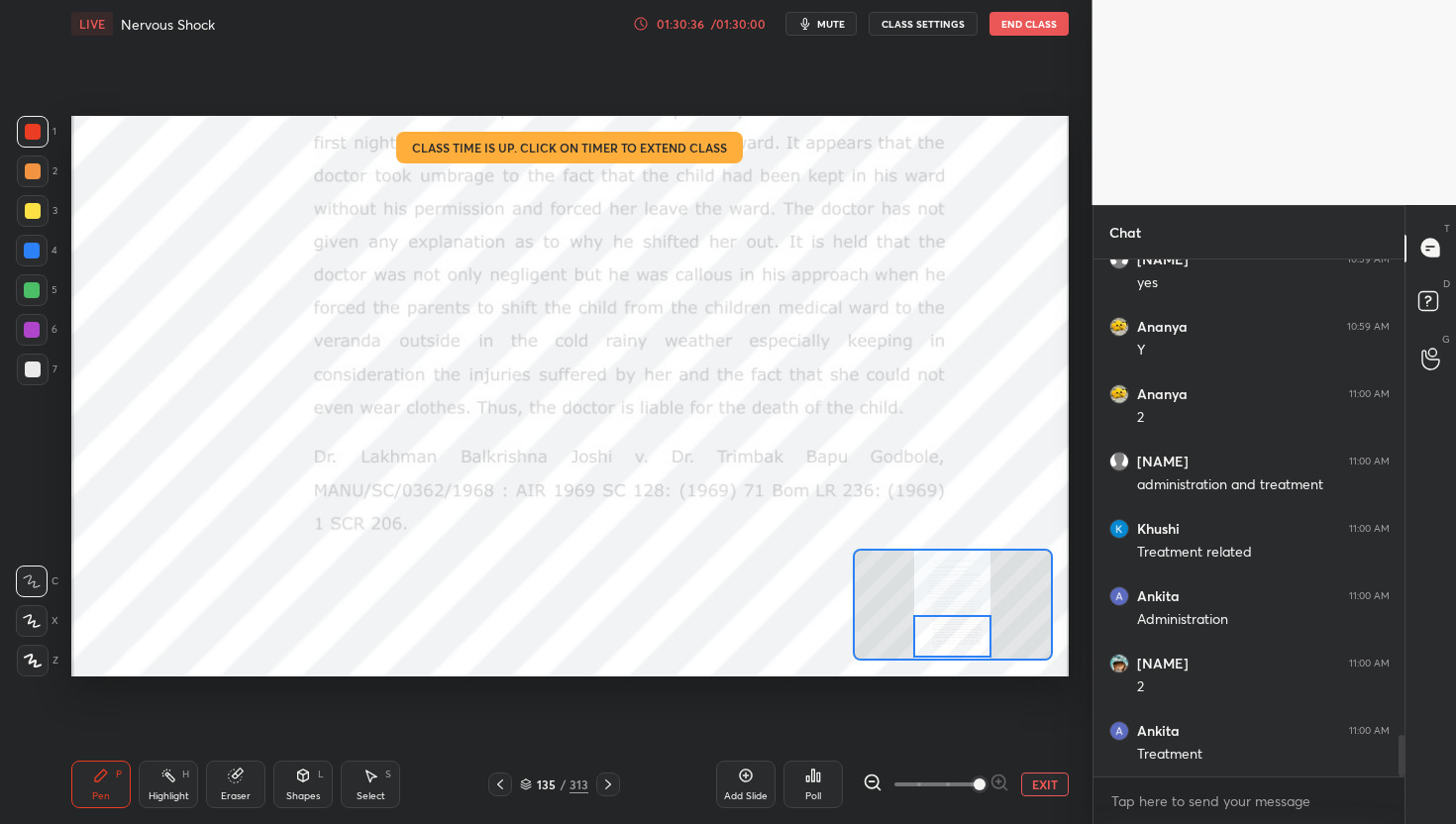 click on "Setting up your live class Class time is up.  Click on timer to extend class Poll for   secs No correct answer Start poll" at bounding box center (570, 396) 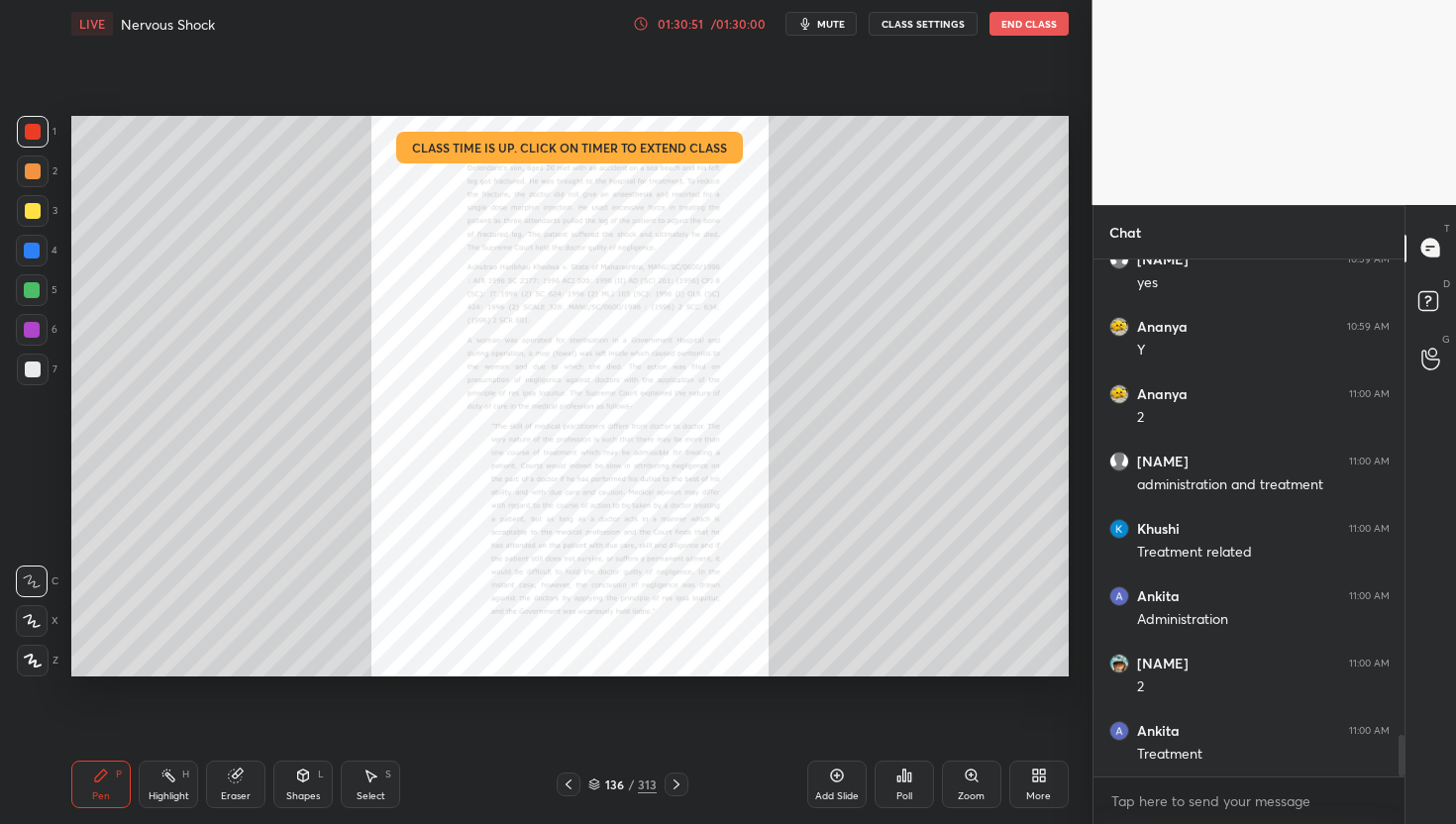 click on "Zoom" at bounding box center (972, 784) 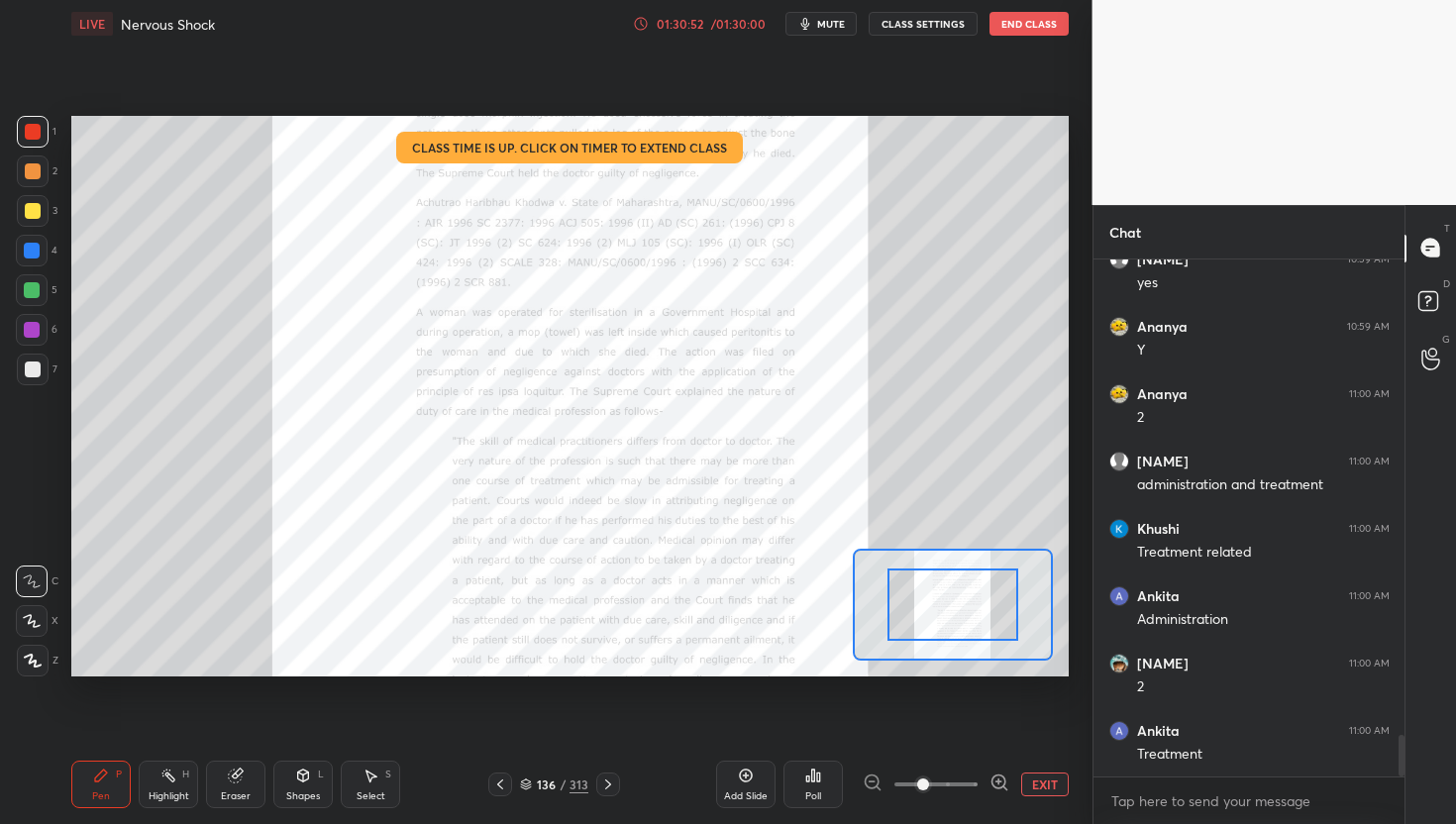 click 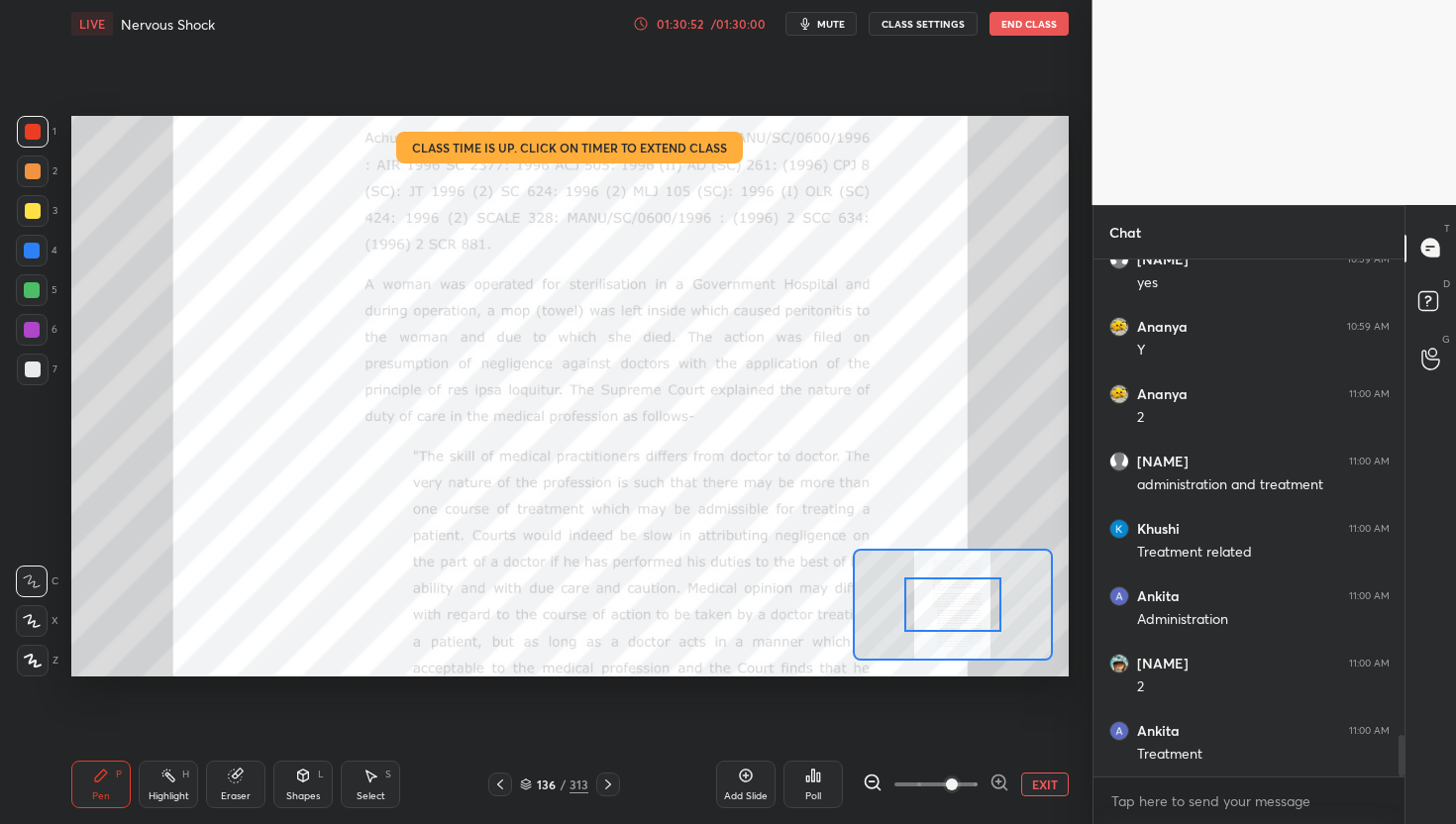 click 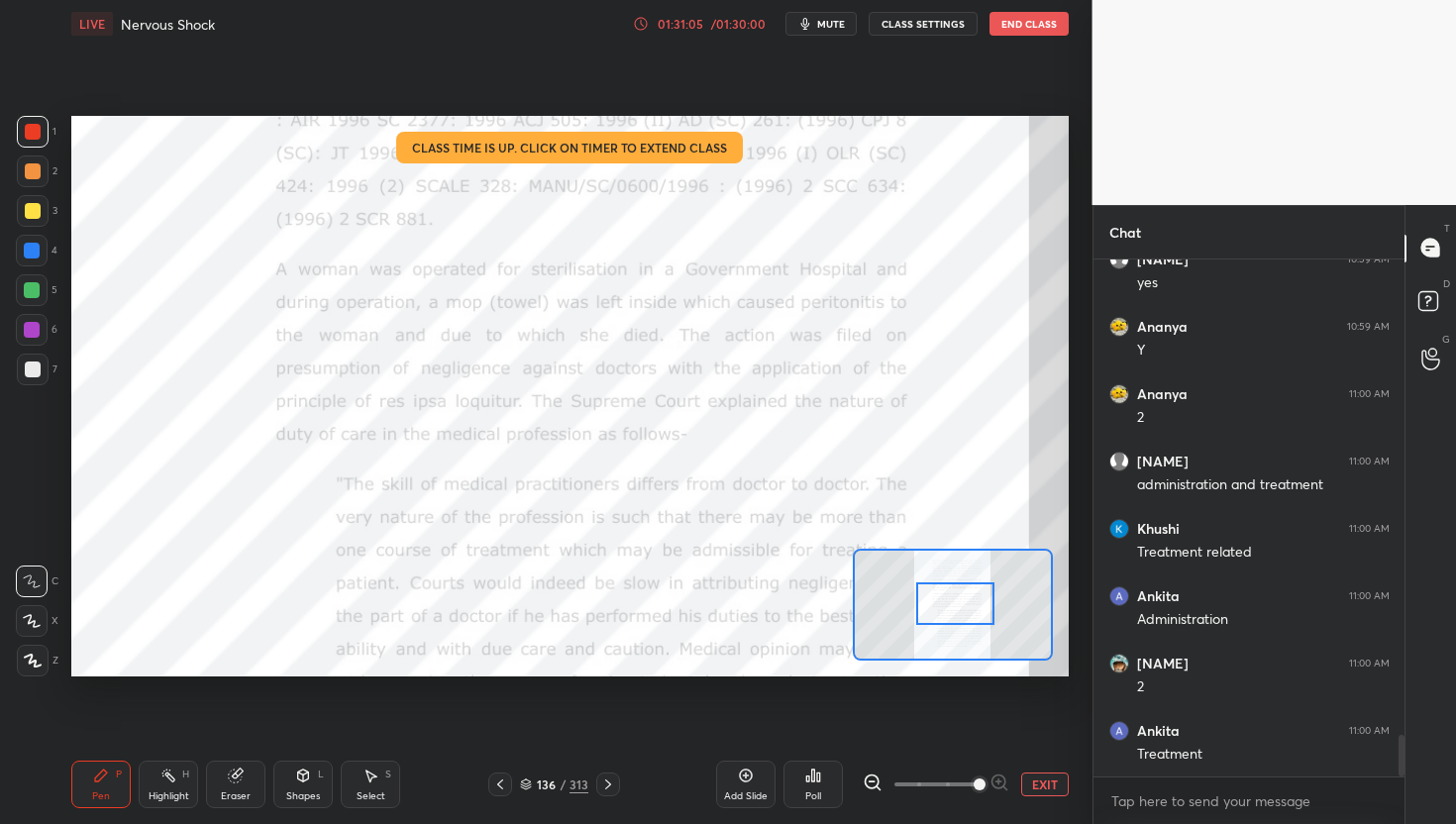 scroll, scrollTop: 470, scrollLeft: 305, axis: both 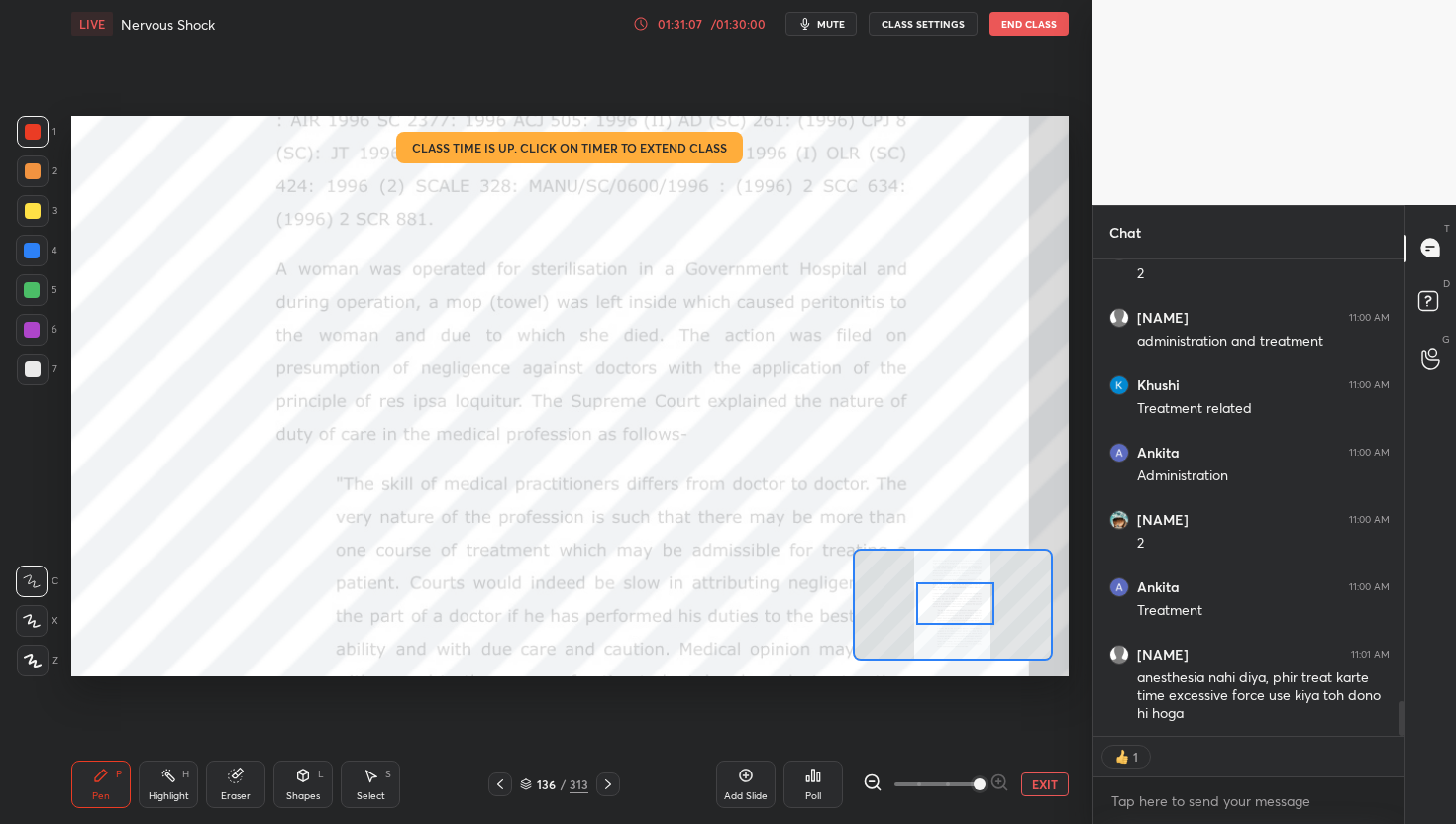 click at bounding box center (955, 604) 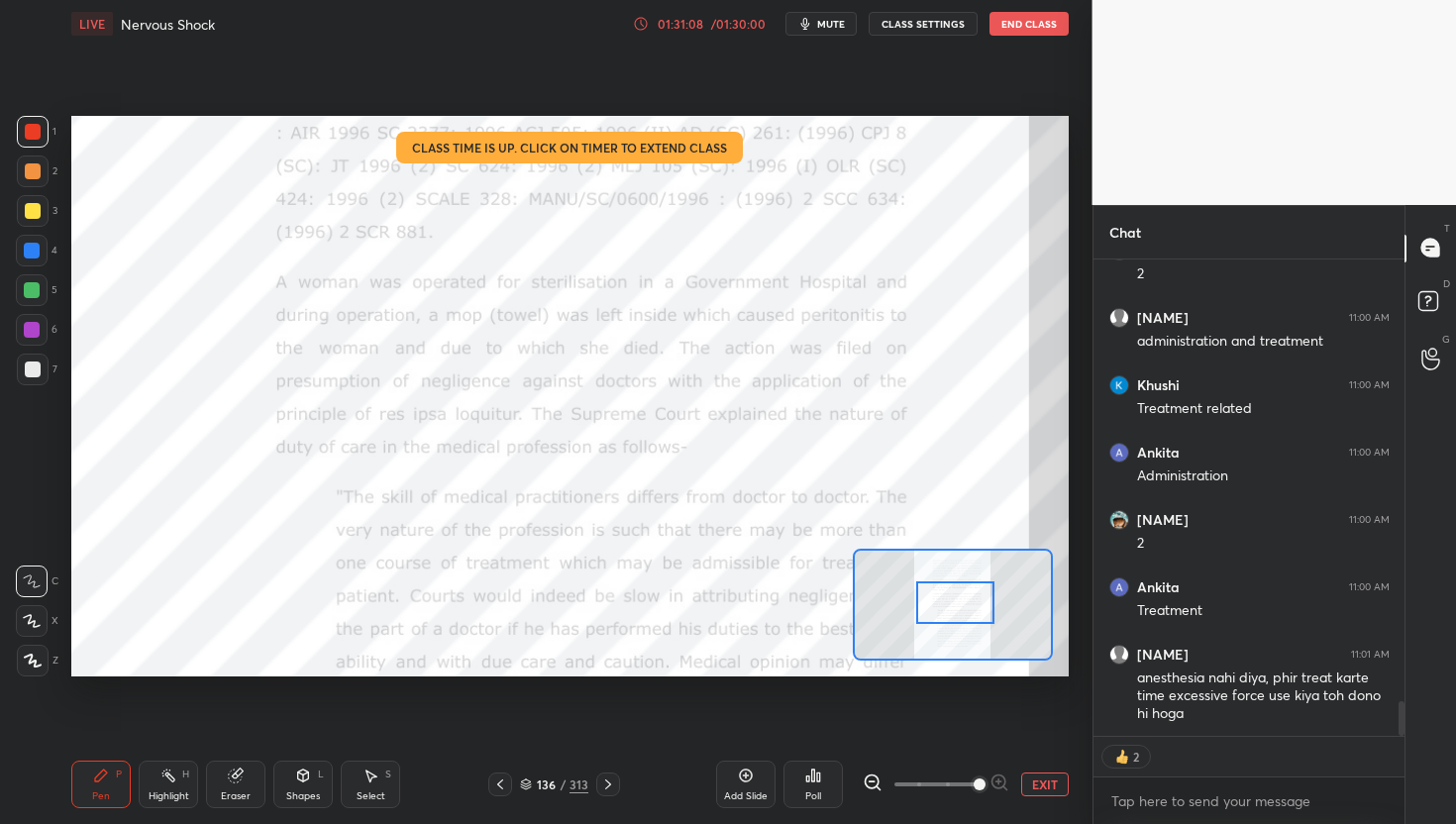 scroll, scrollTop: 6085, scrollLeft: 0, axis: vertical 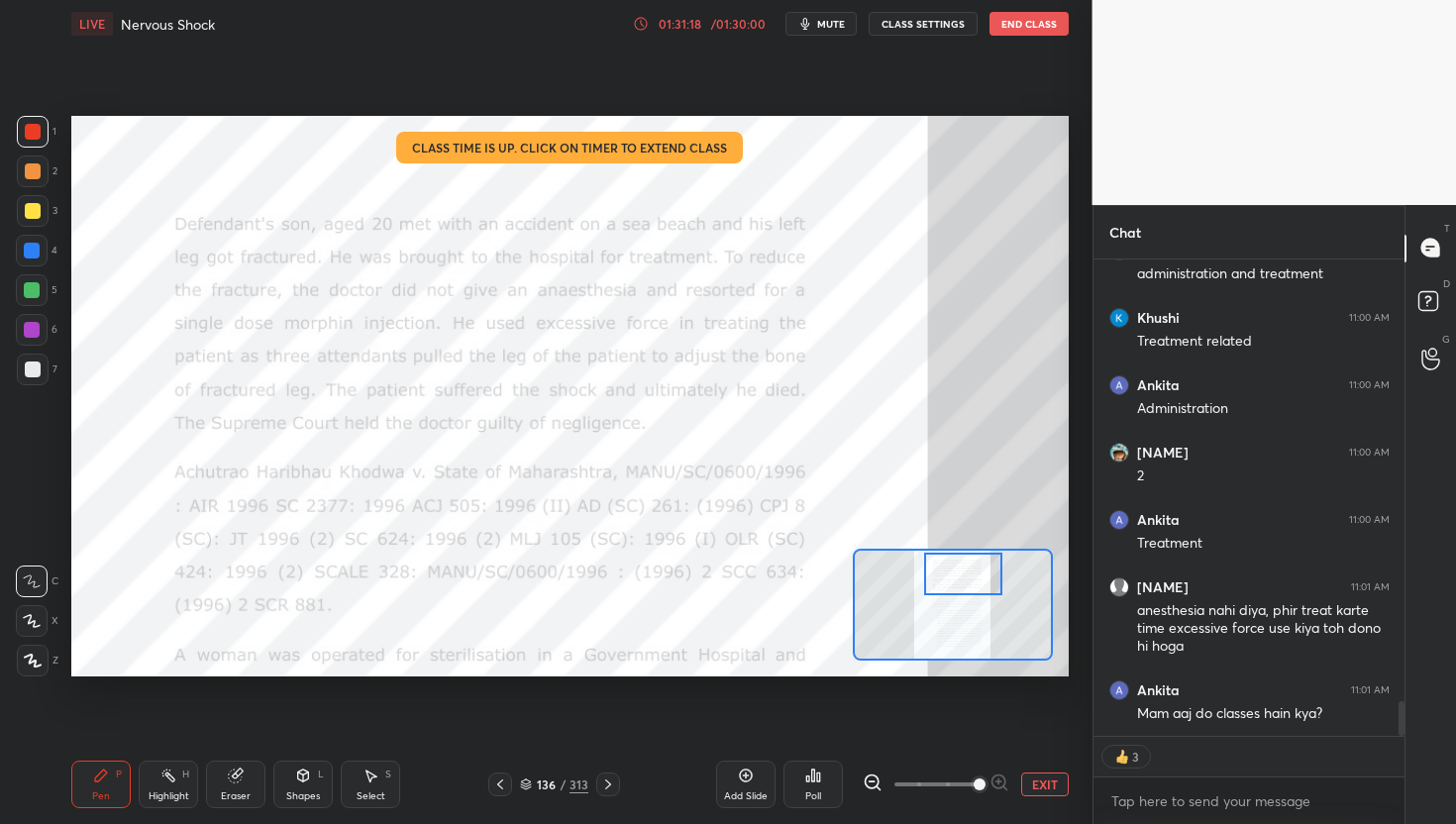 drag, startPoint x: 940, startPoint y: 596, endPoint x: 948, endPoint y: 567, distance: 30.083218 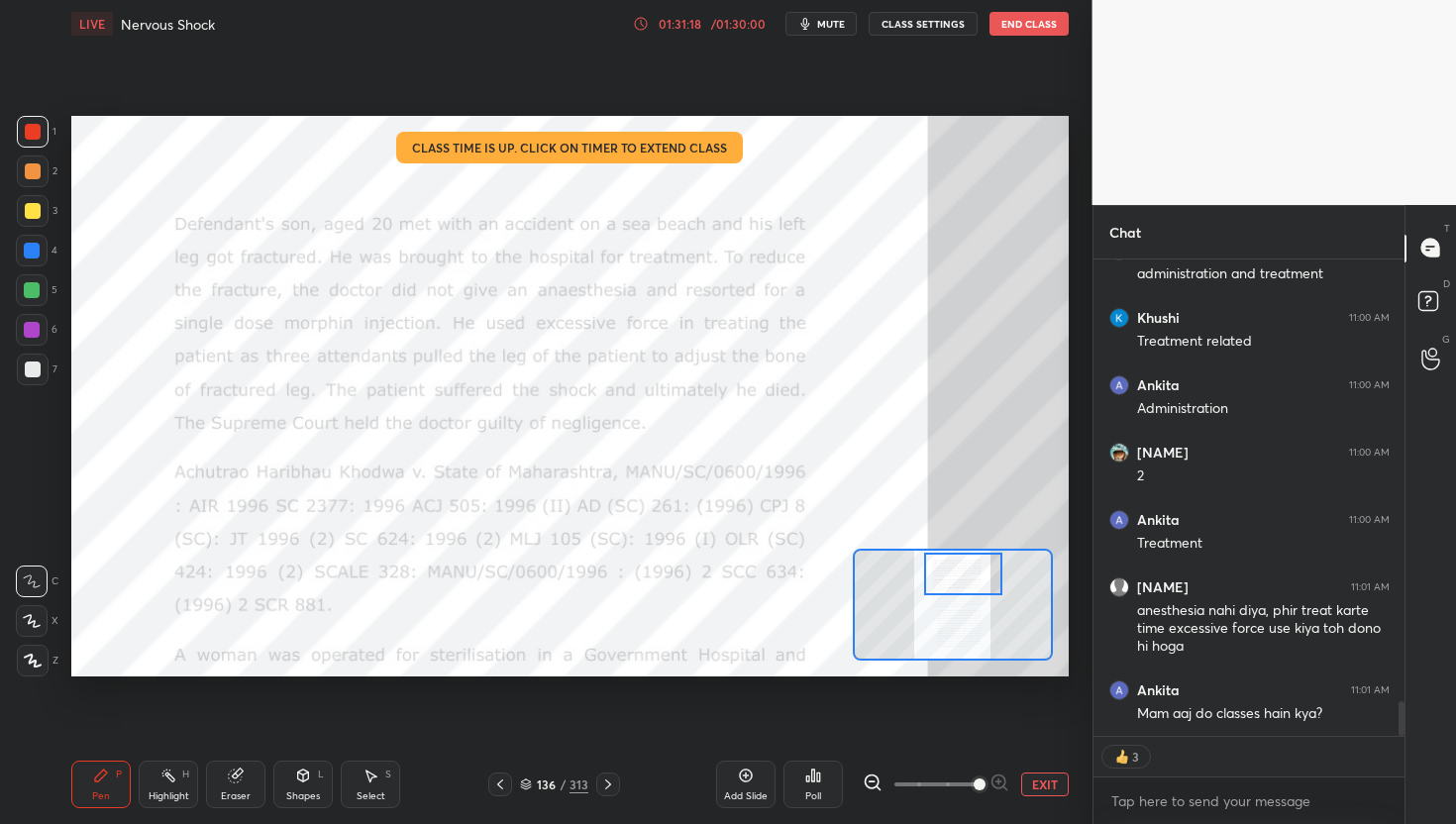 click at bounding box center [963, 574] 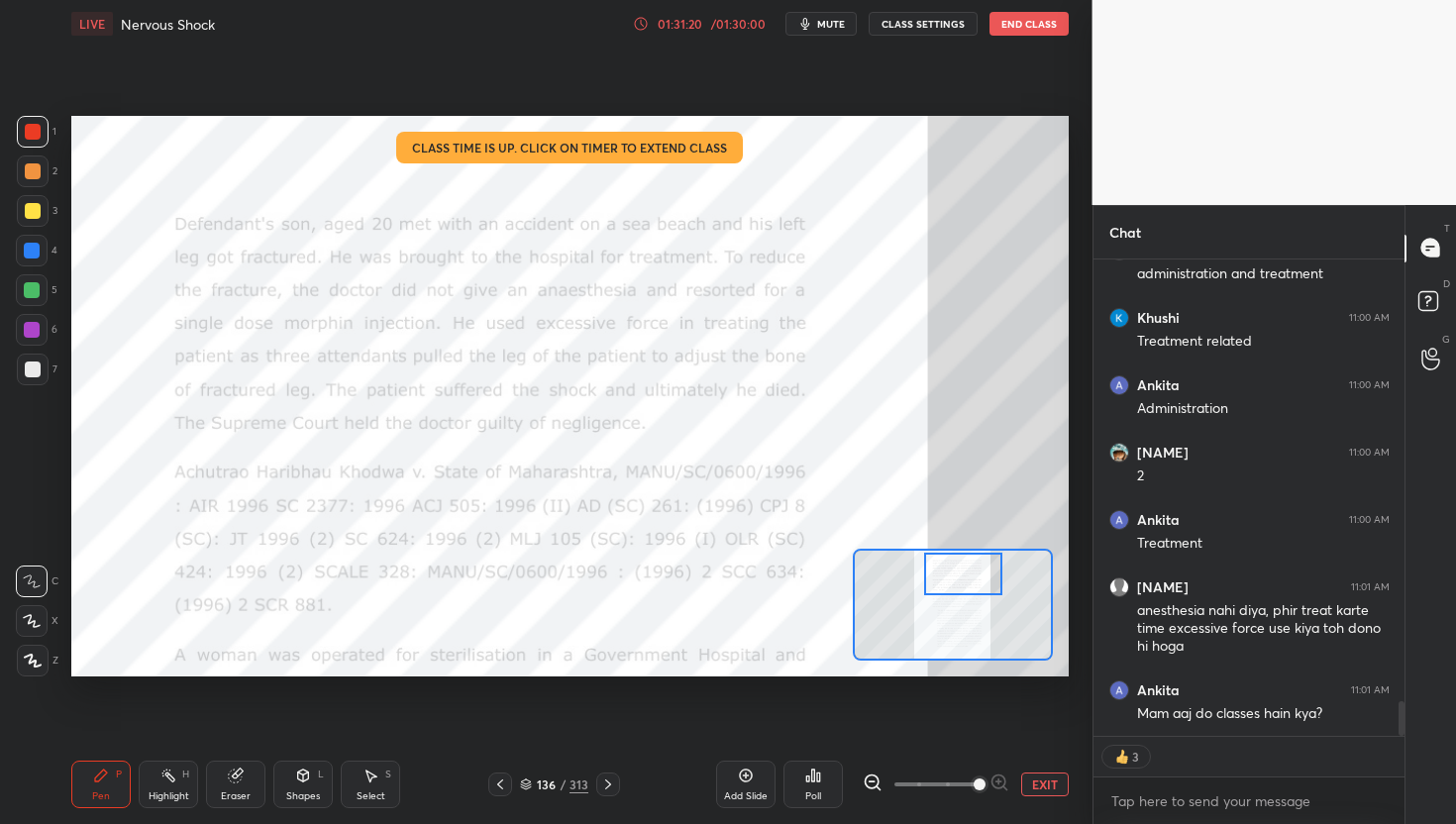 scroll, scrollTop: 7, scrollLeft: 7, axis: both 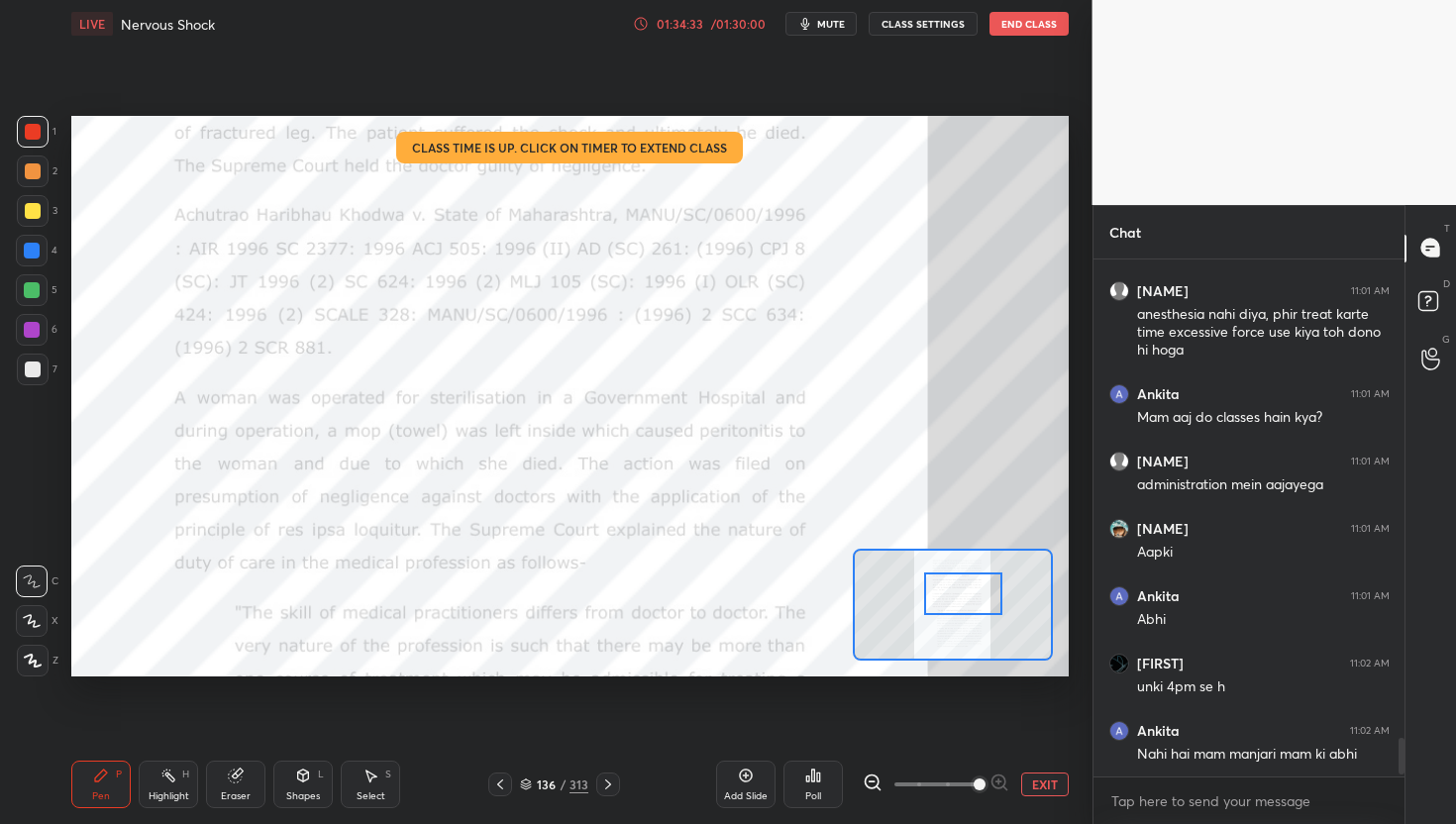 drag, startPoint x: 977, startPoint y: 576, endPoint x: 977, endPoint y: 595, distance: 19 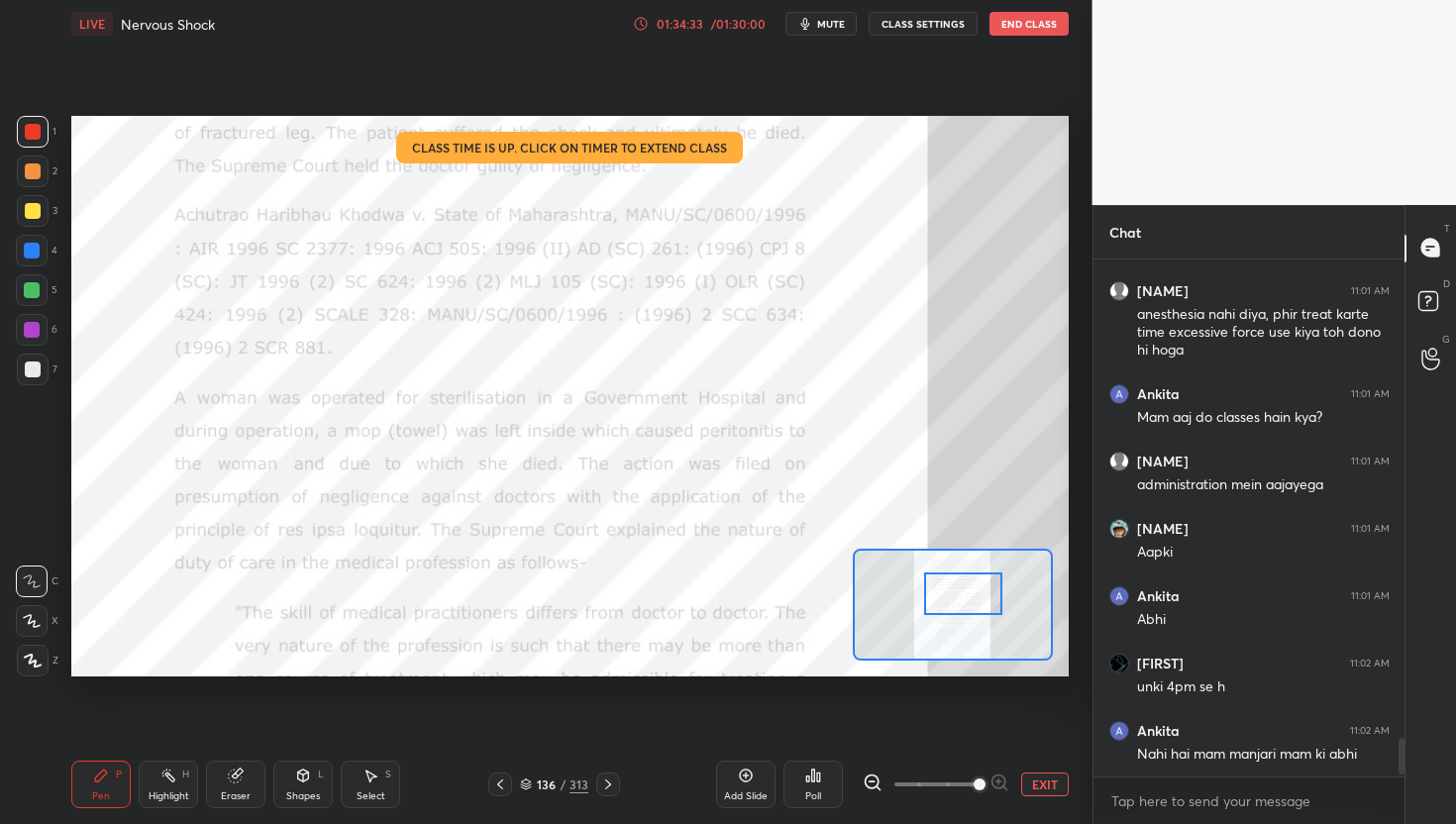 click at bounding box center [963, 594] 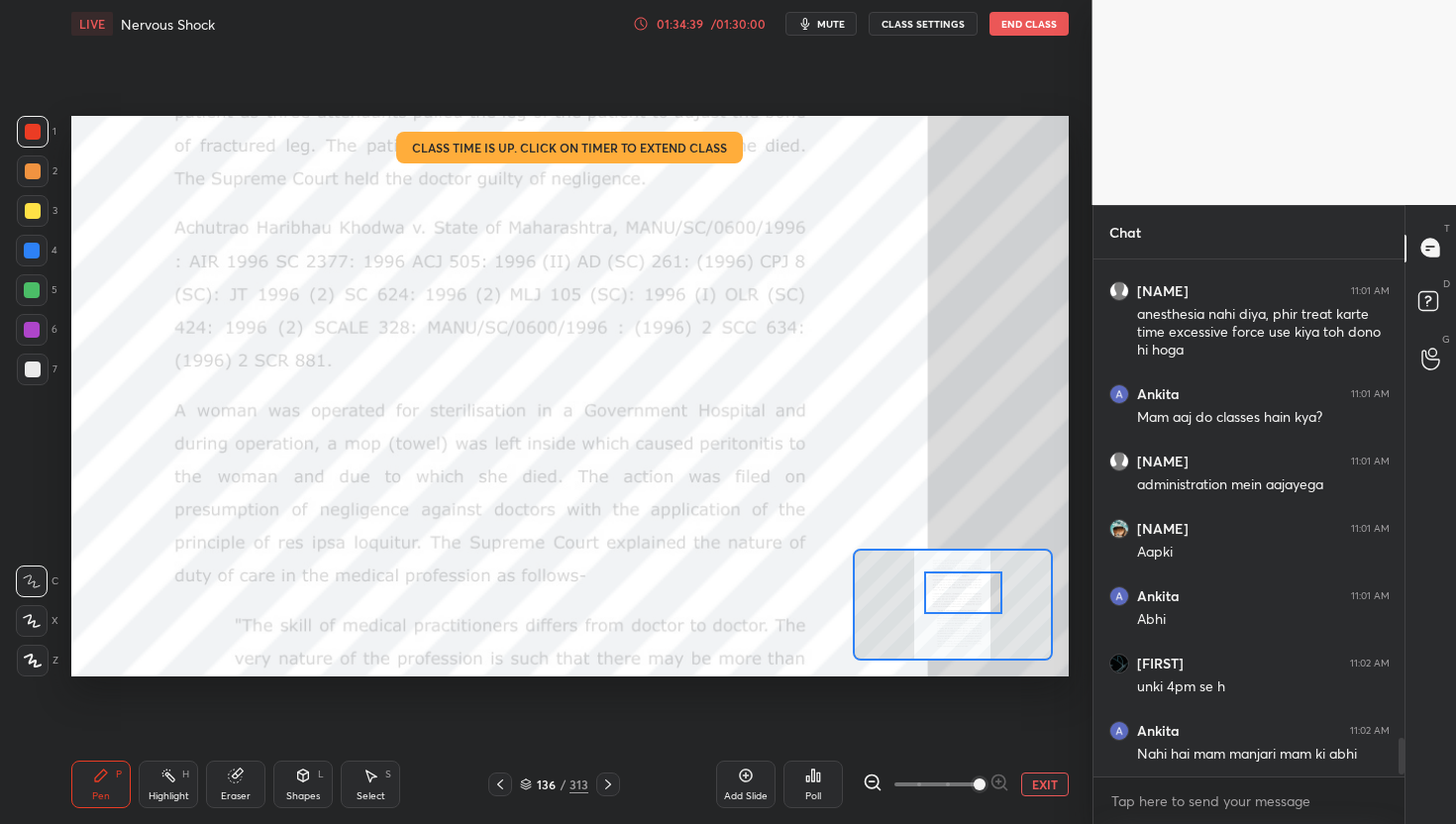 click on "mute" at bounding box center (821, 24) 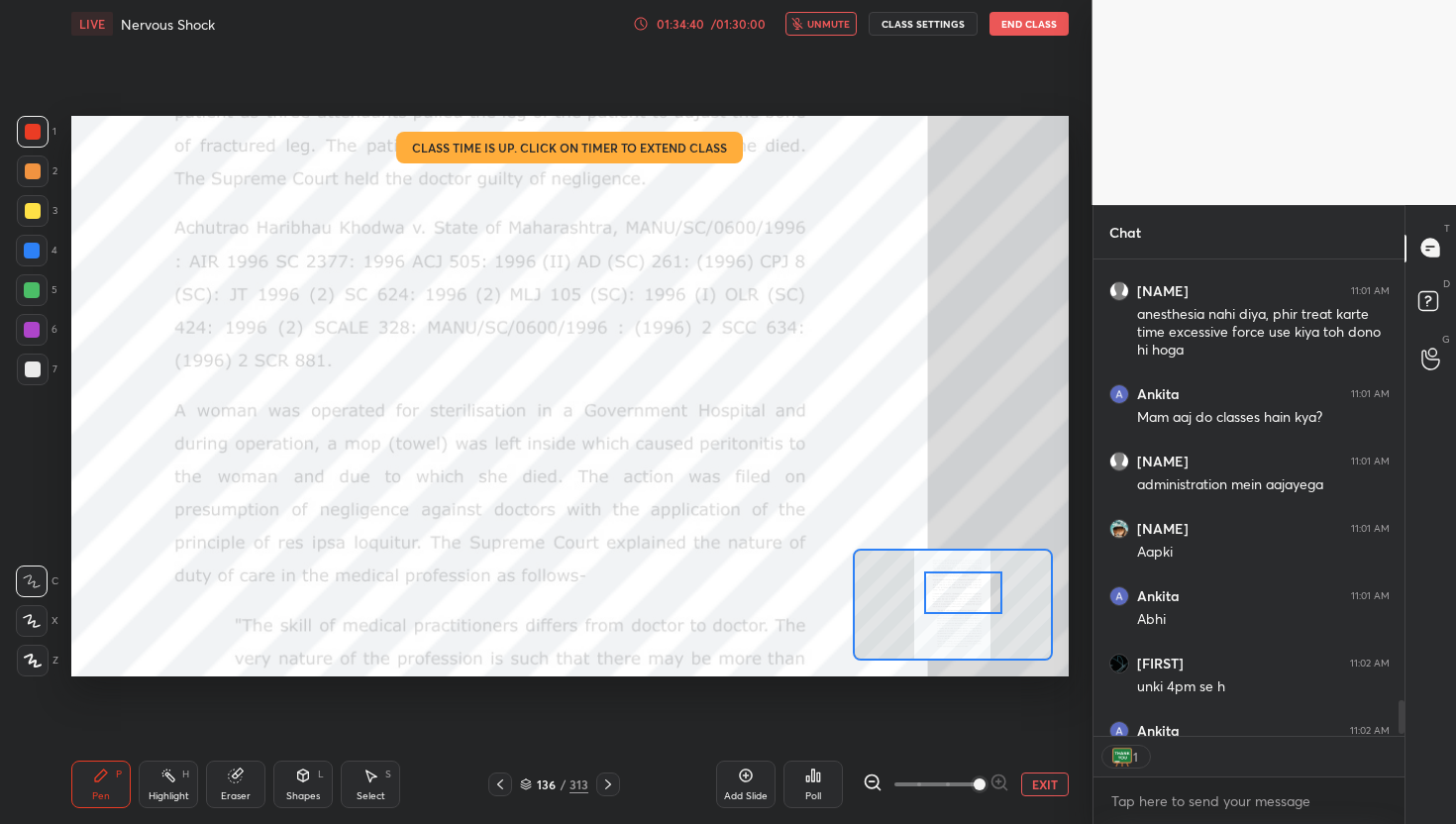 scroll, scrollTop: 470, scrollLeft: 305, axis: both 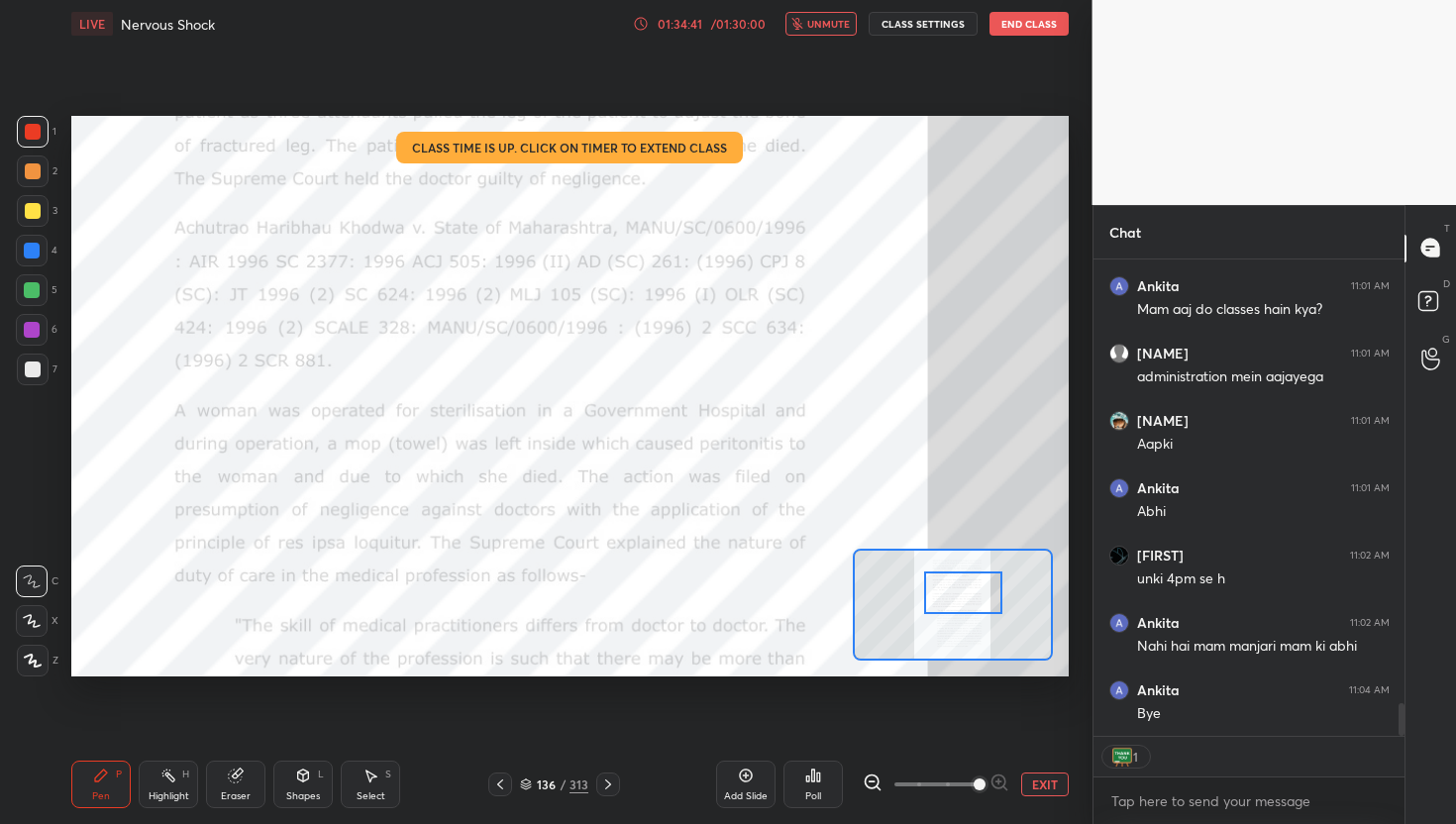 click on "End Class" at bounding box center (1029, 24) 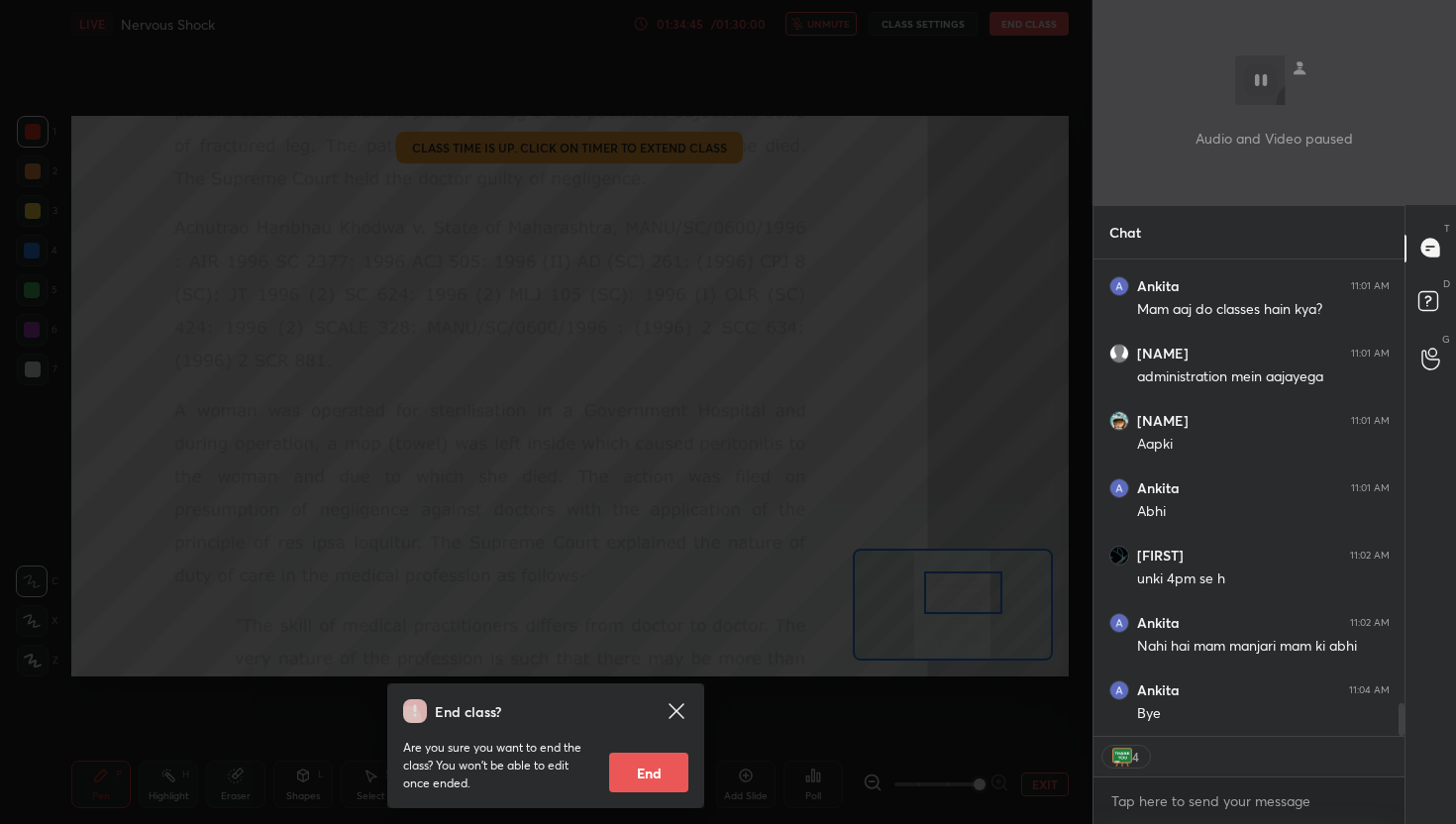 click on "End" at bounding box center [649, 772] 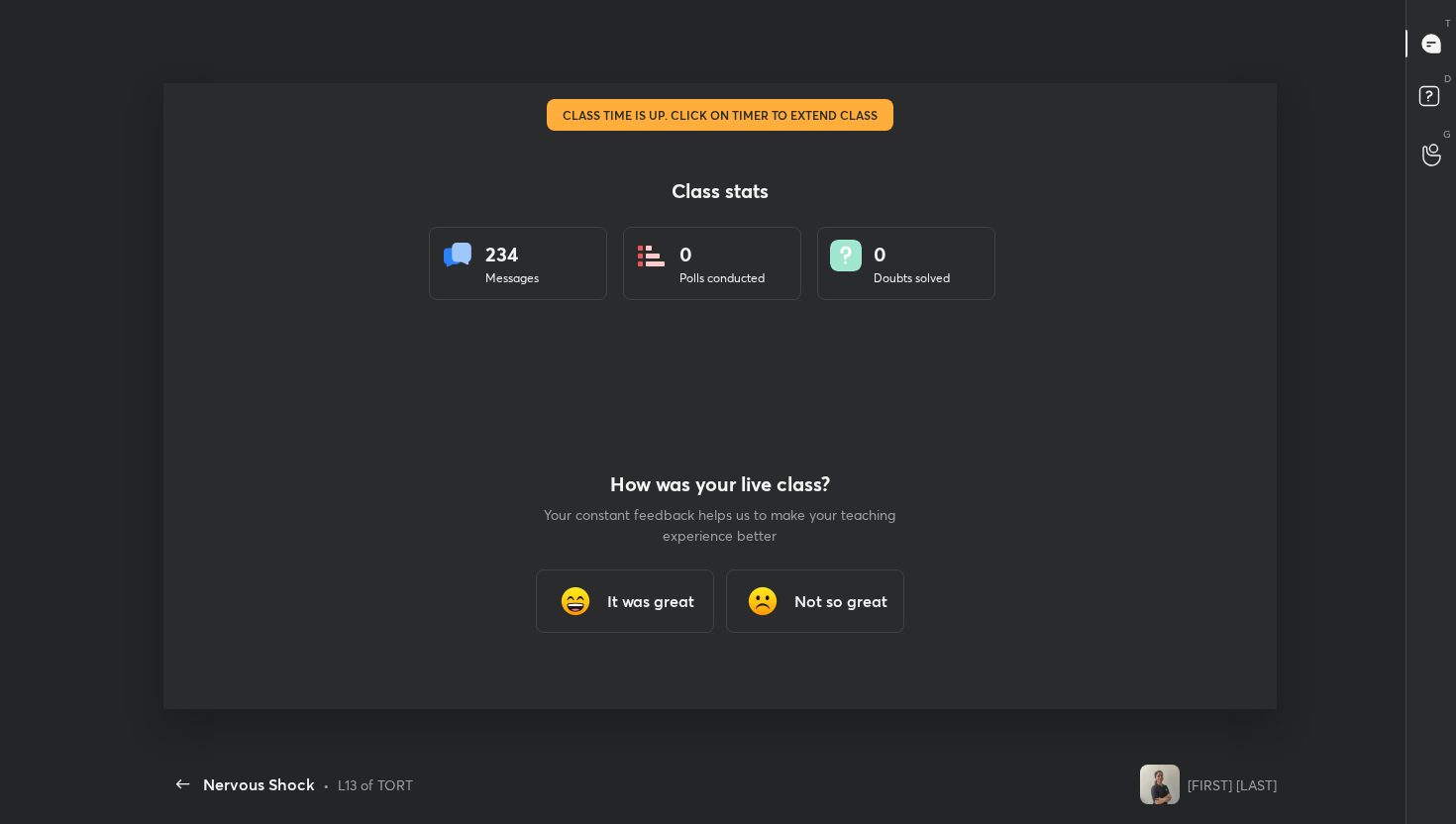 scroll, scrollTop: 98341, scrollLeft: 97790, axis: both 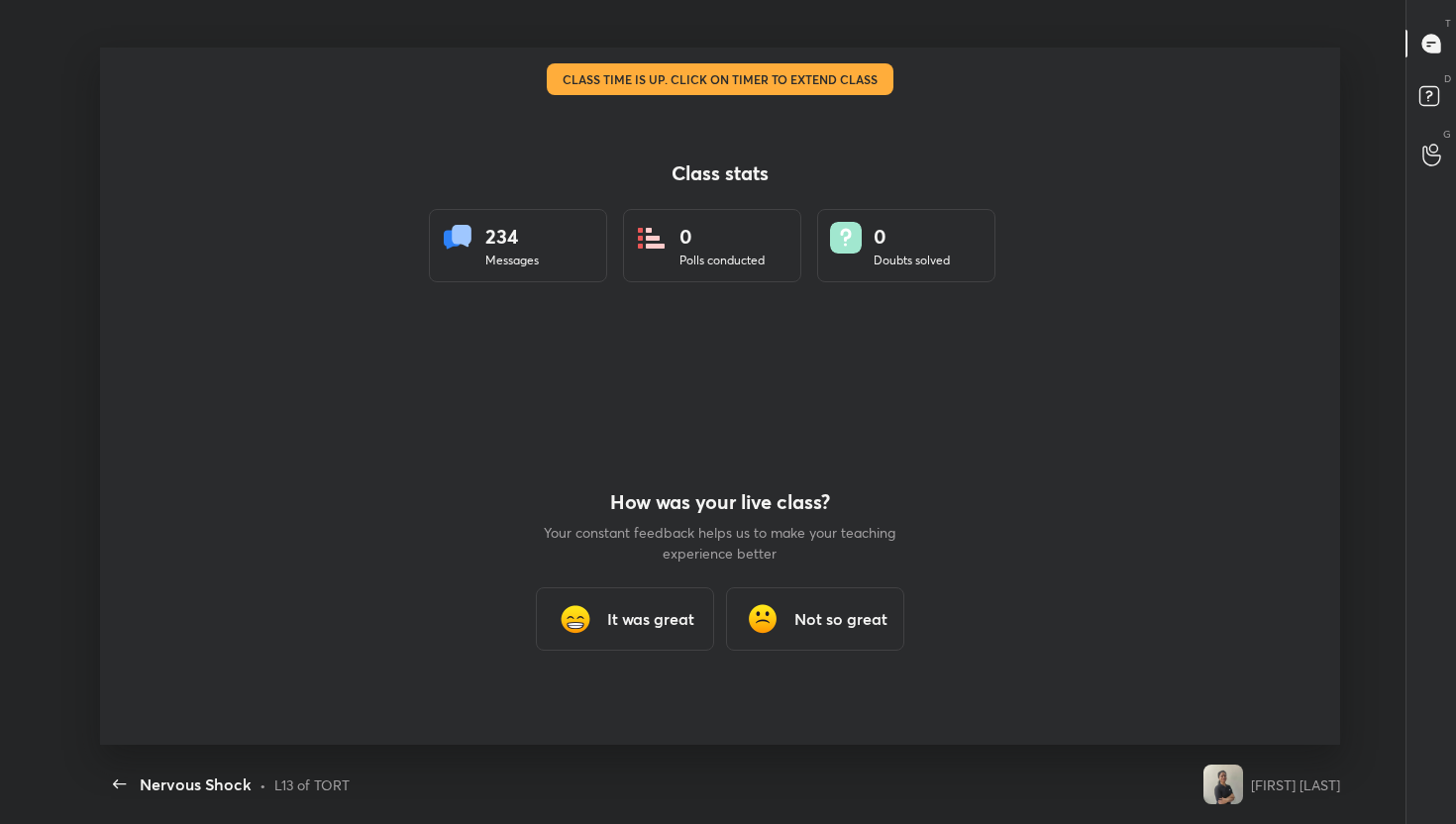 type on "x" 